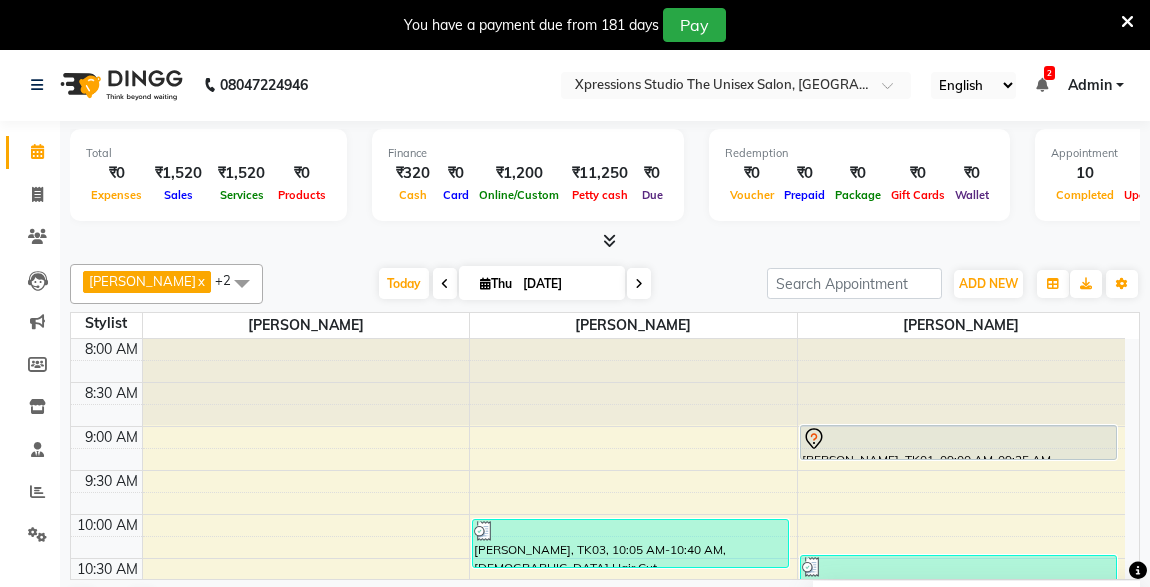 scroll, scrollTop: 0, scrollLeft: 0, axis: both 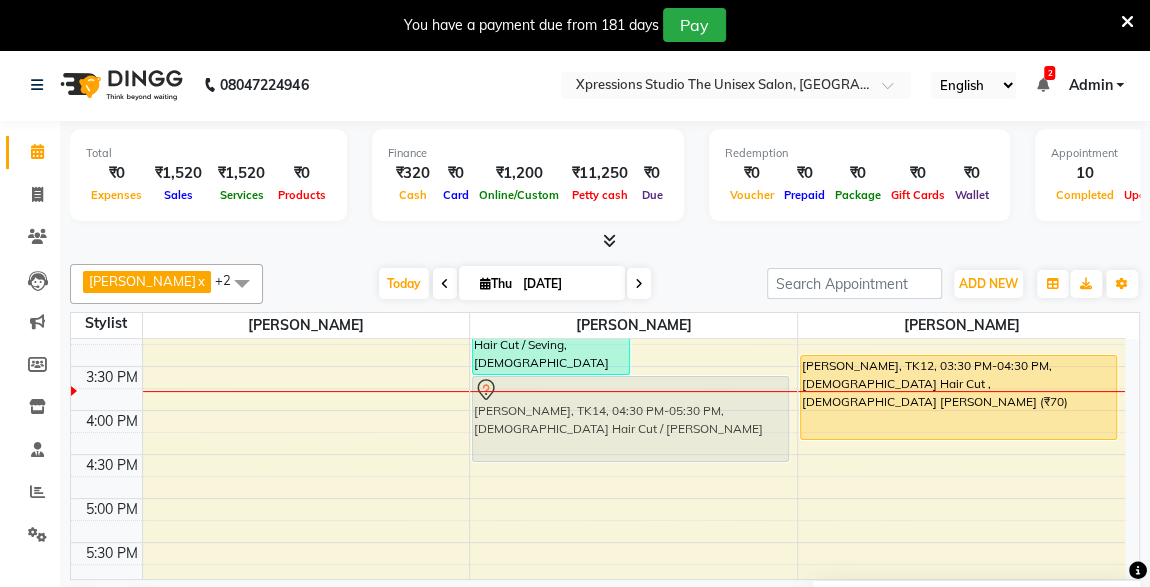 drag, startPoint x: 674, startPoint y: 477, endPoint x: 664, endPoint y: 409, distance: 68.73136 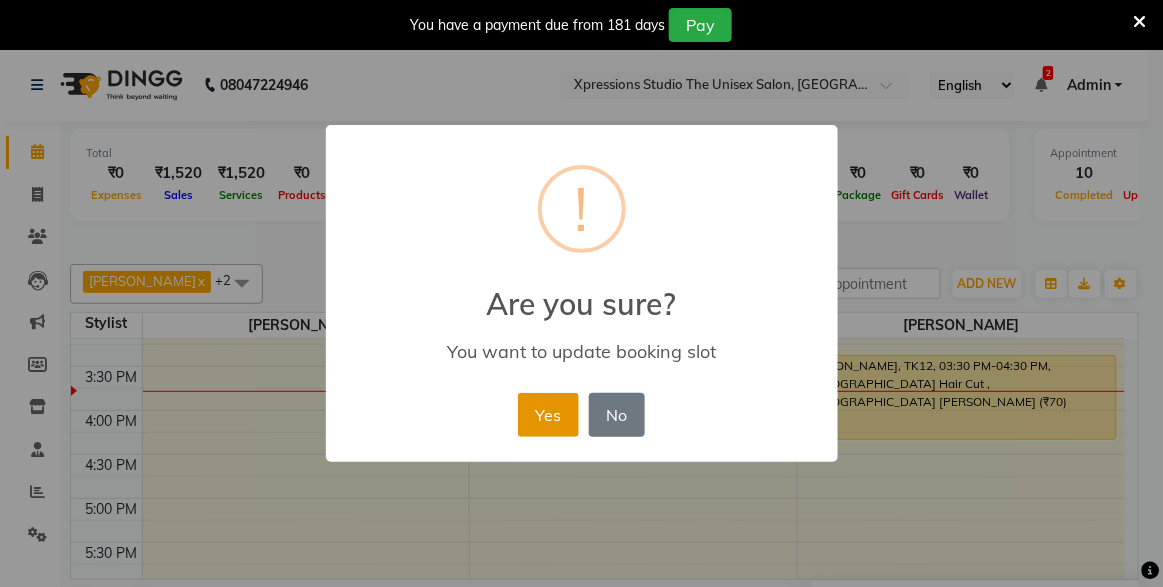 click on "Yes" at bounding box center [548, 415] 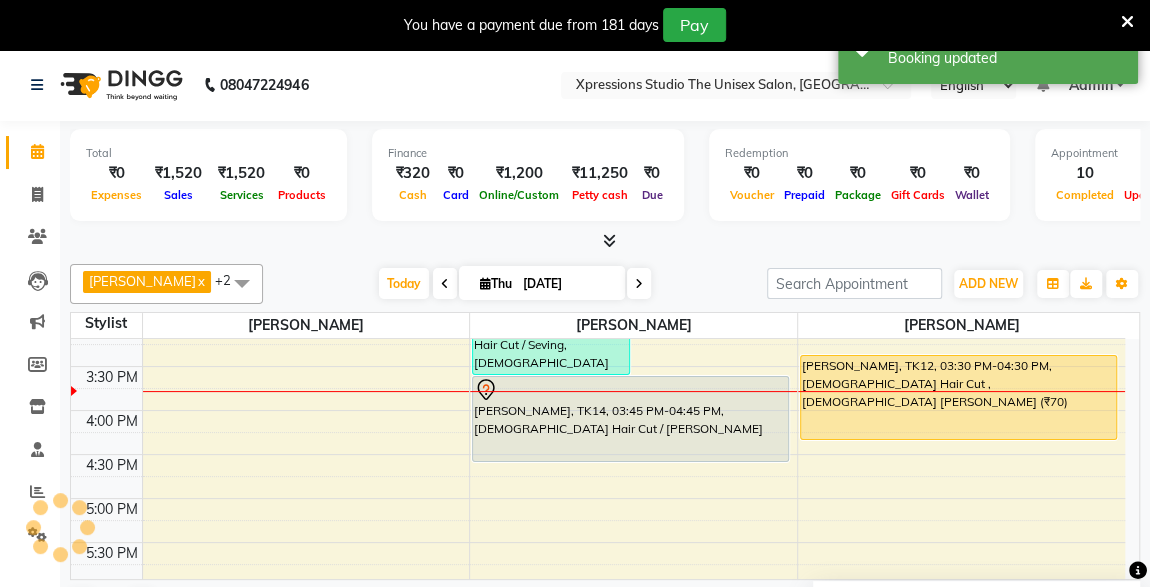click on "[PERSON_NAME], TK14, 03:45 PM-04:45 PM, [DEMOGRAPHIC_DATA] Hair Cut / [PERSON_NAME]" at bounding box center (630, 419) 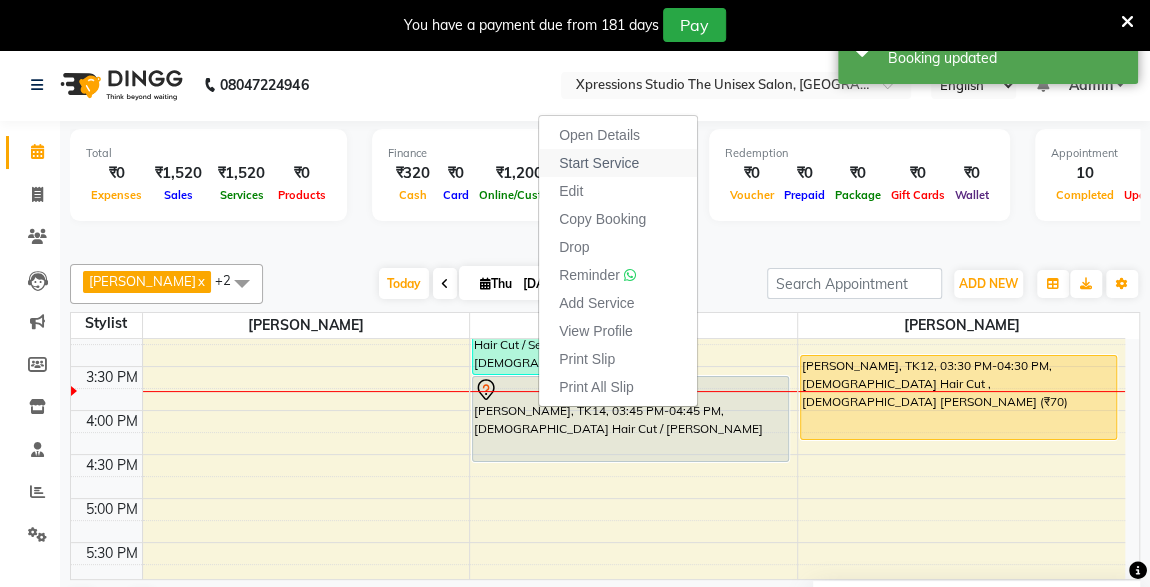 click on "Start Service" at bounding box center [618, 163] 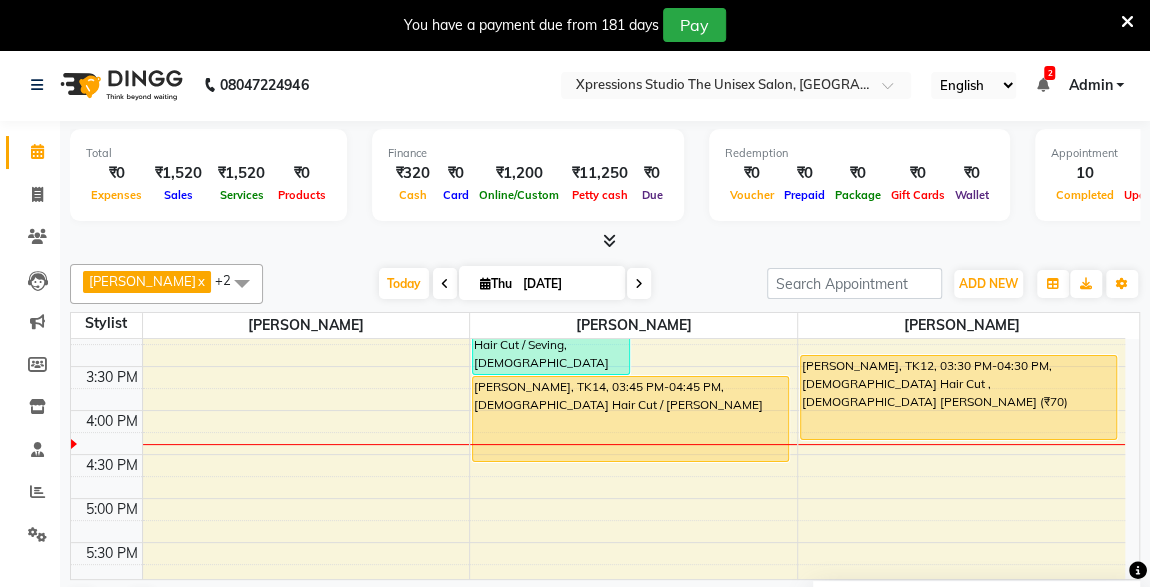 click on "[PERSON_NAME], TK12, 03:30 PM-04:30 PM, [DEMOGRAPHIC_DATA] Hair Cut ,[DEMOGRAPHIC_DATA]  [PERSON_NAME] (₹70)" at bounding box center (958, 397) 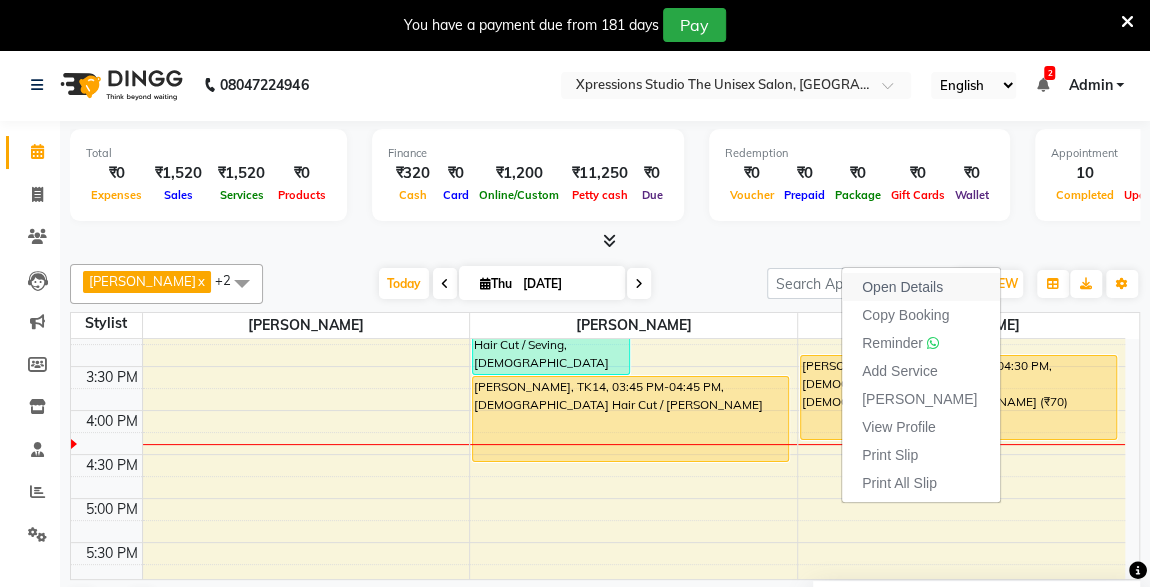 click on "Open Details" at bounding box center (902, 287) 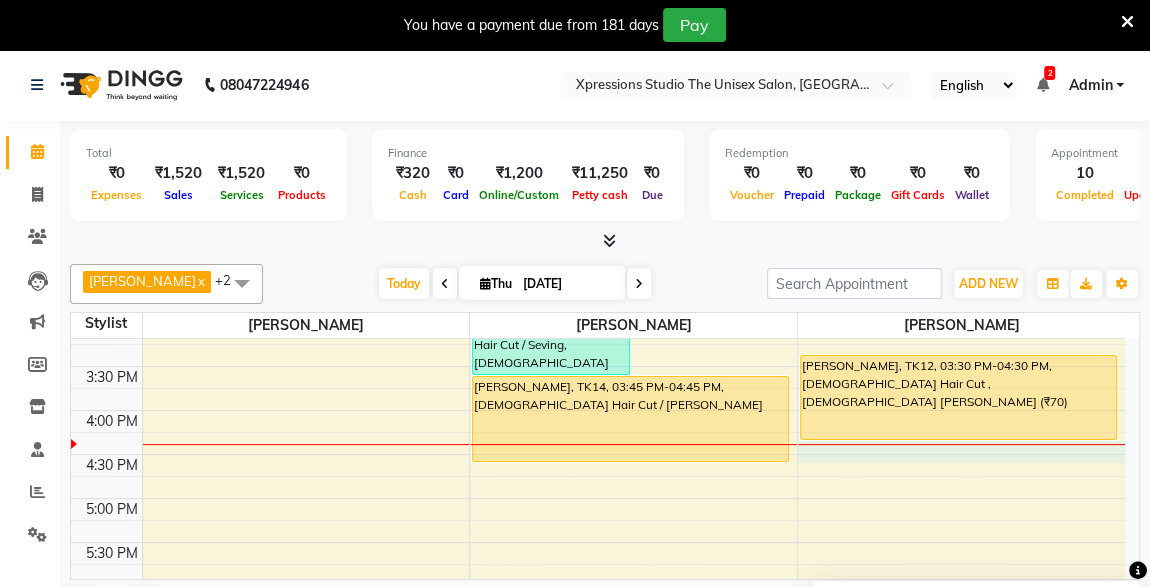 click on "8:00 AM 8:30 AM 9:00 AM 9:30 AM 10:00 AM 10:30 AM 11:00 AM 11:30 AM 12:00 PM 12:30 PM 1:00 PM 1:30 PM 2:00 PM 2:30 PM 3:00 PM 3:30 PM 4:00 PM 4:30 PM 5:00 PM 5:30 PM 6:00 PM 6:30 PM 7:00 PM 7:30 PM 8:00 PM 8:30 PM 9:00 PM 9:30 PM 10:00 PM 10:30 PM     [PERSON_NAME], TK08, 12:05 PM-01:05 PM, [DEMOGRAPHIC_DATA] Hair Cut / [PERSON_NAME]      Adv M., TK02, 12:30 PM-12:55 PM, [DEMOGRAPHIC_DATA]  [PERSON_NAME]    [PERSON_NAME], TK15, 07:00 PM-07:25 PM, [DEMOGRAPHIC_DATA]  [PERSON_NAME]     [PERSON_NAME], TK05, 11:30 AM-12:30 PM, [DEMOGRAPHIC_DATA] Hair Cut / [PERSON_NAME]      [PERSON_NAME], TK06, 12:15 PM-01:10 PM, [DEMOGRAPHIC_DATA] Hair Cut ,[DEMOGRAPHIC_DATA] SEVING      [PERSON_NAME], TK13, 02:25 PM-03:45 PM, [DEMOGRAPHIC_DATA] Hair Cut / Seving,[DEMOGRAPHIC_DATA] Head Massage With Oil     [PERSON_NAME], TK11, 02:30 PM-03:05 PM, [DEMOGRAPHIC_DATA] Hair Cut      [PERSON_NAME], TK03, 10:05 AM-10:40 AM, [DEMOGRAPHIC_DATA] Hair Cut     Akshay [PERSON_NAME], TK14, 03:45 PM-04:45 PM, [DEMOGRAPHIC_DATA] Hair Cut / [PERSON_NAME] KHARARE, TK01, 09:00 AM-09:25 AM, [DEMOGRAPHIC_DATA]  [PERSON_NAME] HUCHALE, TK04, 10:30 AM-11:05 AM, [DEMOGRAPHIC_DATA] Hair Cut" at bounding box center (598, 366) 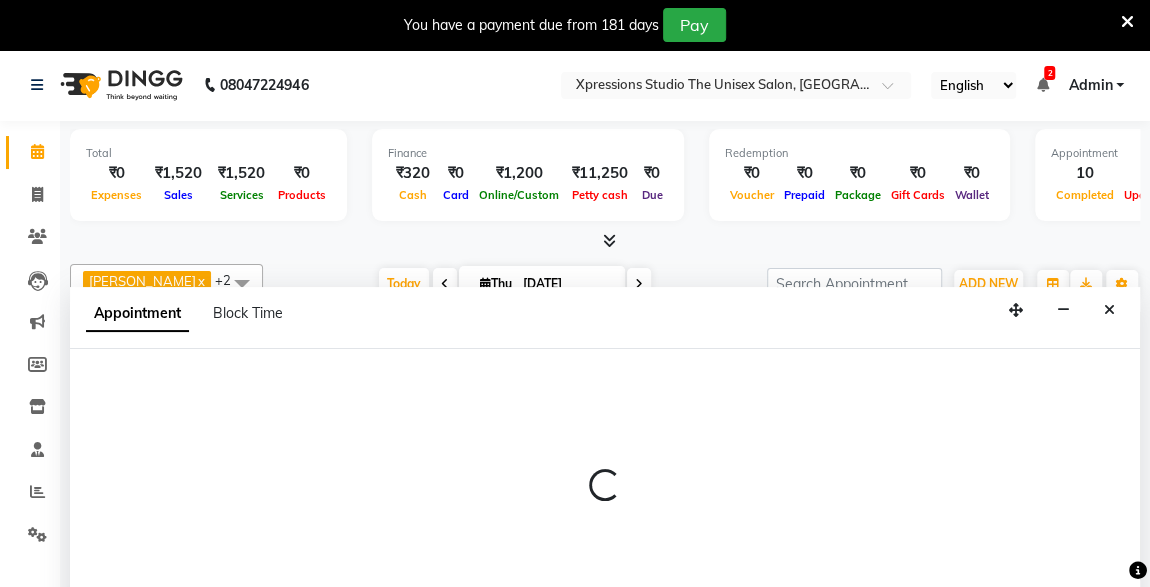 select on "57589" 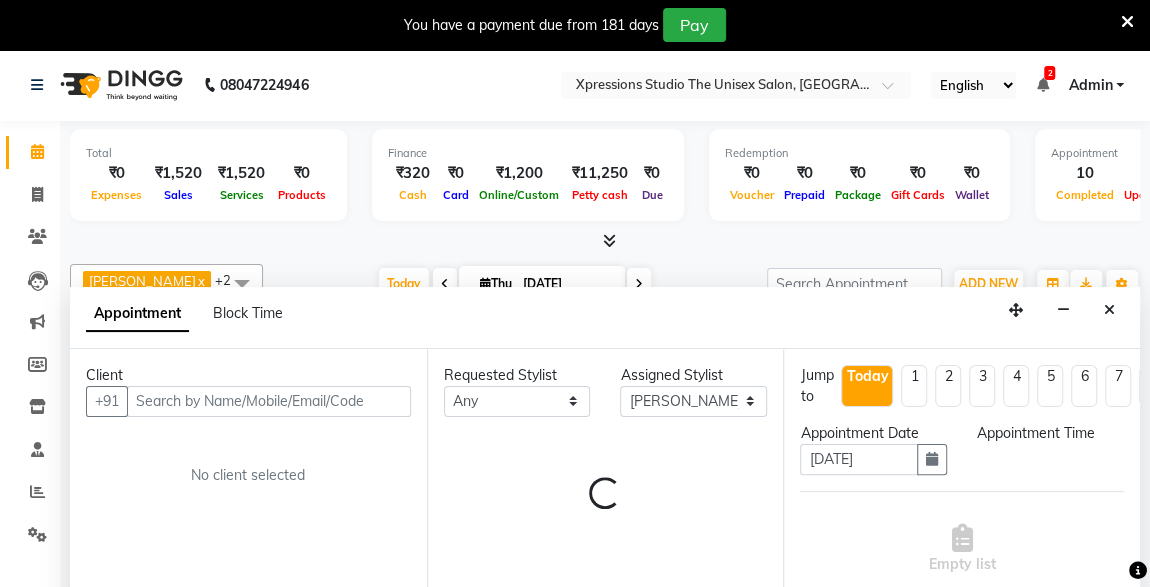scroll, scrollTop: 49, scrollLeft: 0, axis: vertical 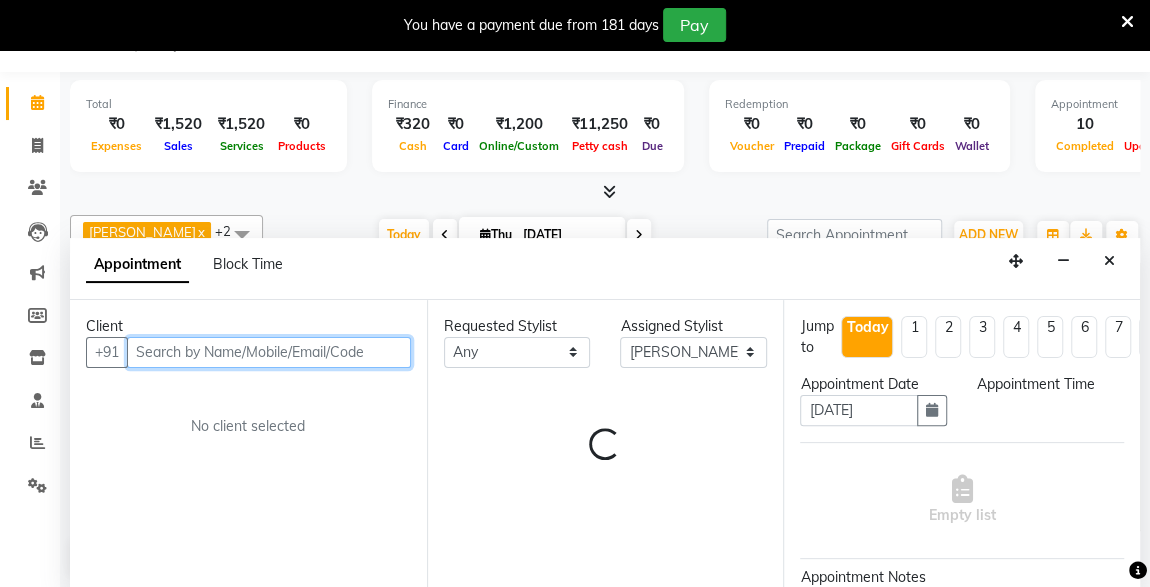 select on "990" 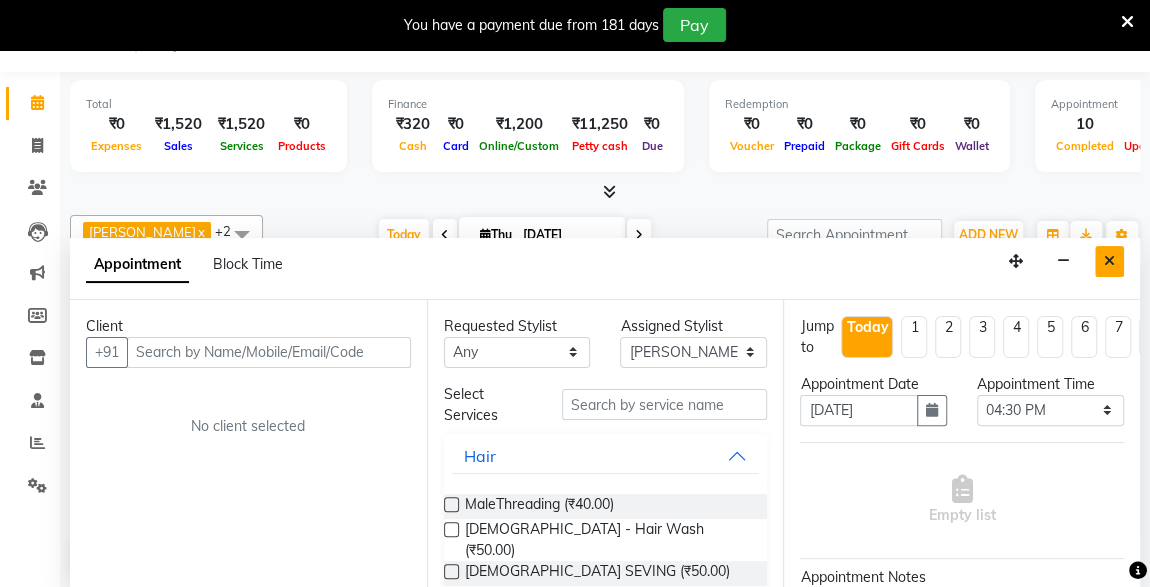 click at bounding box center [1109, 261] 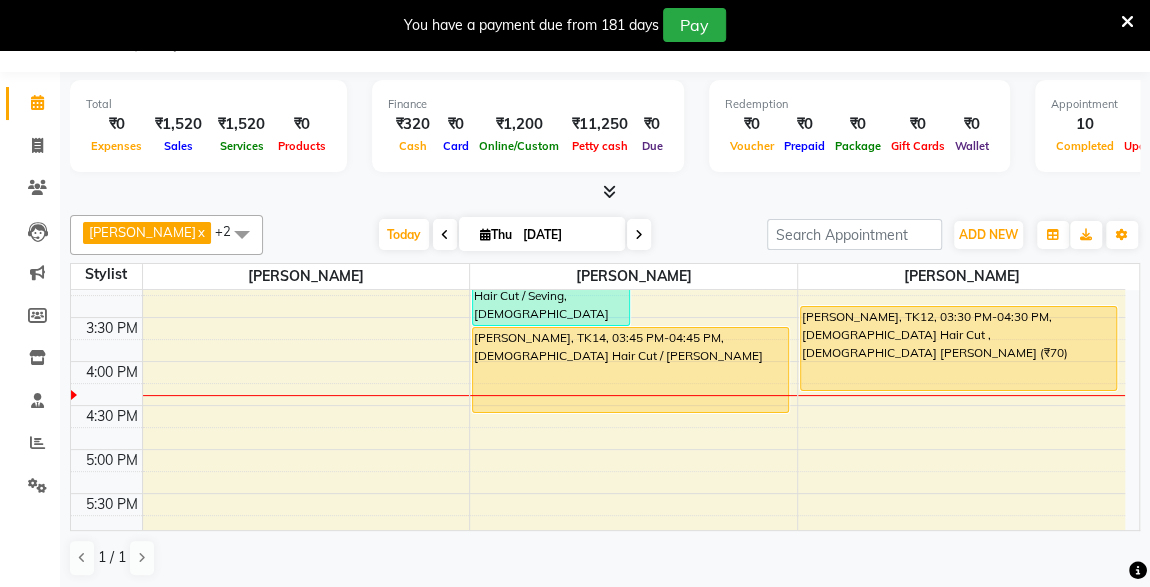 click on "[PERSON_NAME], TK12, 03:30 PM-04:30 PM, [DEMOGRAPHIC_DATA] Hair Cut ,[DEMOGRAPHIC_DATA]  [PERSON_NAME] (₹70)" at bounding box center [958, 348] 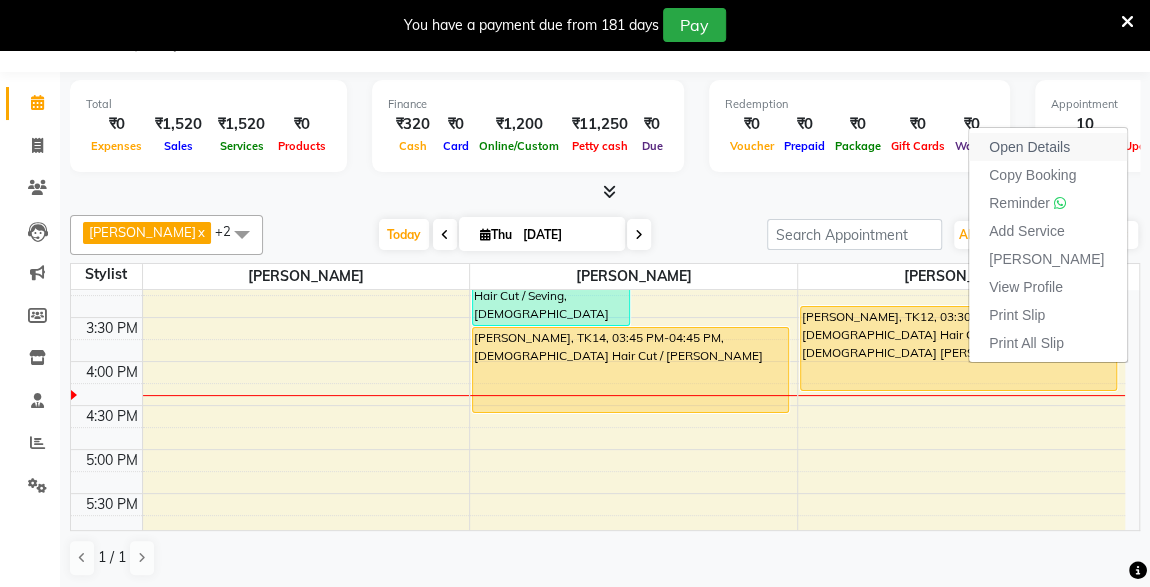 click on "Open Details" at bounding box center [1029, 147] 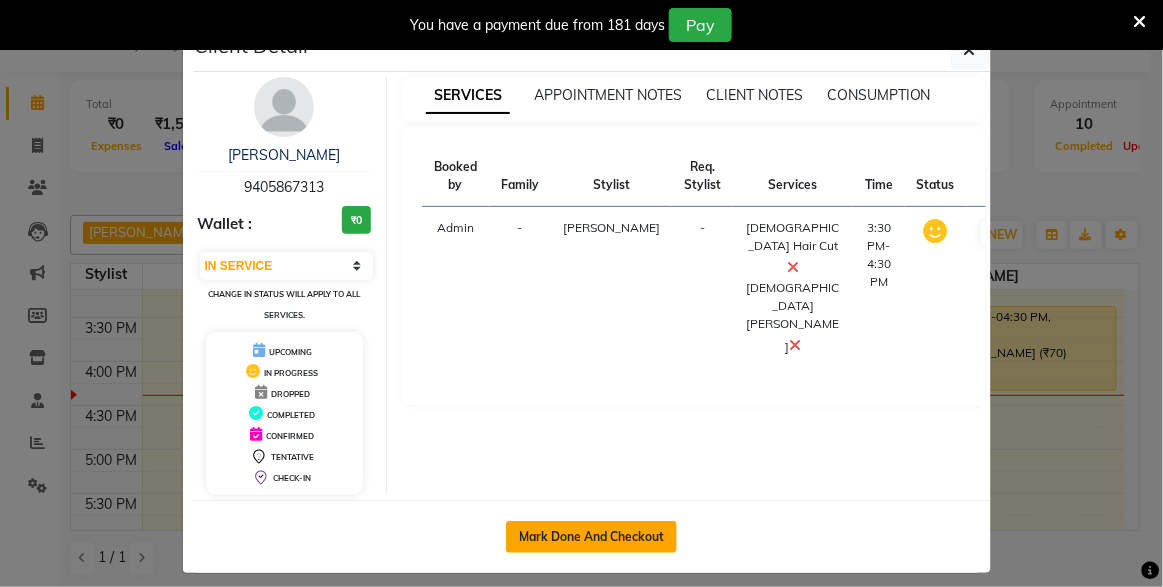 click on "Mark Done And Checkout" 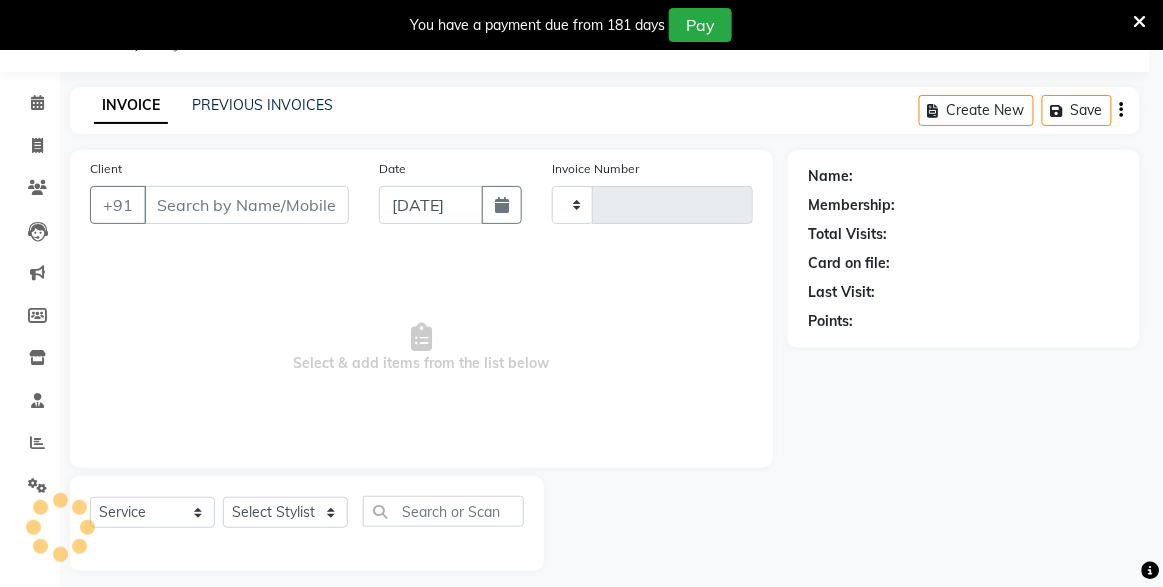 type on "3072" 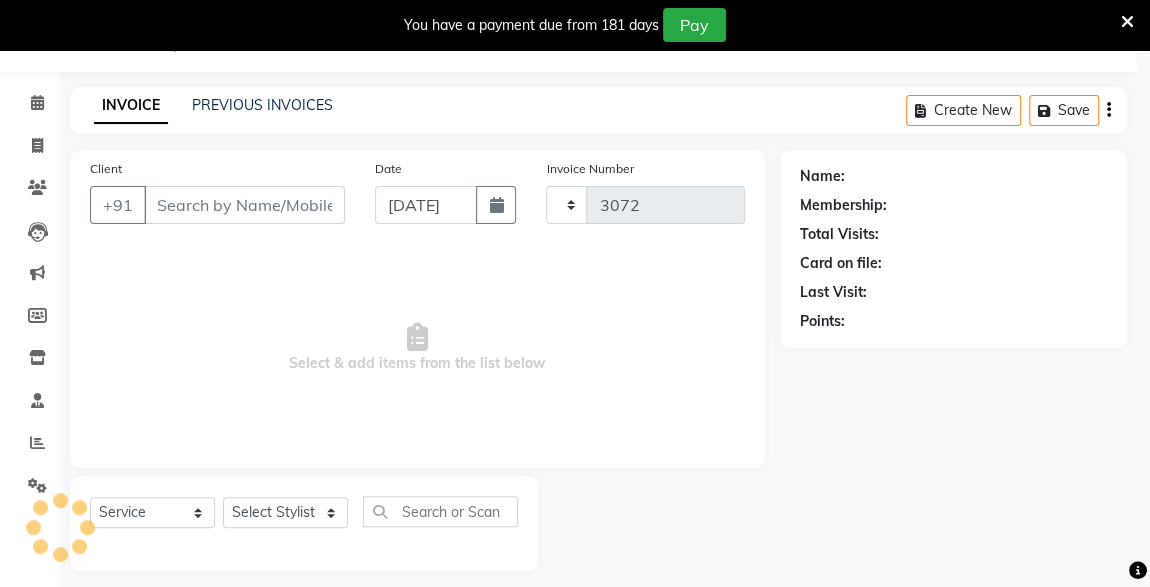 select on "7003" 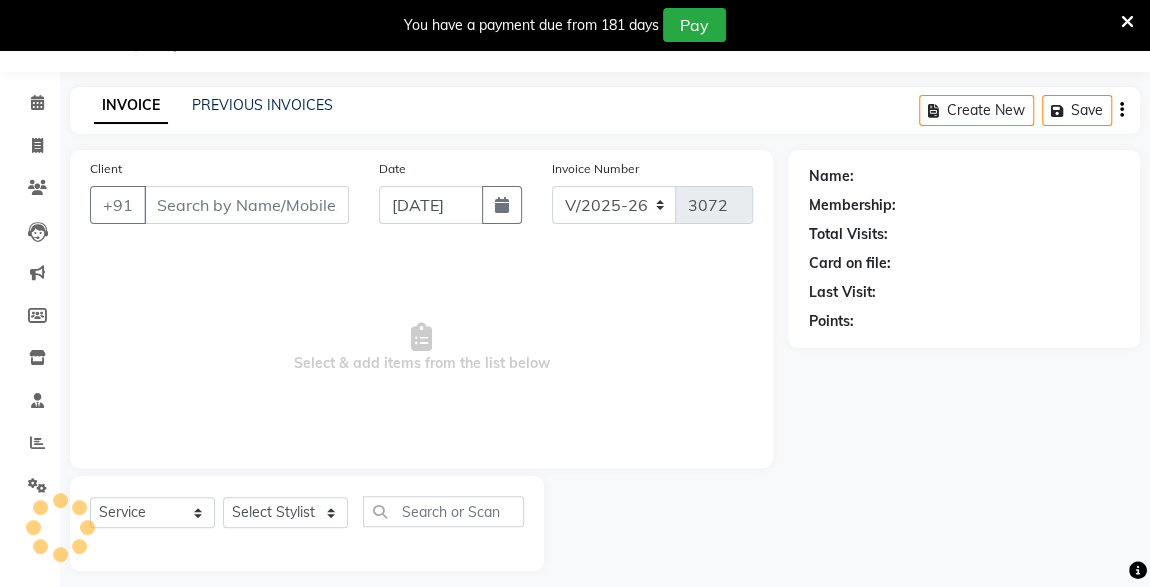 type on "9405867313" 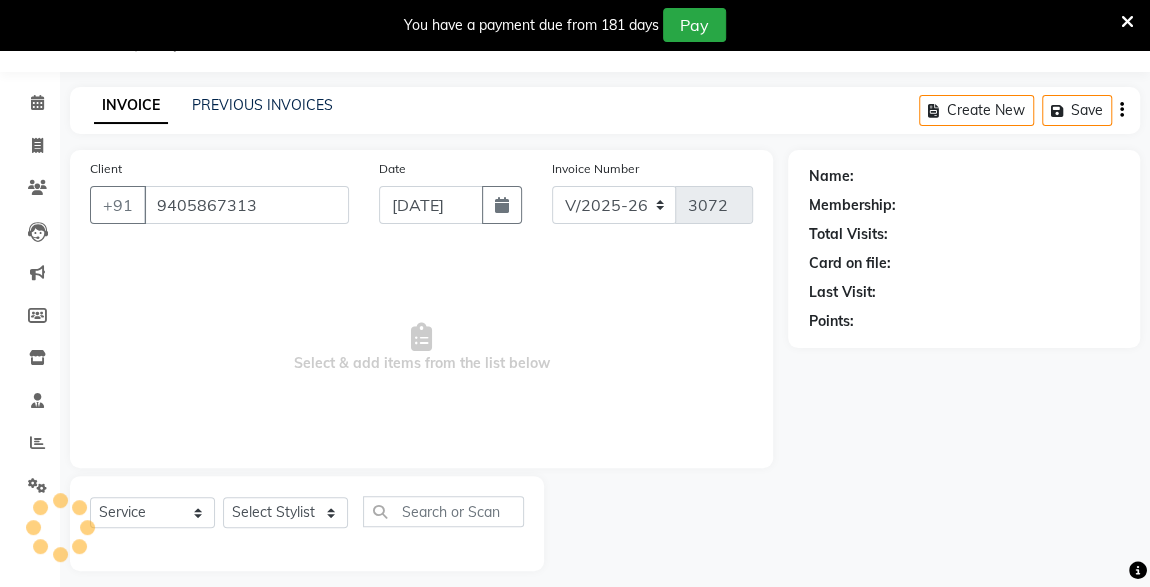 select on "57589" 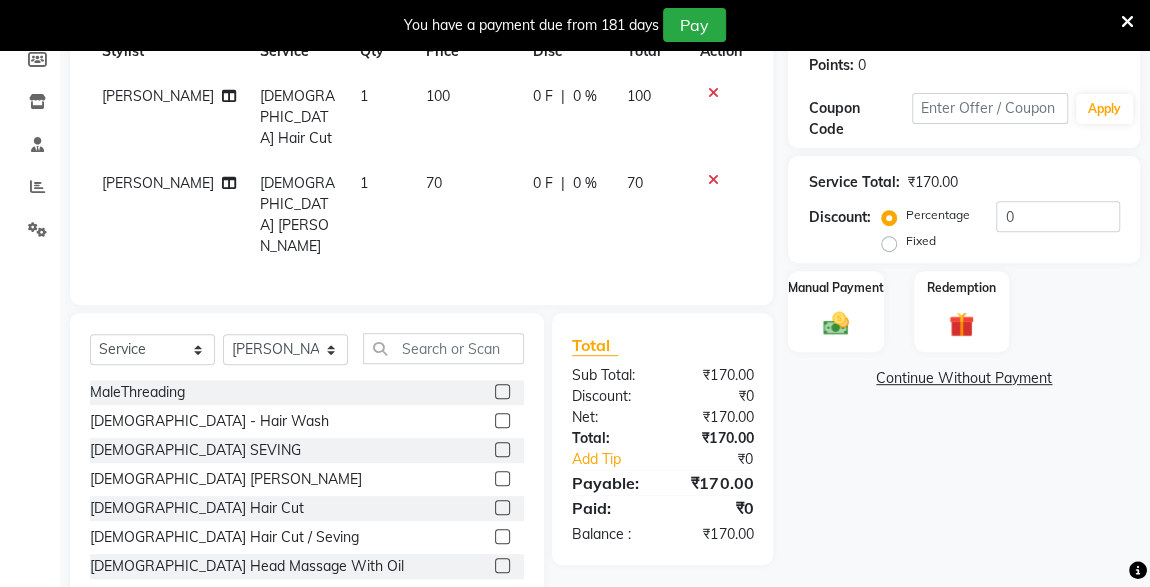 click 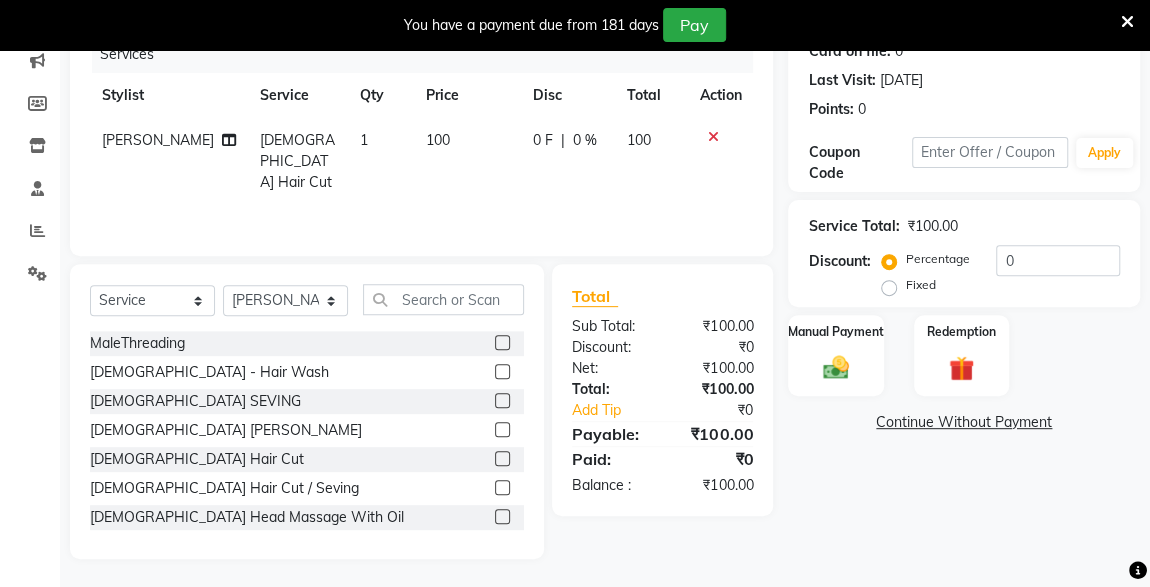 click 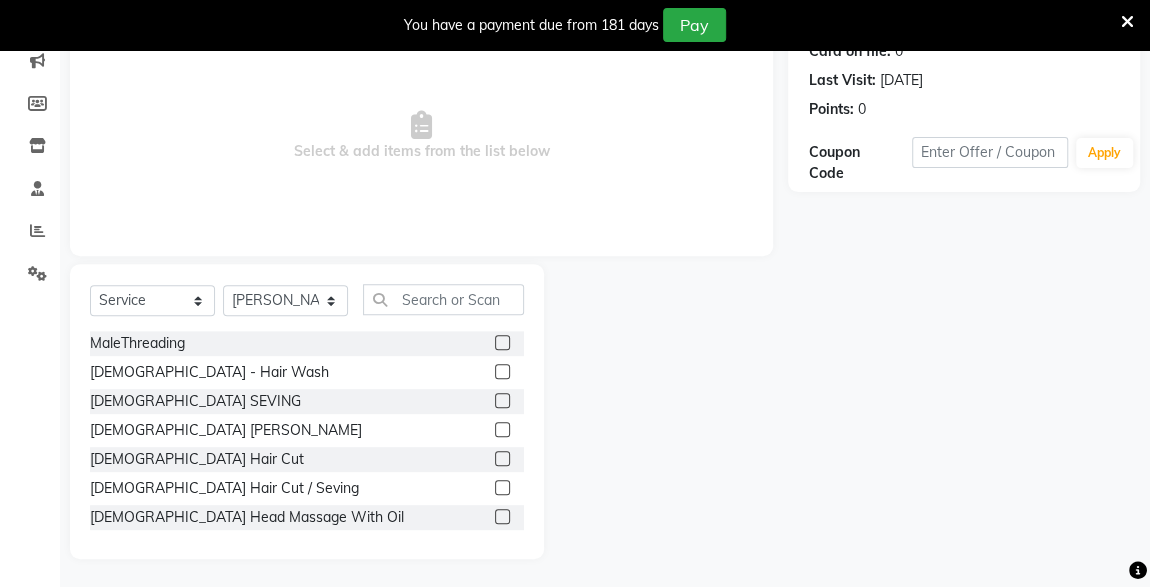 click 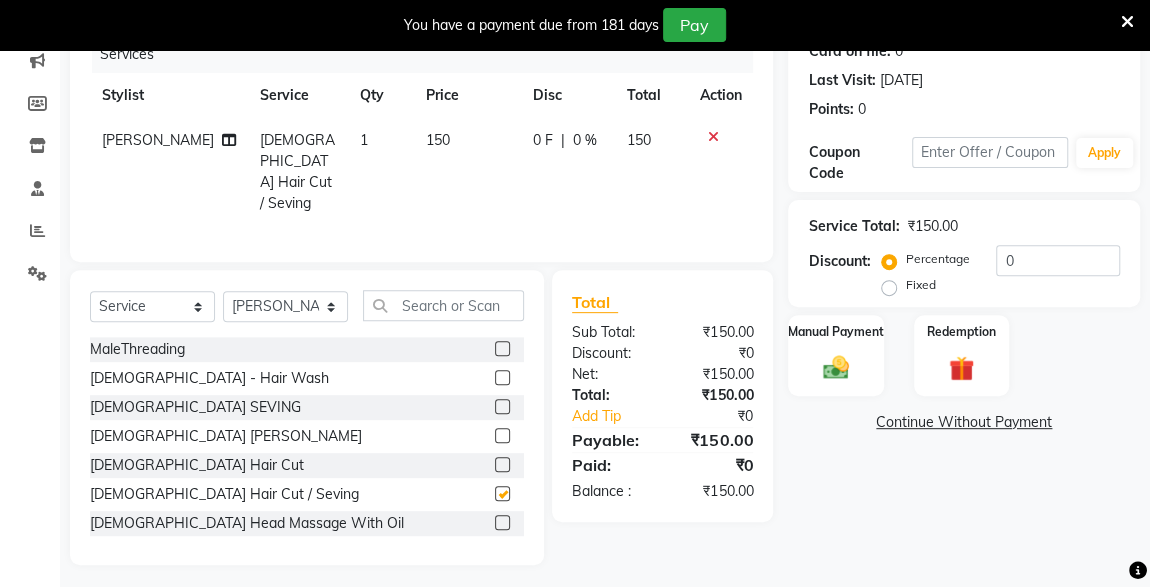 checkbox on "false" 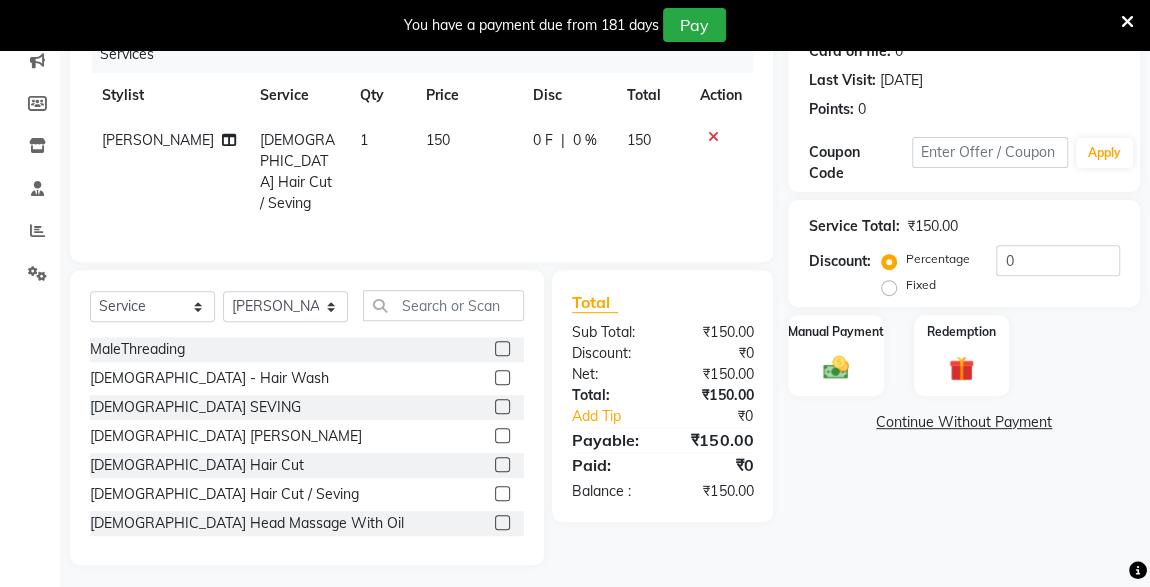 click 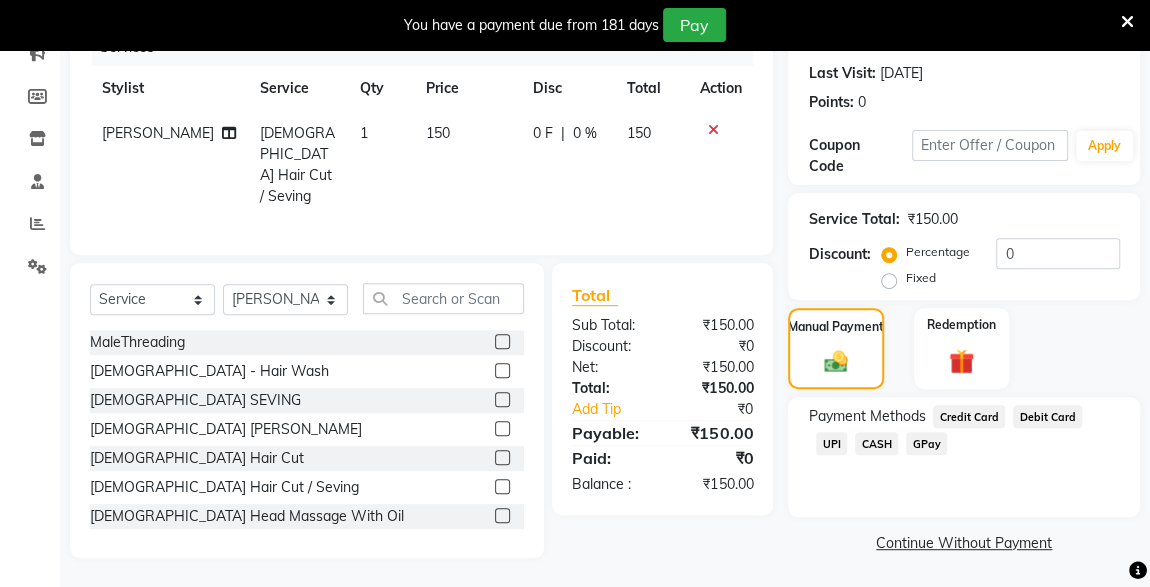click on "UPI" 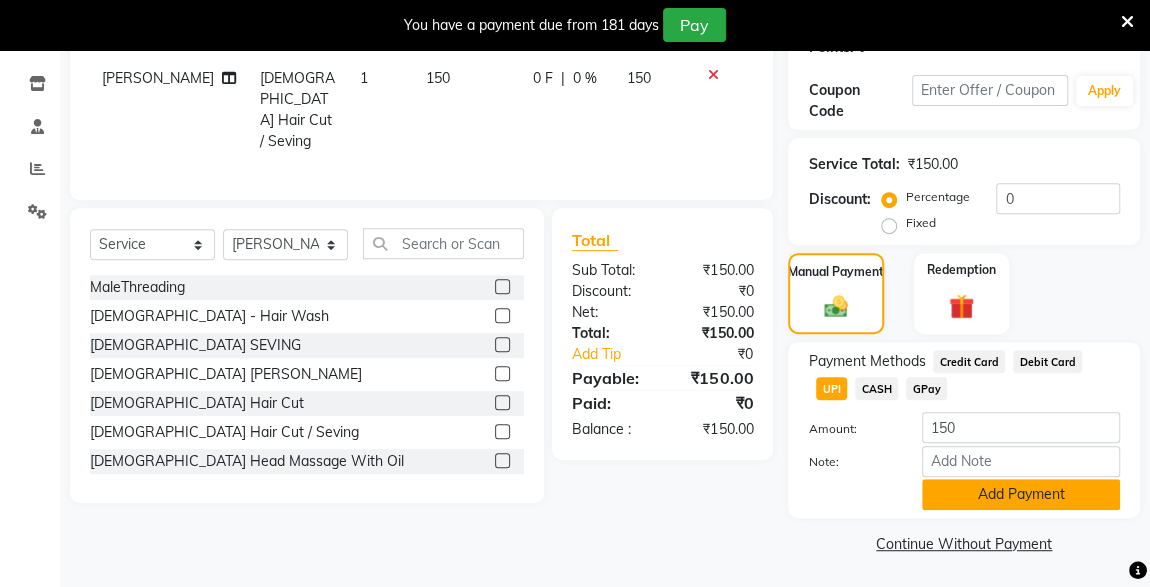 click on "Add Payment" 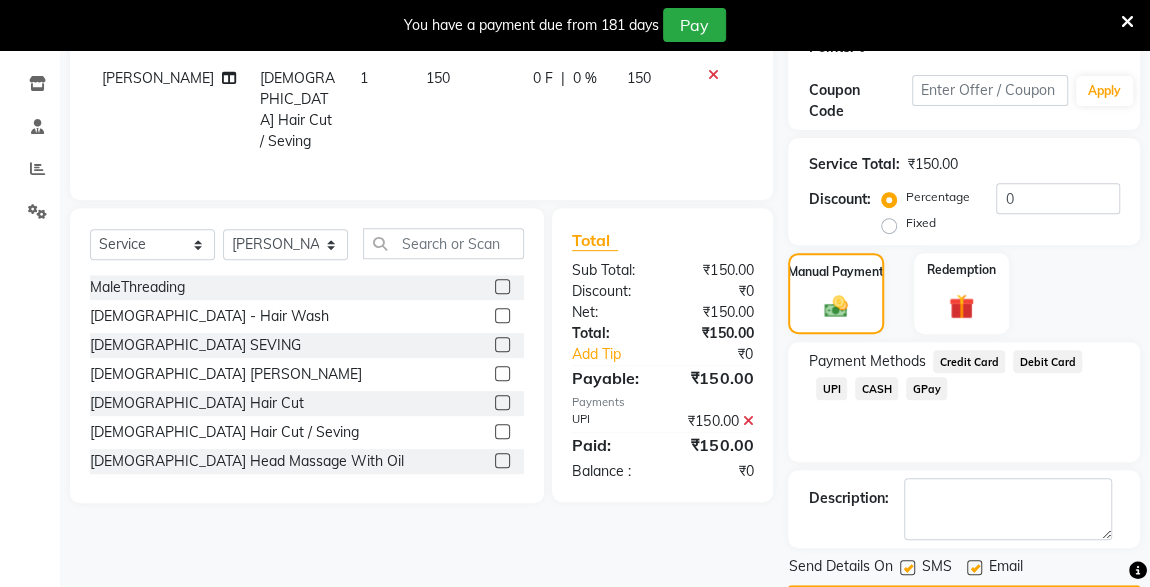 scroll, scrollTop: 379, scrollLeft: 0, axis: vertical 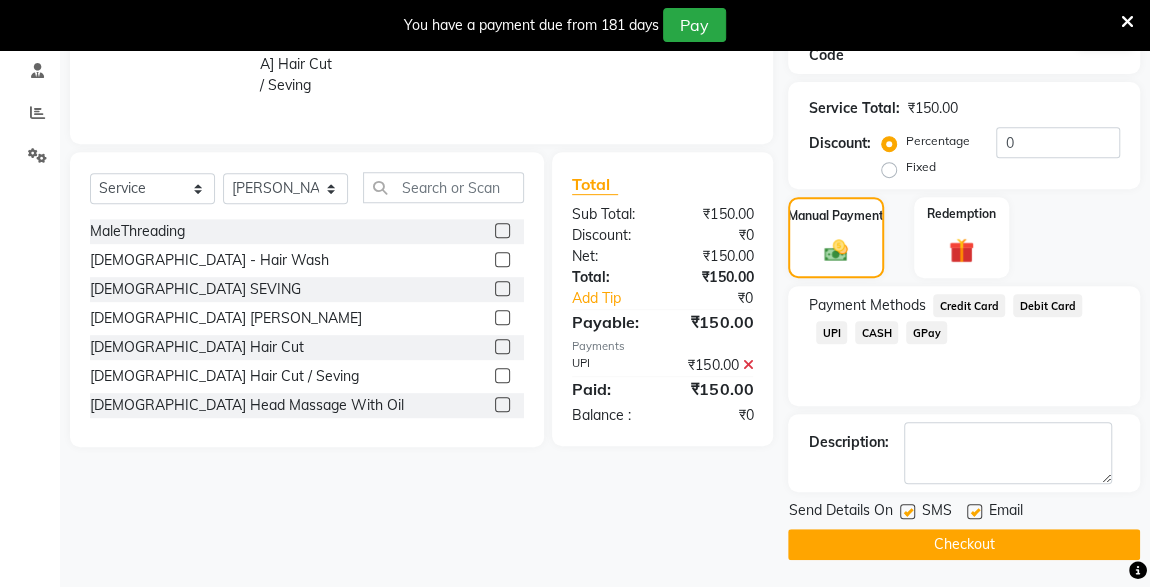 click 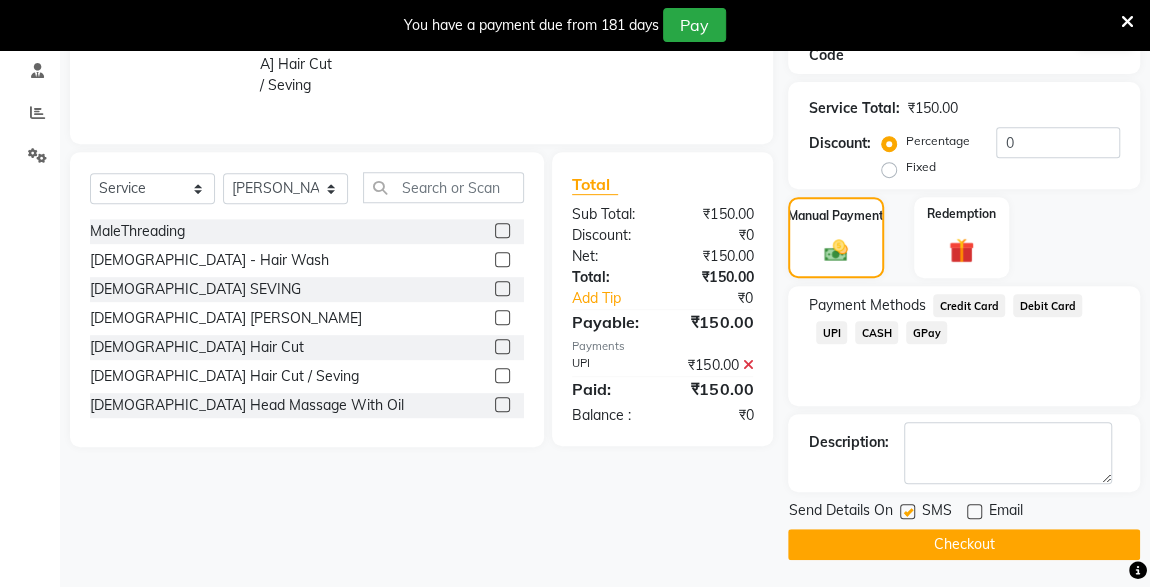 click 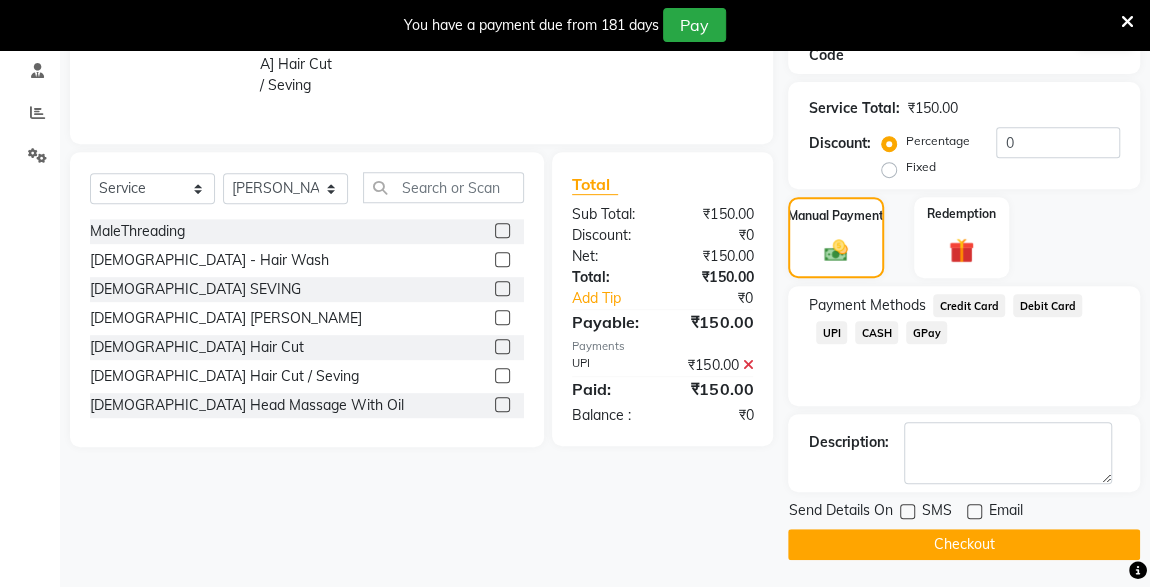 click on "Checkout" 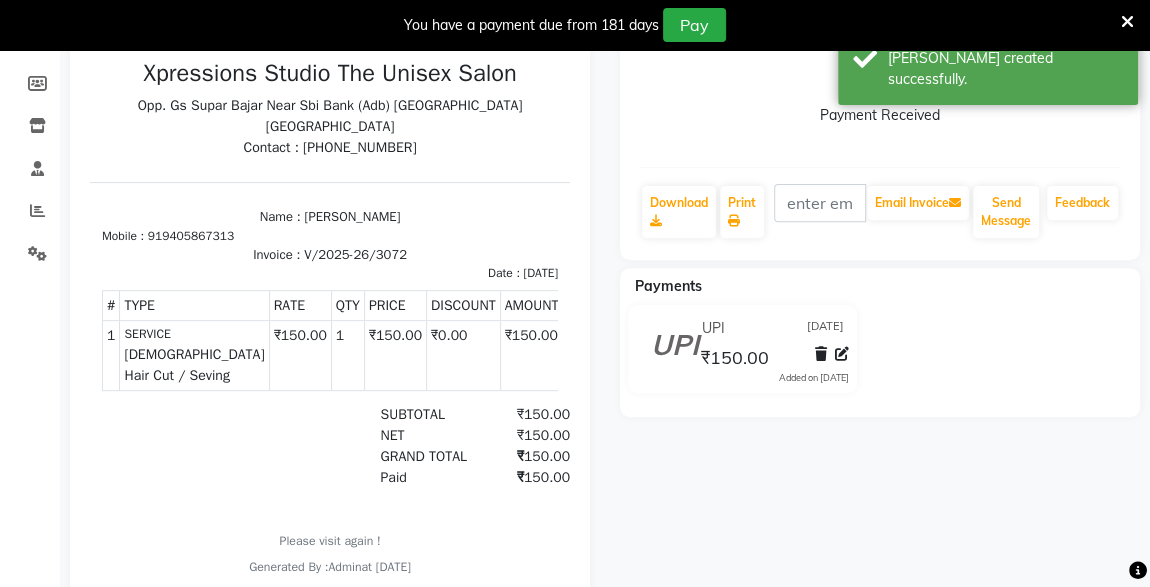 scroll, scrollTop: 0, scrollLeft: 0, axis: both 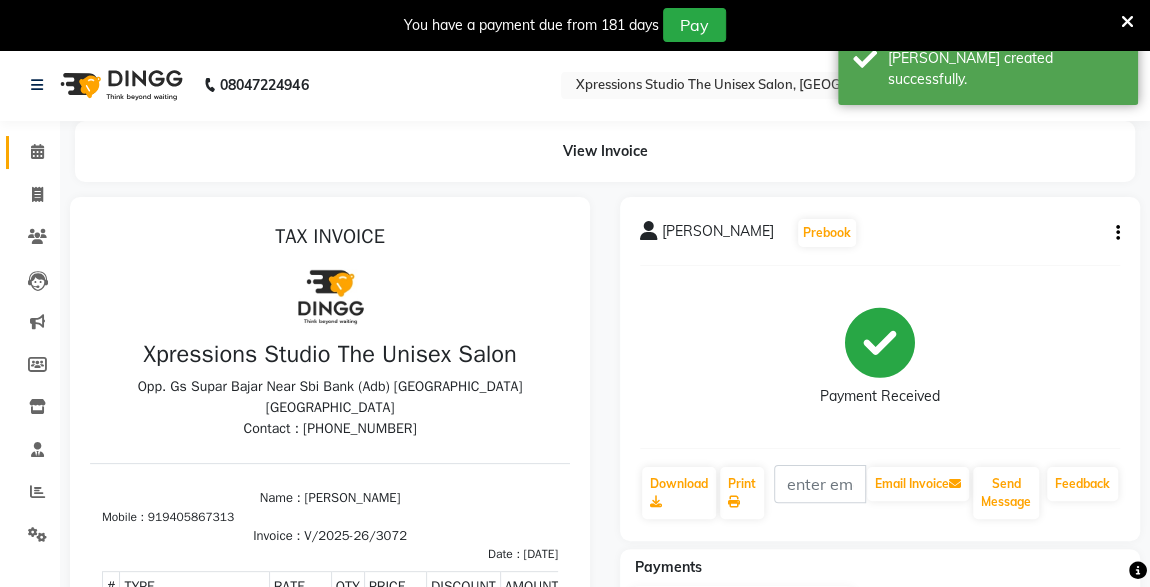 click 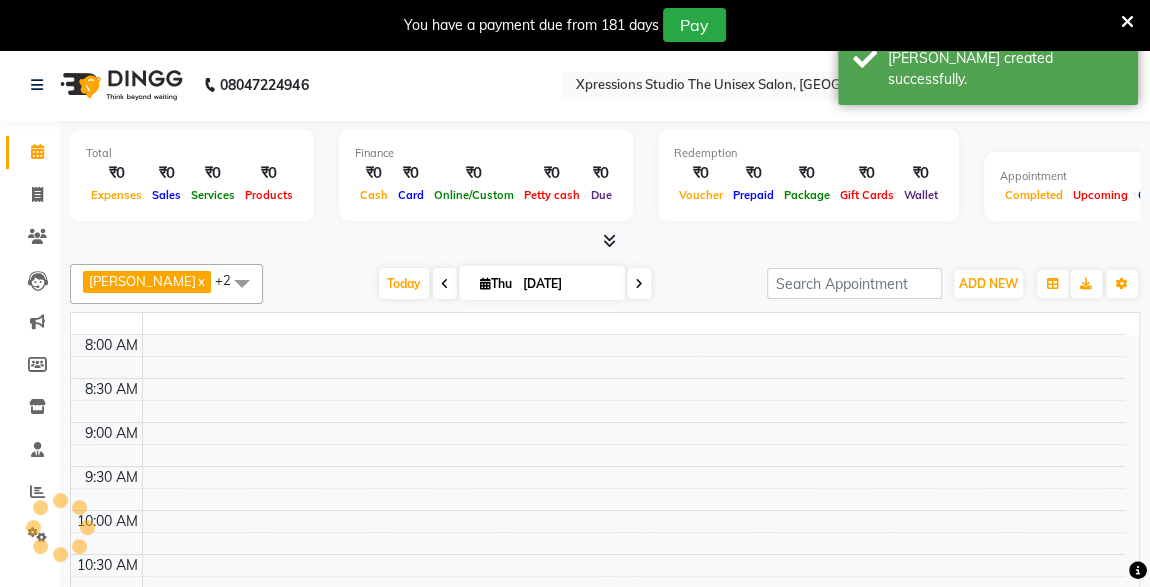 scroll, scrollTop: 692, scrollLeft: 0, axis: vertical 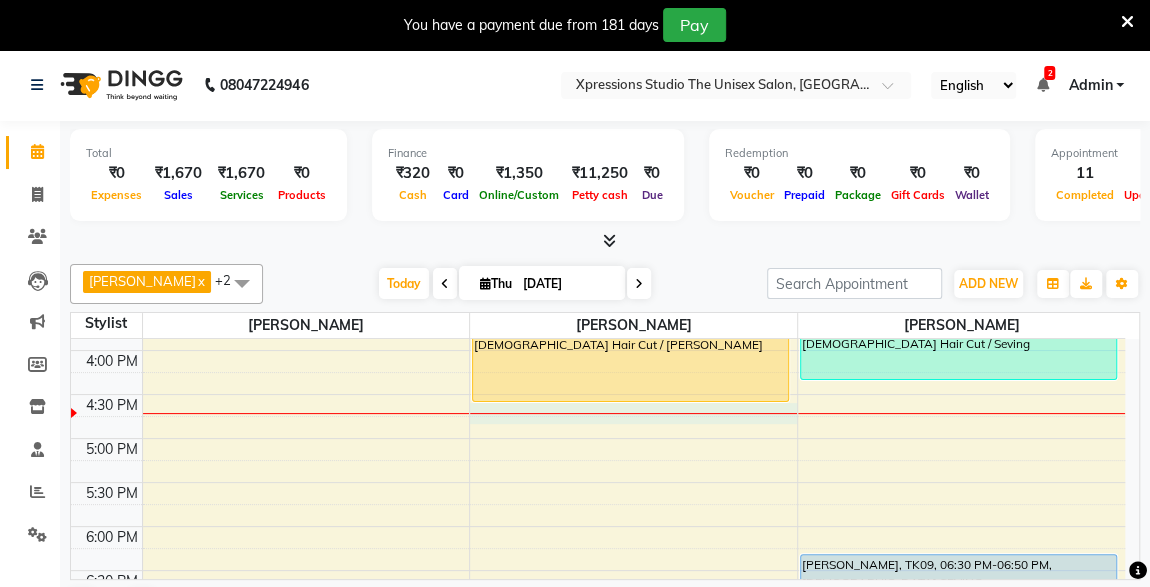 click on "8:00 AM 8:30 AM 9:00 AM 9:30 AM 10:00 AM 10:30 AM 11:00 AM 11:30 AM 12:00 PM 12:30 PM 1:00 PM 1:30 PM 2:00 PM 2:30 PM 3:00 PM 3:30 PM 4:00 PM 4:30 PM 5:00 PM 5:30 PM 6:00 PM 6:30 PM 7:00 PM 7:30 PM 8:00 PM 8:30 PM 9:00 PM 9:30 PM 10:00 PM 10:30 PM     [PERSON_NAME], TK08, 12:05 PM-01:05 PM, [DEMOGRAPHIC_DATA] Hair Cut / [PERSON_NAME]      Adv M., TK02, 12:30 PM-12:55 PM, [DEMOGRAPHIC_DATA]  [PERSON_NAME]    [PERSON_NAME], TK15, 07:00 PM-07:25 PM, [DEMOGRAPHIC_DATA]  [PERSON_NAME]     [PERSON_NAME], TK05, 11:30 AM-12:30 PM, [DEMOGRAPHIC_DATA] Hair Cut / [PERSON_NAME]      [PERSON_NAME], TK06, 12:15 PM-01:10 PM, [DEMOGRAPHIC_DATA] Hair Cut ,[DEMOGRAPHIC_DATA] SEVING      [PERSON_NAME], TK13, 02:25 PM-03:45 PM, [DEMOGRAPHIC_DATA] Hair Cut / Seving,[DEMOGRAPHIC_DATA] Head Massage With Oil     [PERSON_NAME], TK11, 02:30 PM-03:05 PM, [DEMOGRAPHIC_DATA] Hair Cut      [PERSON_NAME], TK03, 10:05 AM-10:40 AM, [DEMOGRAPHIC_DATA] Hair Cut     Akshay [PERSON_NAME], TK14, 03:45 PM-04:45 PM, [DEMOGRAPHIC_DATA] Hair Cut / [PERSON_NAME] KHARARE, TK01, 09:00 AM-09:25 AM, [DEMOGRAPHIC_DATA]  [PERSON_NAME] HUCHALE, TK04, 10:30 AM-11:05 AM, [DEMOGRAPHIC_DATA] Hair Cut" at bounding box center [598, 306] 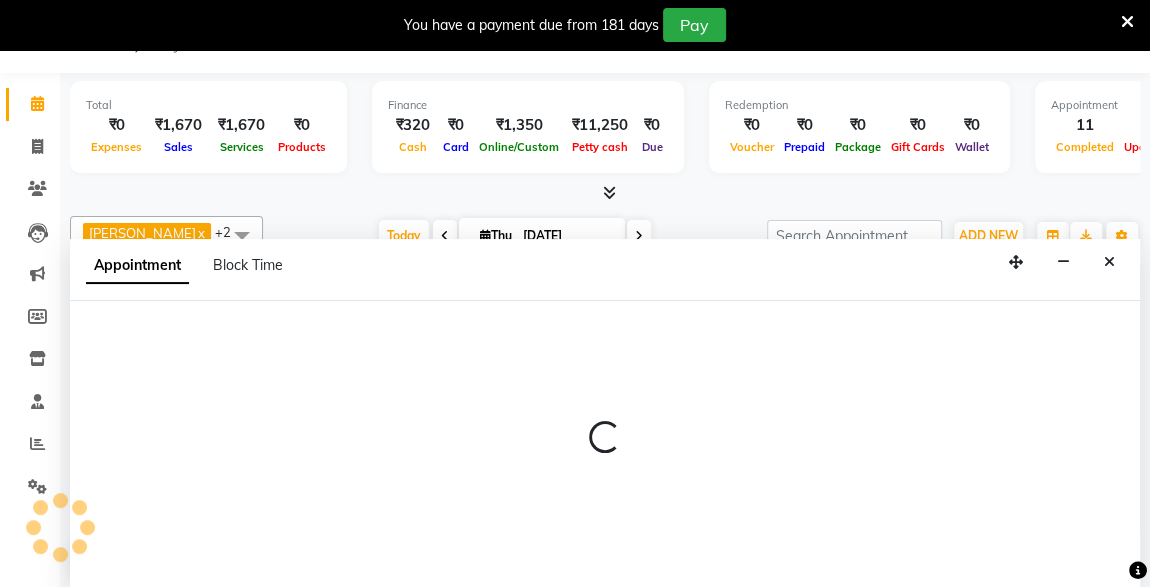 select on "57588" 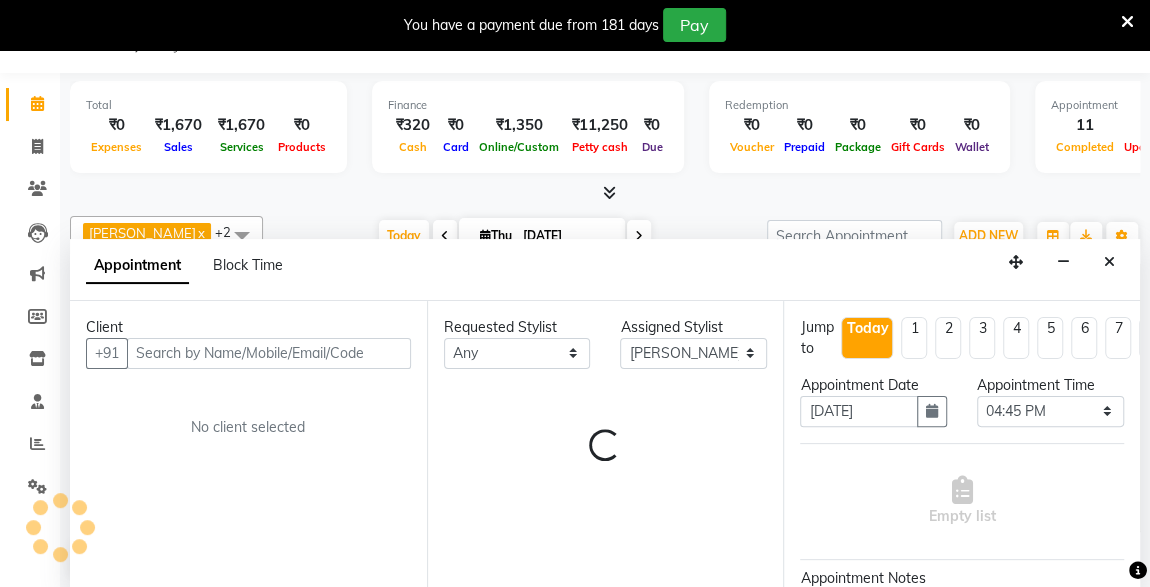 scroll, scrollTop: 49, scrollLeft: 0, axis: vertical 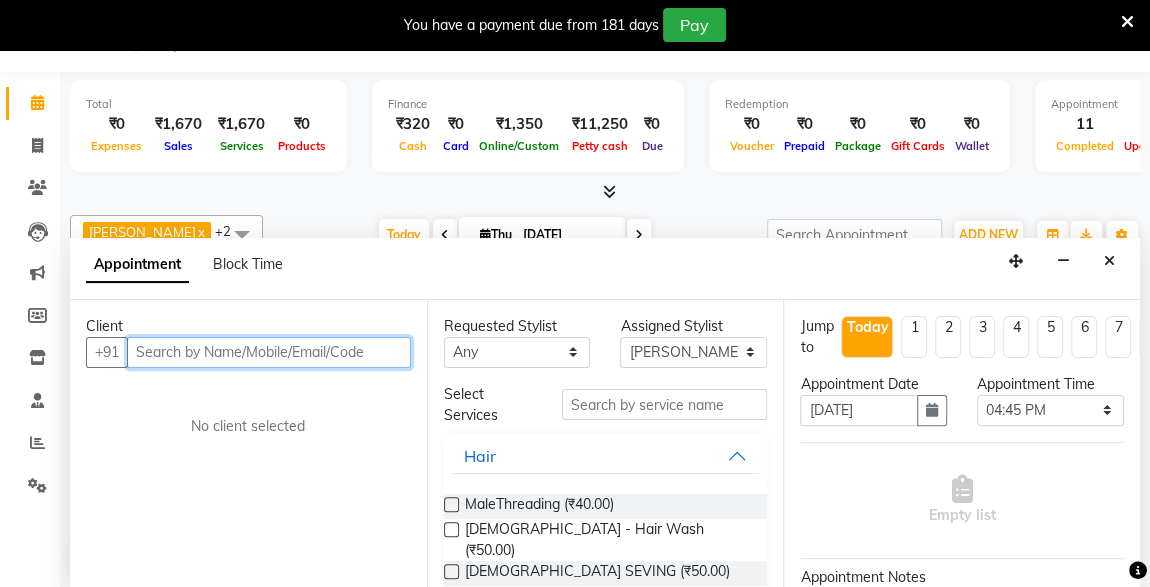 click at bounding box center (269, 352) 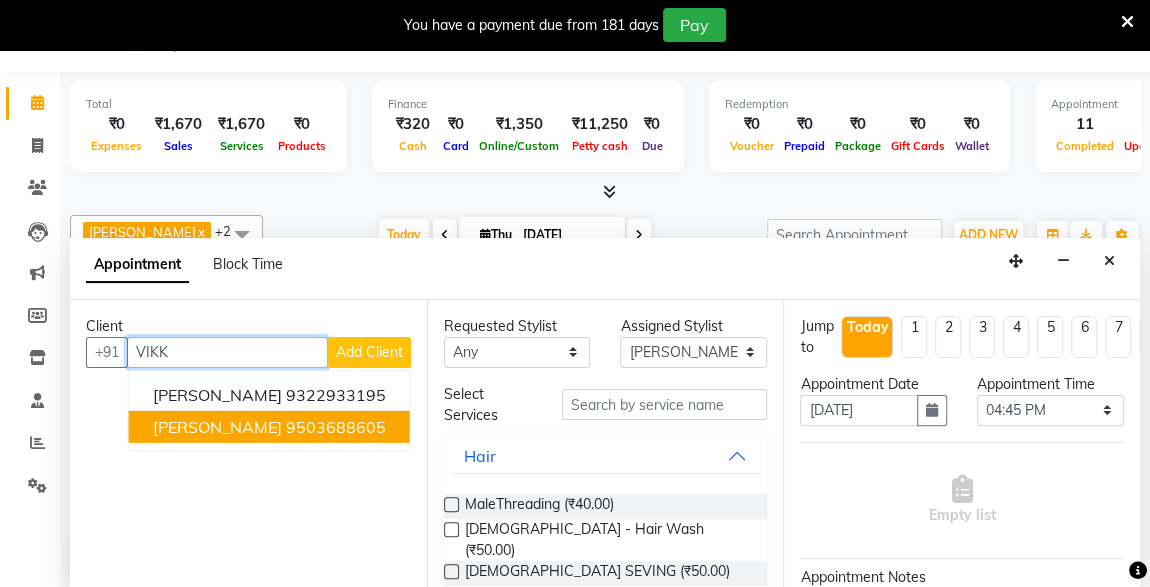 click on "[PERSON_NAME]" at bounding box center (217, 426) 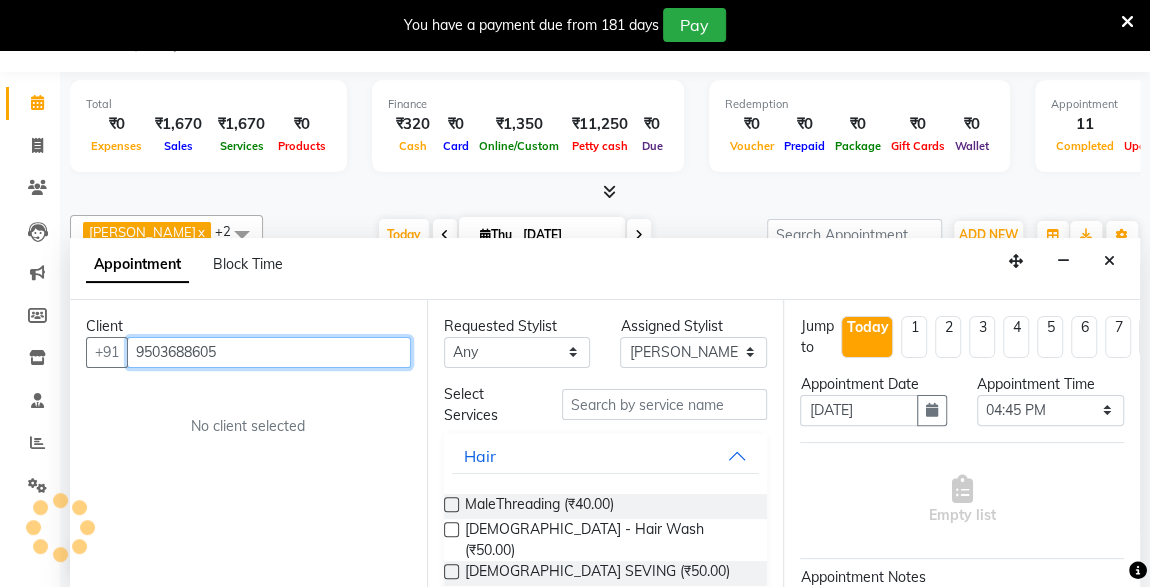 type on "9503688605" 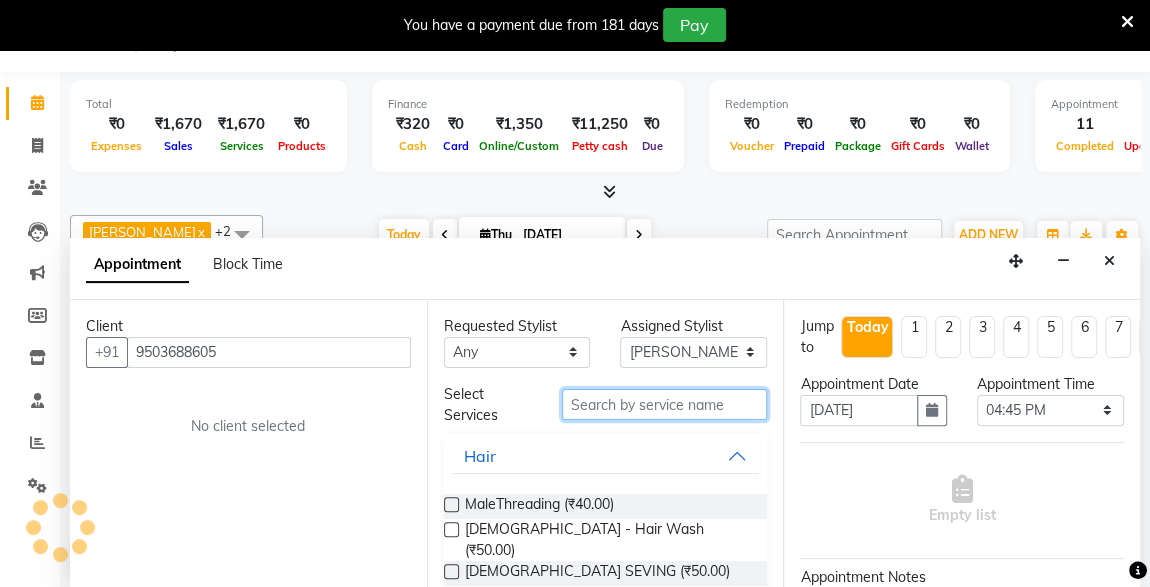 click at bounding box center (665, 404) 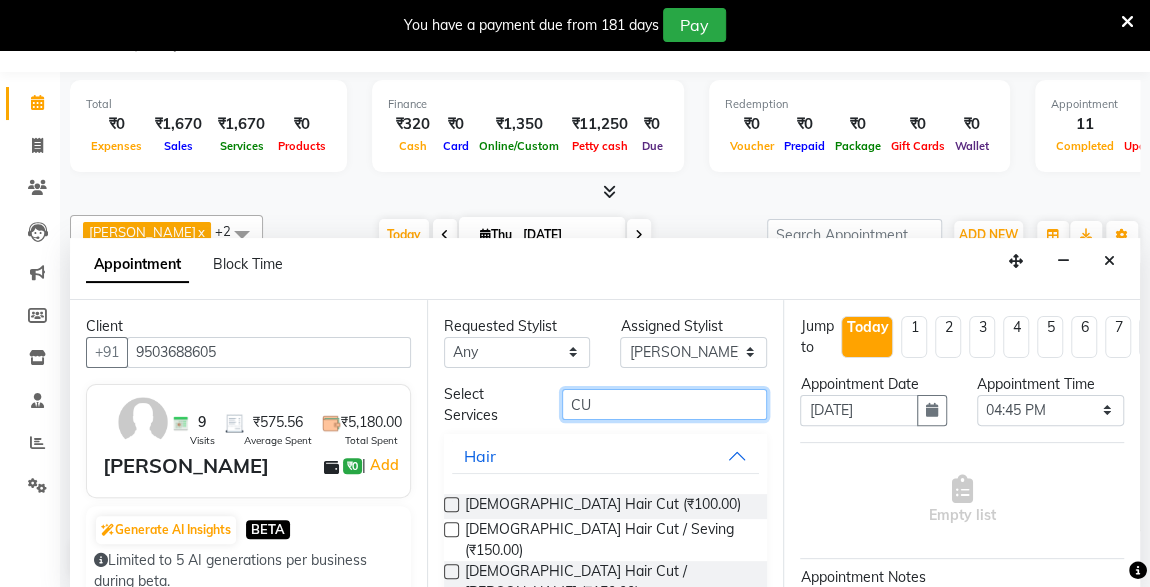 type on "CU" 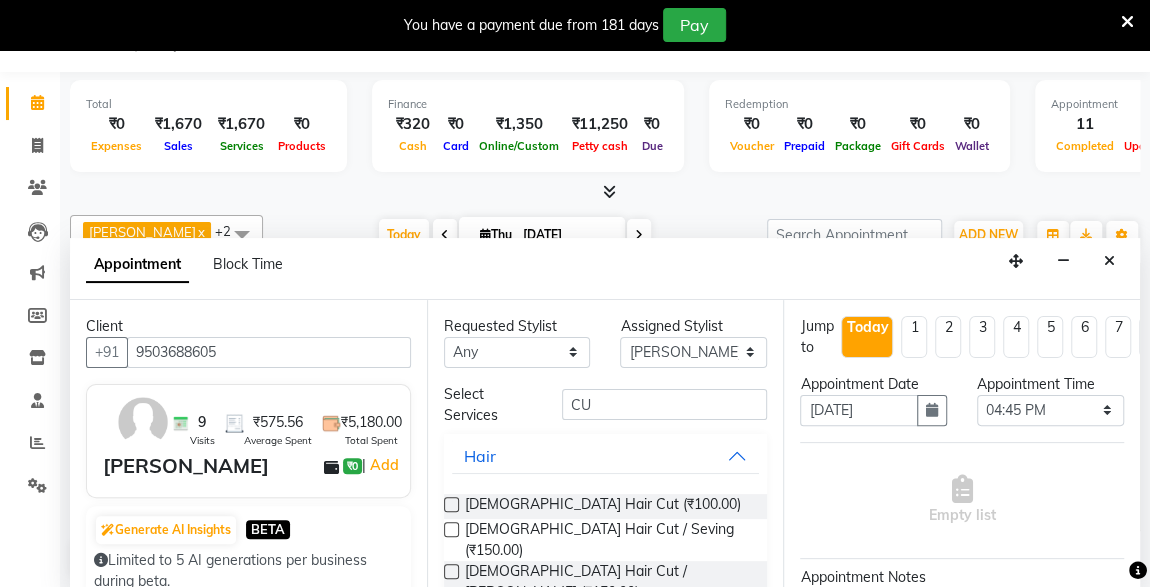 click at bounding box center (451, 504) 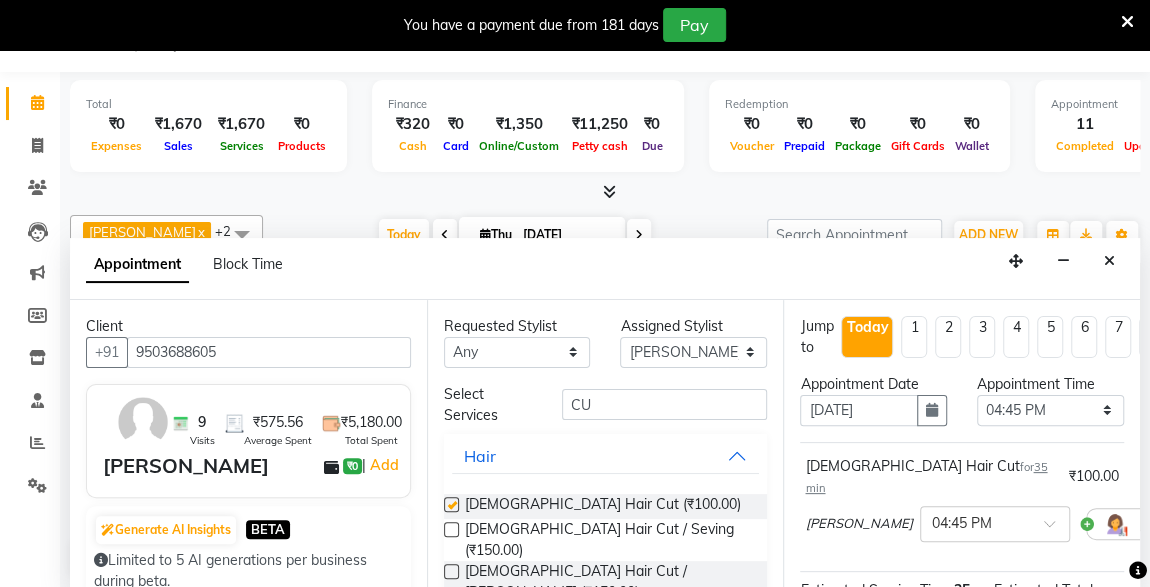 checkbox on "false" 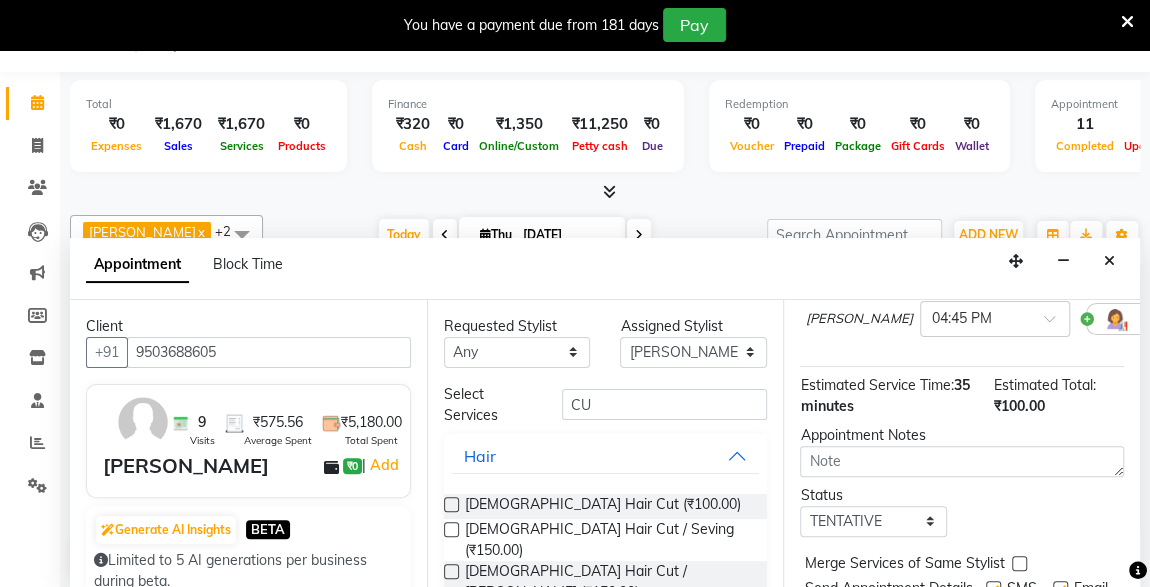 scroll, scrollTop: 289, scrollLeft: 0, axis: vertical 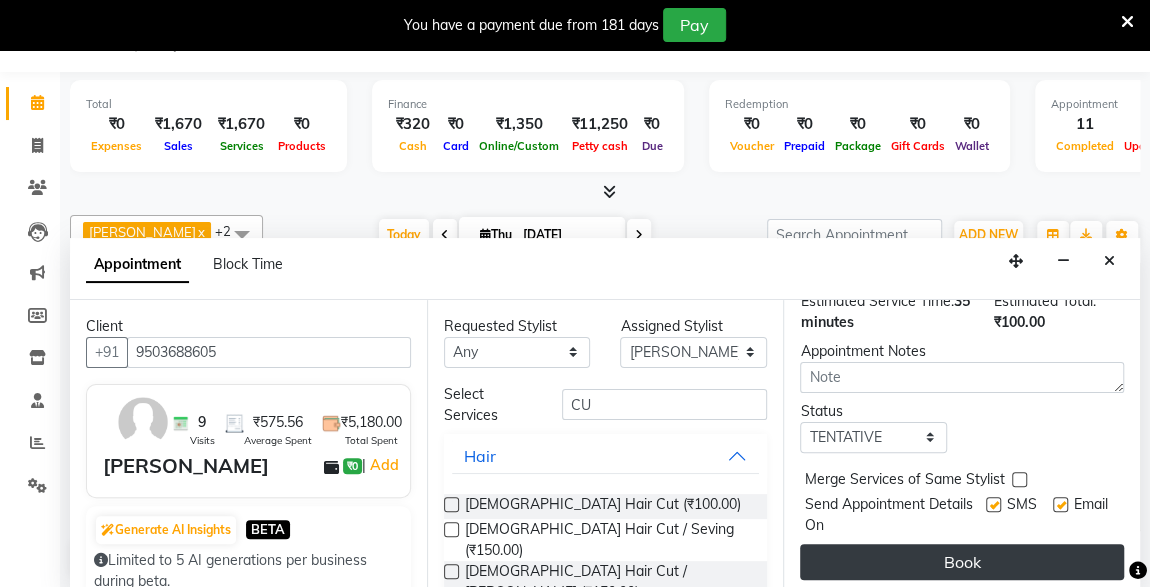 click on "Book" at bounding box center [962, 562] 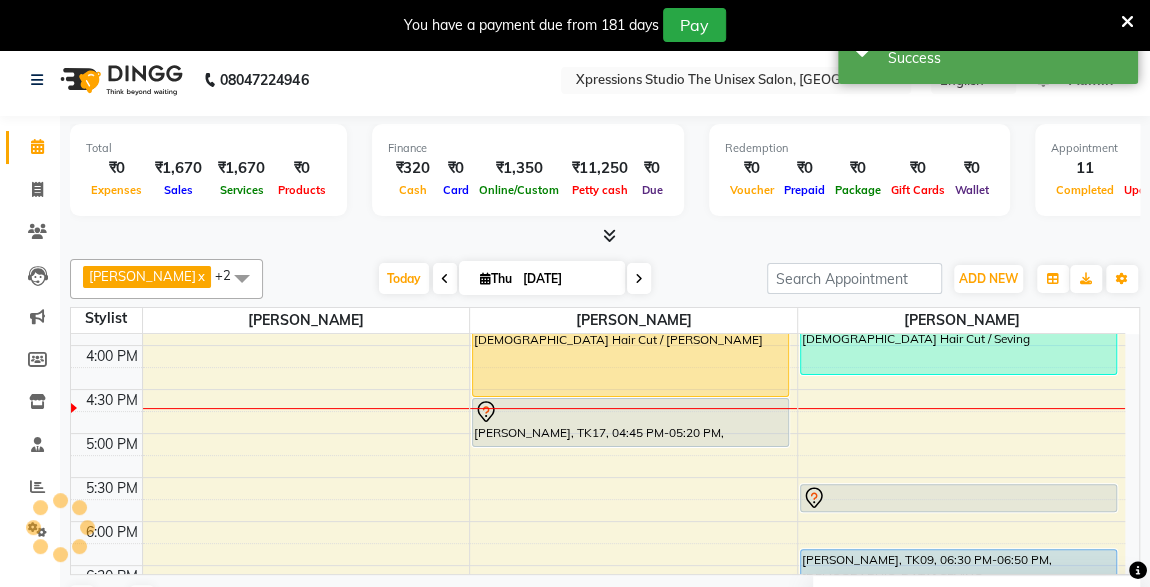scroll, scrollTop: 0, scrollLeft: 0, axis: both 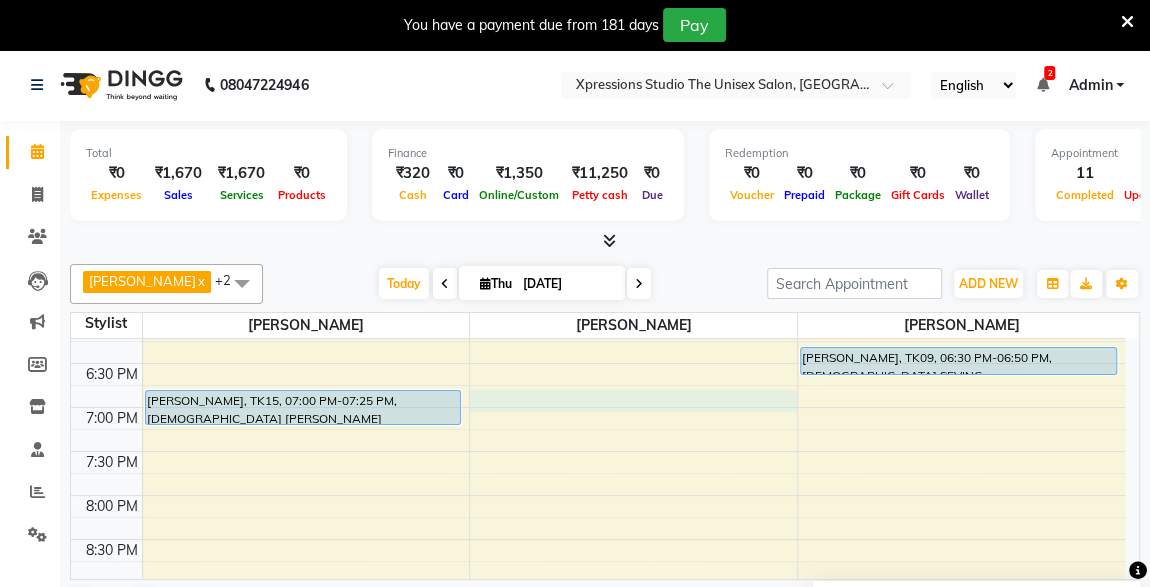 click on "8:00 AM 8:30 AM 9:00 AM 9:30 AM 10:00 AM 10:30 AM 11:00 AM 11:30 AM 12:00 PM 12:30 PM 1:00 PM 1:30 PM 2:00 PM 2:30 PM 3:00 PM 3:30 PM 4:00 PM 4:30 PM 5:00 PM 5:30 PM 6:00 PM 6:30 PM 7:00 PM 7:30 PM 8:00 PM 8:30 PM 9:00 PM 9:30 PM 10:00 PM 10:30 PM     [PERSON_NAME], TK08, 12:05 PM-01:05 PM, [DEMOGRAPHIC_DATA] Hair Cut / [PERSON_NAME]      Adv M., TK02, 12:30 PM-12:55 PM, [DEMOGRAPHIC_DATA]  [PERSON_NAME]    [PERSON_NAME], TK15, 07:00 PM-07:25 PM, [DEMOGRAPHIC_DATA]  [PERSON_NAME]     [PERSON_NAME], TK05, 11:30 AM-12:30 PM, [DEMOGRAPHIC_DATA] Hair Cut / [PERSON_NAME]      [PERSON_NAME], TK06, 12:15 PM-01:10 PM, [DEMOGRAPHIC_DATA] Hair Cut ,[DEMOGRAPHIC_DATA] SEVING      [PERSON_NAME], TK13, 02:25 PM-03:45 PM, [DEMOGRAPHIC_DATA] Hair Cut / Seving,[DEMOGRAPHIC_DATA] Head Massage With Oil     [PERSON_NAME], TK11, 02:30 PM-03:05 PM, [DEMOGRAPHIC_DATA] Hair Cut      [PERSON_NAME], TK03, 10:05 AM-10:40 AM, [DEMOGRAPHIC_DATA] Hair Cut     Akshay [PERSON_NAME], TK14, 03:45 PM-04:45 PM, [DEMOGRAPHIC_DATA] Hair Cut / [PERSON_NAME] [PERSON_NAME], TK17, 04:45 PM-05:20 PM, [DEMOGRAPHIC_DATA] Hair Cut              RAJ KHARARE, TK01, 09:00 AM-09:25 AM, [DEMOGRAPHIC_DATA]  [PERSON_NAME]" at bounding box center [598, 99] 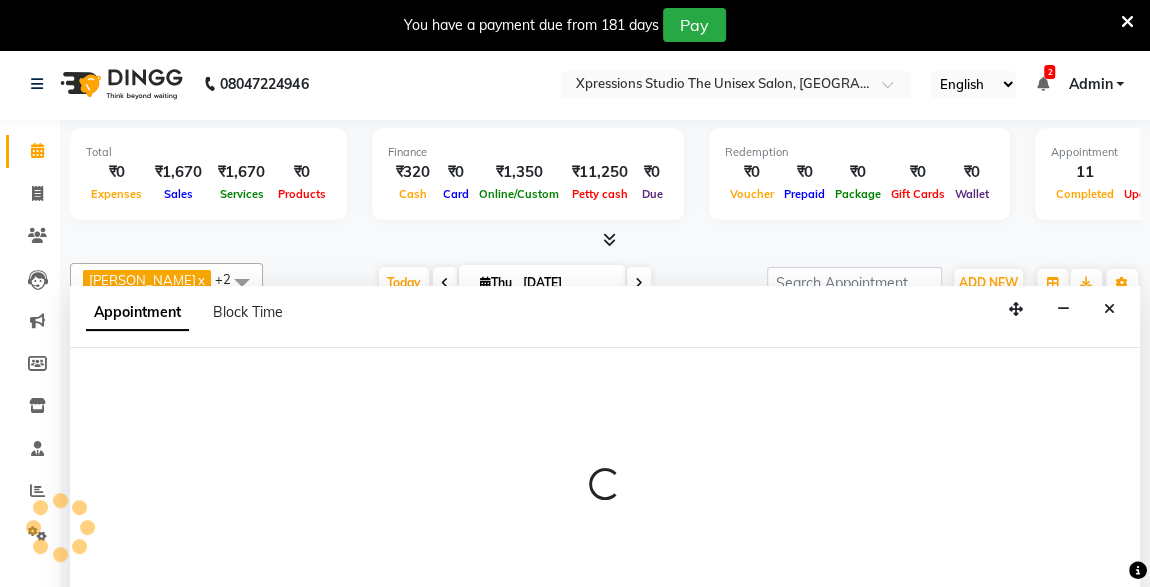 scroll, scrollTop: 49, scrollLeft: 0, axis: vertical 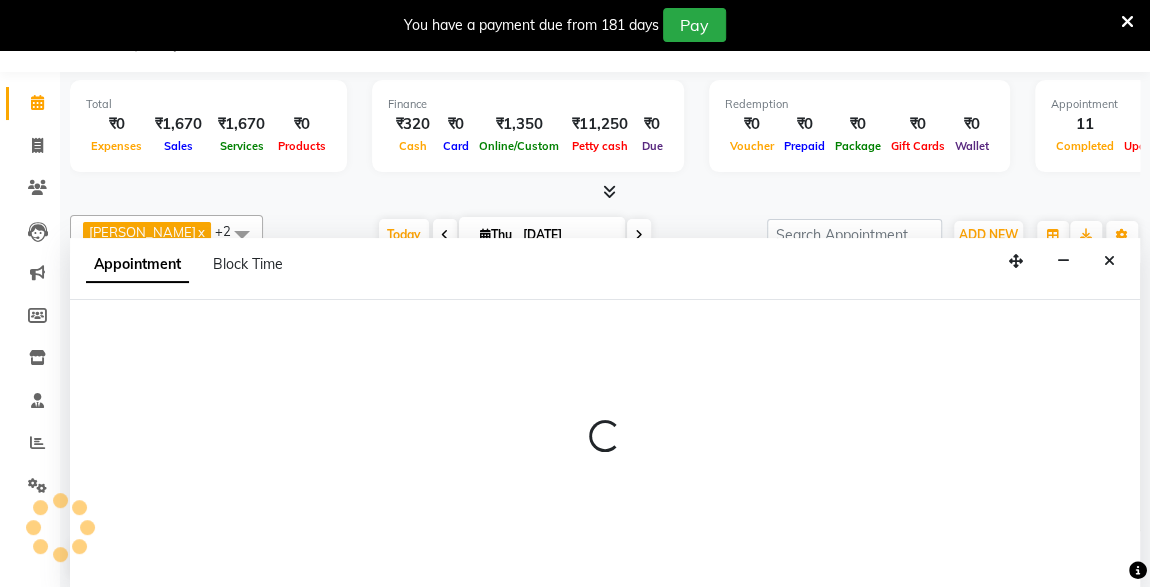 select on "57588" 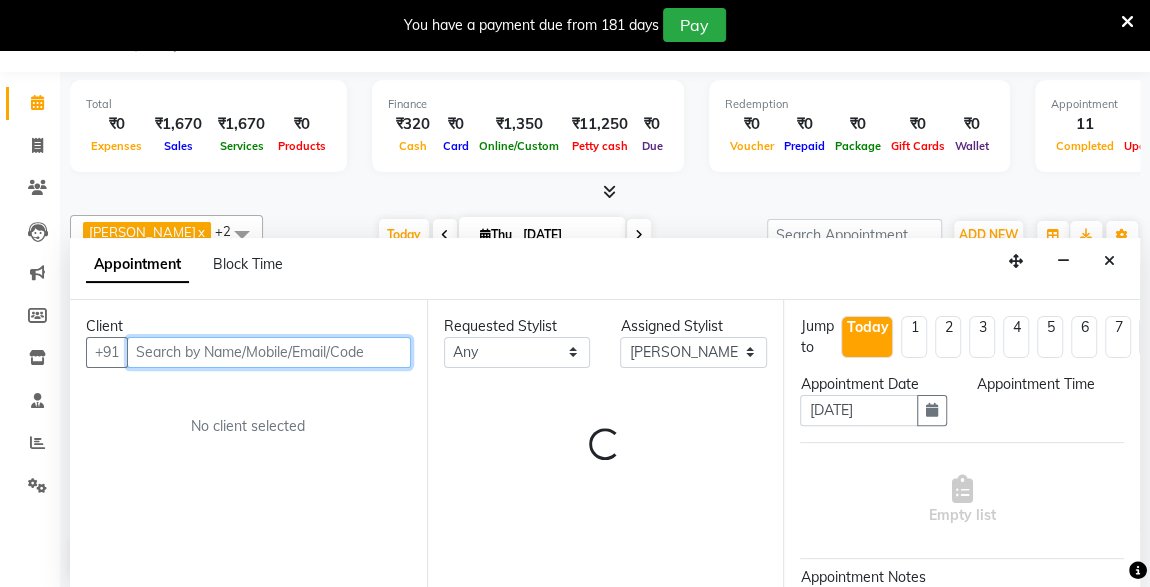 select on "1140" 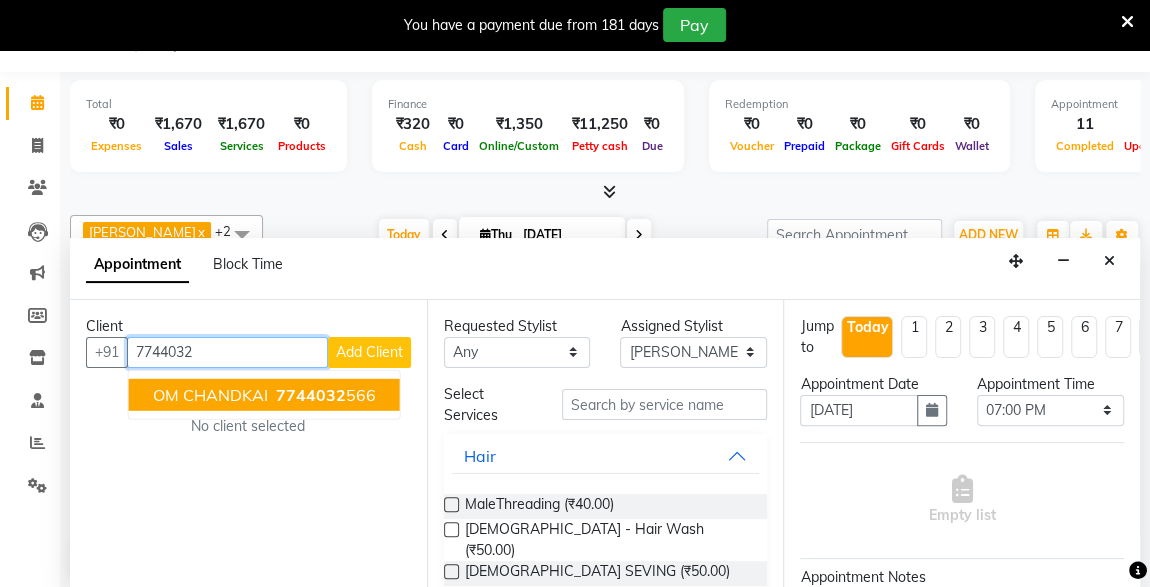 click on "7744032" at bounding box center [311, 394] 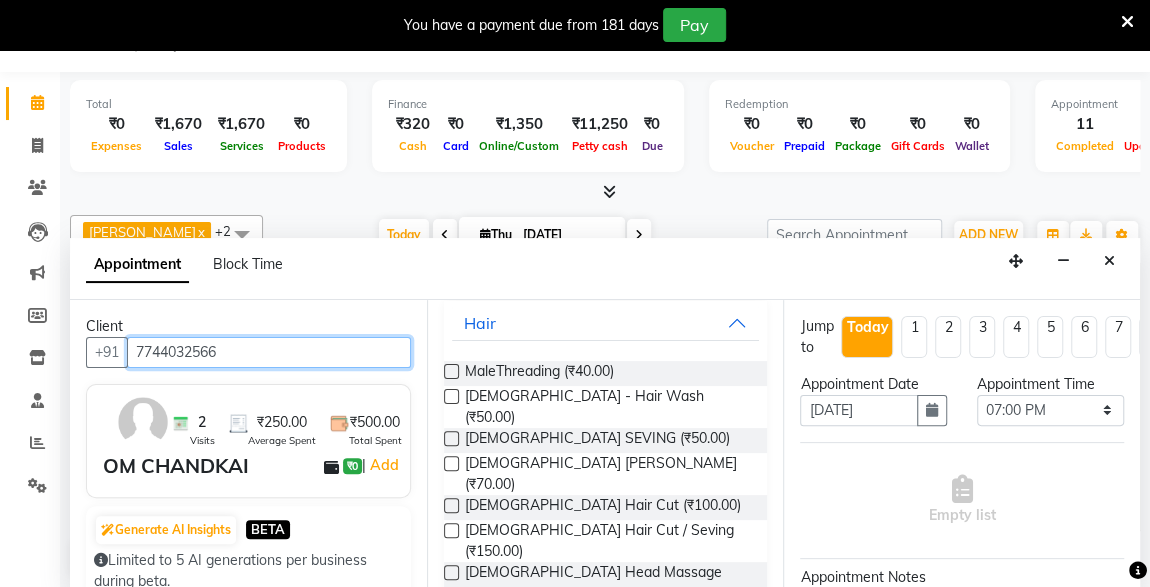 scroll, scrollTop: 133, scrollLeft: 0, axis: vertical 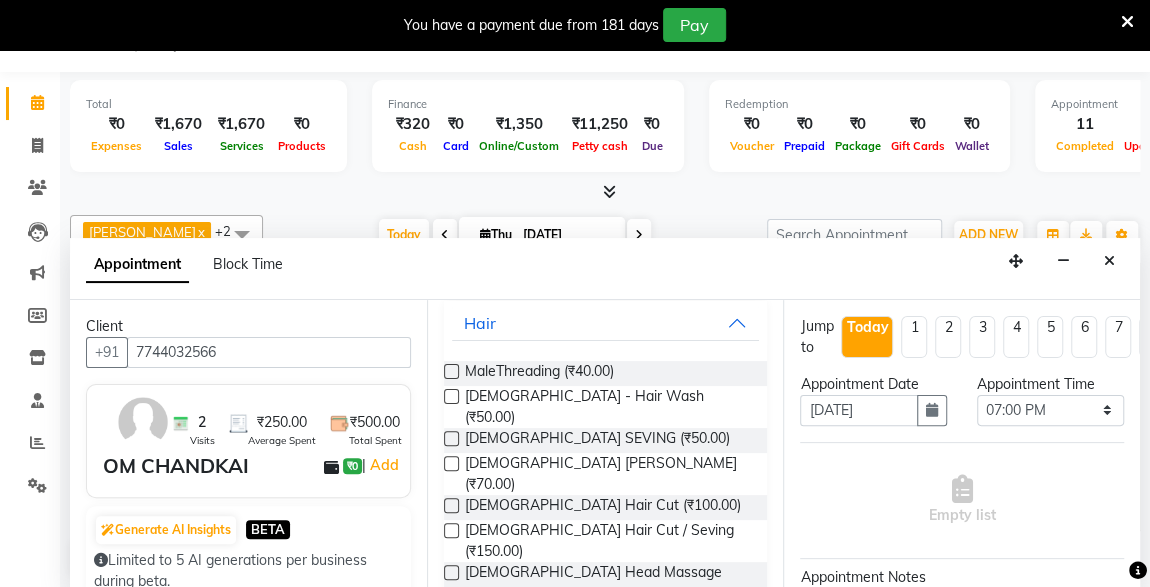 click at bounding box center [451, 530] 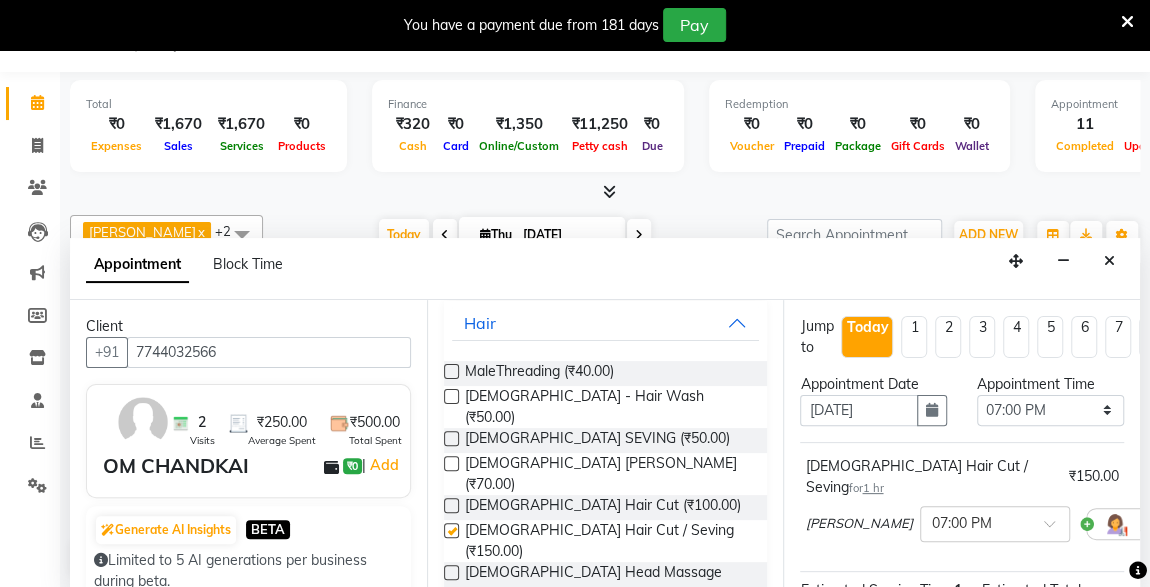 checkbox on "false" 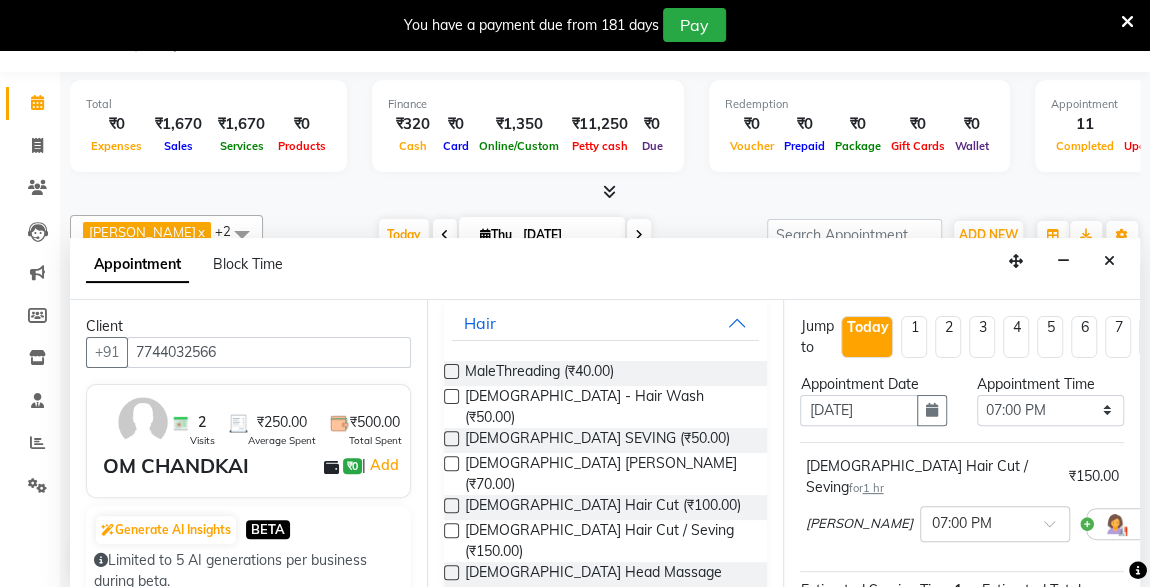 scroll, scrollTop: 289, scrollLeft: 0, axis: vertical 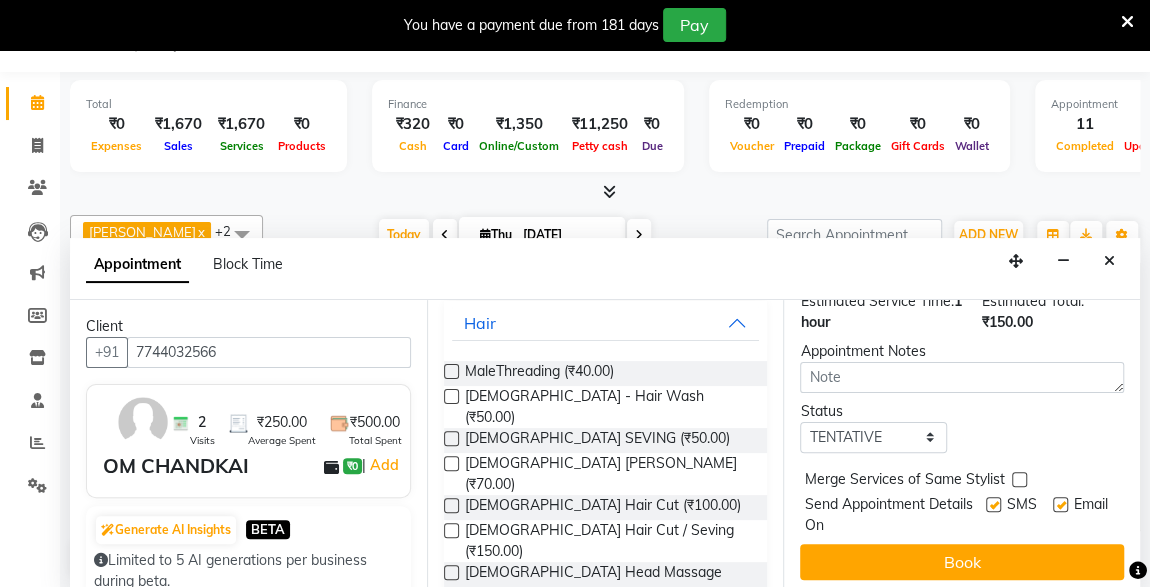 click at bounding box center (1060, 504) 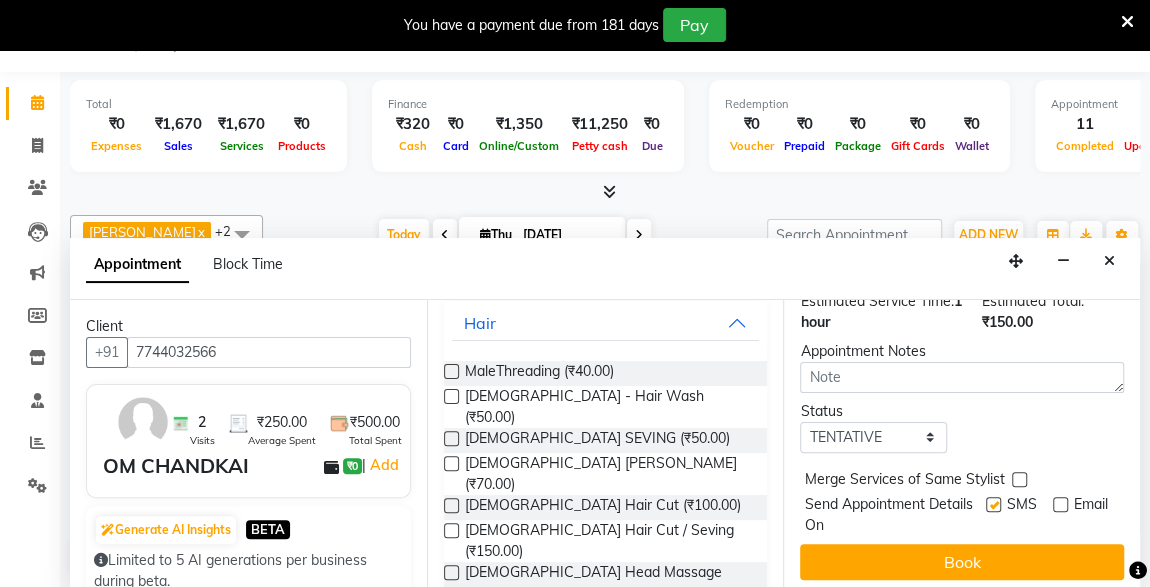 click at bounding box center [993, 504] 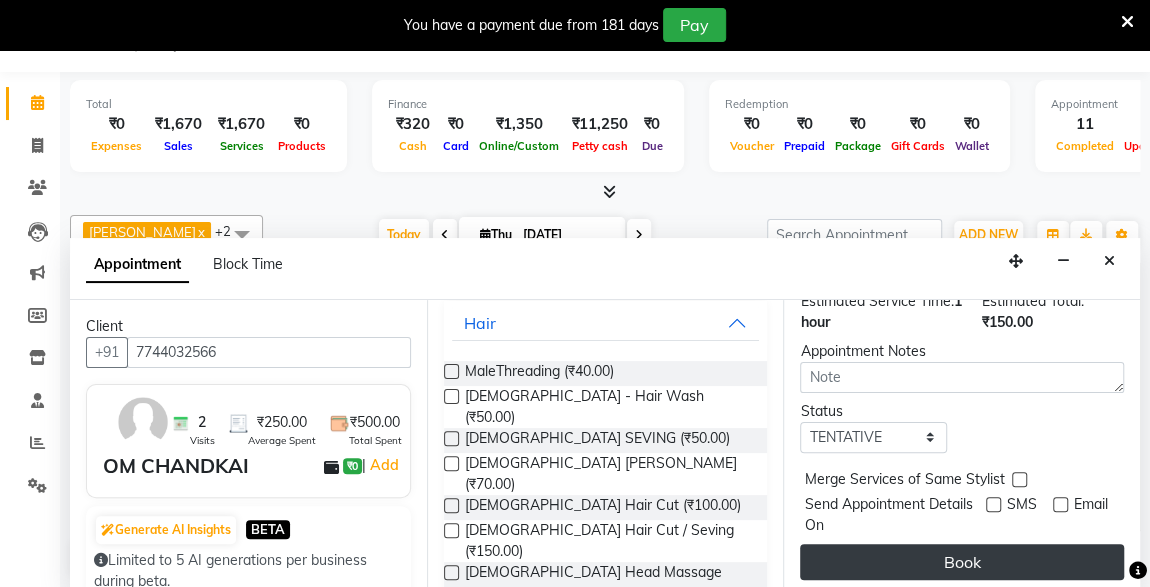 click on "Book" at bounding box center (962, 562) 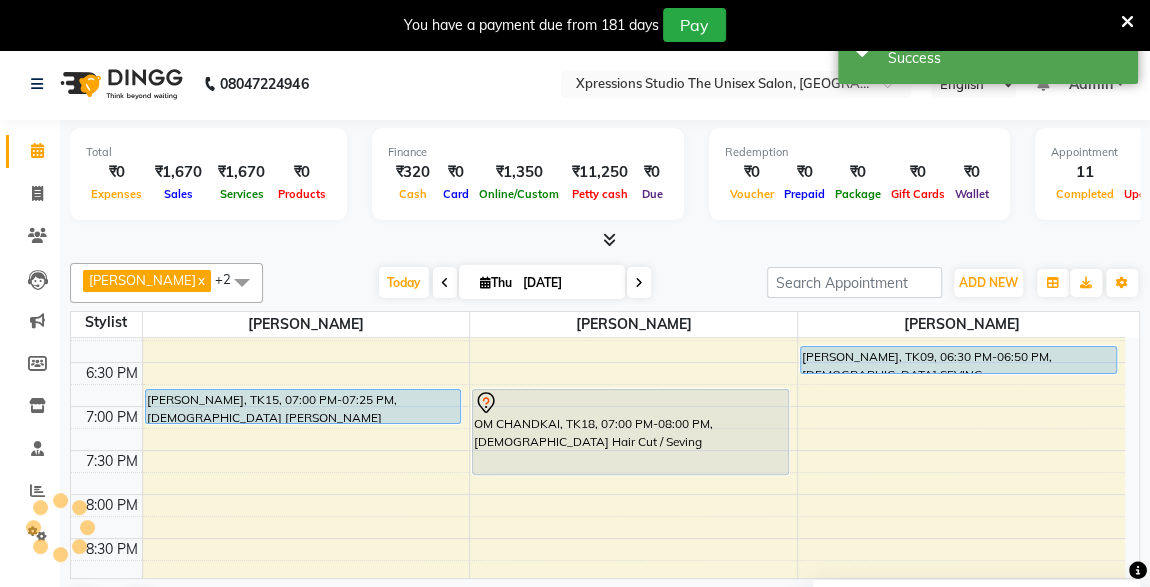 scroll, scrollTop: 0, scrollLeft: 0, axis: both 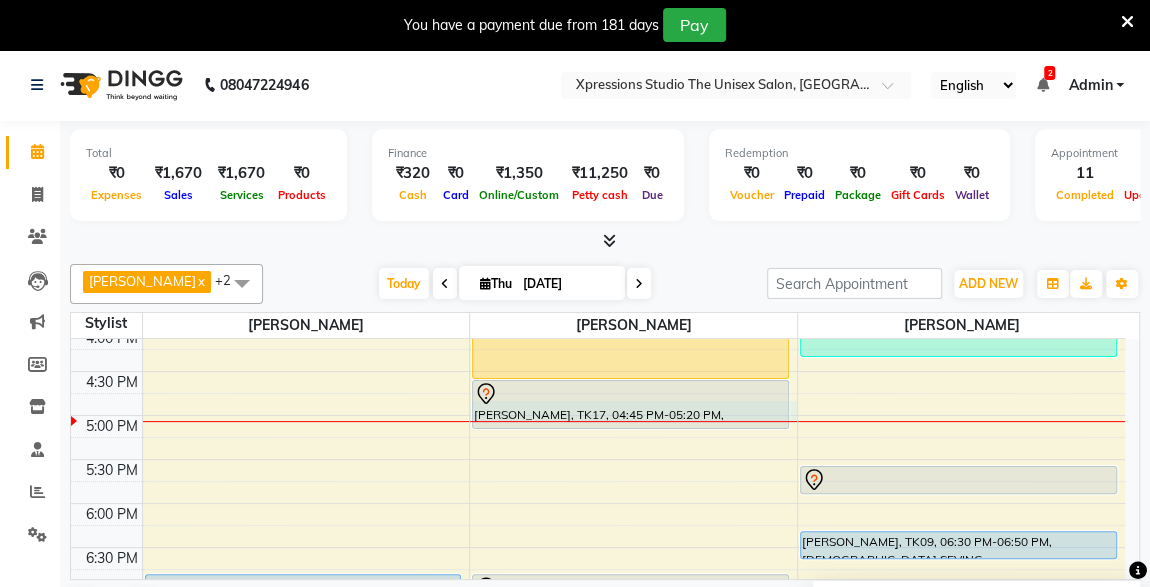 click on "8:00 AM 8:30 AM 9:00 AM 9:30 AM 10:00 AM 10:30 AM 11:00 AM 11:30 AM 12:00 PM 12:30 PM 1:00 PM 1:30 PM 2:00 PM 2:30 PM 3:00 PM 3:30 PM 4:00 PM 4:30 PM 5:00 PM 5:30 PM 6:00 PM 6:30 PM 7:00 PM 7:30 PM 8:00 PM 8:30 PM 9:00 PM 9:30 PM 10:00 PM 10:30 PM     [PERSON_NAME], TK08, 12:05 PM-01:05 PM, [DEMOGRAPHIC_DATA] Hair Cut / [PERSON_NAME]      Adv M., TK02, 12:30 PM-12:55 PM, [DEMOGRAPHIC_DATA]  [PERSON_NAME]    [PERSON_NAME], TK15, 07:00 PM-07:25 PM, [DEMOGRAPHIC_DATA]  [PERSON_NAME]     [PERSON_NAME], TK05, 11:30 AM-12:30 PM, [DEMOGRAPHIC_DATA] Hair Cut / [PERSON_NAME]      [PERSON_NAME], TK06, 12:15 PM-01:10 PM, [DEMOGRAPHIC_DATA] Hair Cut ,[DEMOGRAPHIC_DATA] SEVING      [PERSON_NAME], TK13, 02:25 PM-03:45 PM, [DEMOGRAPHIC_DATA] Hair Cut / Seving,[DEMOGRAPHIC_DATA] Head Massage With Oil     [PERSON_NAME], TK11, 02:30 PM-03:05 PM, [DEMOGRAPHIC_DATA] Hair Cut      [PERSON_NAME], TK03, 10:05 AM-10:40 AM, [DEMOGRAPHIC_DATA] Hair Cut     Akshay [PERSON_NAME], TK14, 03:45 PM-04:45 PM, [DEMOGRAPHIC_DATA] Hair Cut / [PERSON_NAME] [PERSON_NAME], TK17, 04:45 PM-05:20 PM, [DEMOGRAPHIC_DATA] Hair Cut              OM CHANDKAI, TK18, 07:00 PM-08:00 PM, [DEMOGRAPHIC_DATA] Hair Cut / Seving" at bounding box center [598, 283] 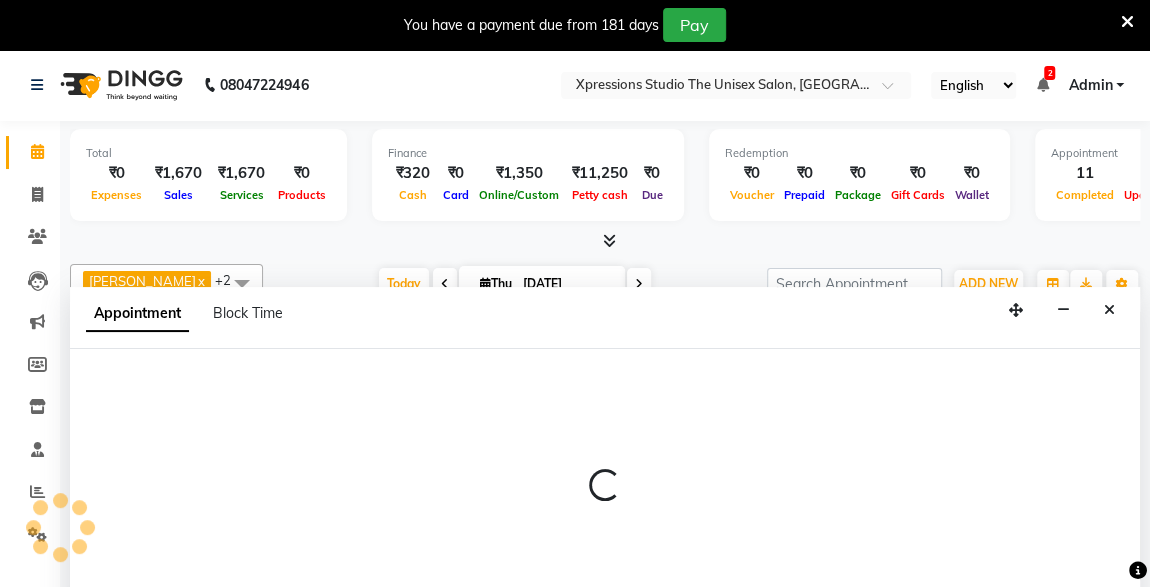 scroll, scrollTop: 49, scrollLeft: 0, axis: vertical 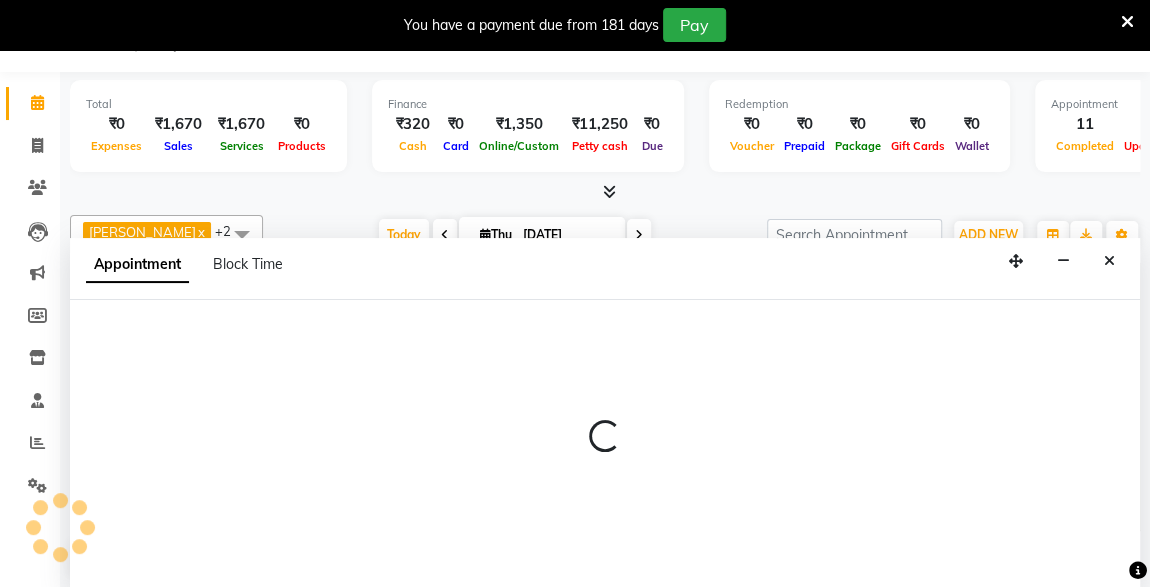 select on "57588" 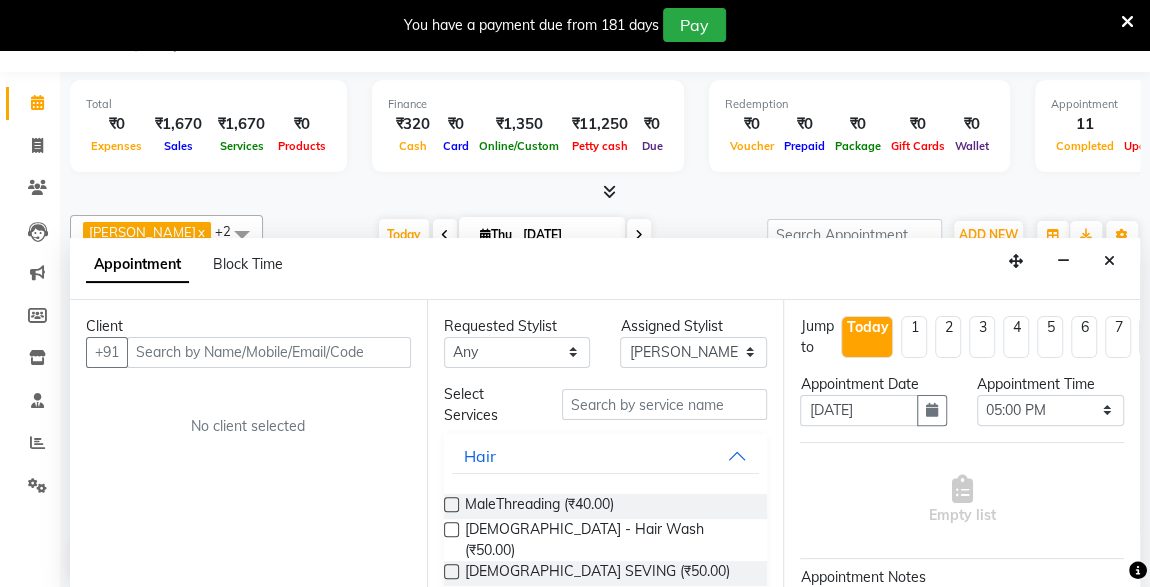click at bounding box center (269, 352) 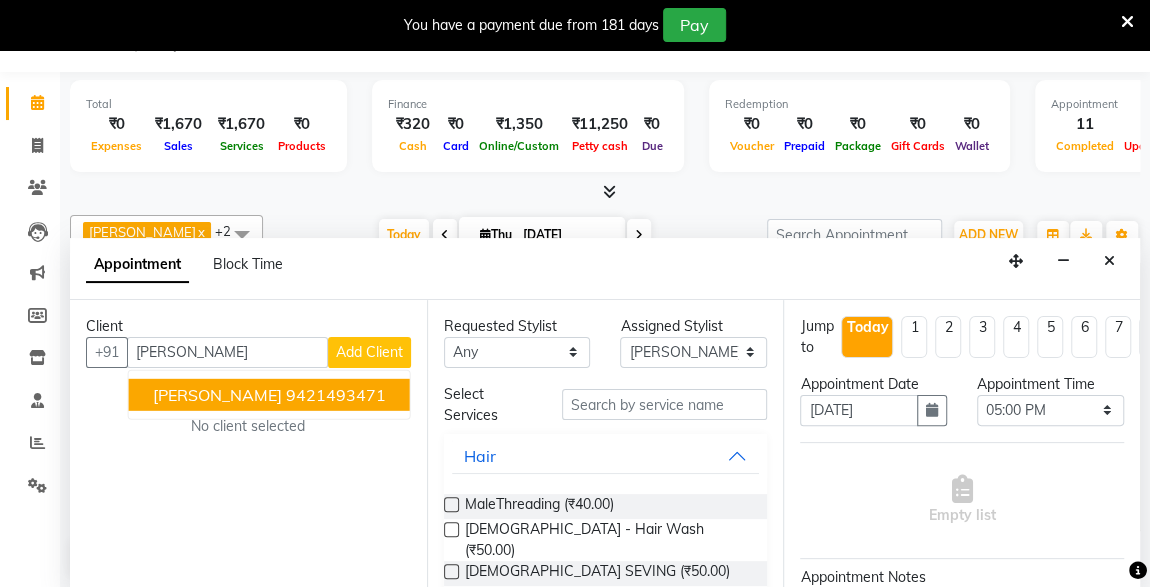 scroll, scrollTop: 0, scrollLeft: 0, axis: both 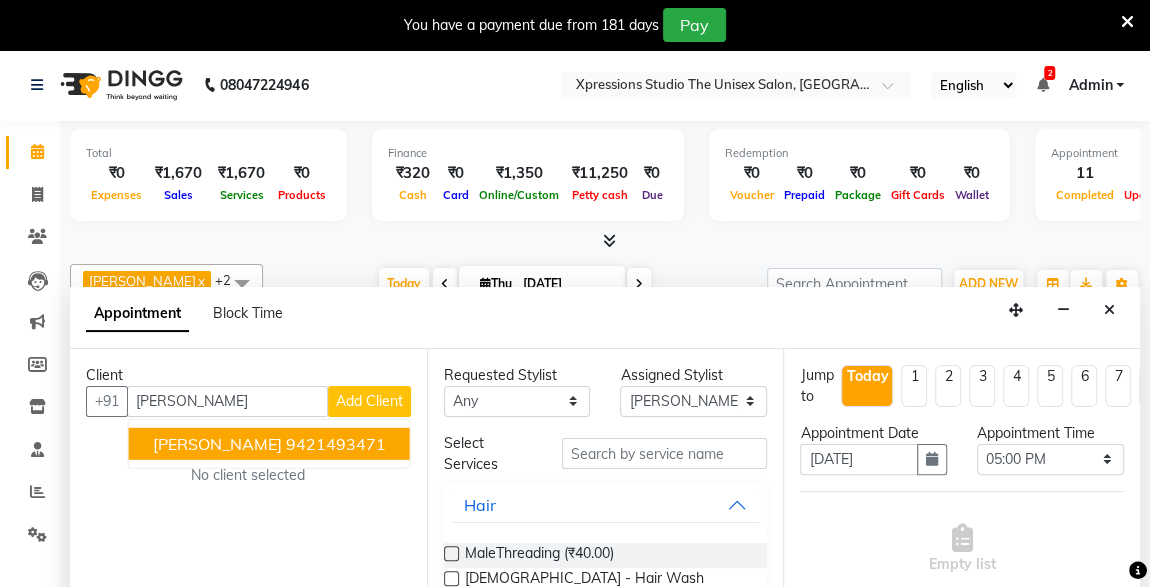 click on "9421493471" at bounding box center (336, 443) 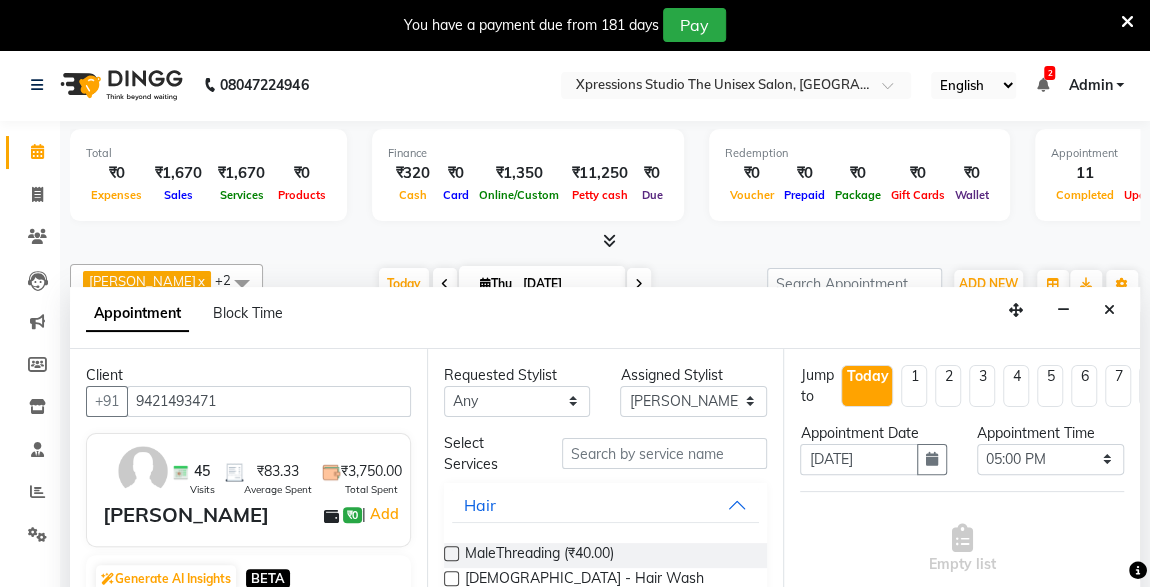 type on "9421493471" 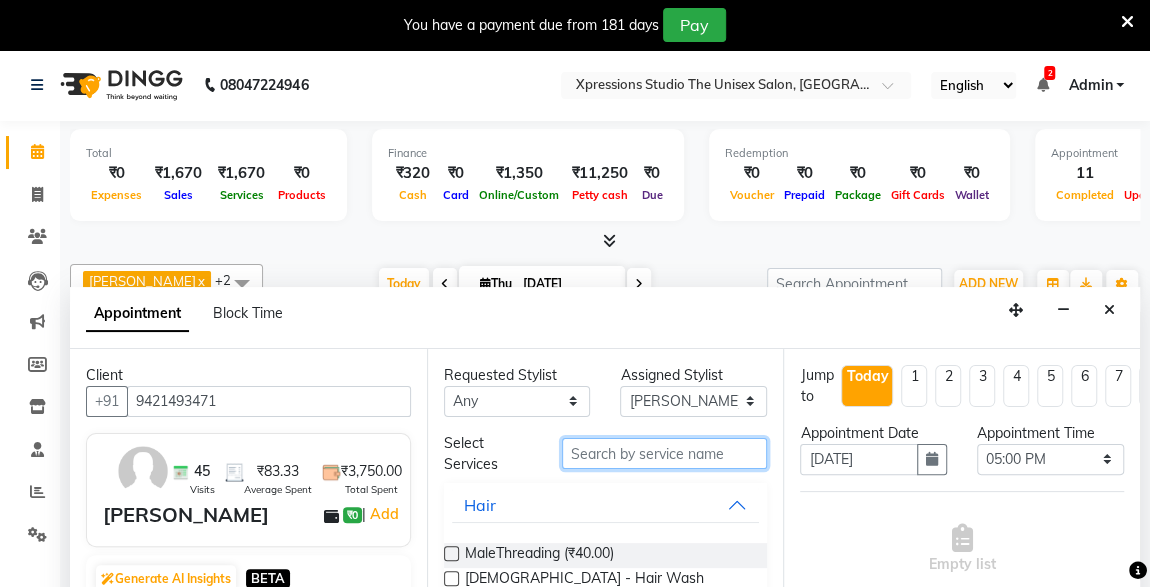 click at bounding box center [665, 453] 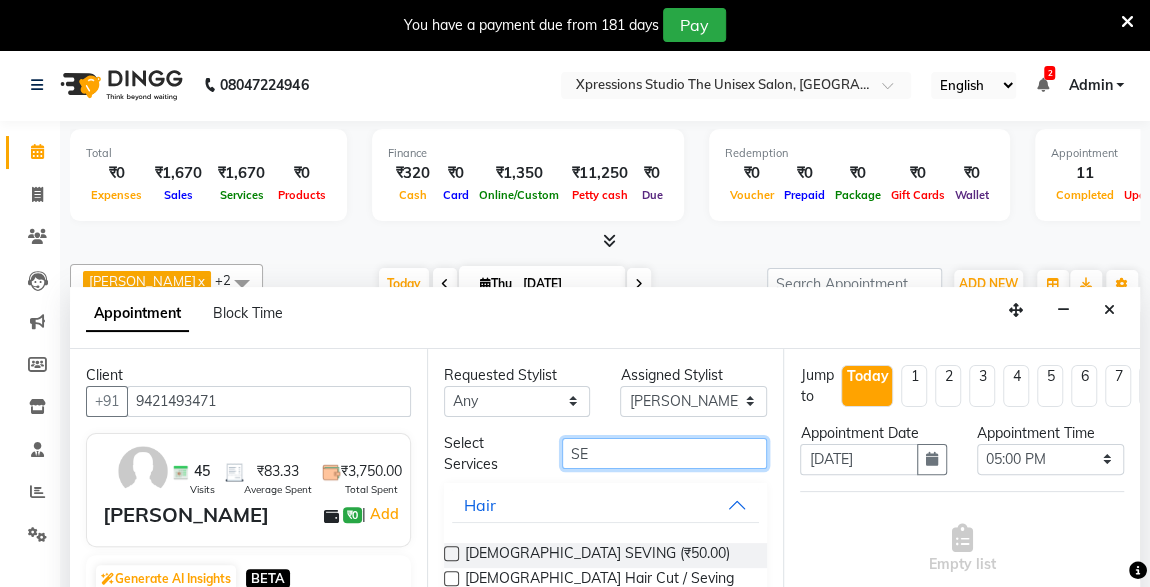 type on "SE" 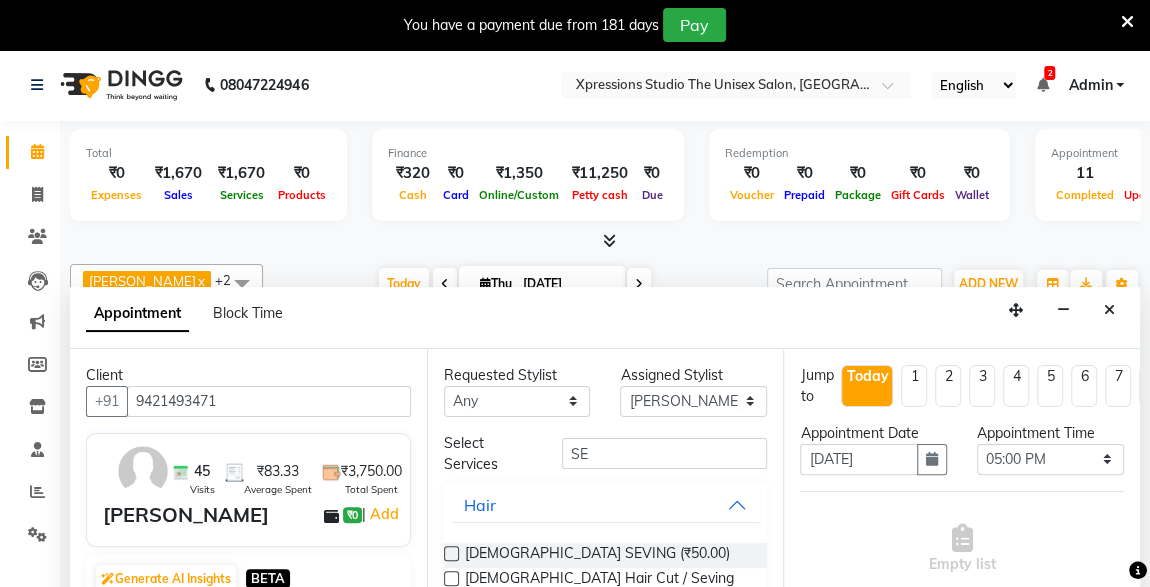 click at bounding box center [451, 578] 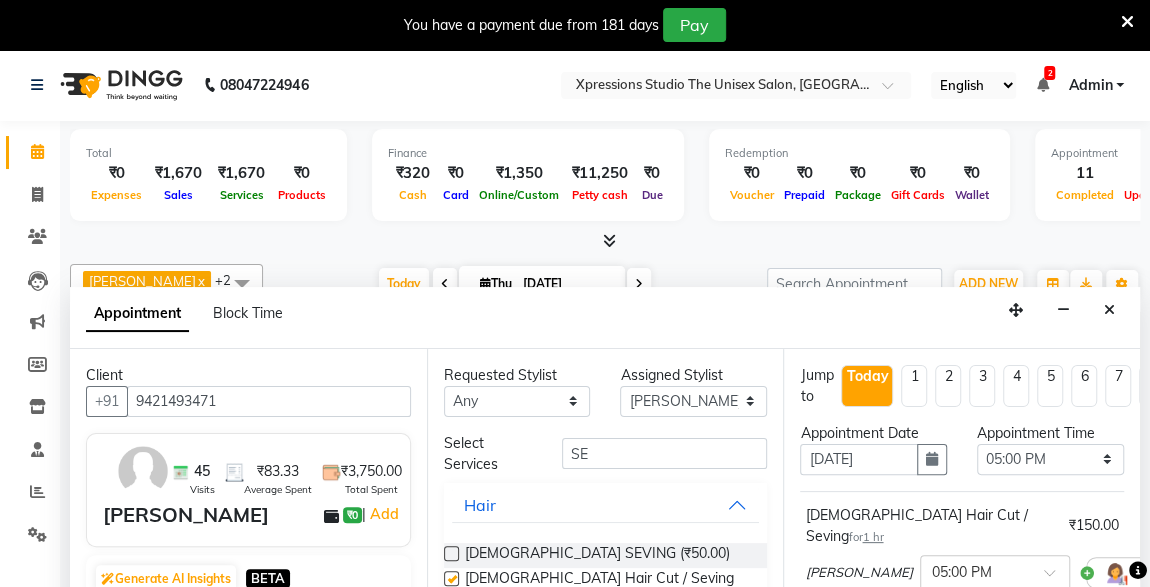 checkbox on "false" 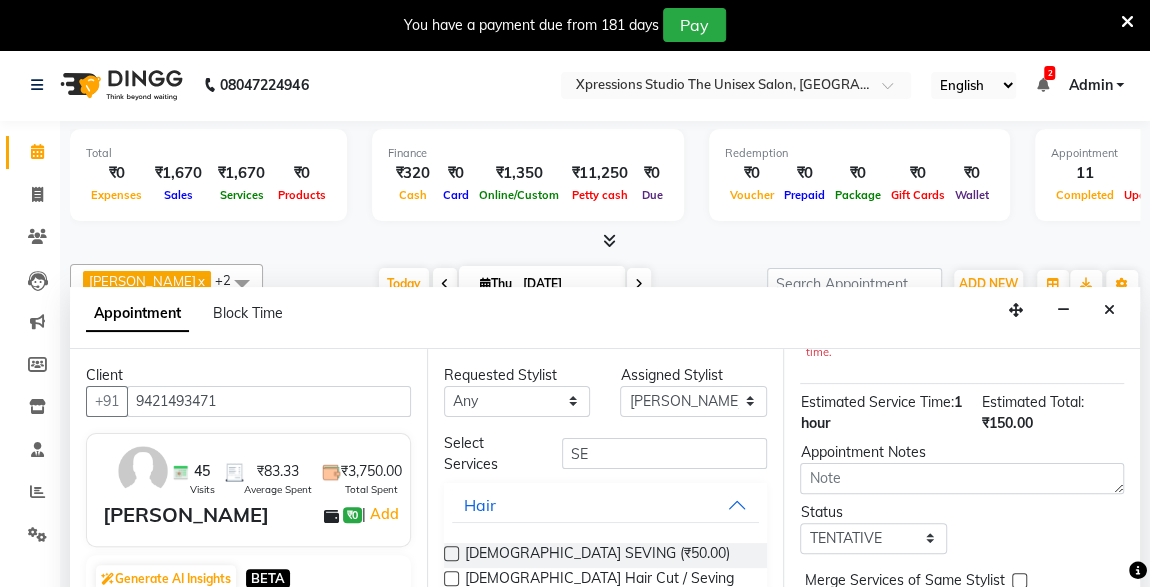 scroll, scrollTop: 310, scrollLeft: 0, axis: vertical 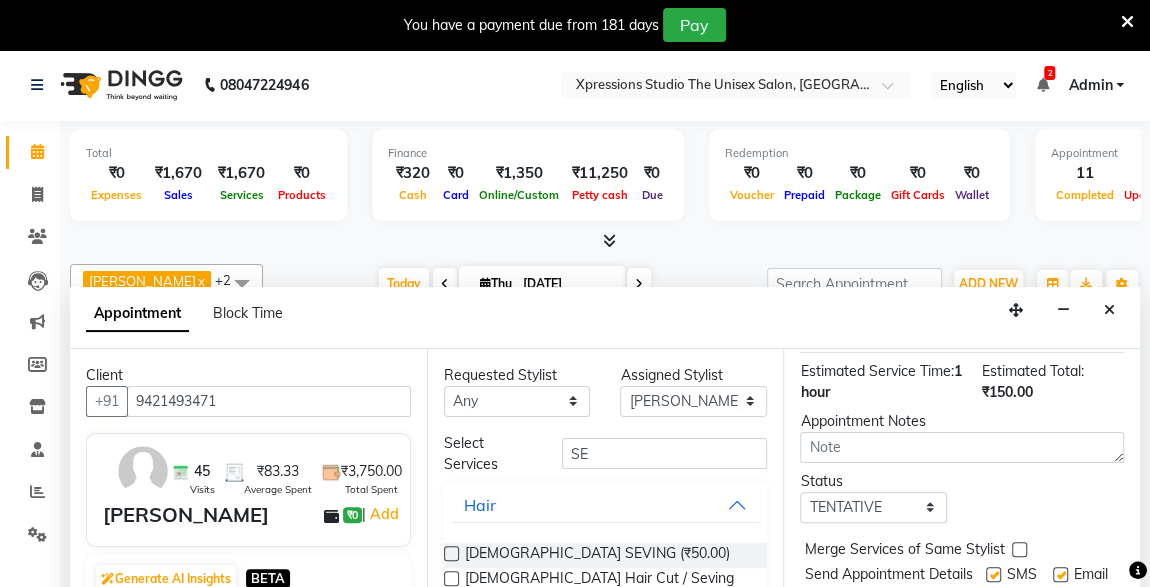 click on "Book" at bounding box center (962, 632) 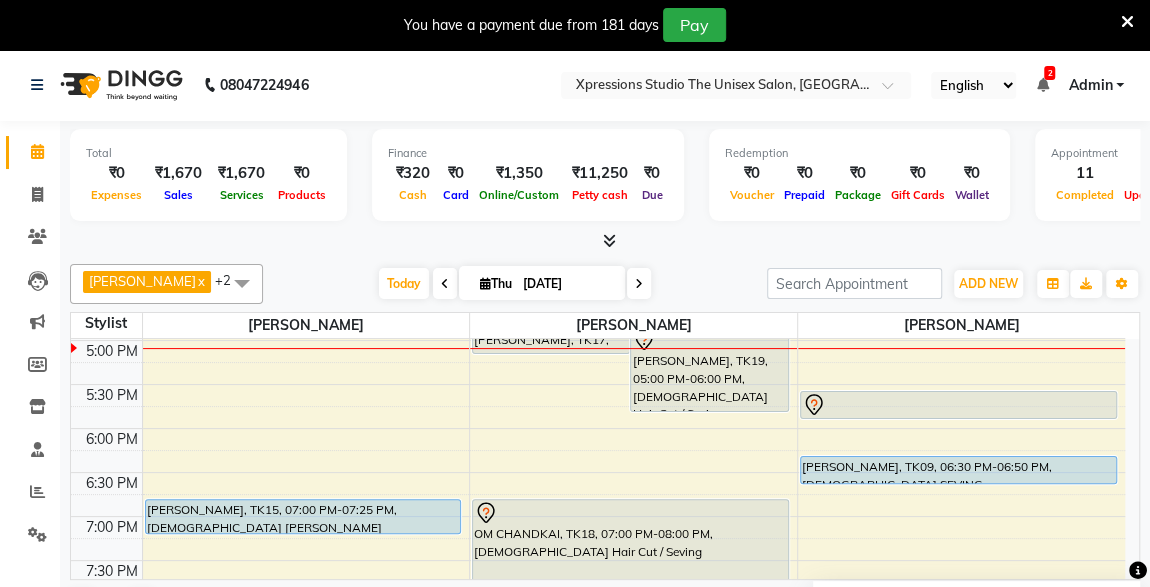scroll, scrollTop: 771, scrollLeft: 0, axis: vertical 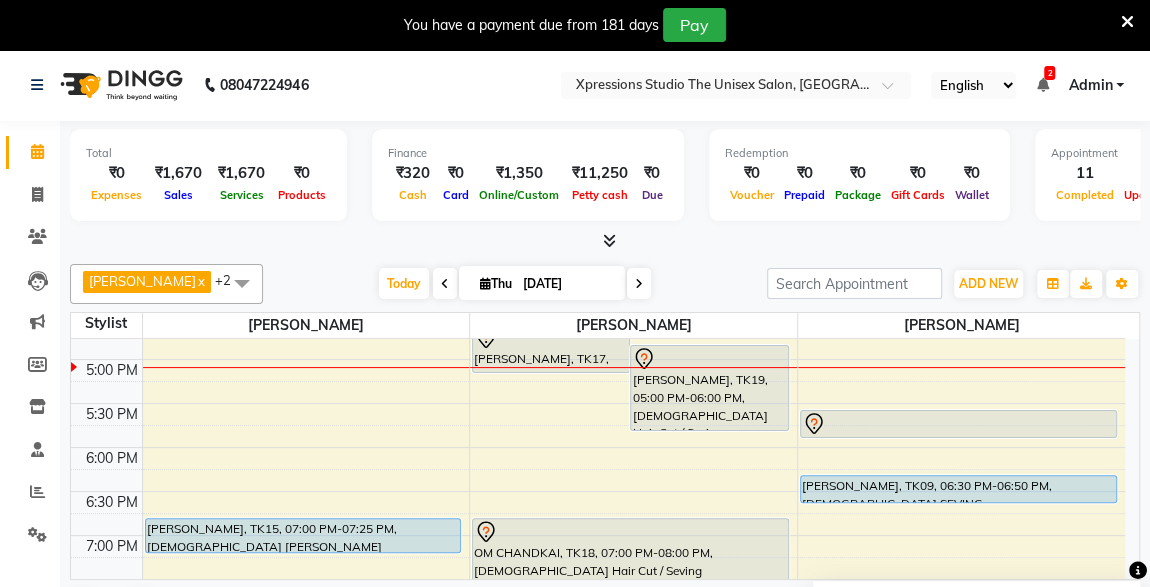 click at bounding box center (958, 424) 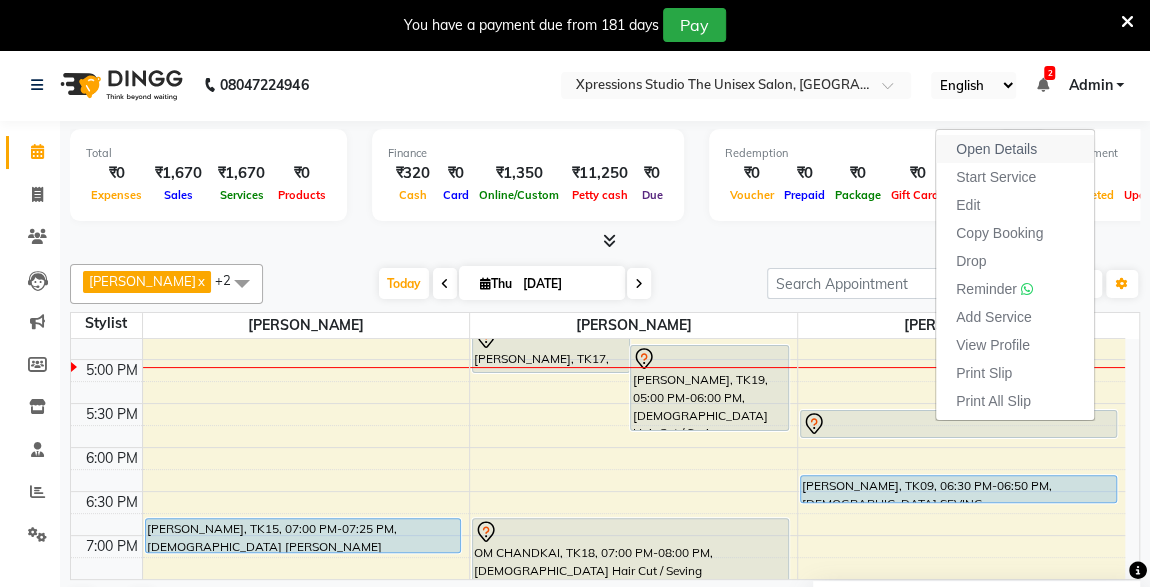 click on "Open Details" at bounding box center (996, 149) 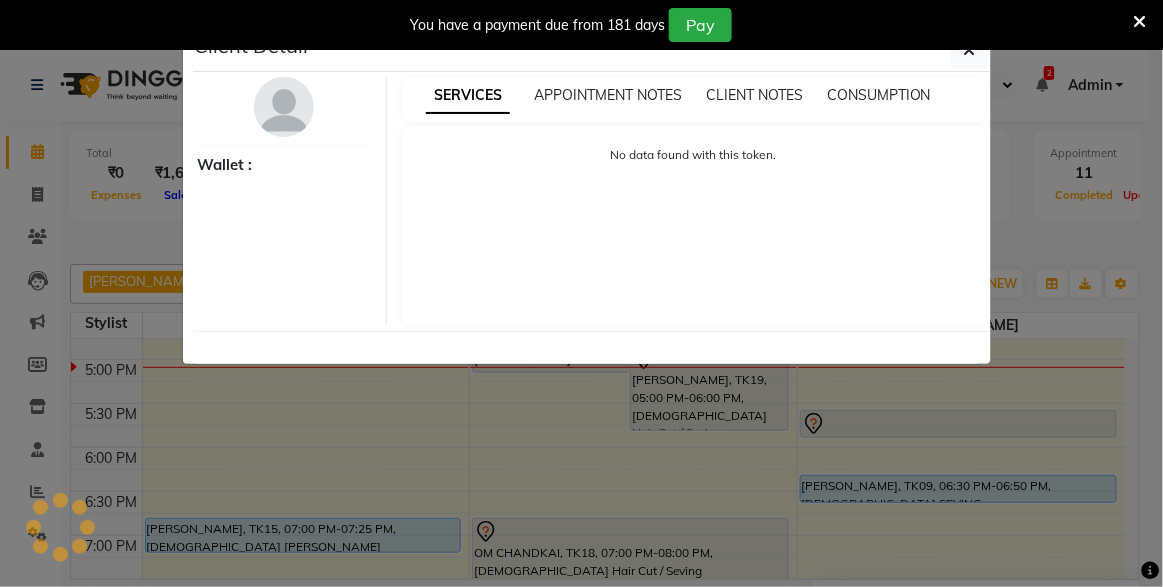 select on "7" 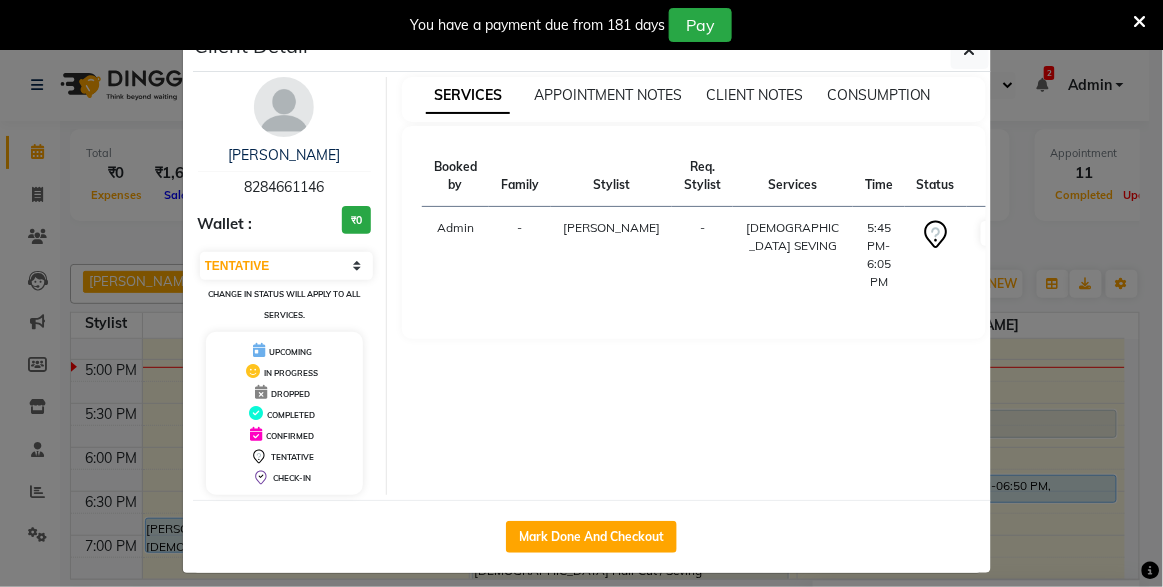 click on "Client Detail  [PERSON_NAME]    8284661146 Wallet : ₹0 Select IN SERVICE CONFIRMED TENTATIVE CHECK IN MARK DONE DROPPED UPCOMING Change in status will apply to all services. UPCOMING IN PROGRESS DROPPED COMPLETED CONFIRMED TENTATIVE CHECK-IN SERVICES APPOINTMENT NOTES CLIENT NOTES CONSUMPTION Booked by Family Stylist Req. Stylist Services Time Status  Admin  - [PERSON_NAME] -  [DEMOGRAPHIC_DATA] SEVING    5:45 PM-6:05 PM   START   Mark Done And Checkout" 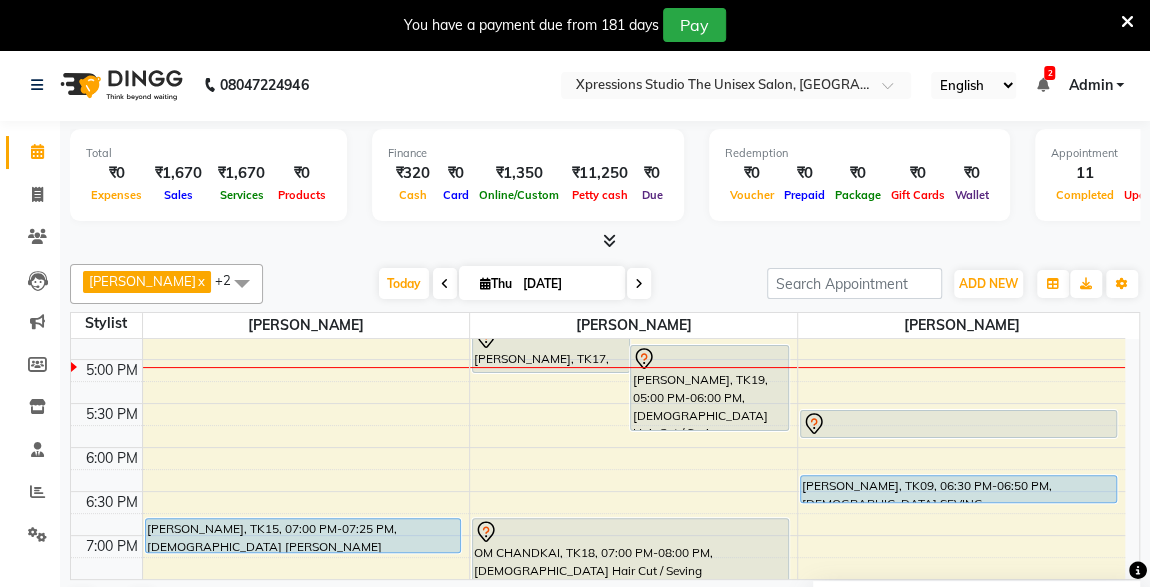 click at bounding box center (1127, 21) 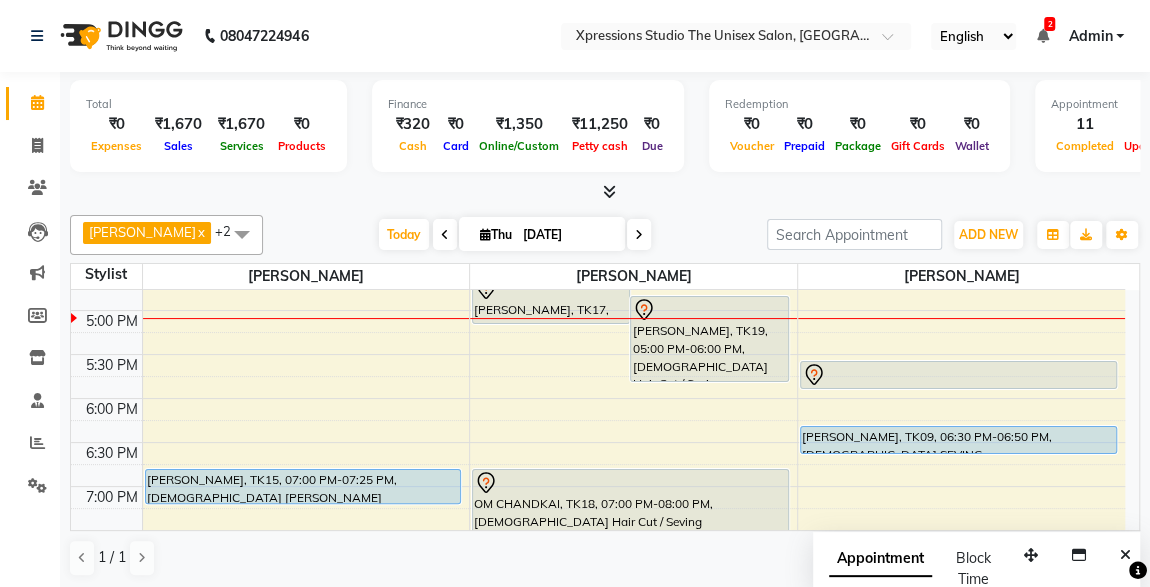click at bounding box center [958, 375] 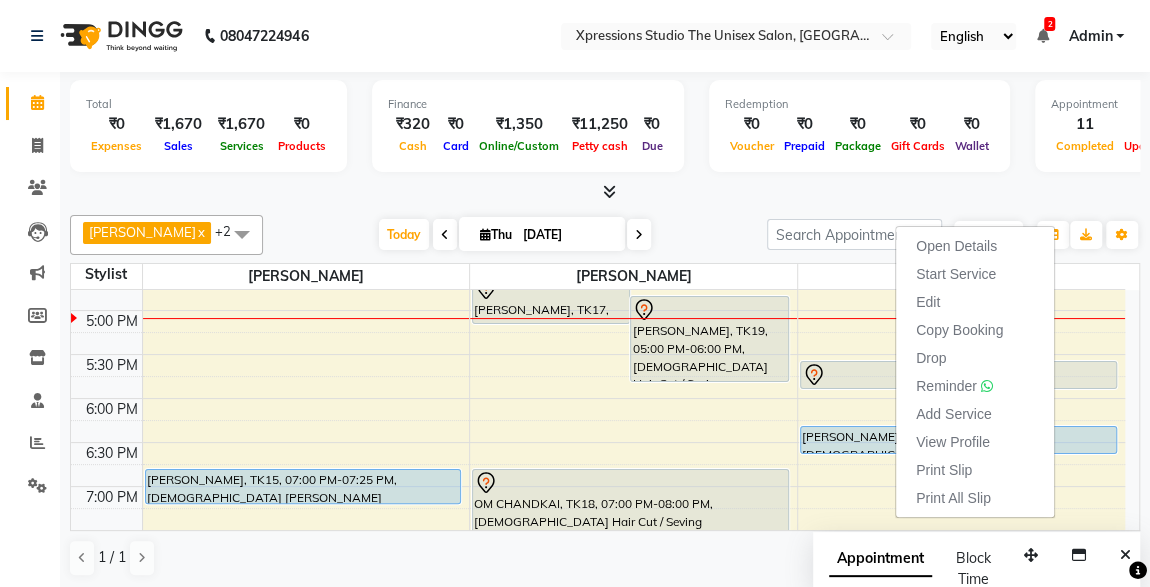 click on "Total  ₹0  Expenses ₹1,670  Sales ₹1,670  Services ₹0  Products Finance  ₹320  Cash ₹0  Card ₹1,350  Online/Custom ₹11,250 [PERSON_NAME] cash ₹0 Due  Redemption  ₹0 Voucher ₹0 Prepaid ₹0 Package ₹0  Gift Cards ₹0  Wallet  Appointment  11 Completed 3 Upcoming 1 Ongoing 0 No show  Other sales  ₹0  Packages ₹0  Memberships ₹0  Vouchers ₹0  Prepaids ₹0  Gift Cards [PERSON_NAME]  x [PERSON_NAME]  x [PERSON_NAME]  x +2 UnSelect All [PERSON_NAME] [PERSON_NAME] [PERSON_NAME] [DATE]  [DATE] Toggle Dropdown Add Appointment Add Invoice Add Expense Add Attendance Add Client Add Transaction Toggle Dropdown Add Appointment Add Invoice Add Expense Add Attendance Add Client ADD NEW Toggle Dropdown Add Appointment Add Invoice Add Expense Add Attendance Add Client Add Transaction [PERSON_NAME]  x [PERSON_NAME]  x [PERSON_NAME]  x +2 UnSelect All [PERSON_NAME] [PERSON_NAME] [PERSON_NAME] Group By  Staff View   Room View  View as Vertical  Vertical - Week View  Horizontal  List" 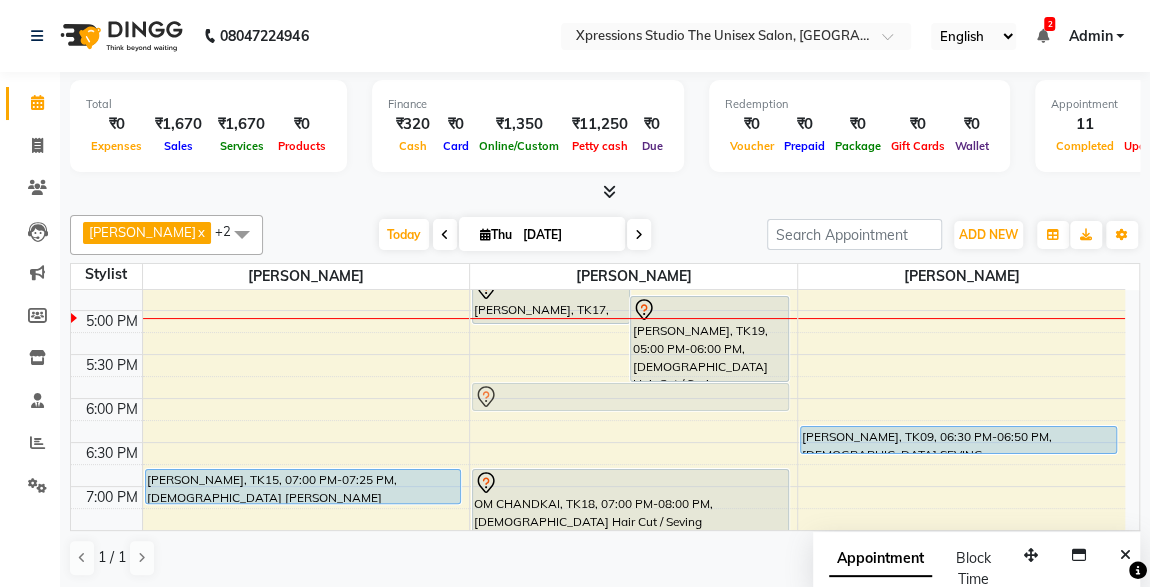 drag, startPoint x: 1016, startPoint y: 358, endPoint x: 740, endPoint y: 378, distance: 276.7237 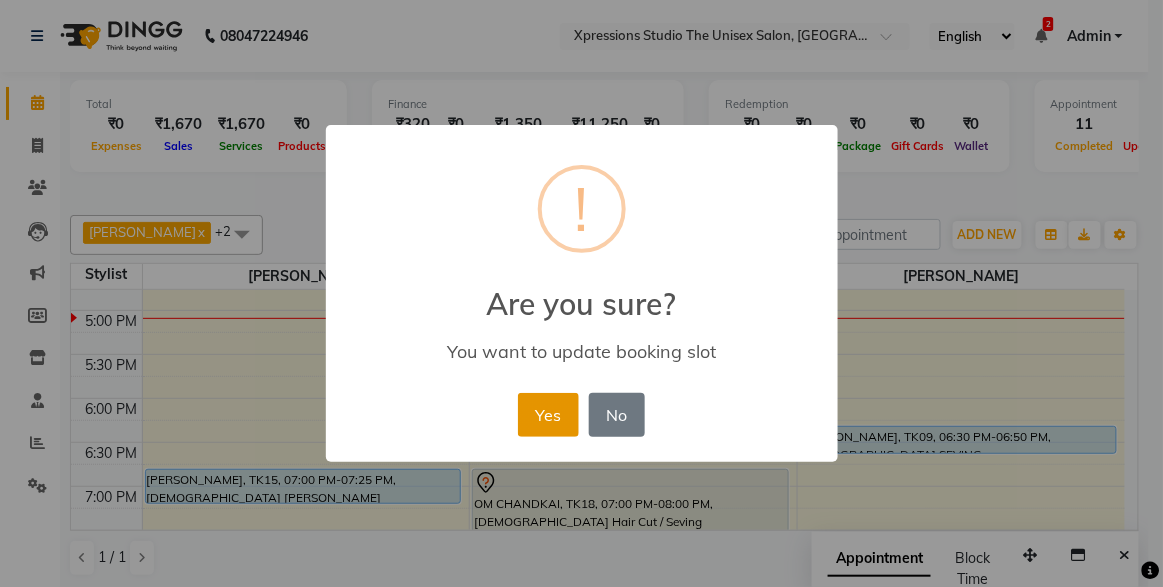click on "Yes" at bounding box center [548, 415] 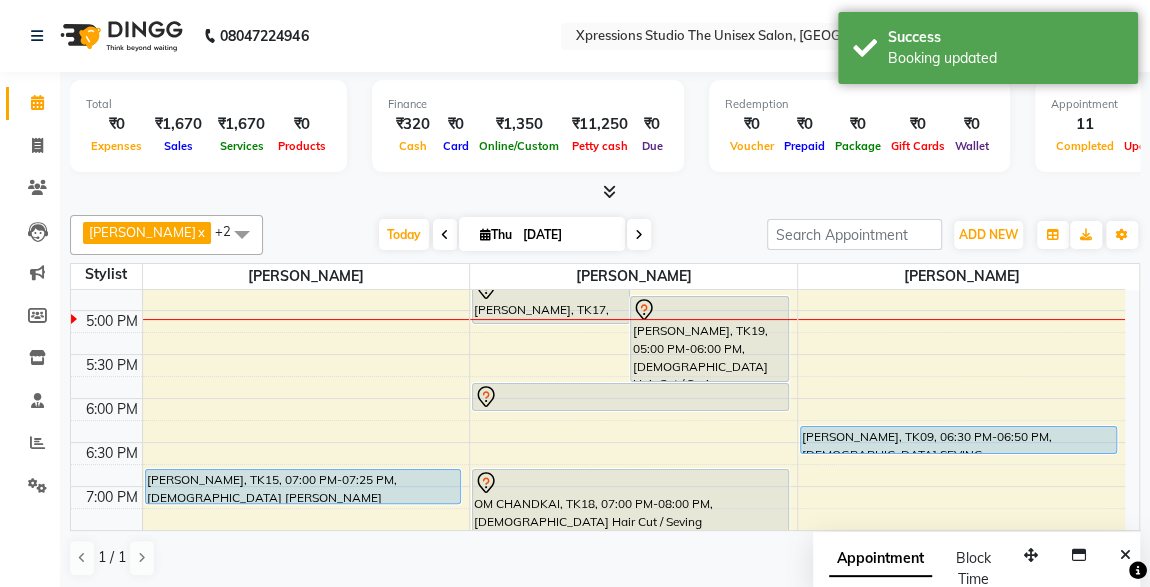 click at bounding box center (630, 397) 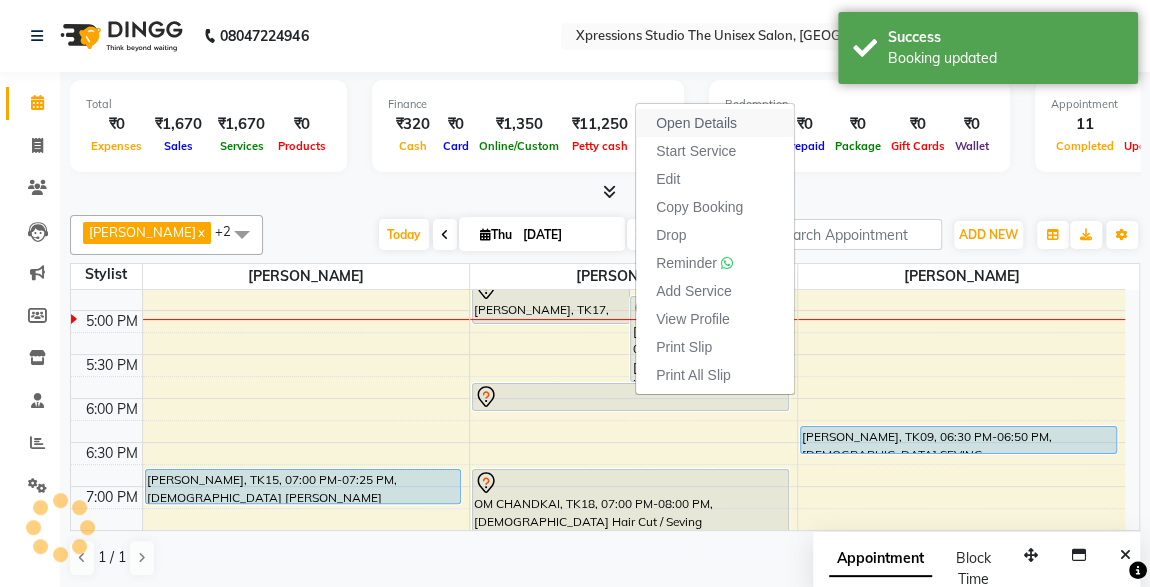click on "Open Details" at bounding box center (696, 123) 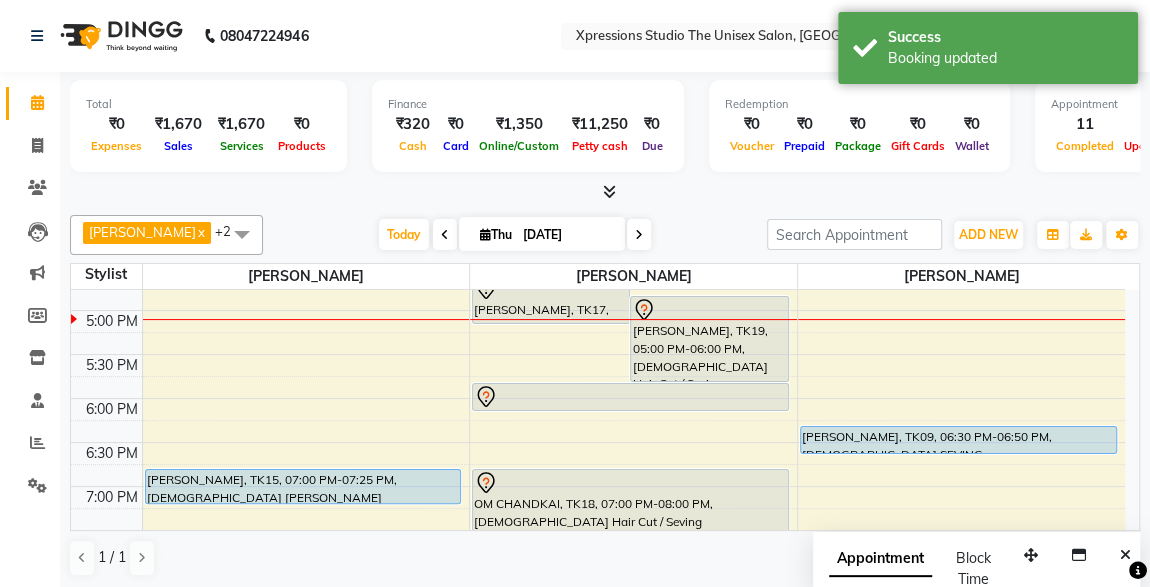 click at bounding box center (630, 397) 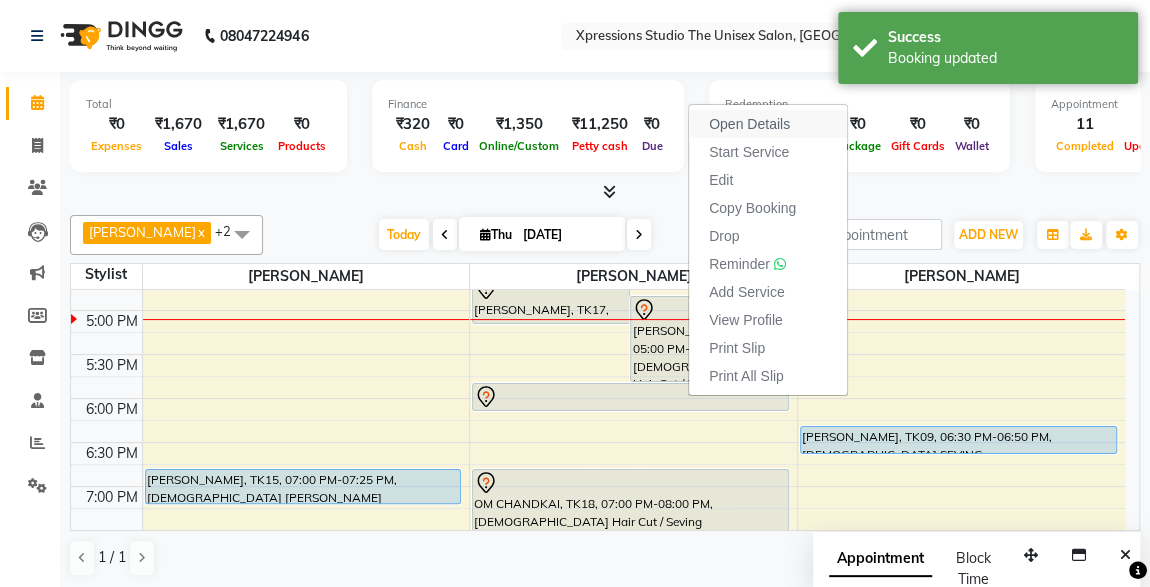 click on "Open Details" at bounding box center [749, 124] 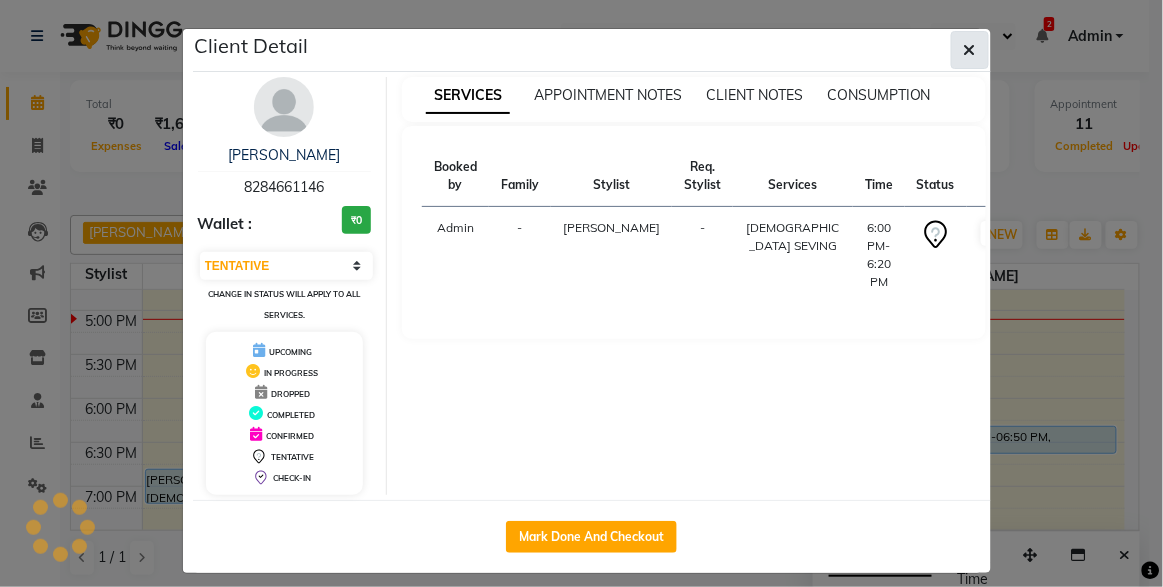 click 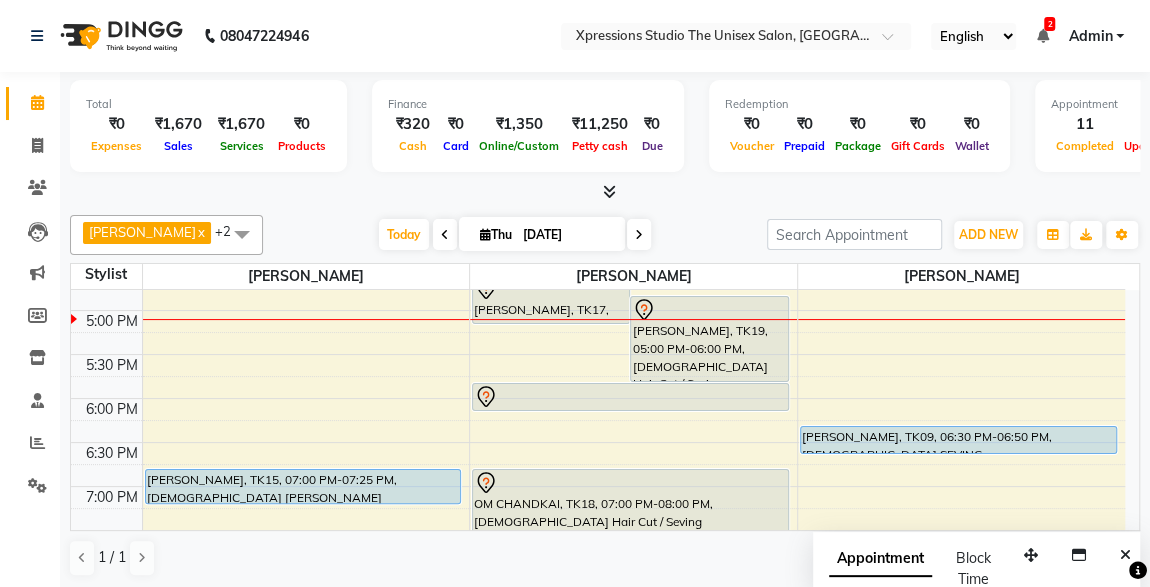 click at bounding box center [630, 397] 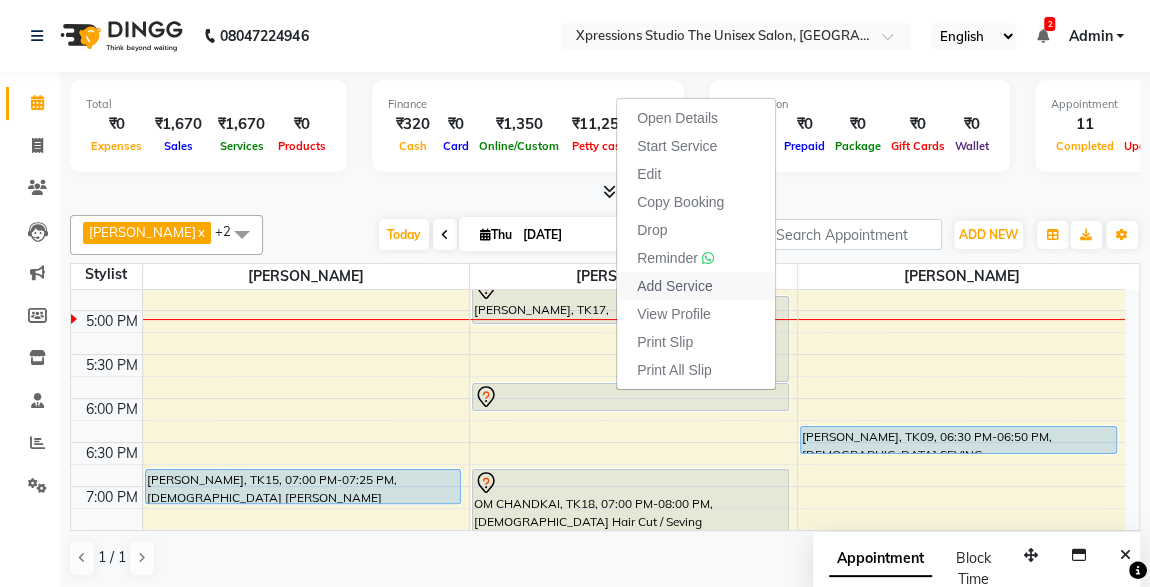 click on "Add Service" at bounding box center (674, 286) 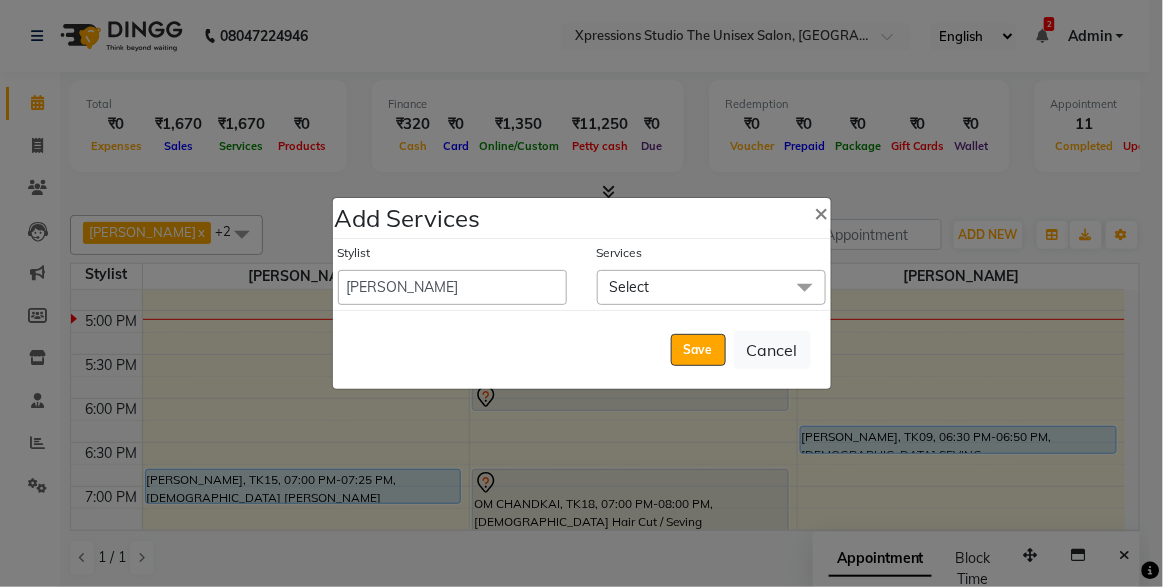 click on "Select" 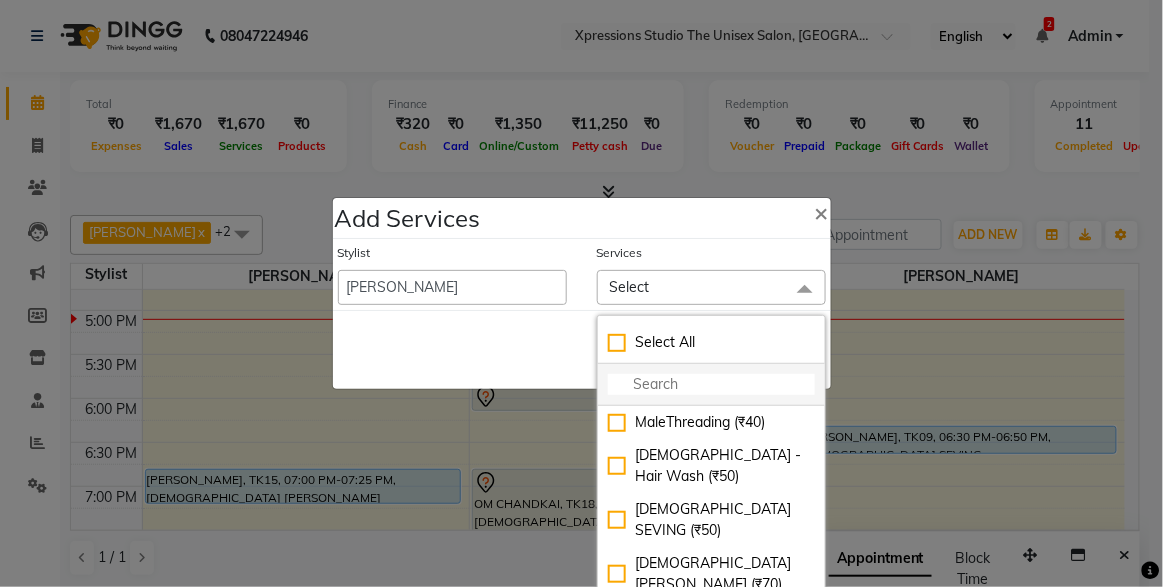 click 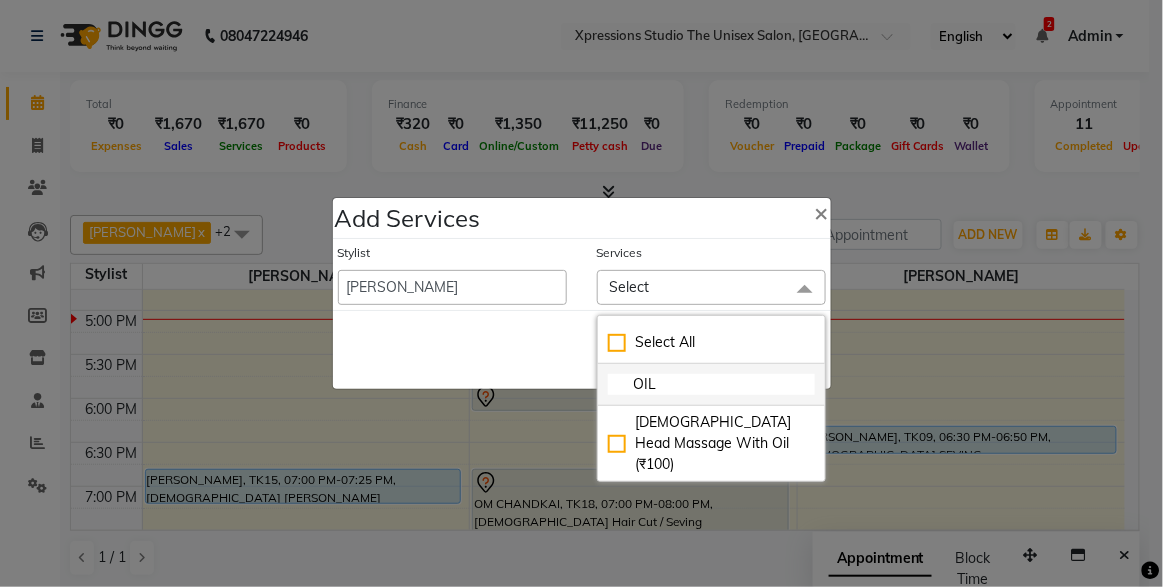 type on "OIL" 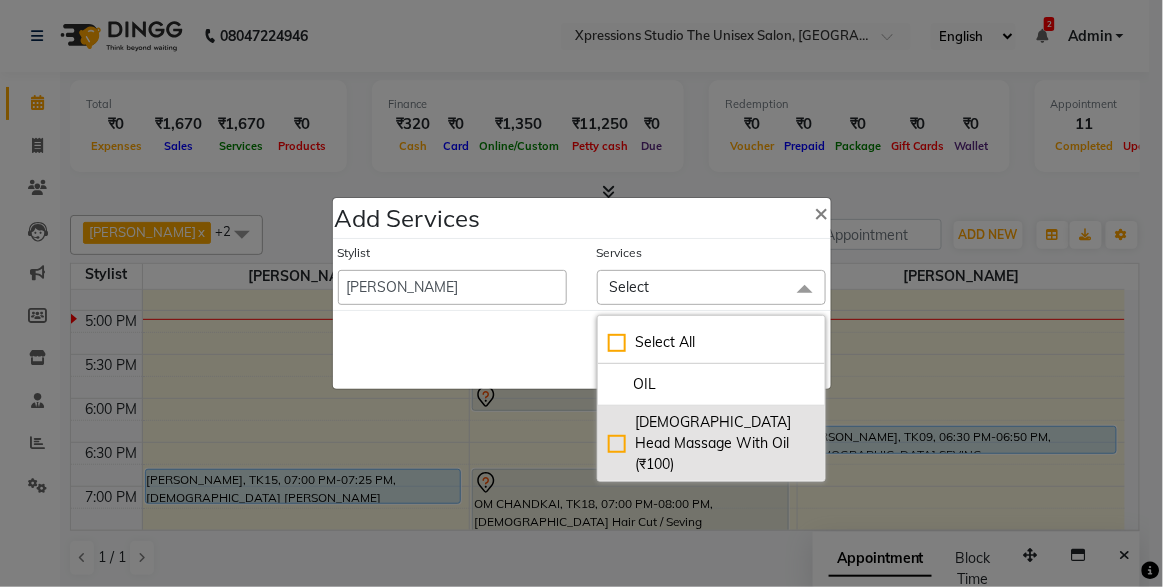 click on "[DEMOGRAPHIC_DATA] Head Massage With Oil (₹100)" 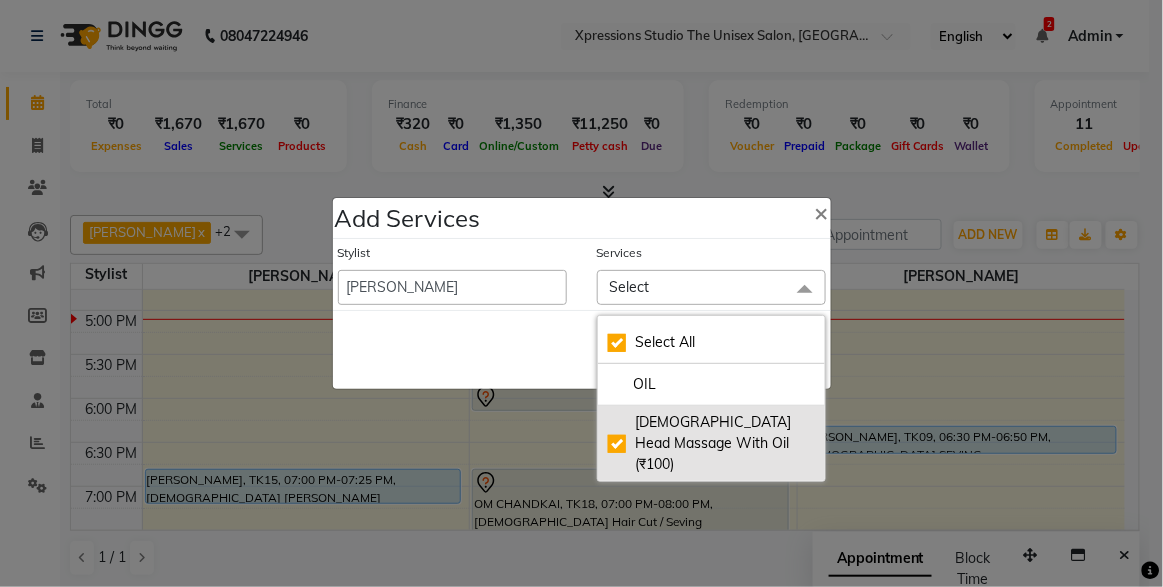 checkbox on "true" 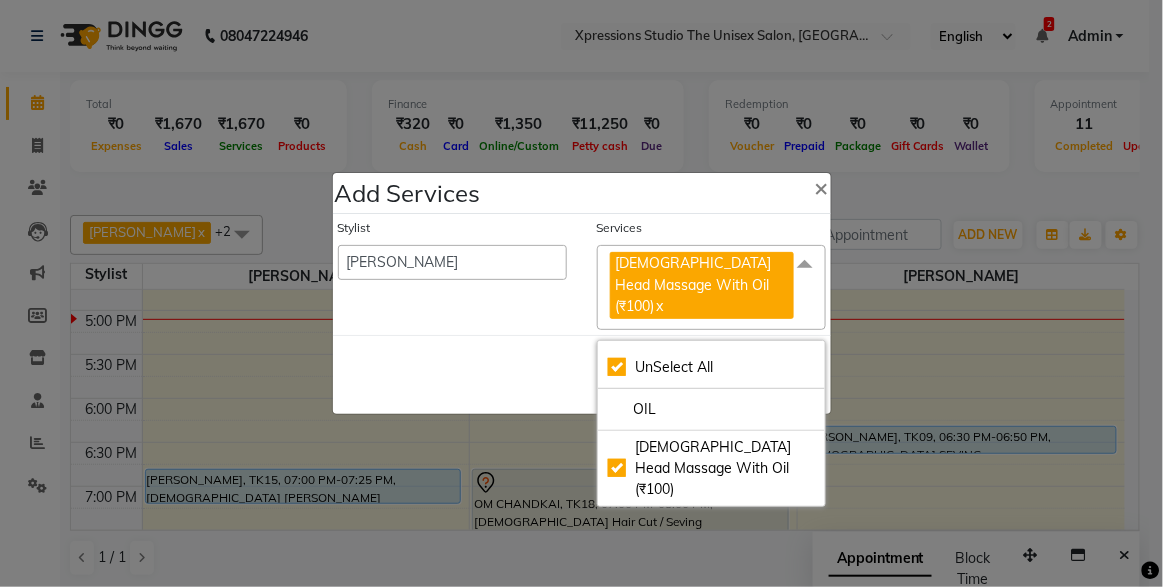 click on "Services" 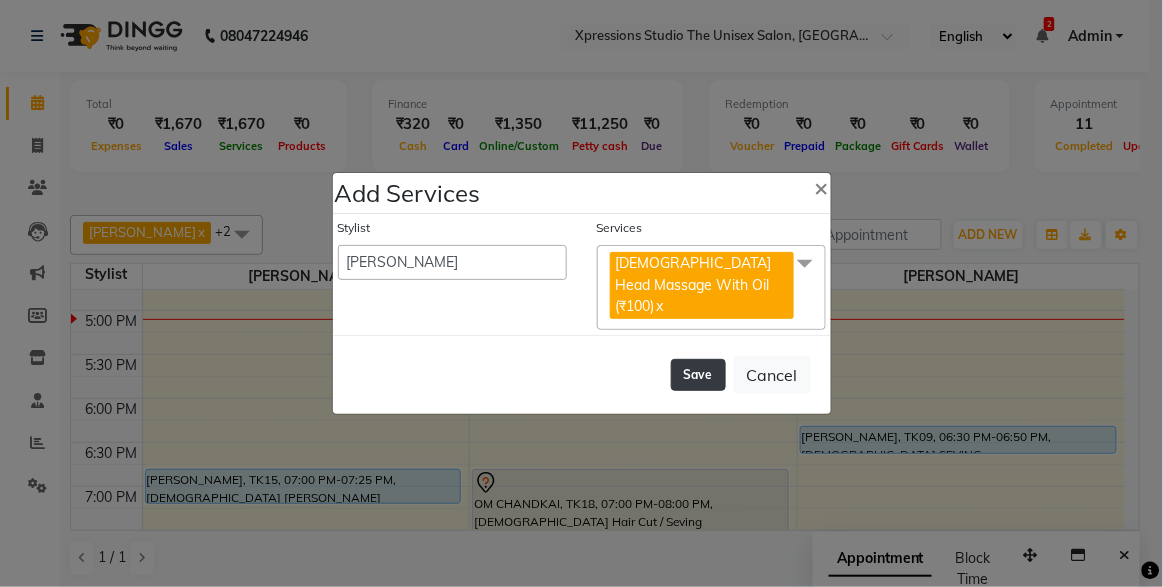 click on "Save" 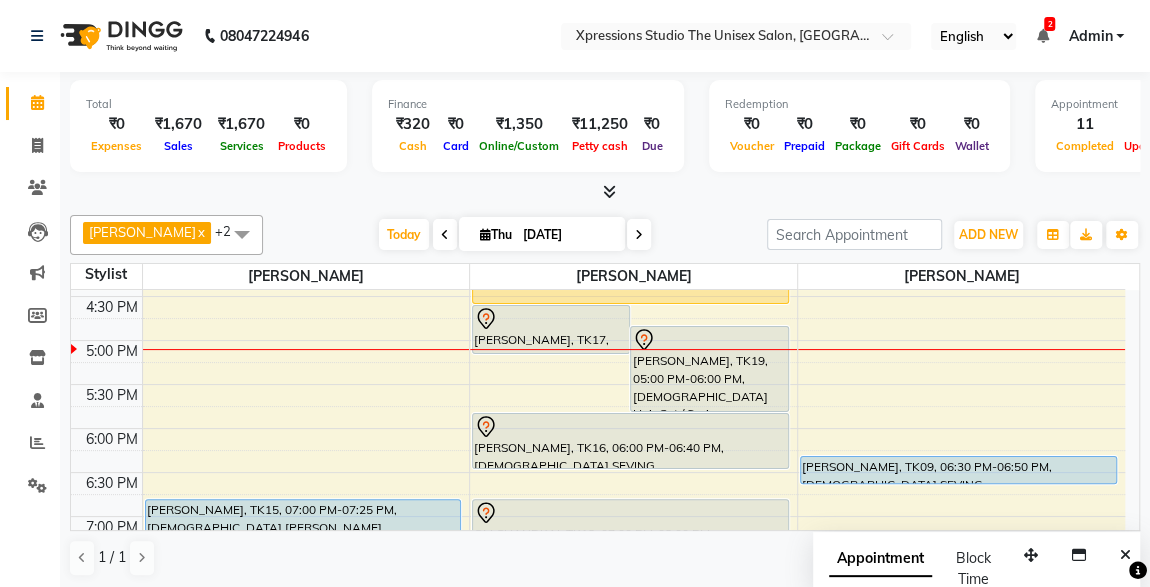 scroll, scrollTop: 737, scrollLeft: 0, axis: vertical 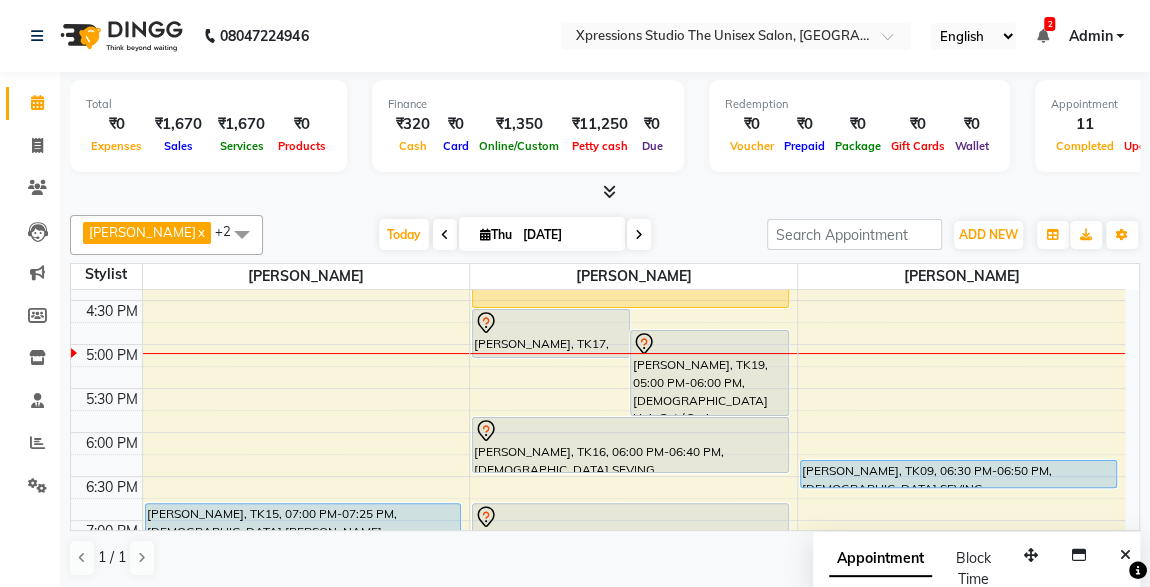 click on "[PERSON_NAME], TK17, 04:45 PM-05:20 PM, [DEMOGRAPHIC_DATA] Hair Cut" at bounding box center [551, 333] 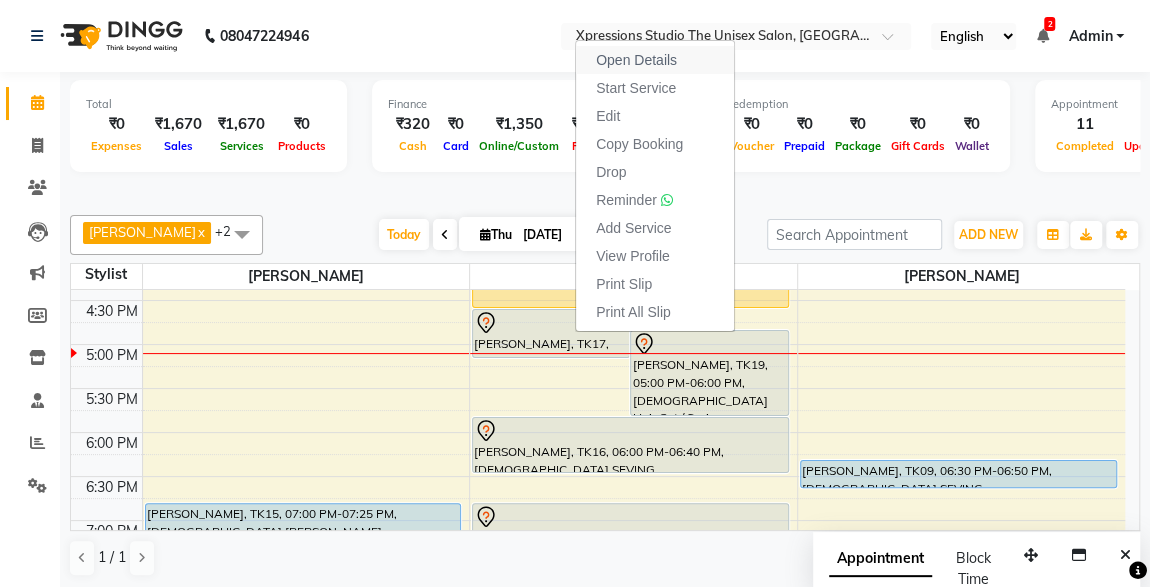 click on "Open Details" at bounding box center (655, 60) 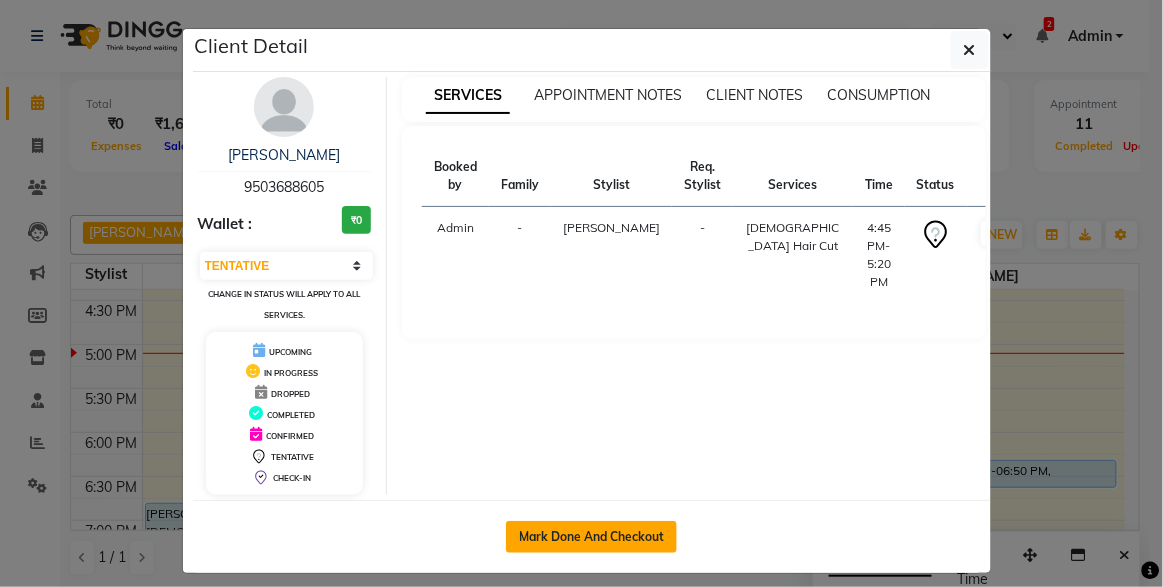 click on "Mark Done And Checkout" 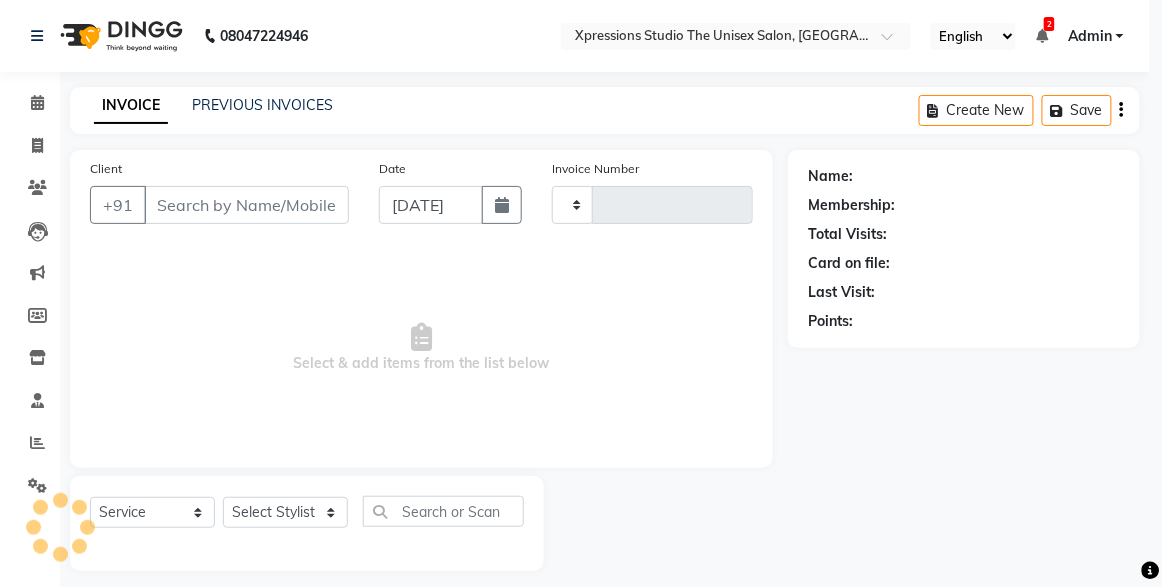 type on "3073" 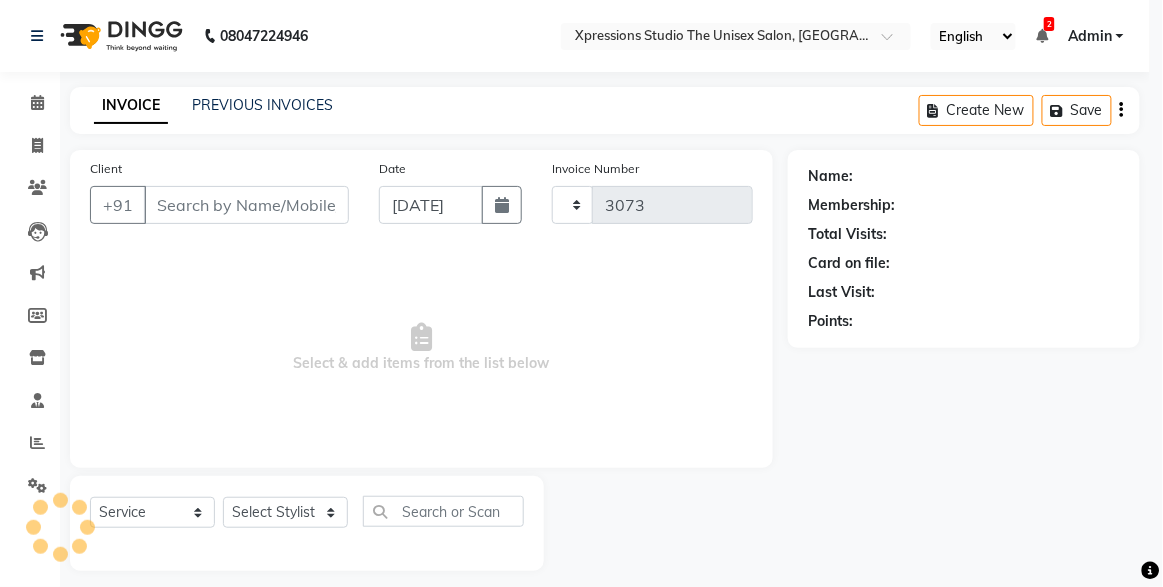 select on "3" 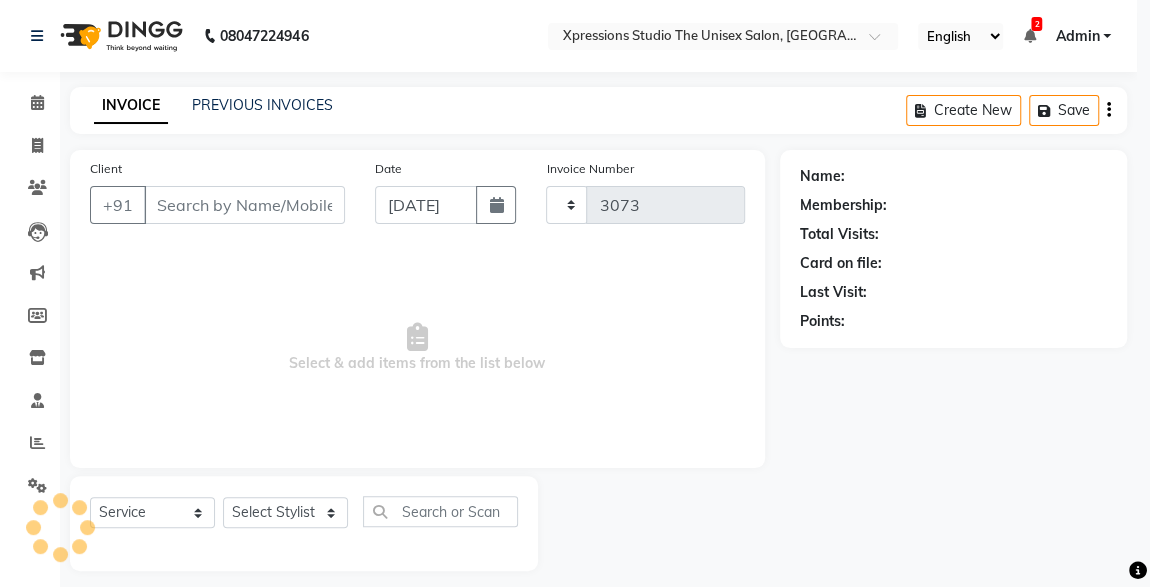 select on "7003" 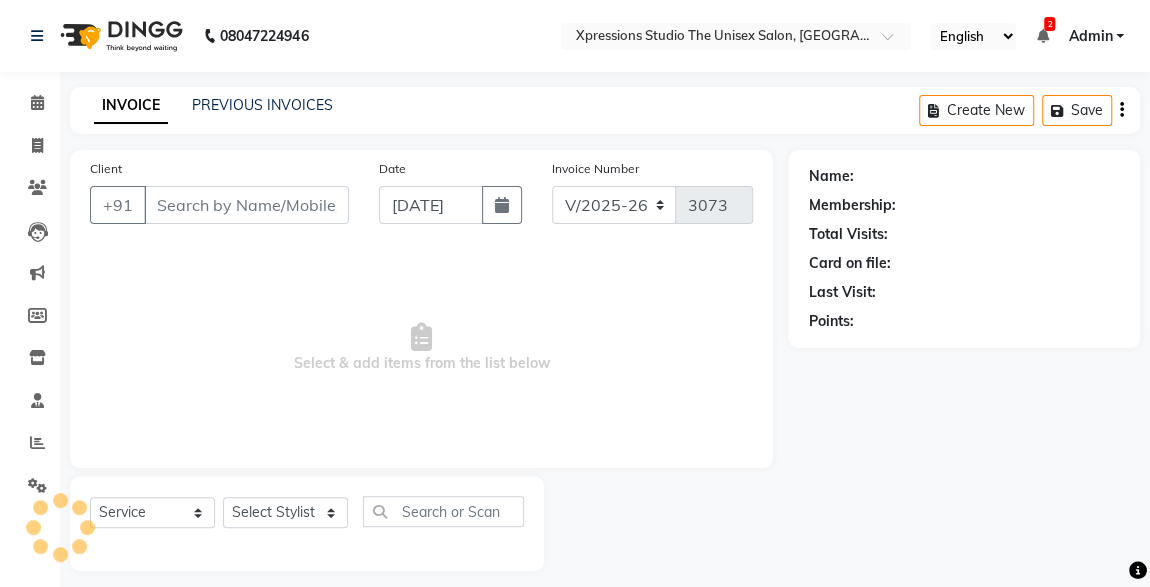 type on "9503688605" 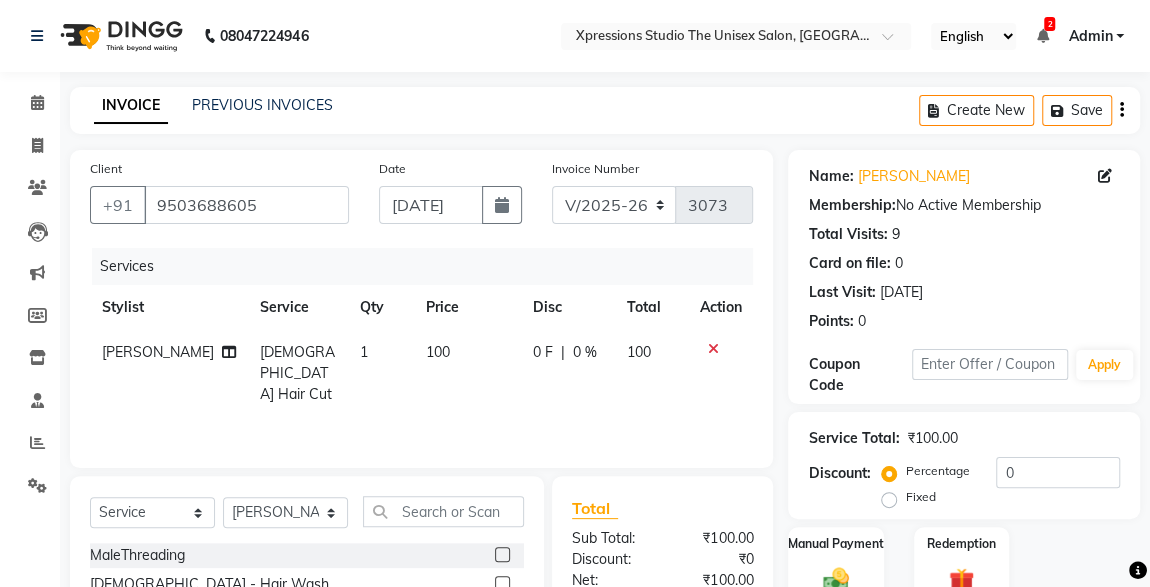 scroll, scrollTop: 212, scrollLeft: 0, axis: vertical 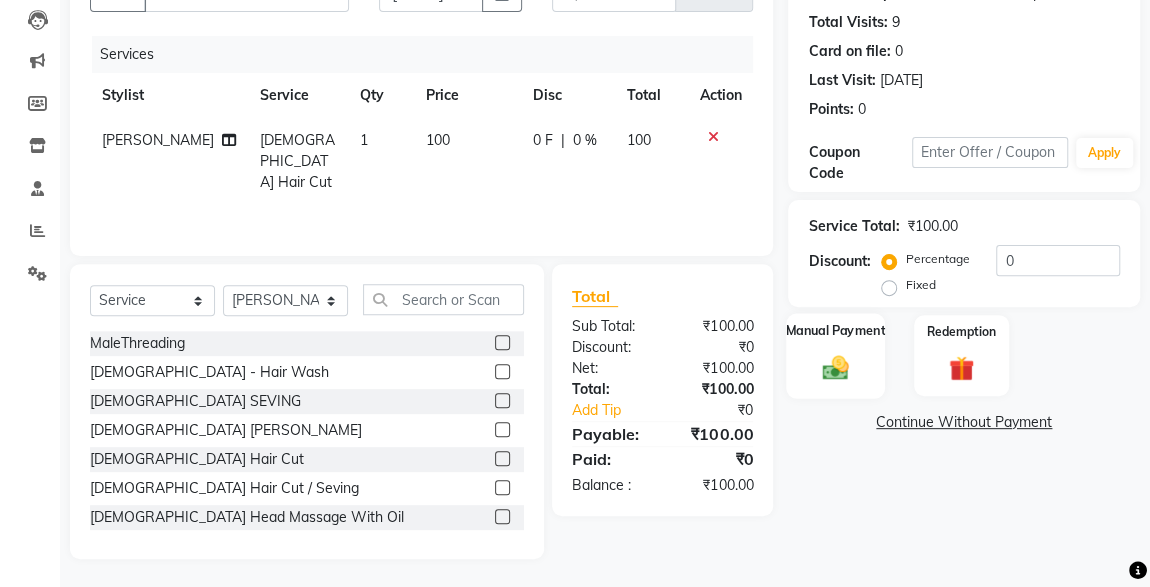 click 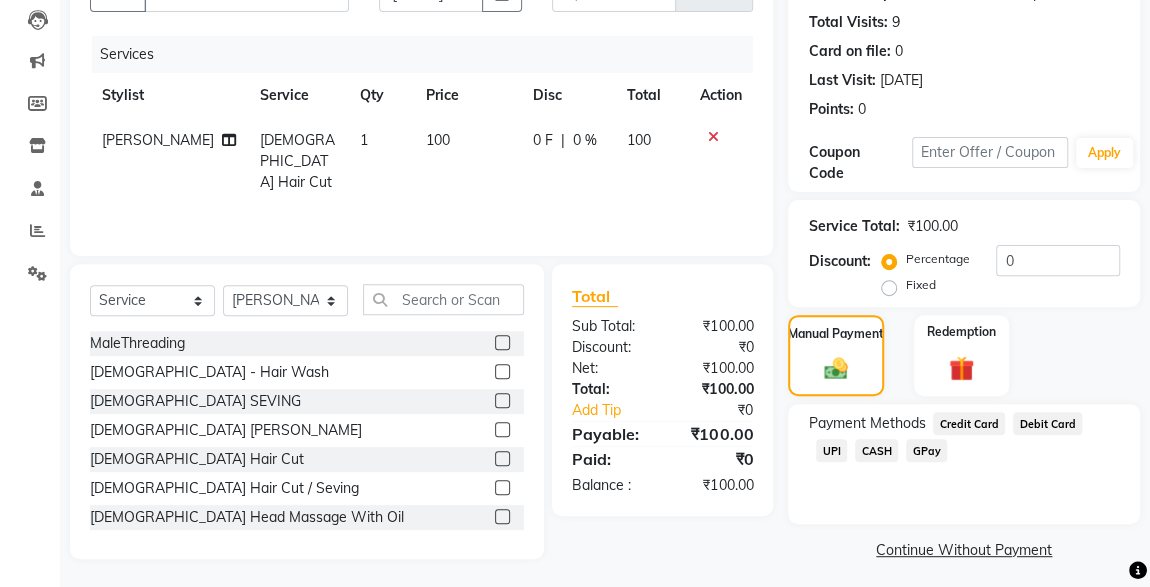 click on "UPI" 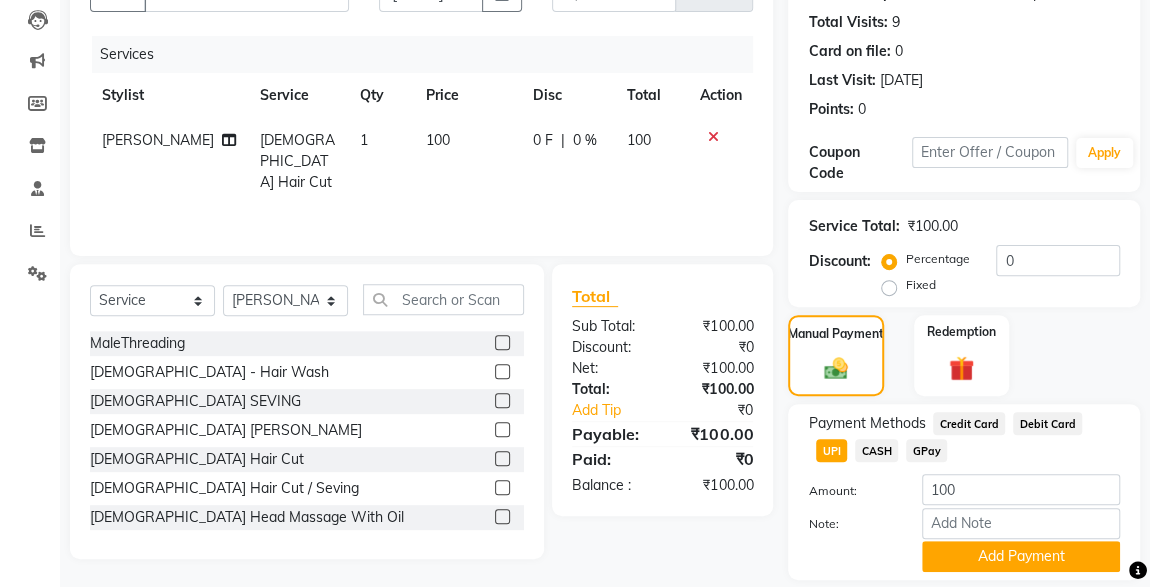 scroll, scrollTop: 273, scrollLeft: 0, axis: vertical 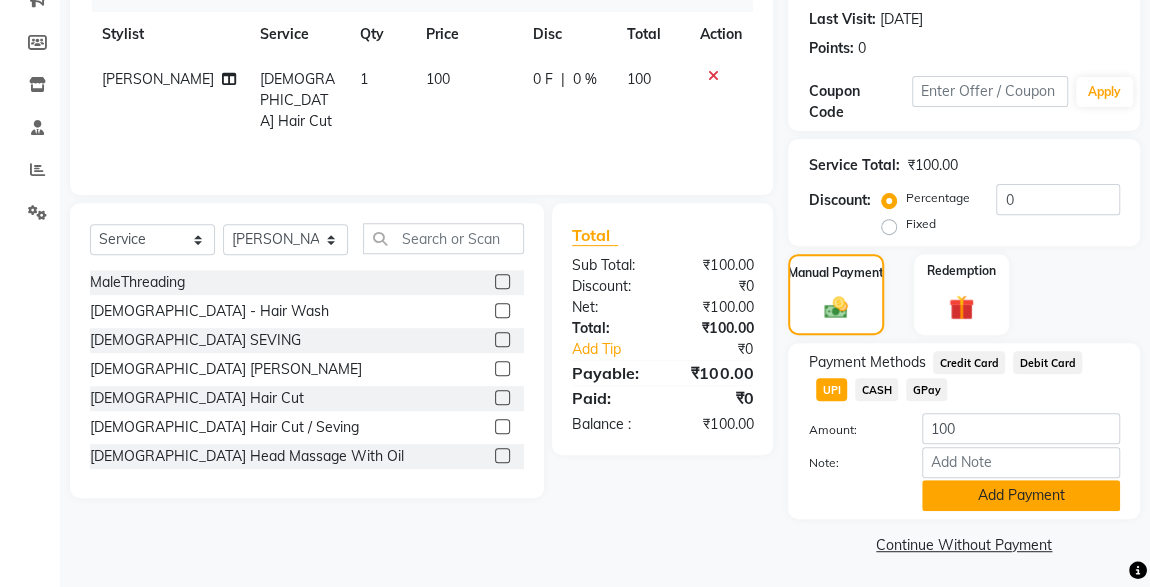click on "Add Payment" 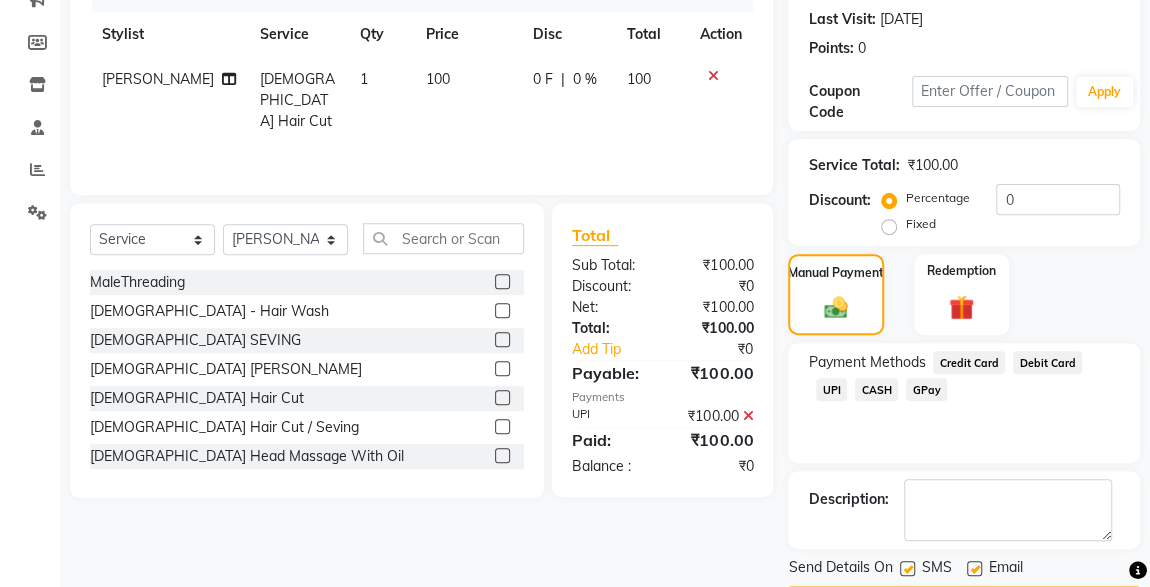 scroll, scrollTop: 330, scrollLeft: 0, axis: vertical 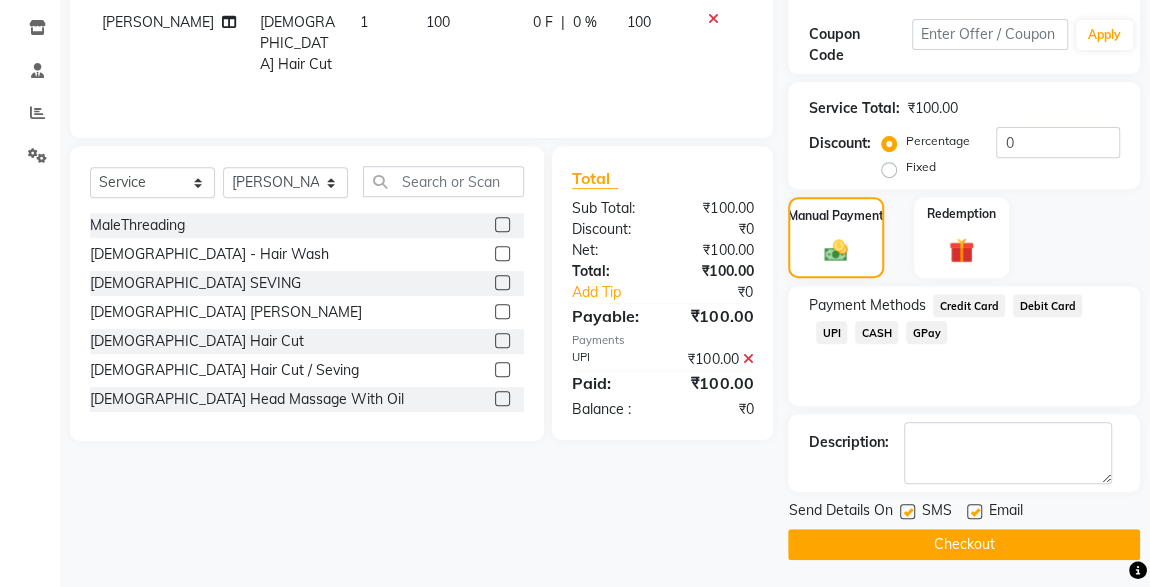 click on "Checkout" 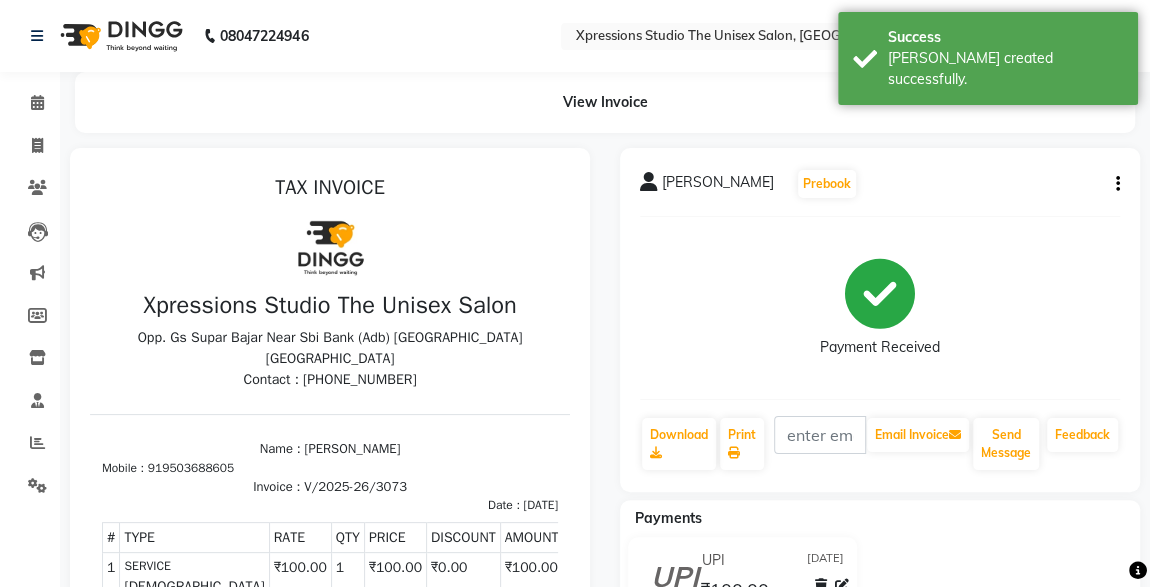 scroll, scrollTop: 0, scrollLeft: 0, axis: both 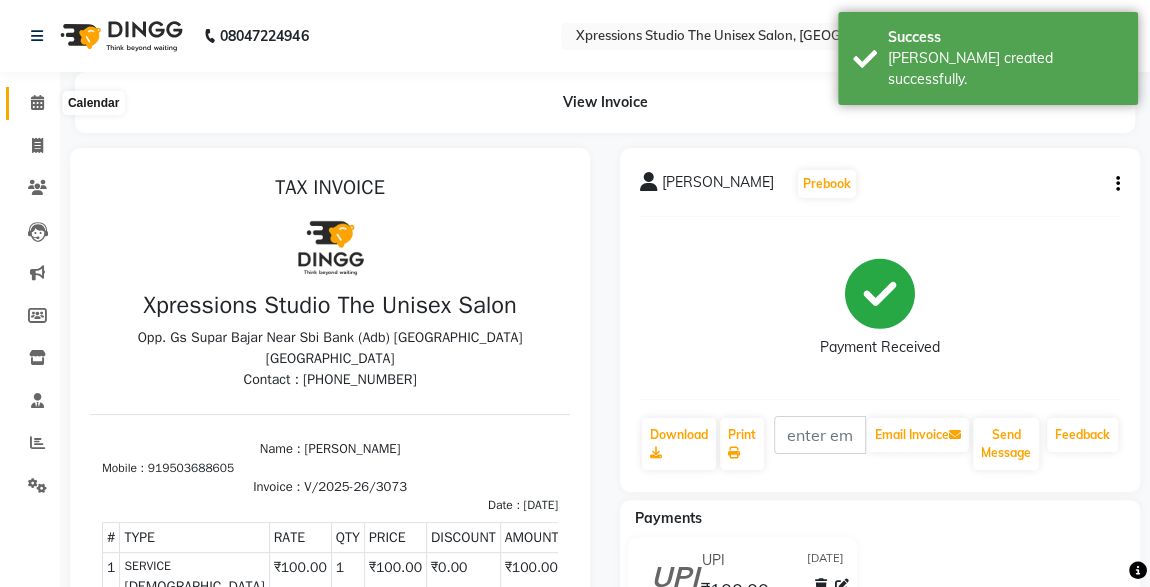 click 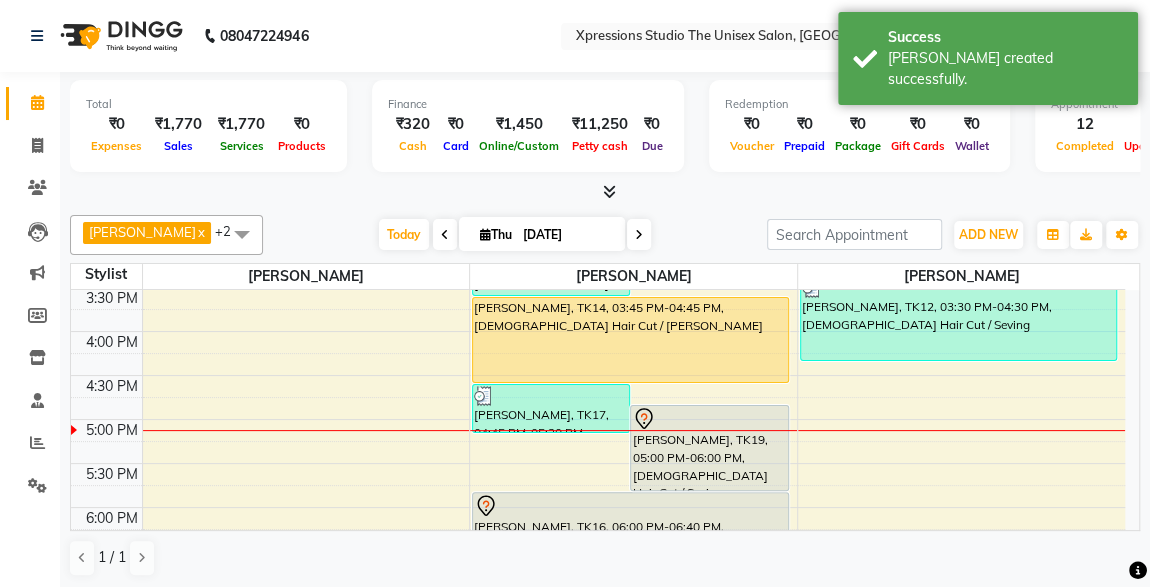 scroll, scrollTop: 650, scrollLeft: 0, axis: vertical 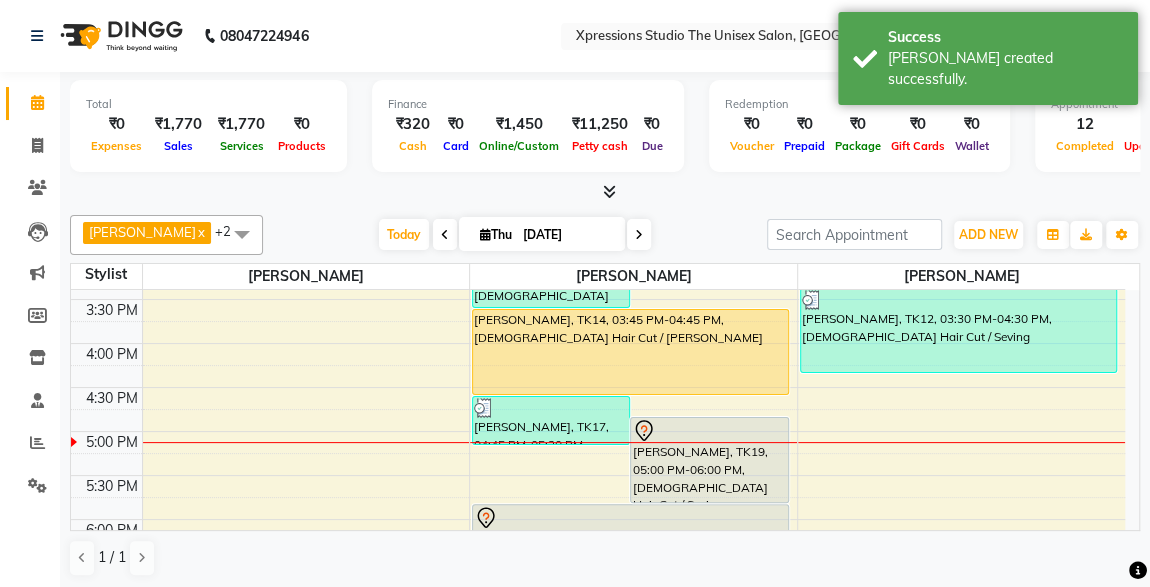 click on "[PERSON_NAME], TK14, 03:45 PM-04:45 PM, [DEMOGRAPHIC_DATA] Hair Cut / [PERSON_NAME]" at bounding box center [630, 352] 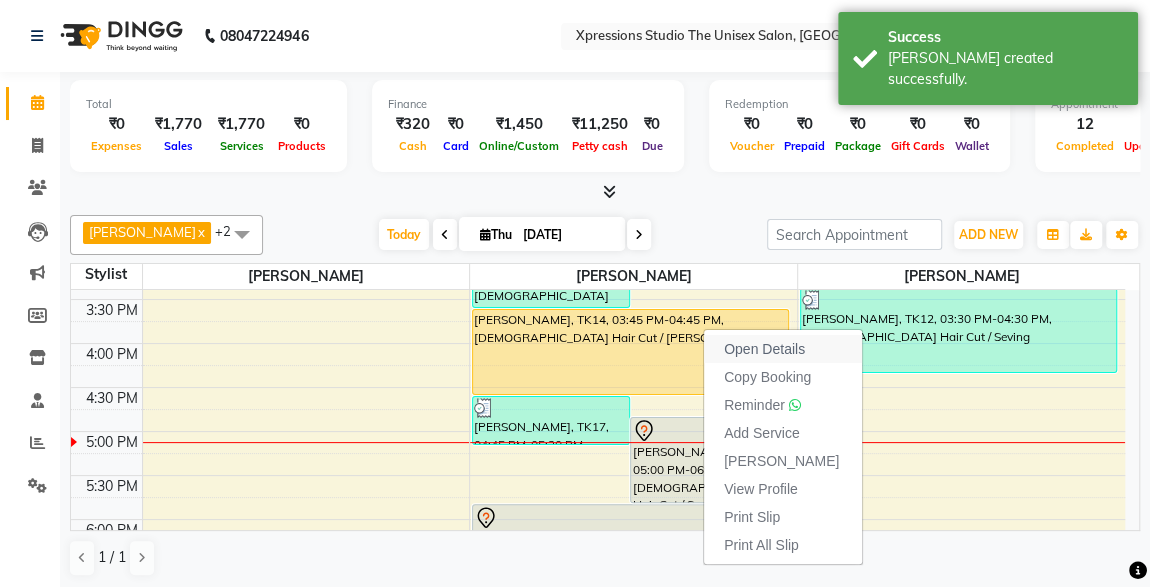 click on "Open Details" at bounding box center (764, 349) 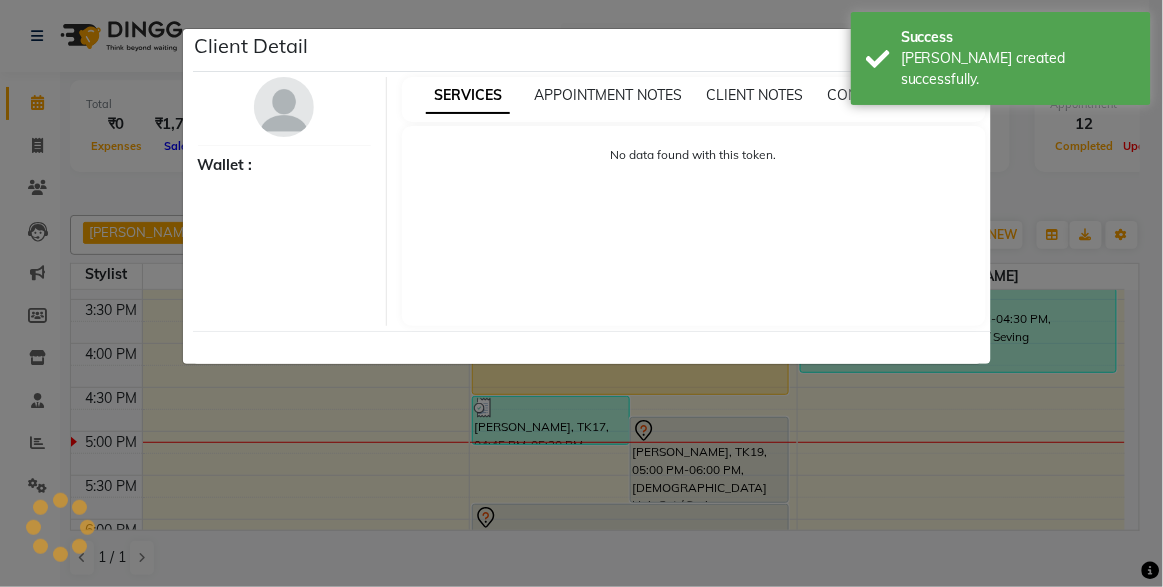 select on "1" 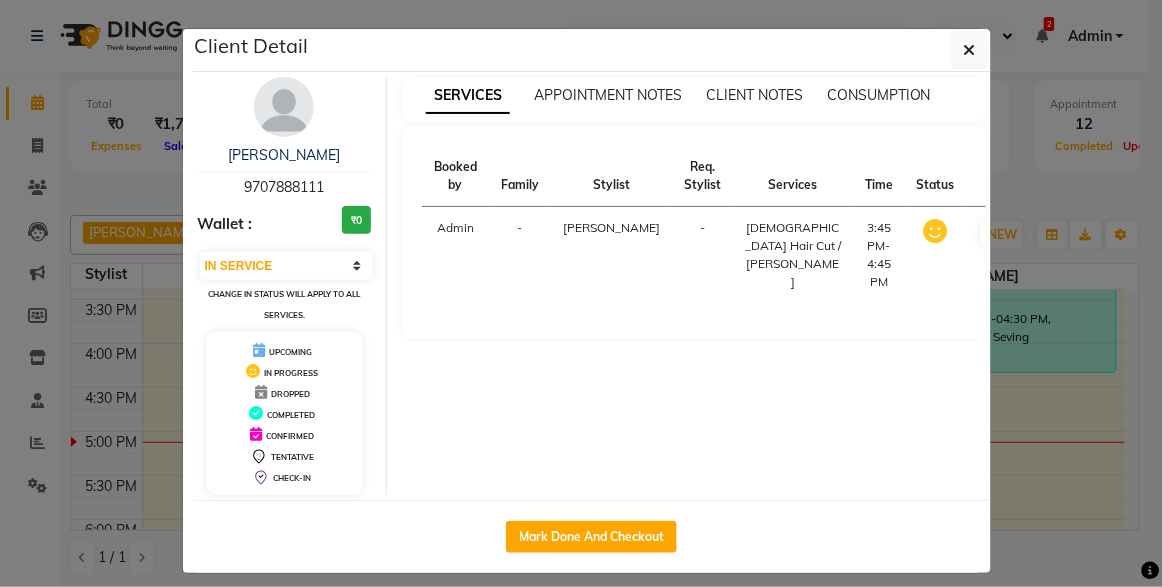 click on "Mark Done And Checkout" 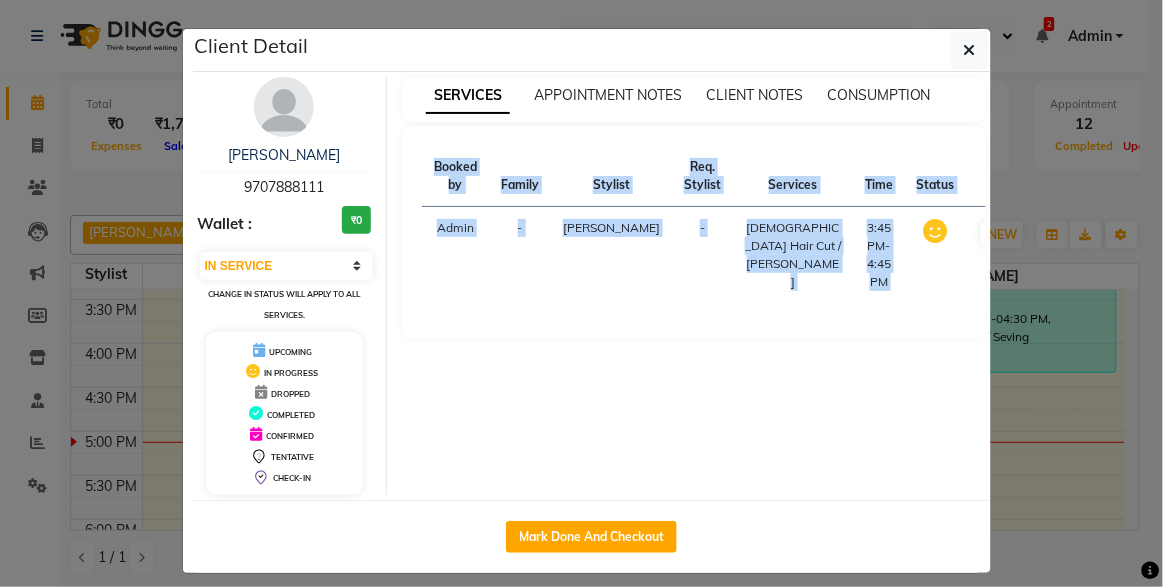 click on "Mark Done And Checkout" 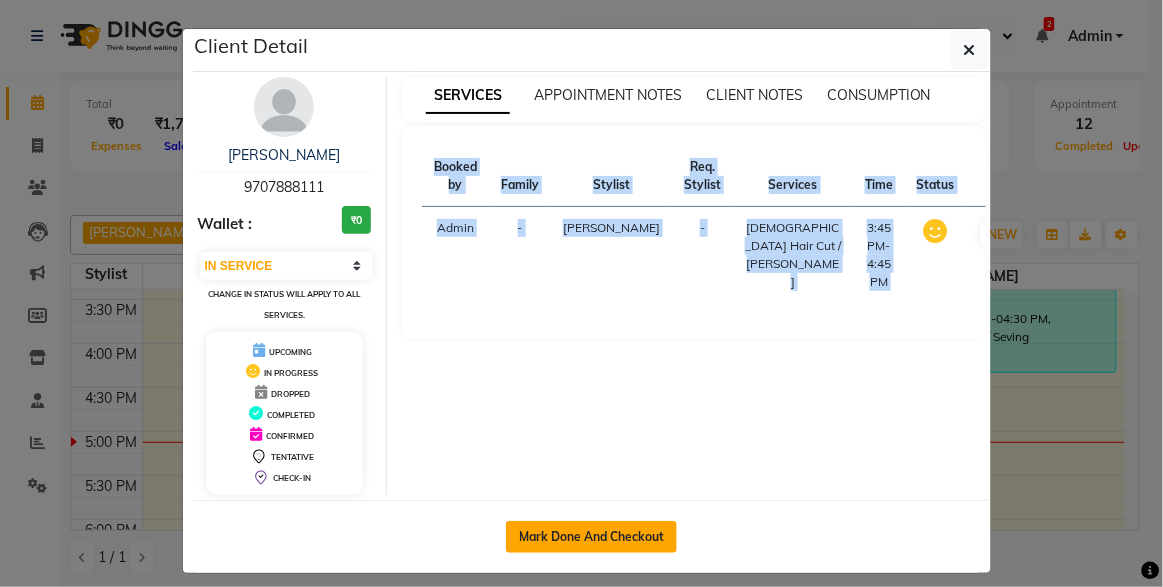 click on "Mark Done And Checkout" 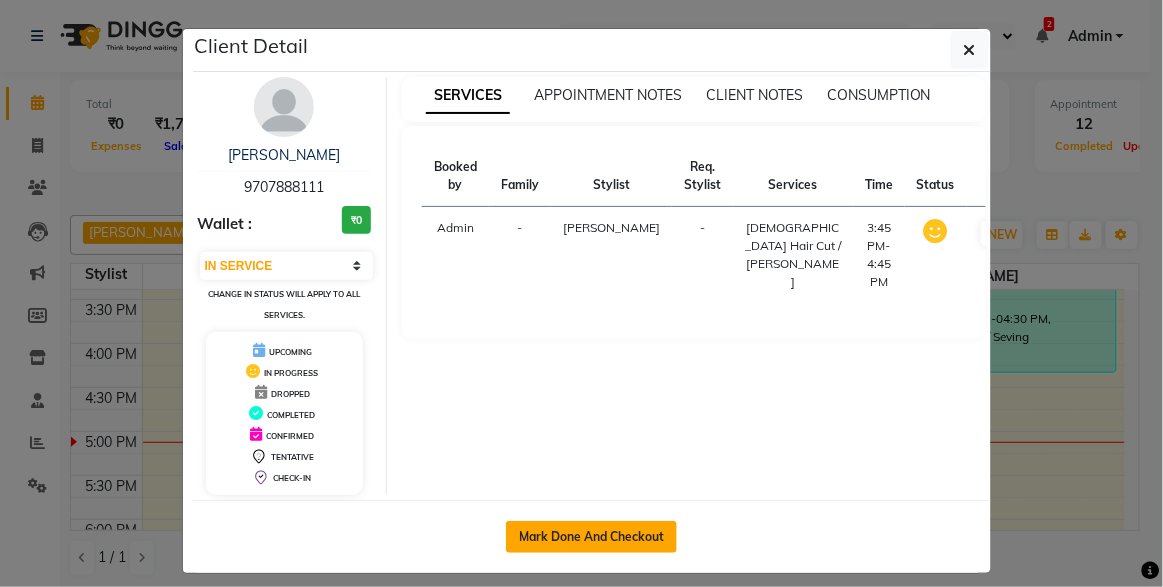 select on "service" 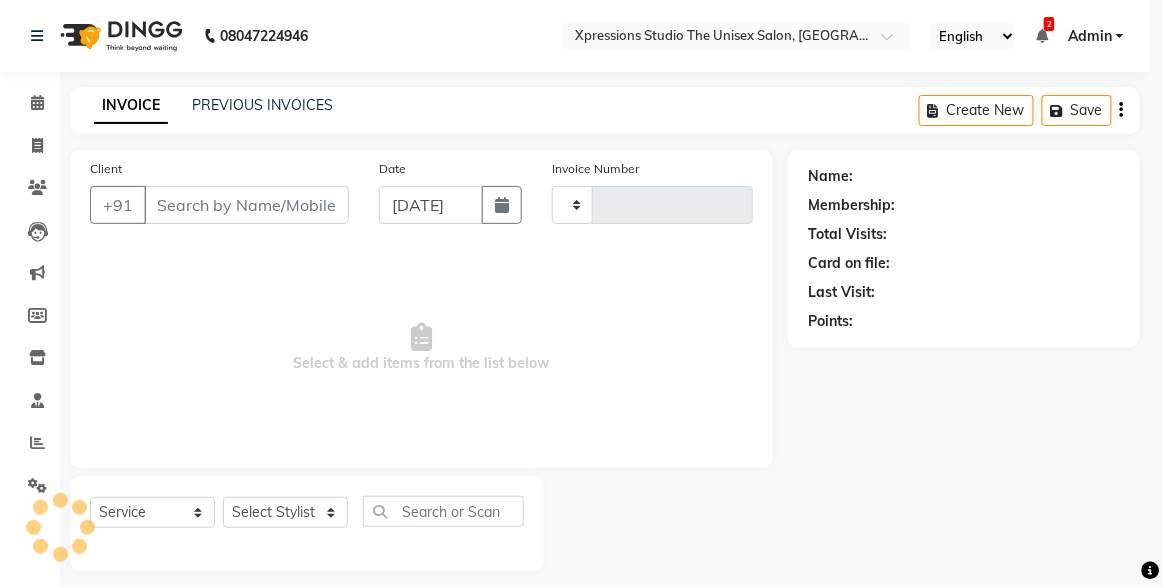 type on "3074" 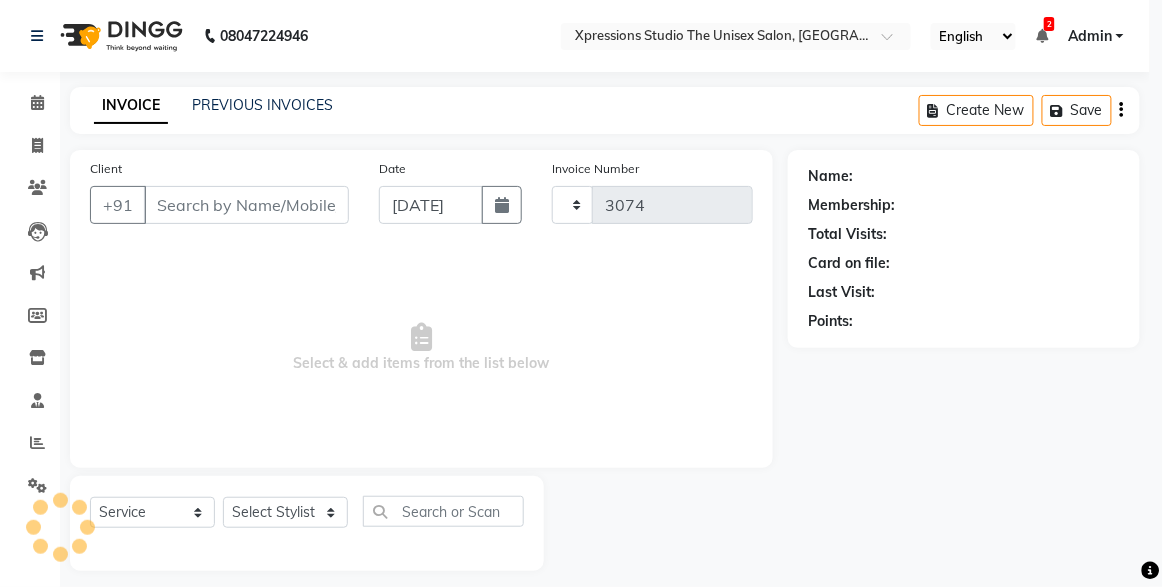 select on "7003" 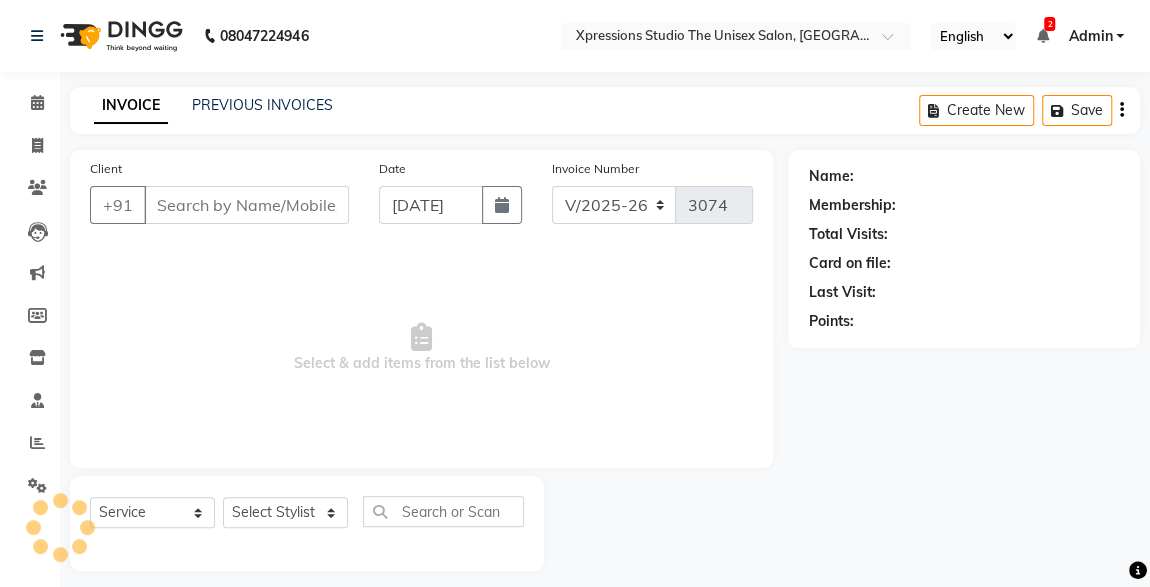 type on "9707888111" 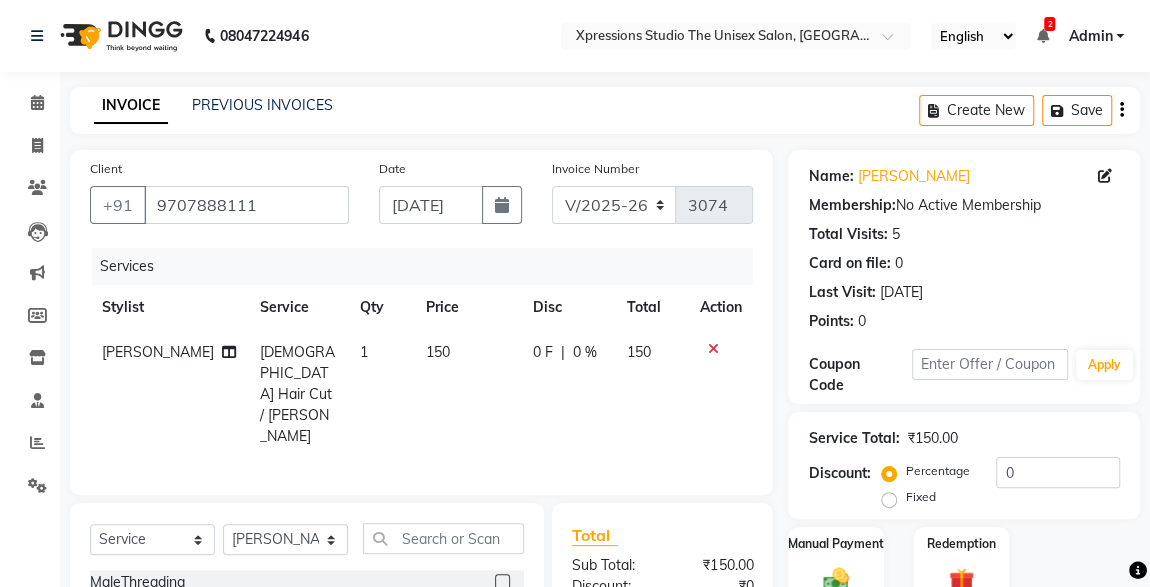 click 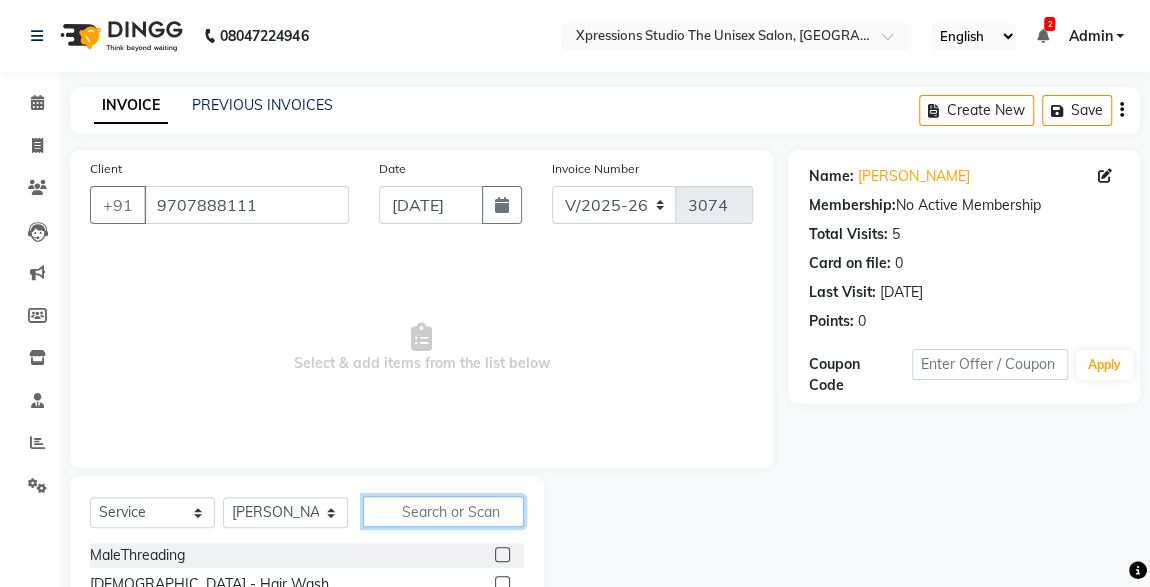 click 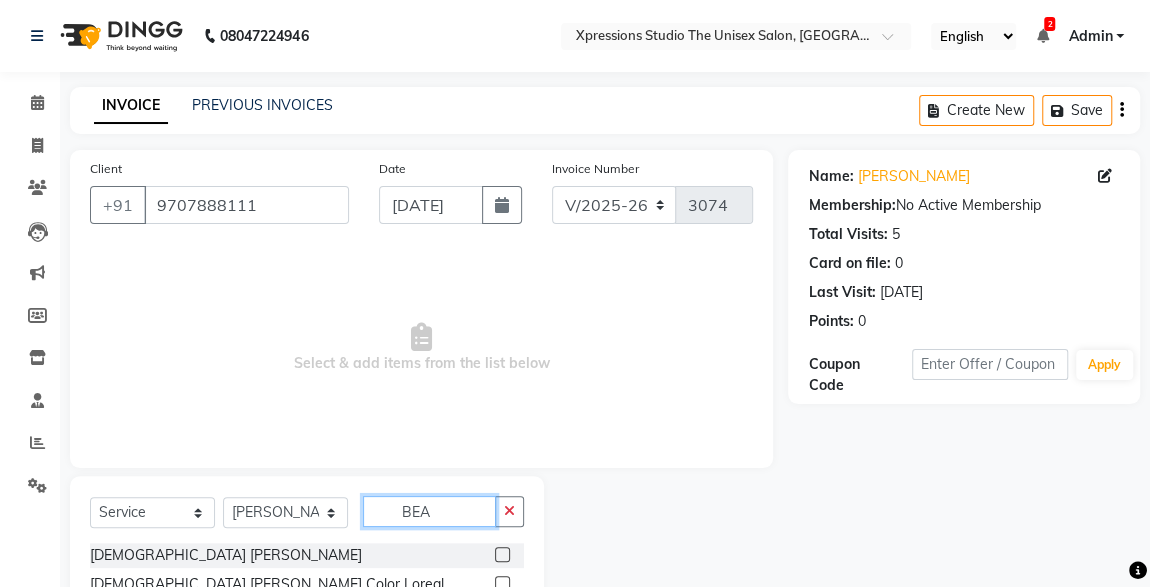 type on "BEA" 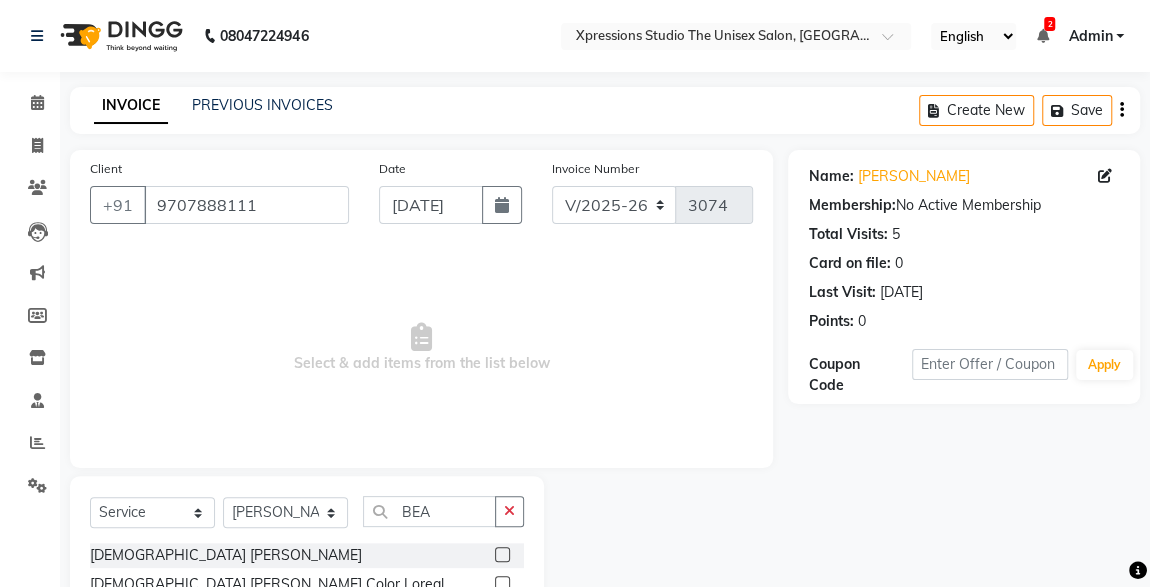 click 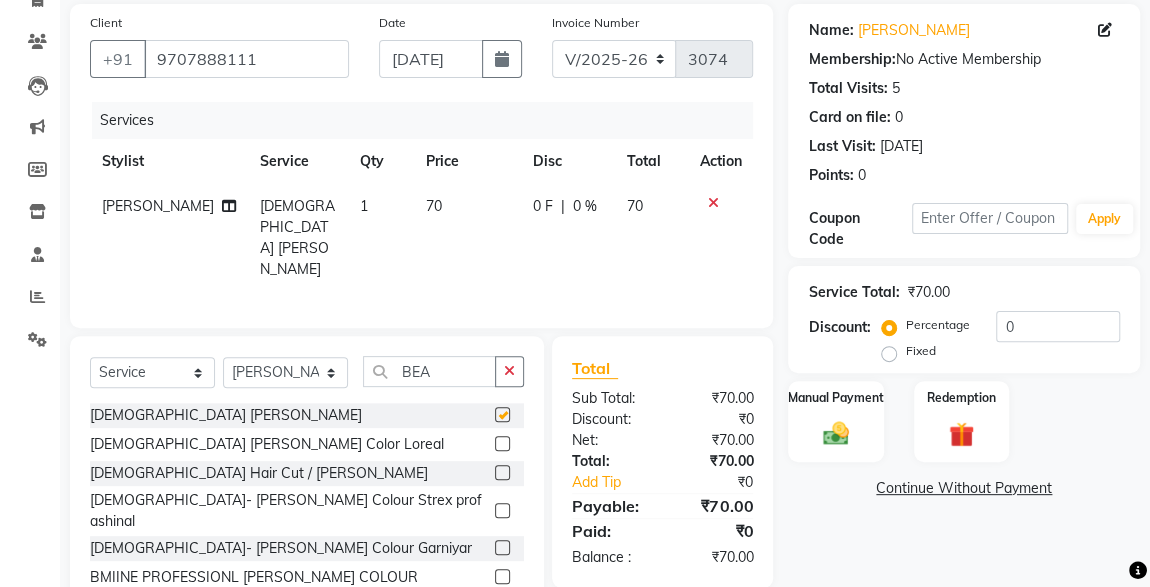 checkbox on "false" 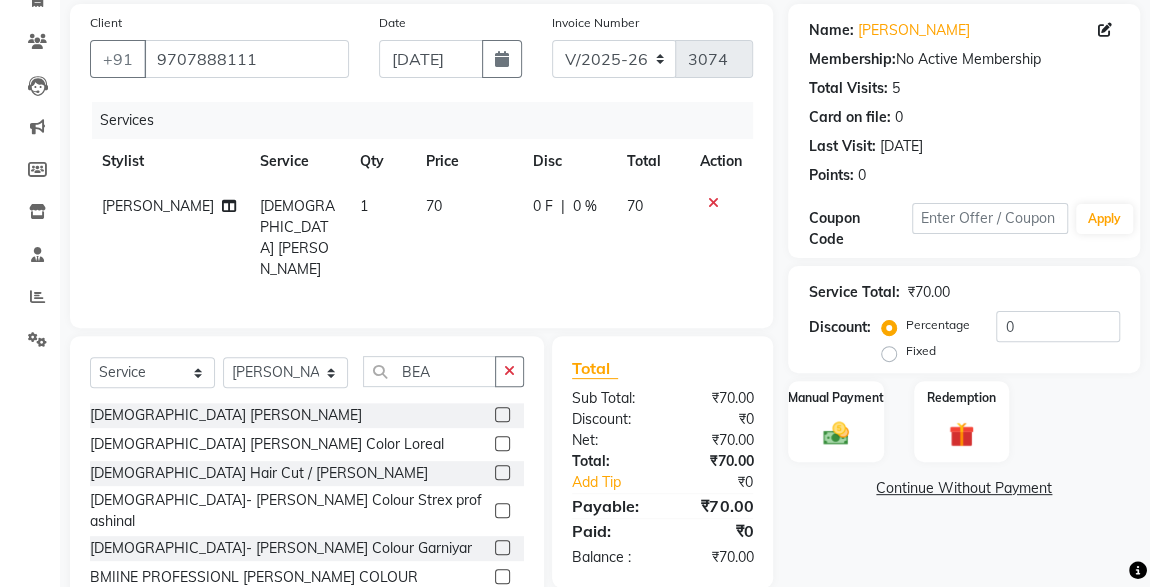 scroll, scrollTop: 212, scrollLeft: 0, axis: vertical 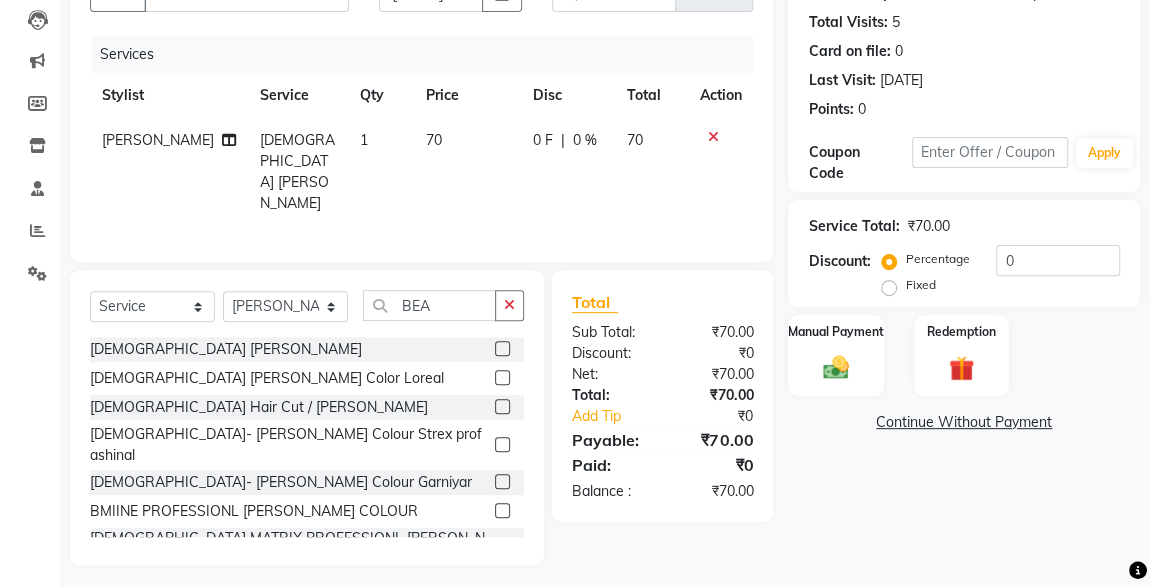 click 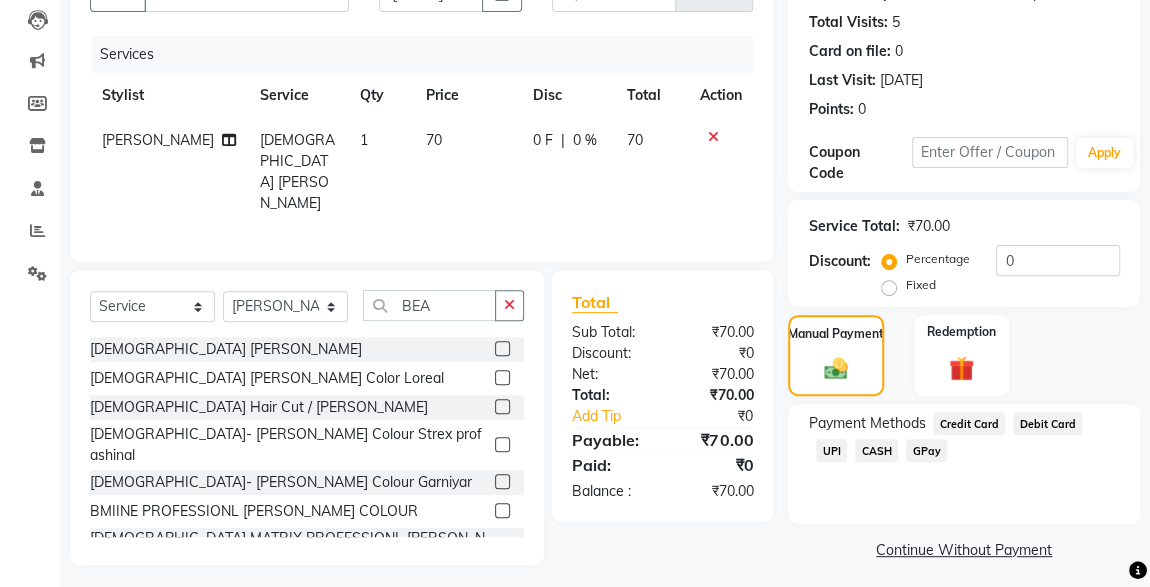 click on "CASH" 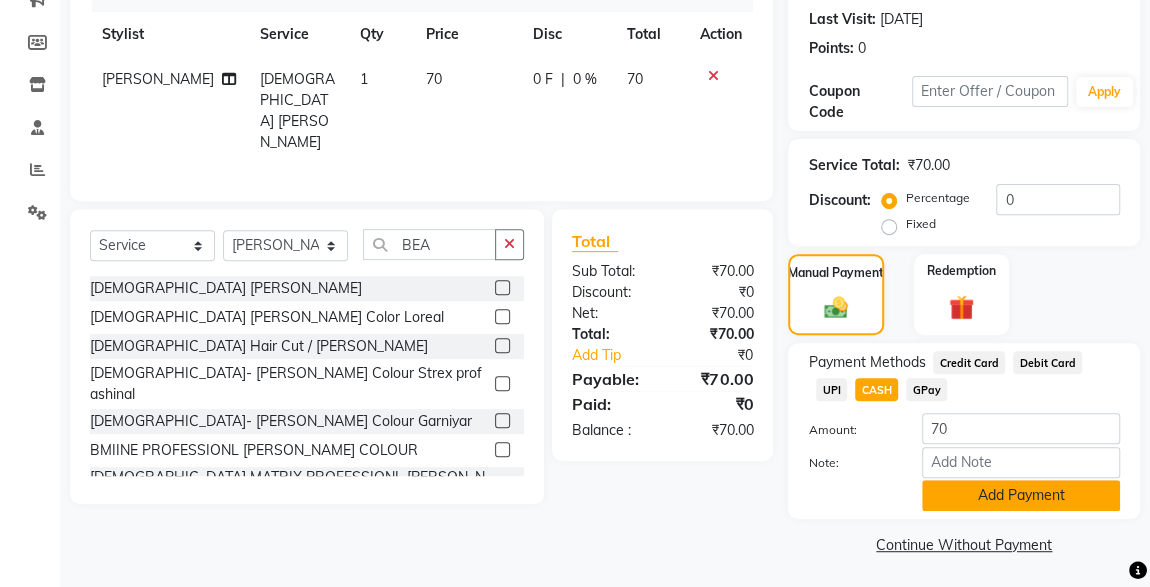 click on "Add Payment" 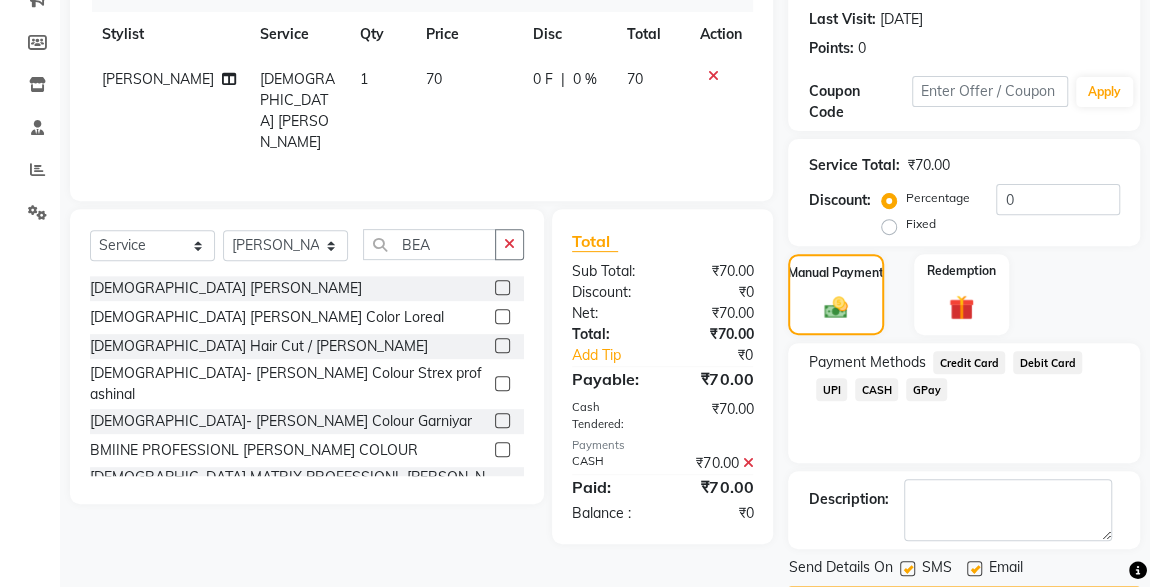 scroll, scrollTop: 330, scrollLeft: 0, axis: vertical 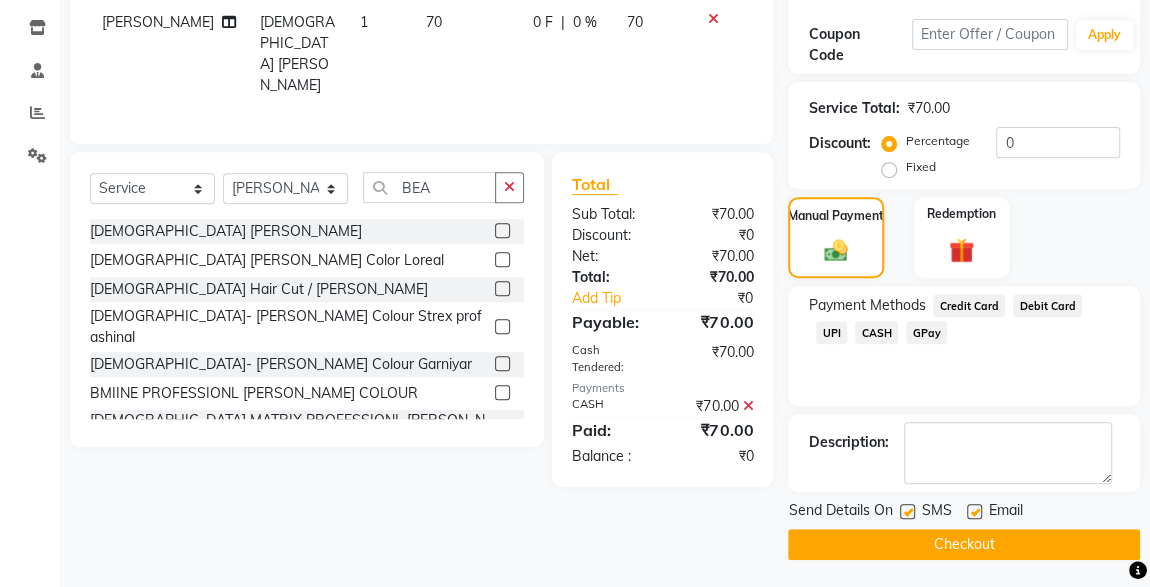 click 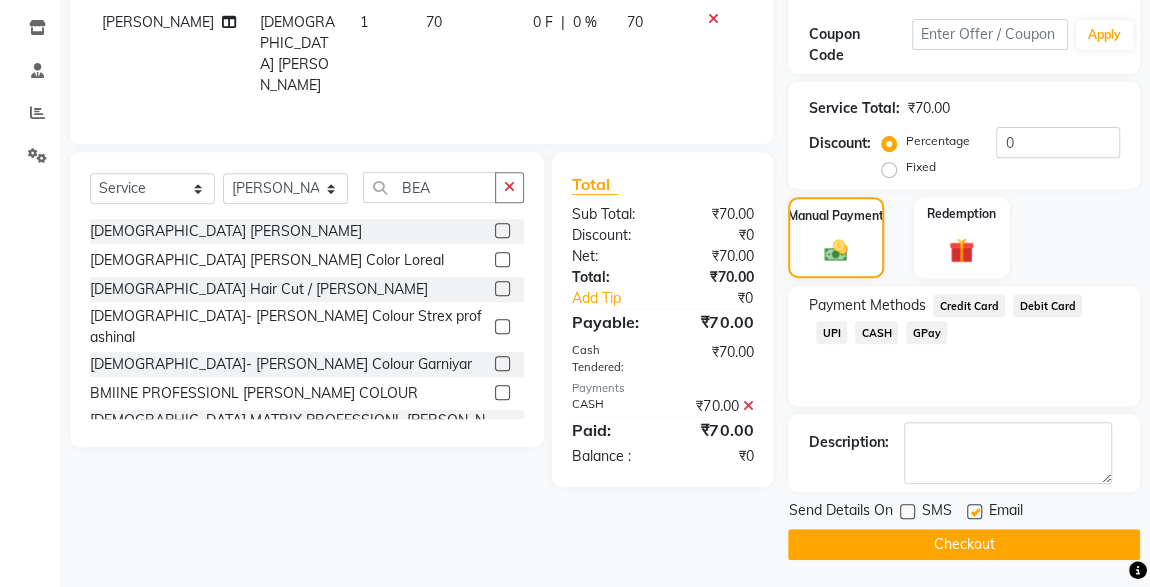 click on "Checkout" 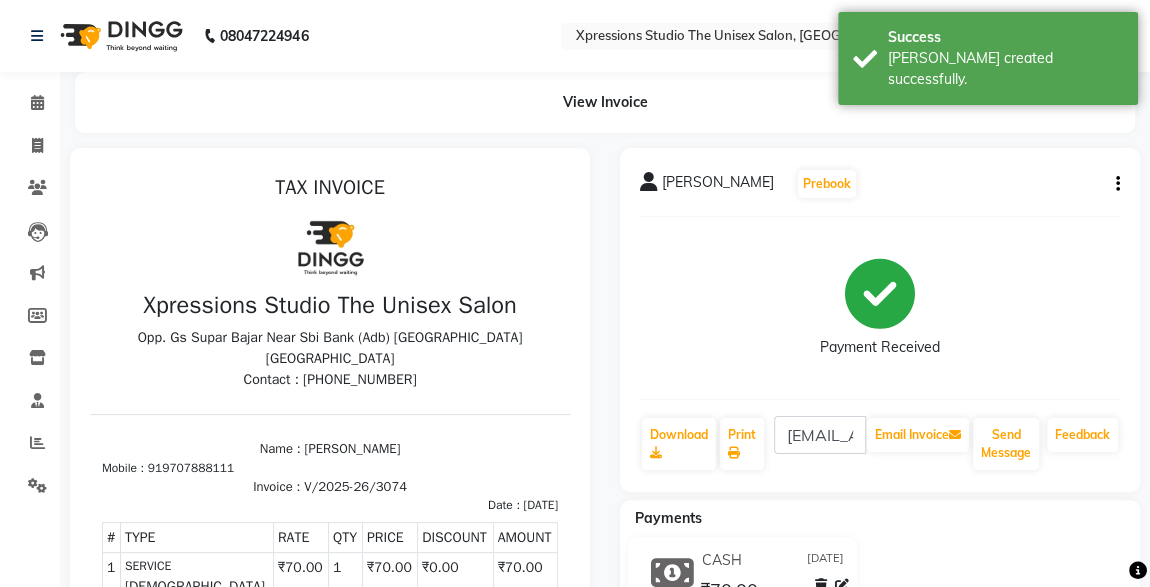 scroll, scrollTop: 0, scrollLeft: 0, axis: both 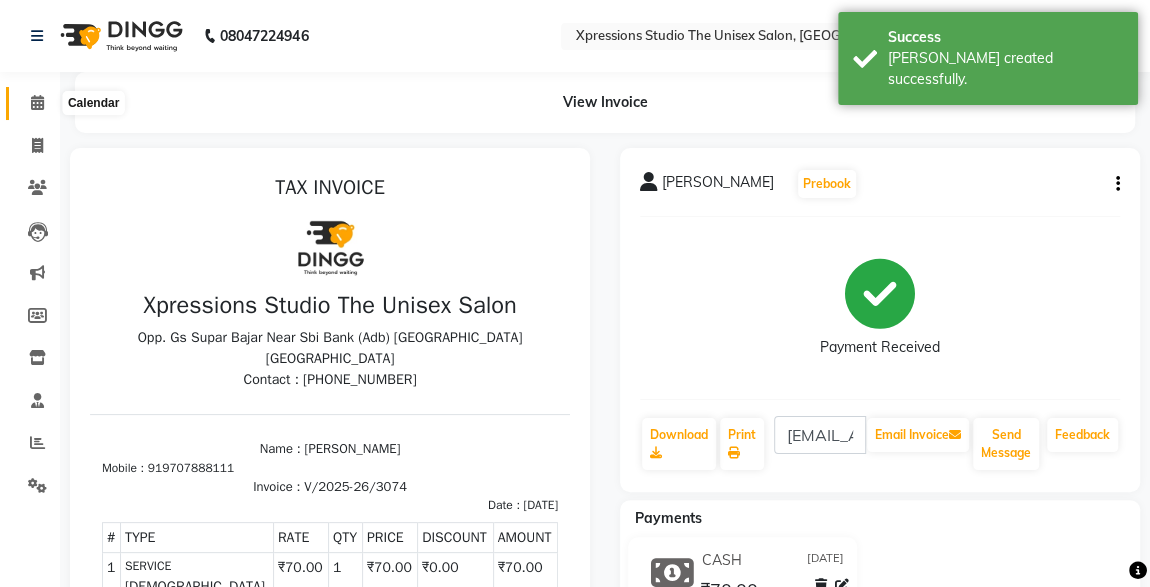 click 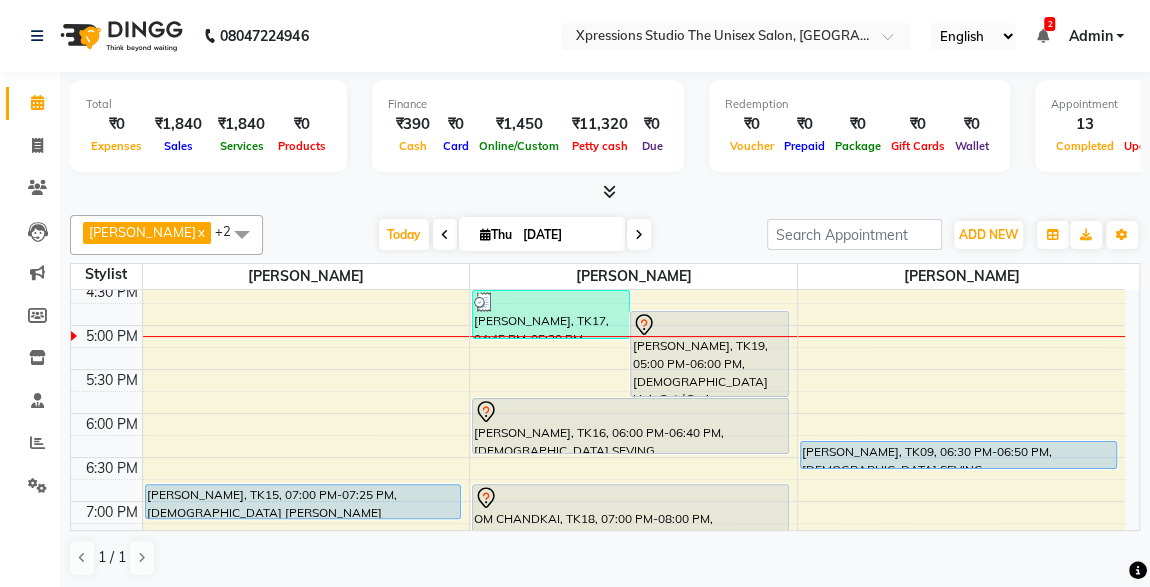 scroll, scrollTop: 749, scrollLeft: 0, axis: vertical 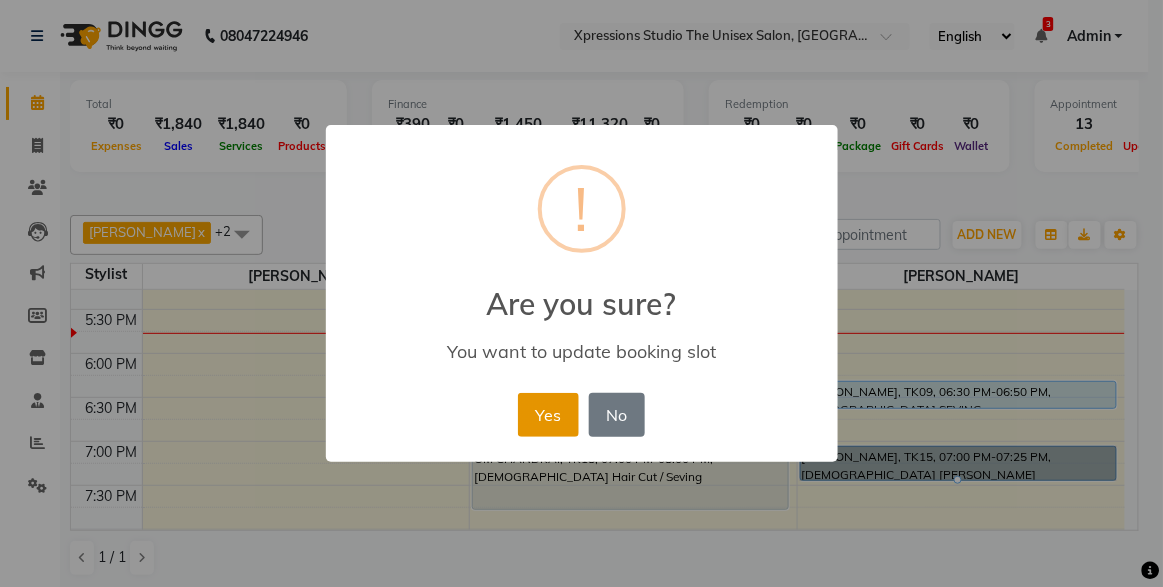 click on "Yes" at bounding box center (548, 415) 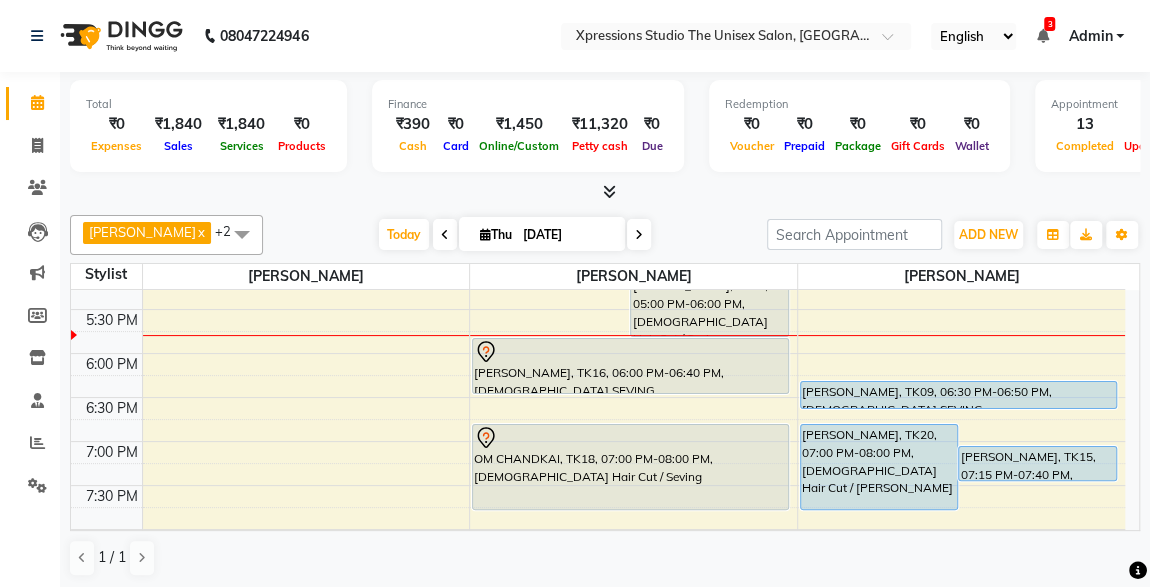 click on "[PERSON_NAME], TK19, 05:00 PM-06:00 PM, [DEMOGRAPHIC_DATA] Hair Cut / Seving" at bounding box center (709, 294) 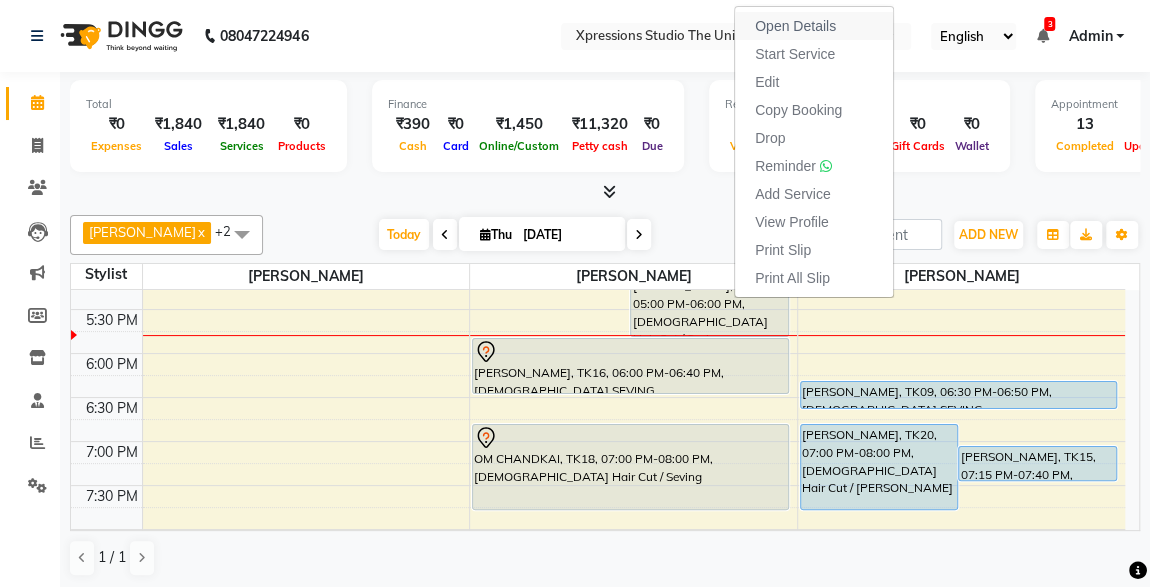 click on "Open Details" at bounding box center [795, 26] 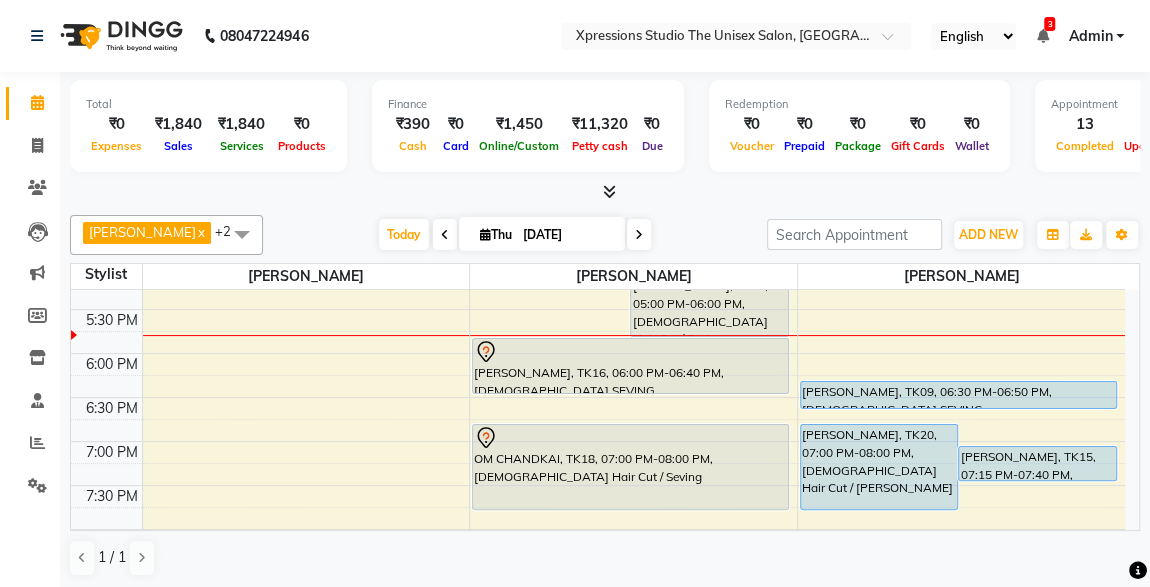 click on "[PERSON_NAME], TK19, 05:00 PM-06:00 PM, [DEMOGRAPHIC_DATA] Hair Cut / Seving" at bounding box center (709, 294) 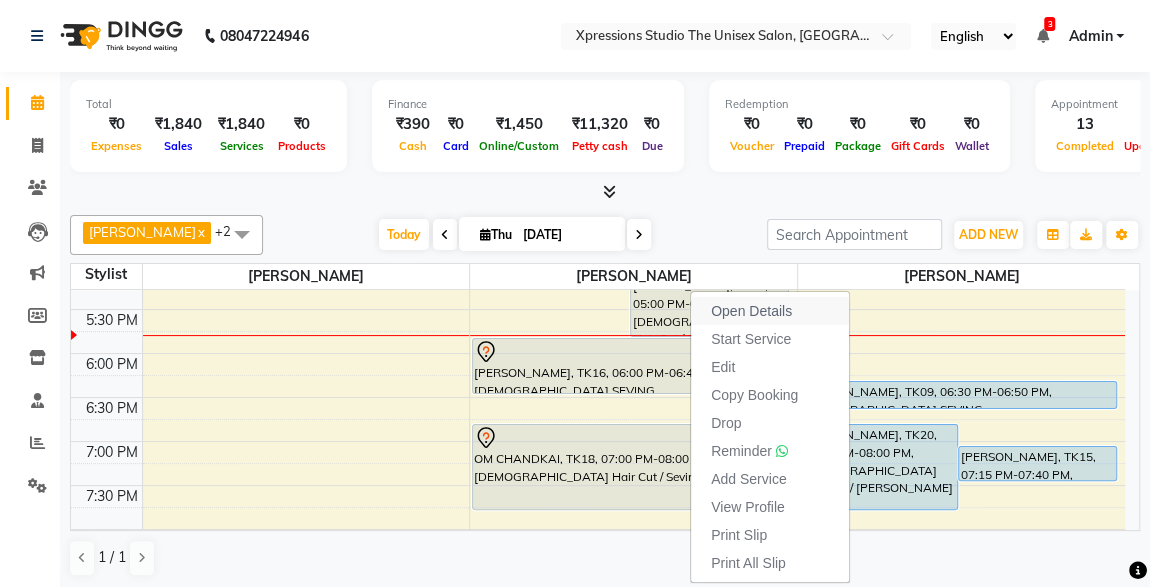 click on "Open Details" at bounding box center (751, 311) 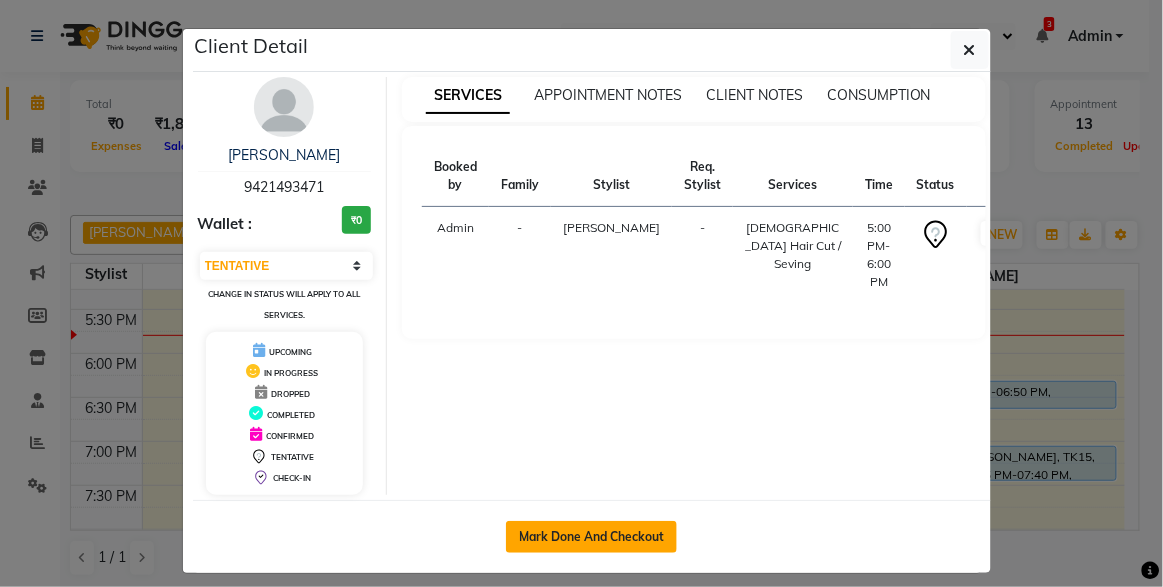click on "Mark Done And Checkout" 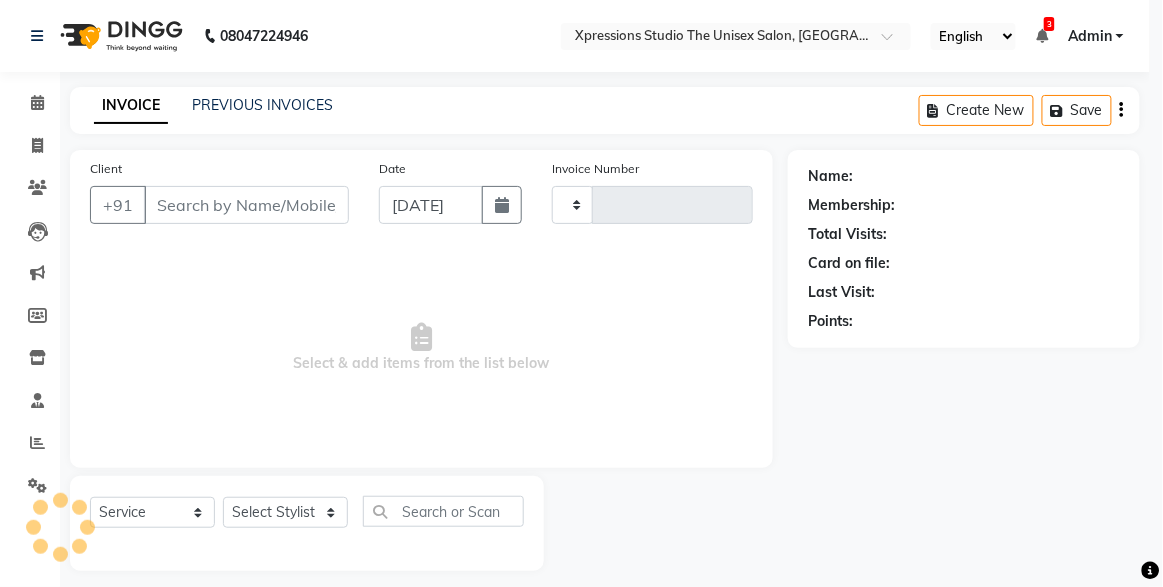 type on "3075" 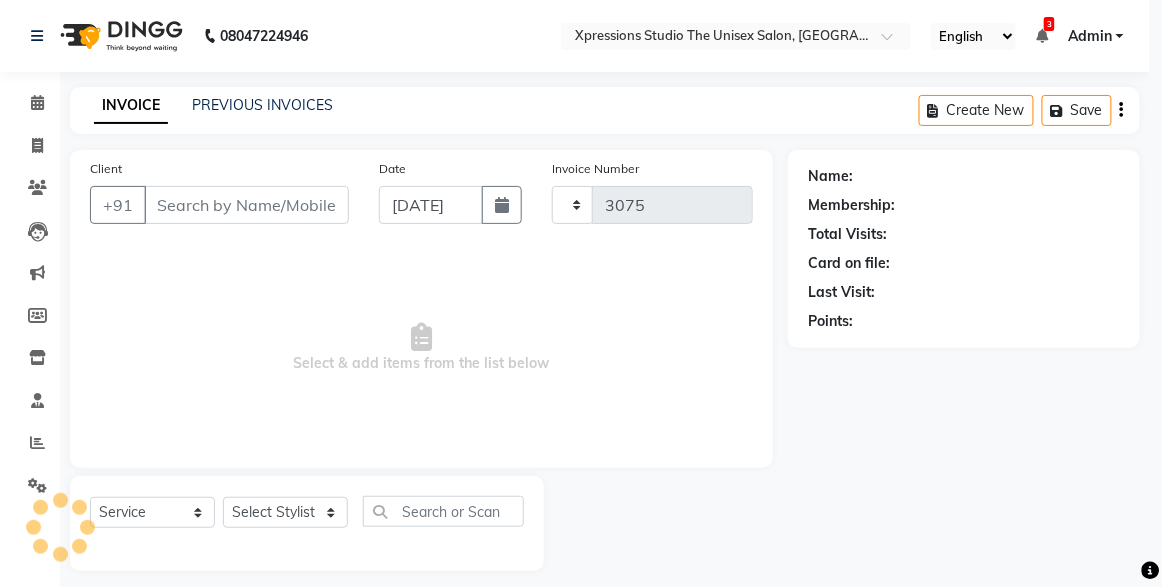 select on "7003" 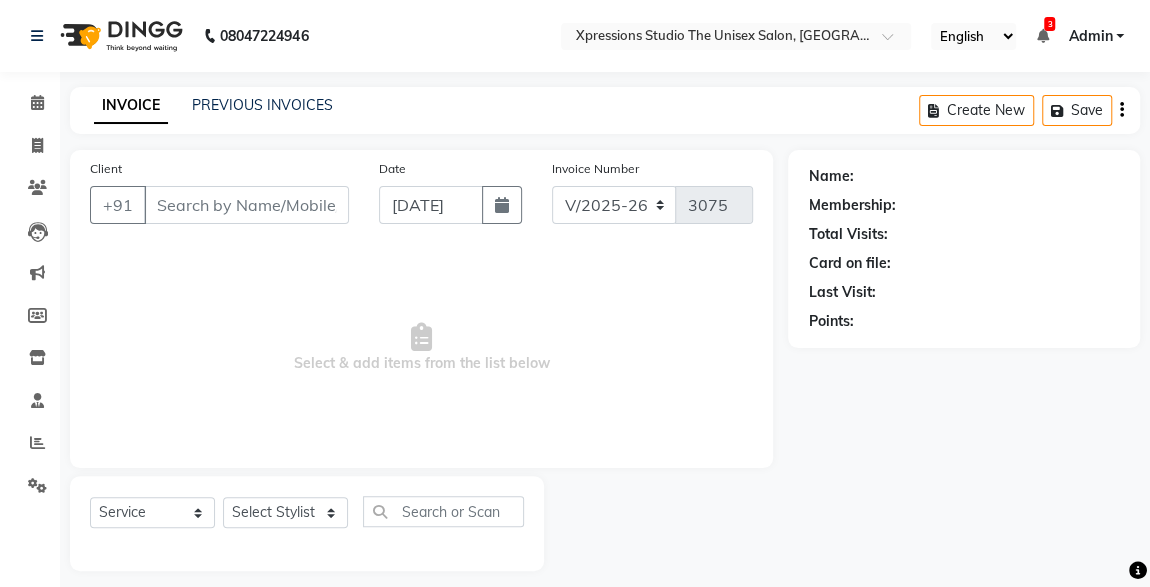type on "9421493471" 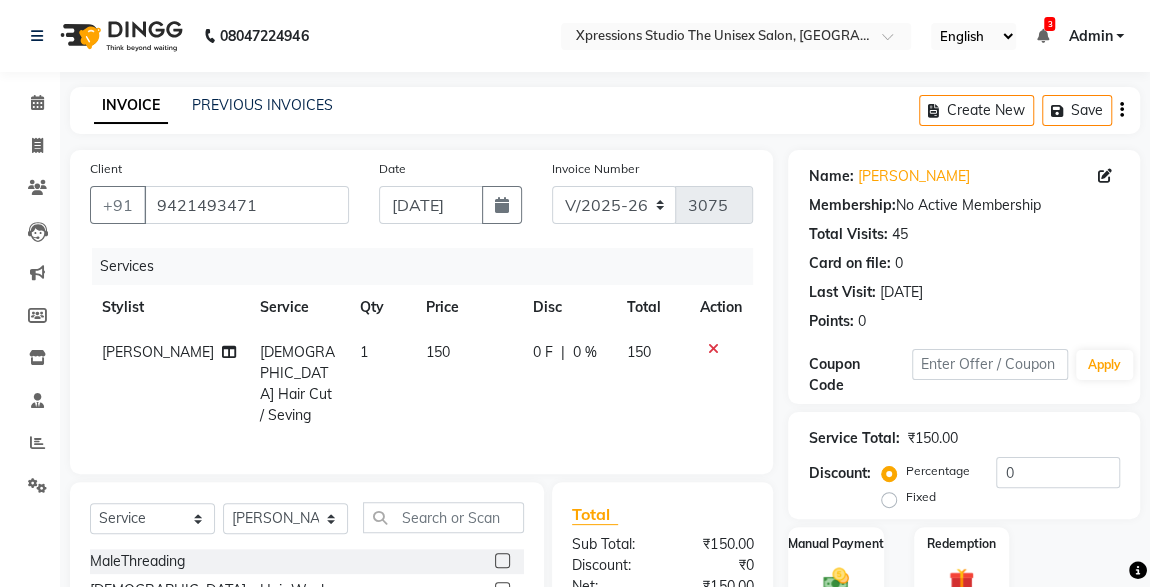 scroll, scrollTop: 212, scrollLeft: 0, axis: vertical 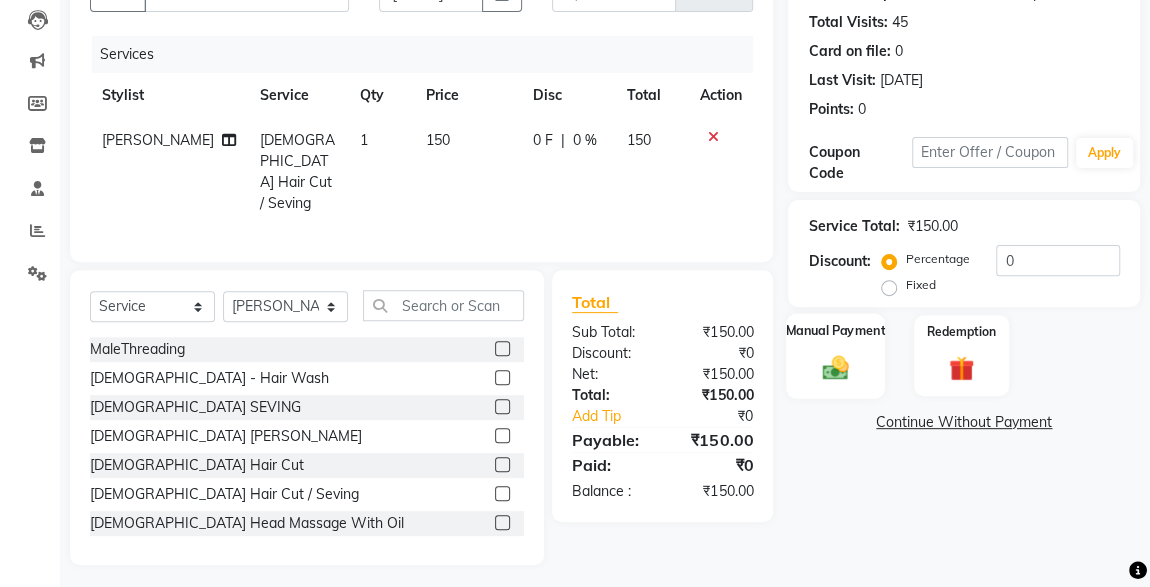 click 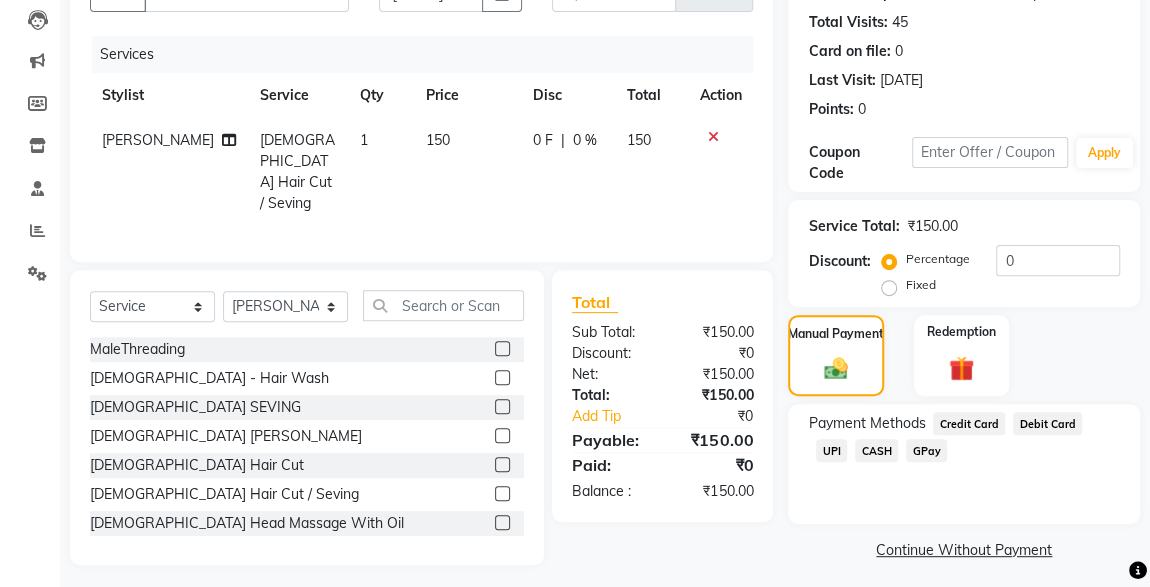click on "CASH" 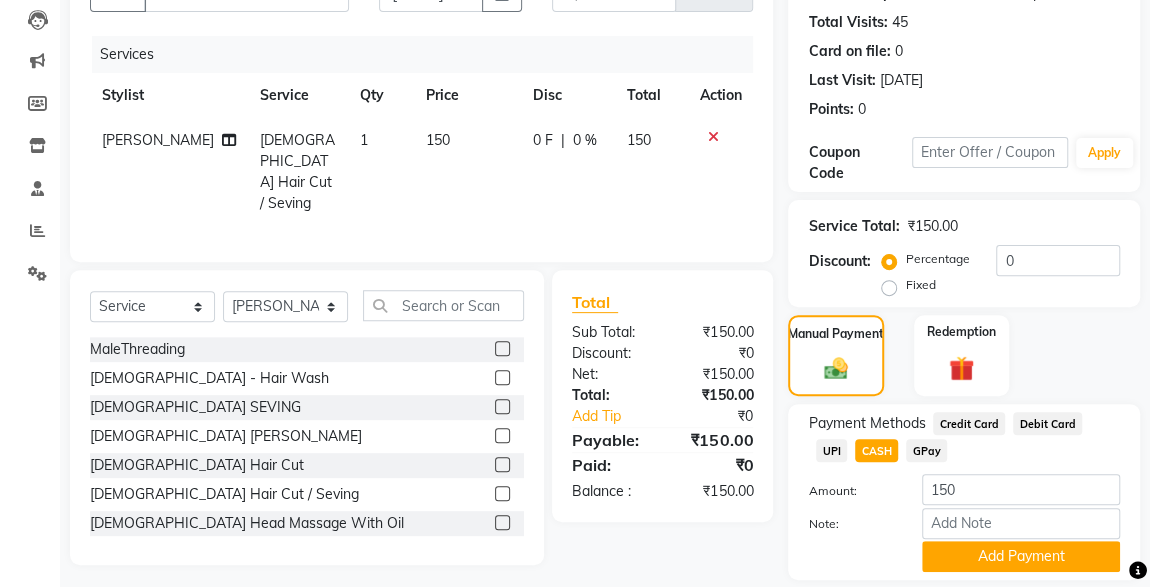 scroll, scrollTop: 273, scrollLeft: 0, axis: vertical 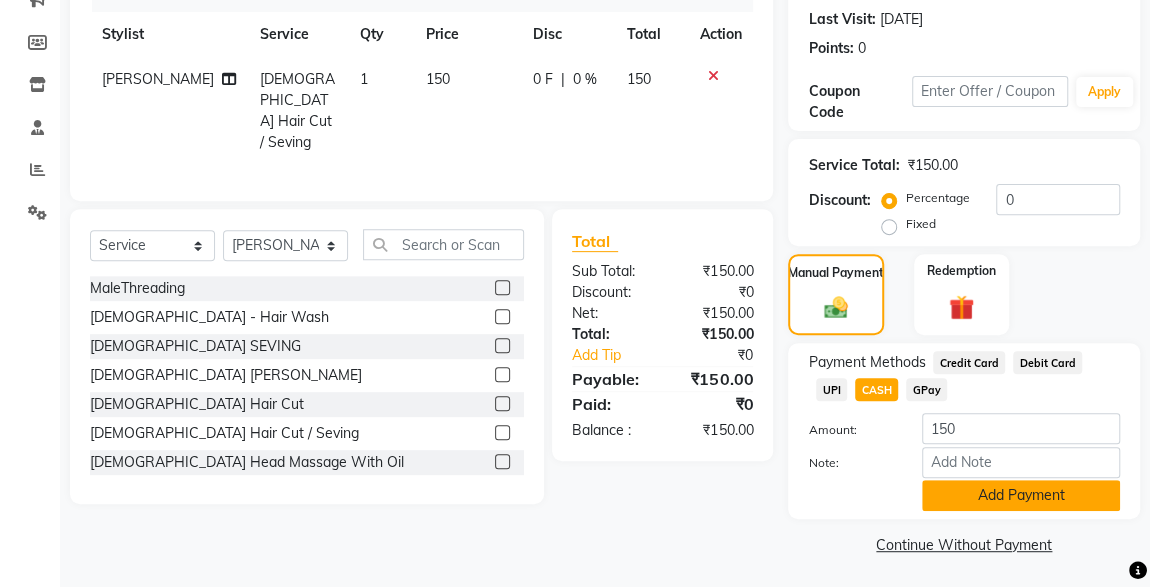 click on "Add Payment" 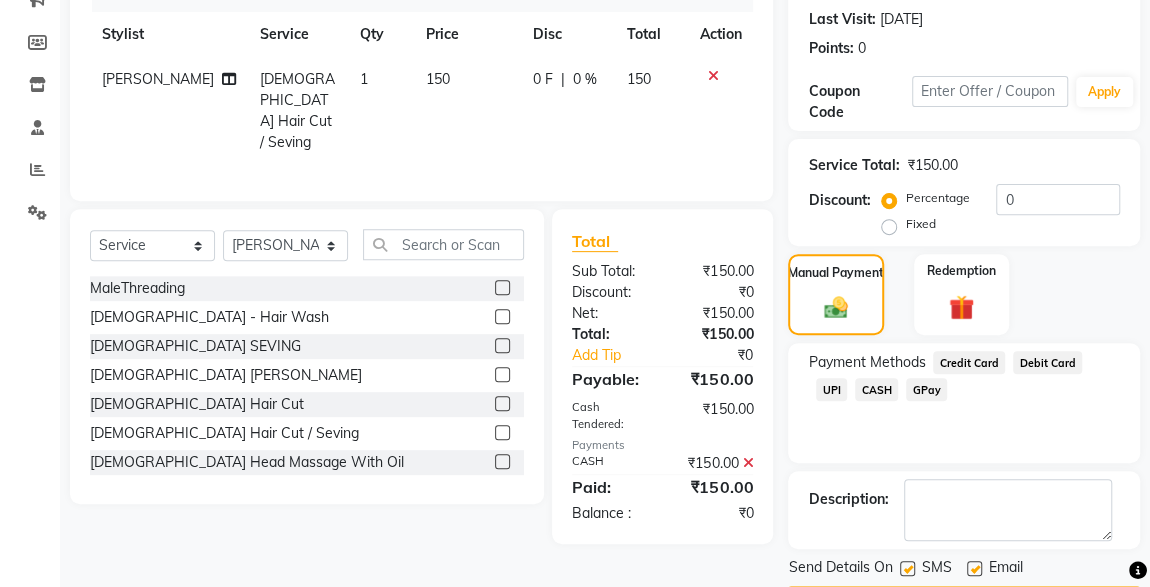 scroll, scrollTop: 330, scrollLeft: 0, axis: vertical 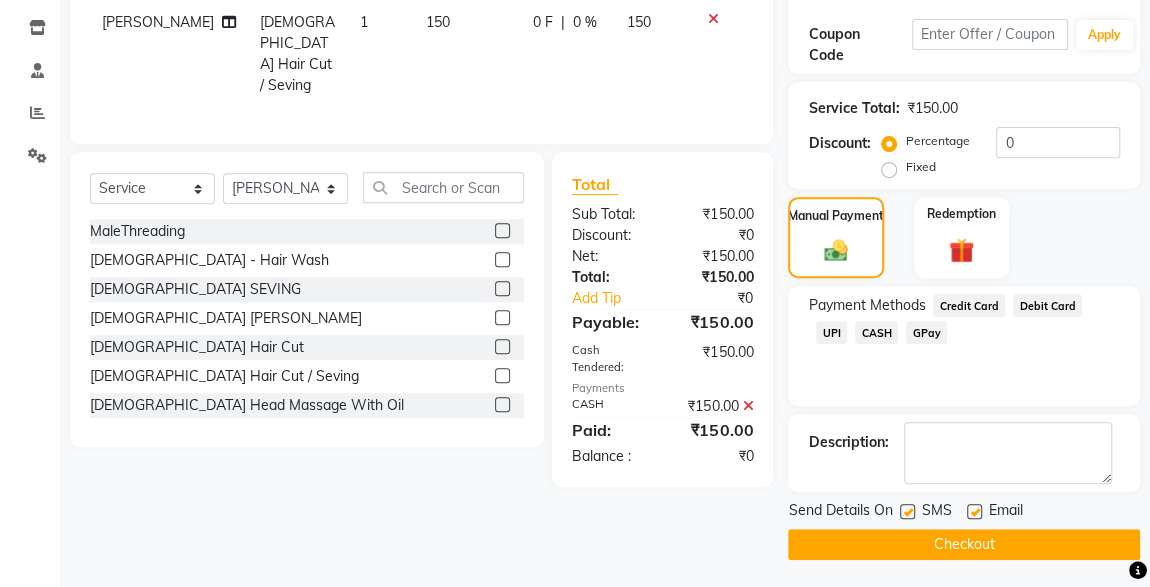 click 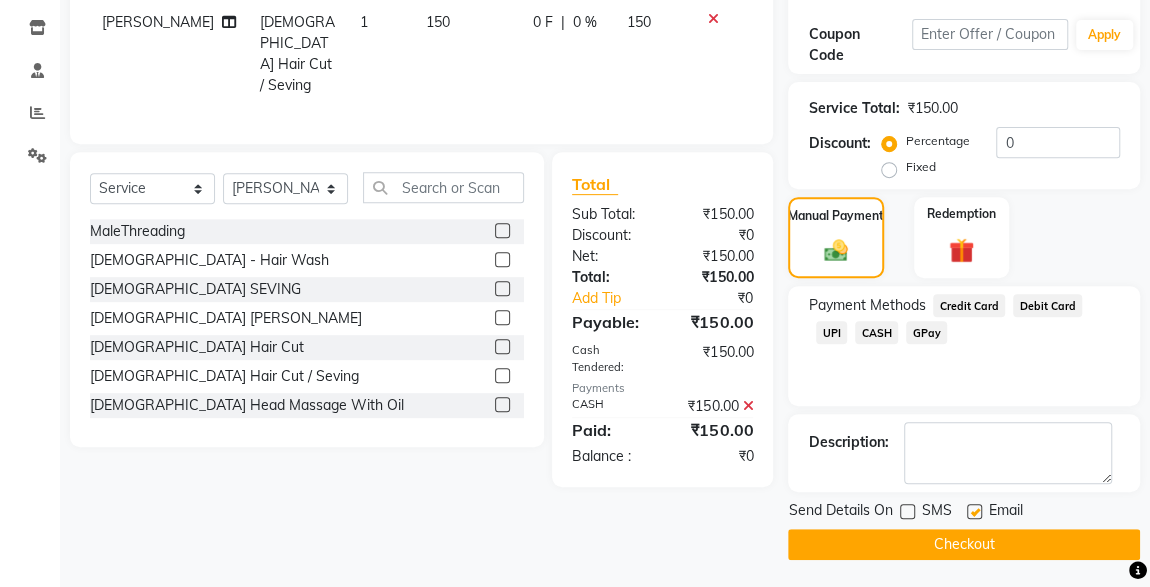 click on "Checkout" 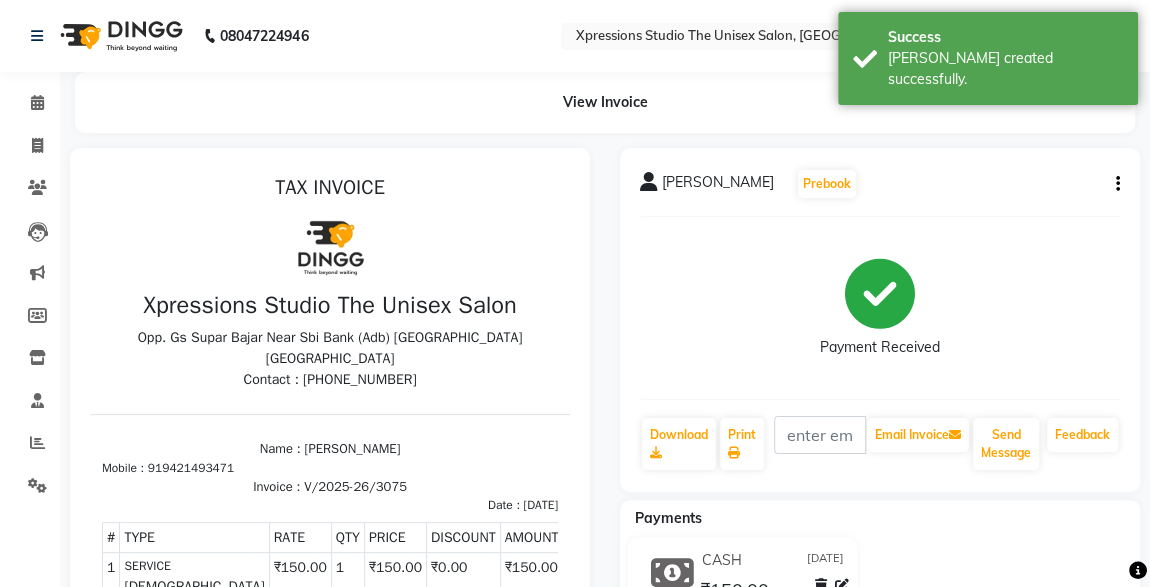 scroll, scrollTop: 0, scrollLeft: 0, axis: both 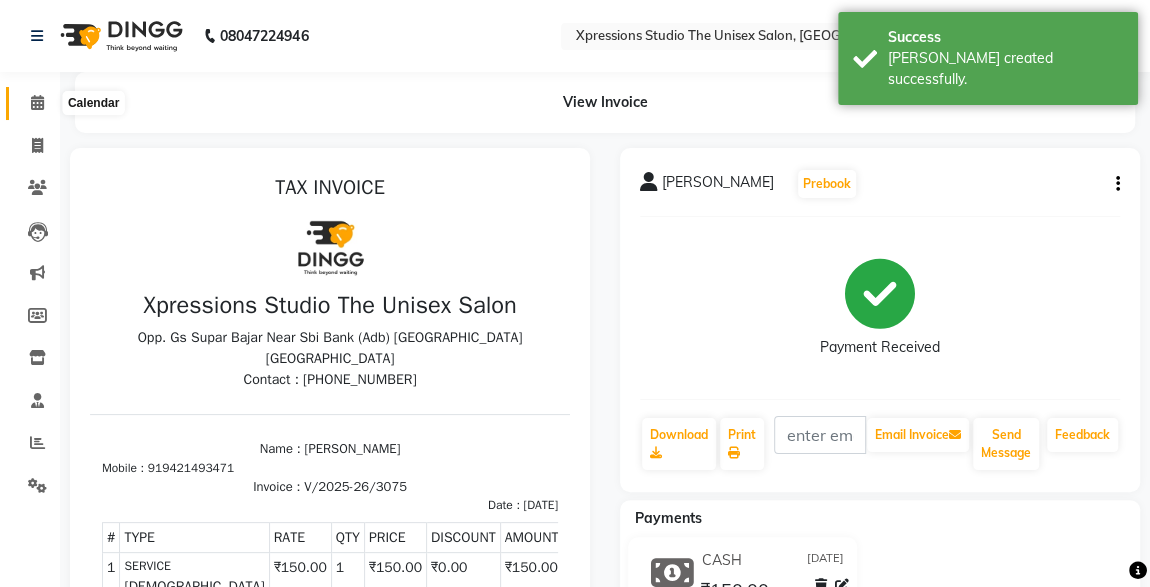 click 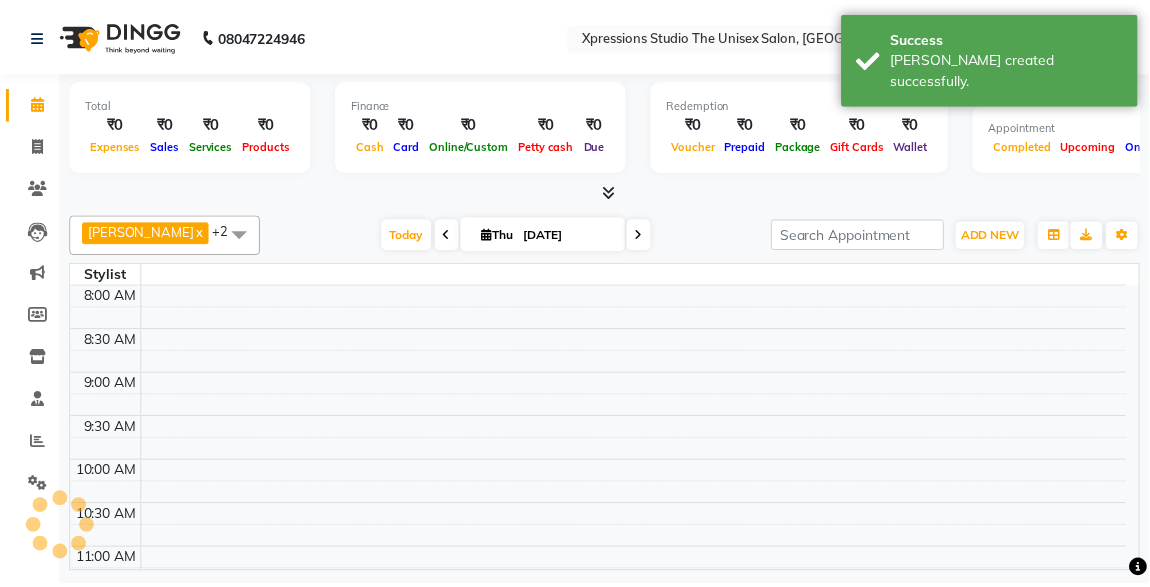 scroll, scrollTop: 0, scrollLeft: 0, axis: both 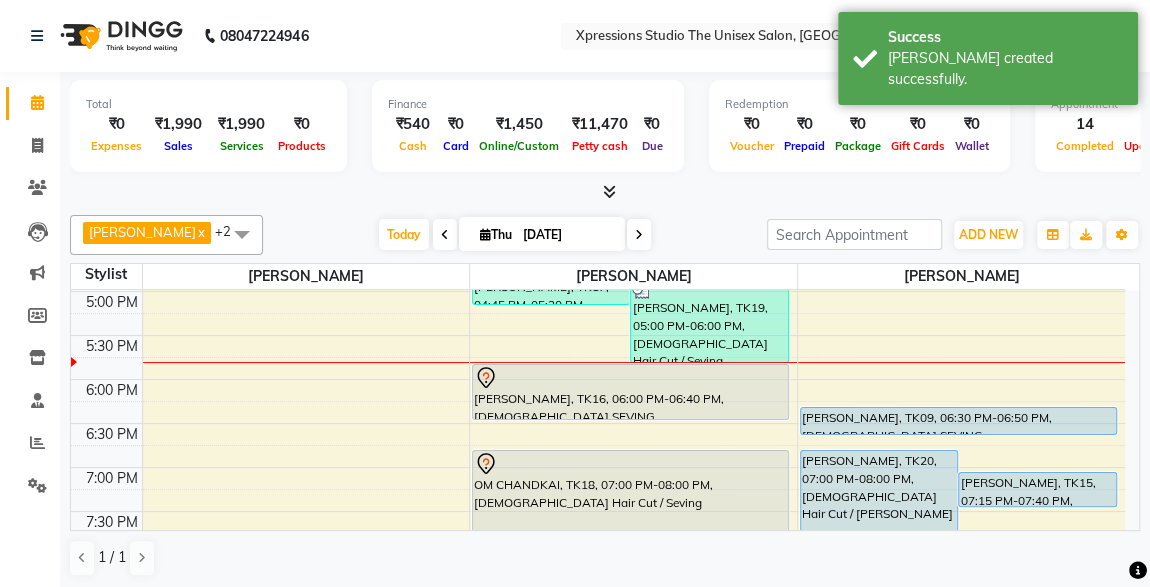 click on "[PERSON_NAME], TK16, 06:00 PM-06:40 PM, [DEMOGRAPHIC_DATA] SEVING ,[DEMOGRAPHIC_DATA] Head Massage With Oil (₹100)" at bounding box center [630, 392] 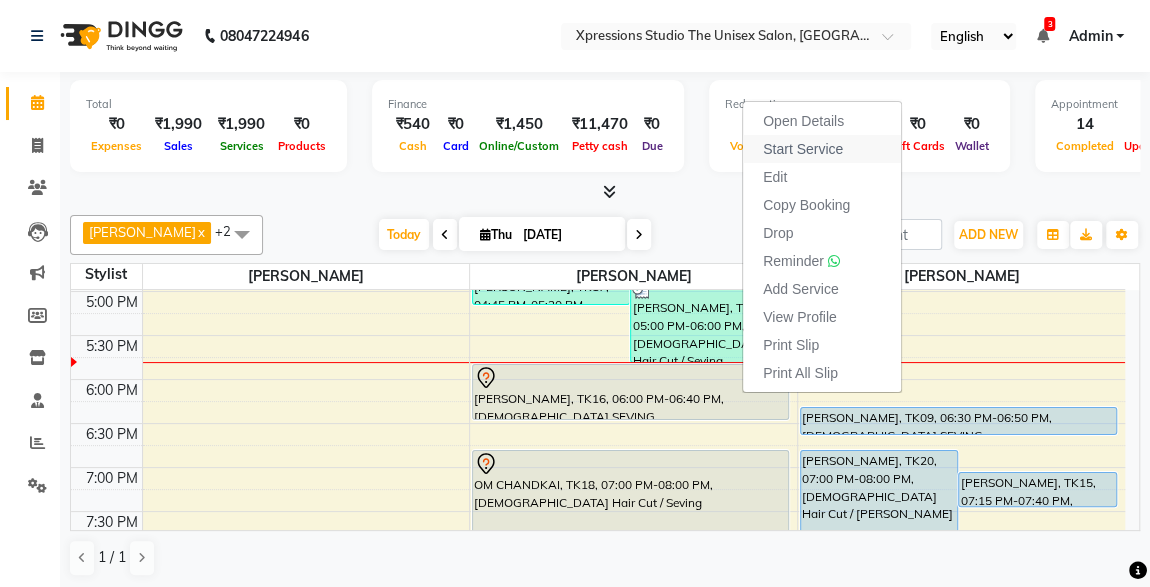 click on "Start Service" at bounding box center [803, 149] 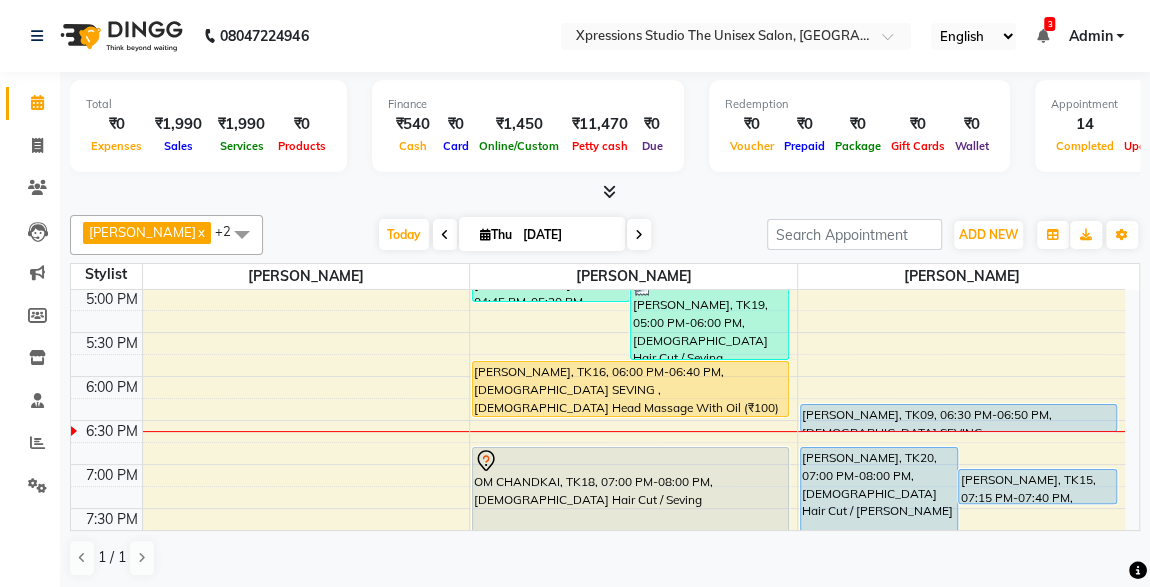 scroll, scrollTop: 745, scrollLeft: 0, axis: vertical 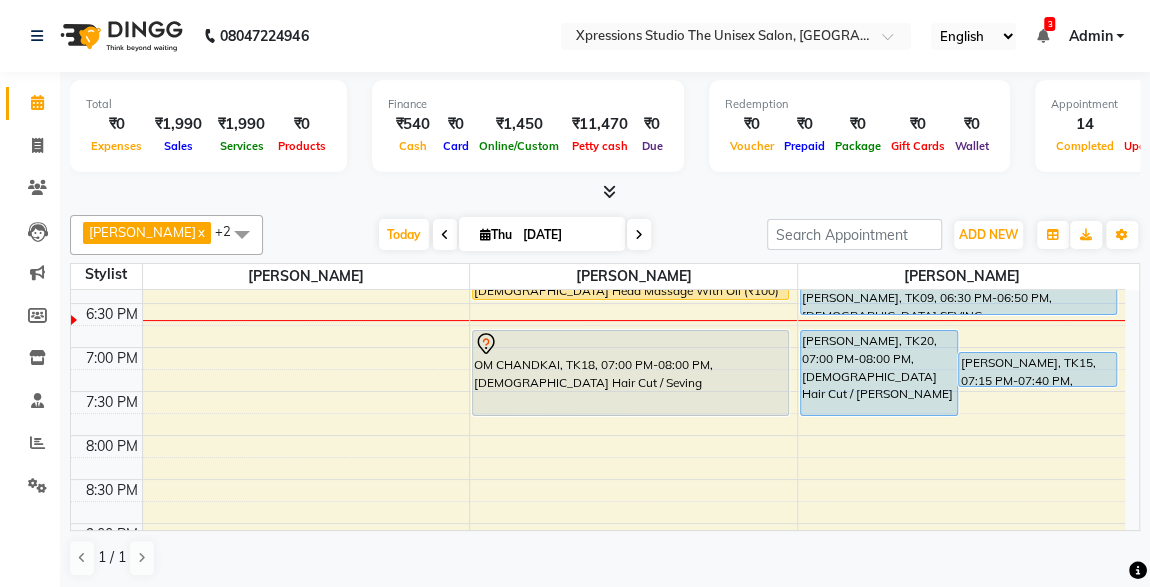click on "OM CHANDKAI, TK18, 07:00 PM-08:00 PM, [DEMOGRAPHIC_DATA] Hair Cut / Seving" at bounding box center (630, 373) 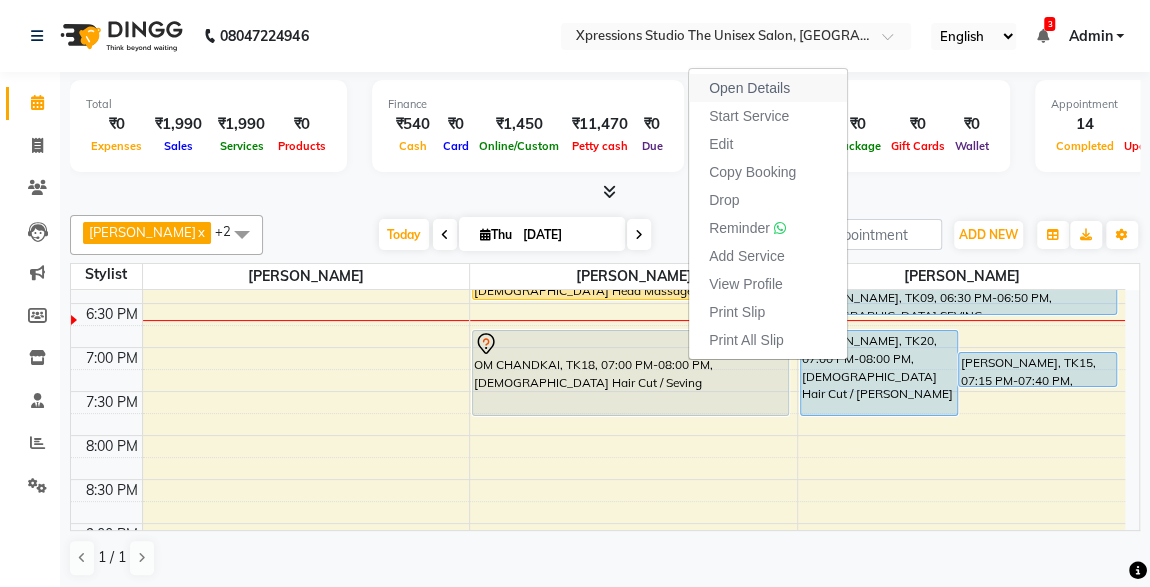 click on "Open Details" at bounding box center [768, 88] 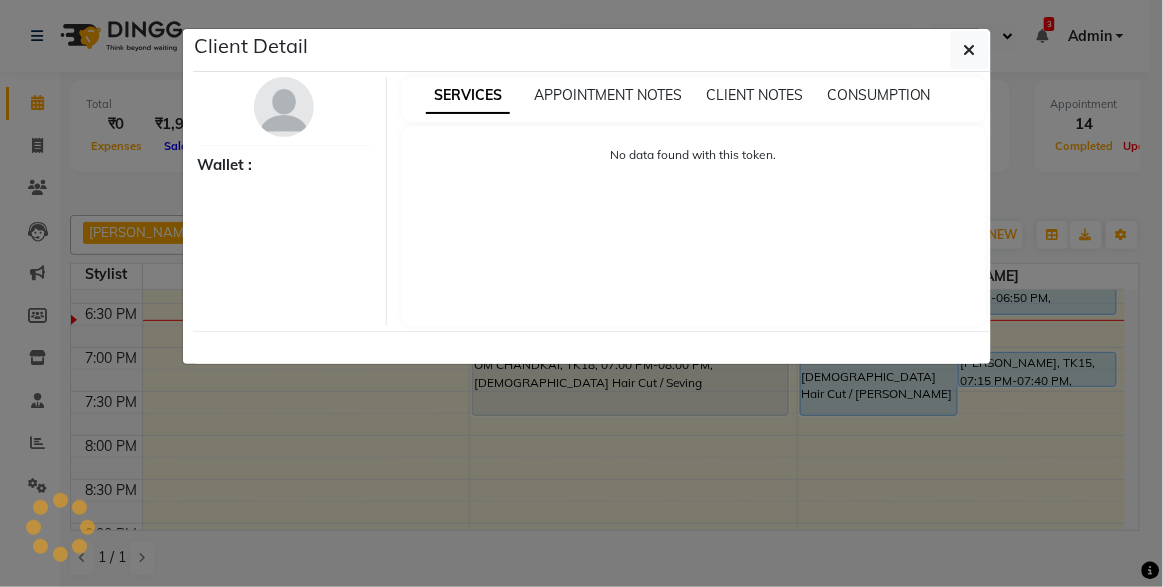 select on "7" 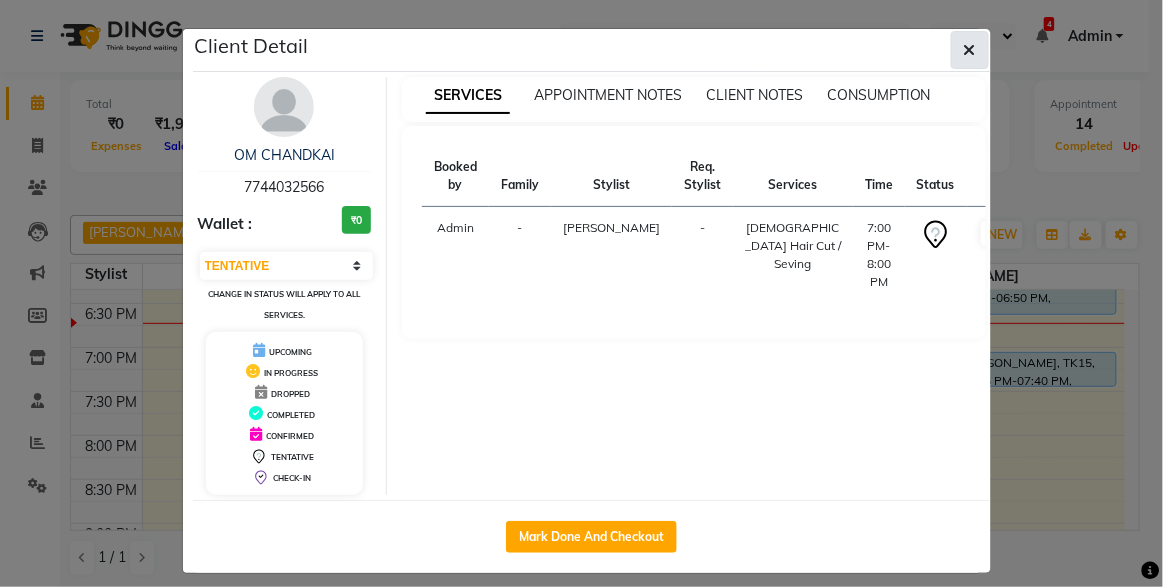 click 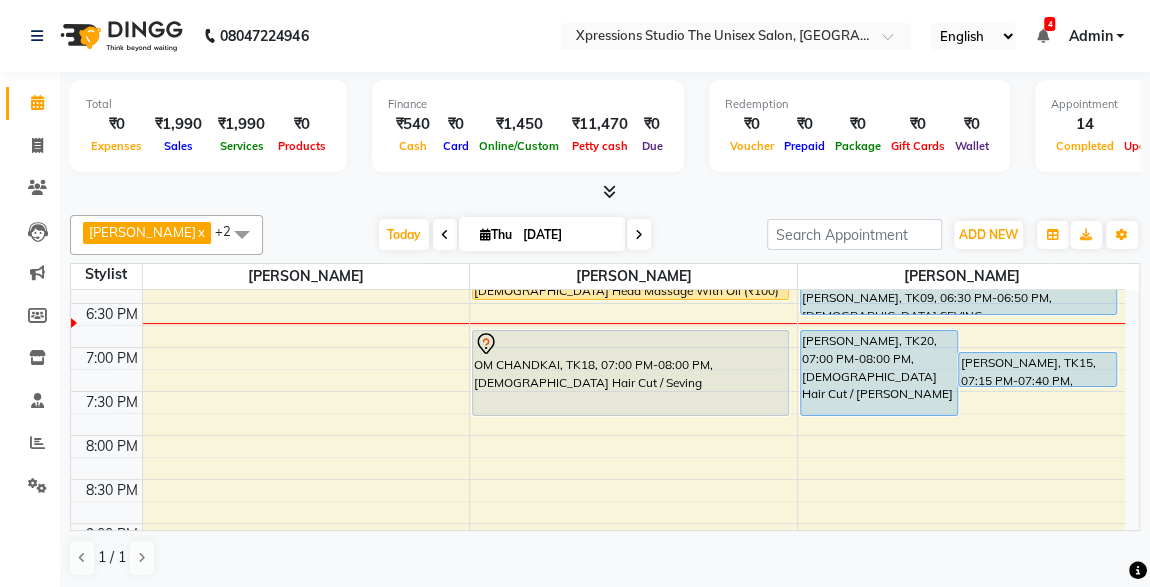 click at bounding box center (1042, 36) 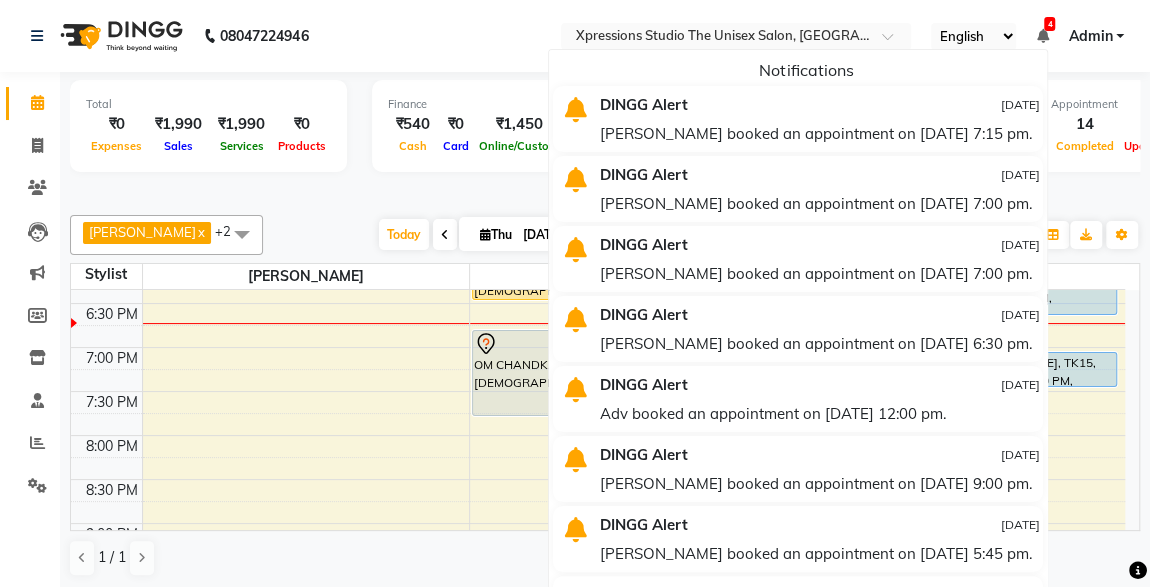 scroll, scrollTop: 0, scrollLeft: 0, axis: both 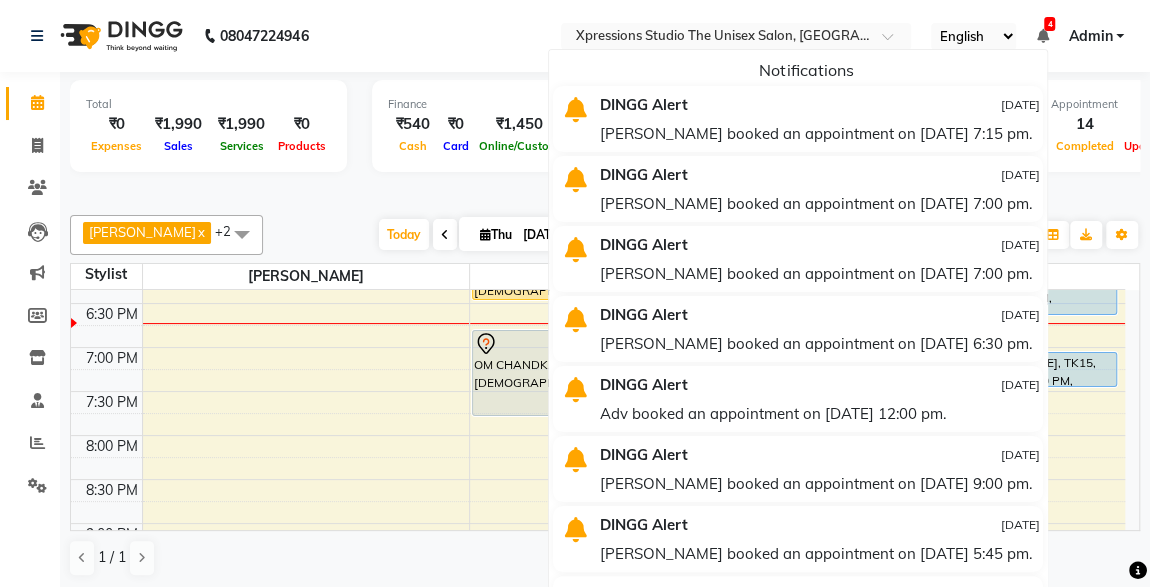 click on "Appointment  14 Completed 6 Upcoming 0 Ongoing 0 No show" at bounding box center (1175, 126) 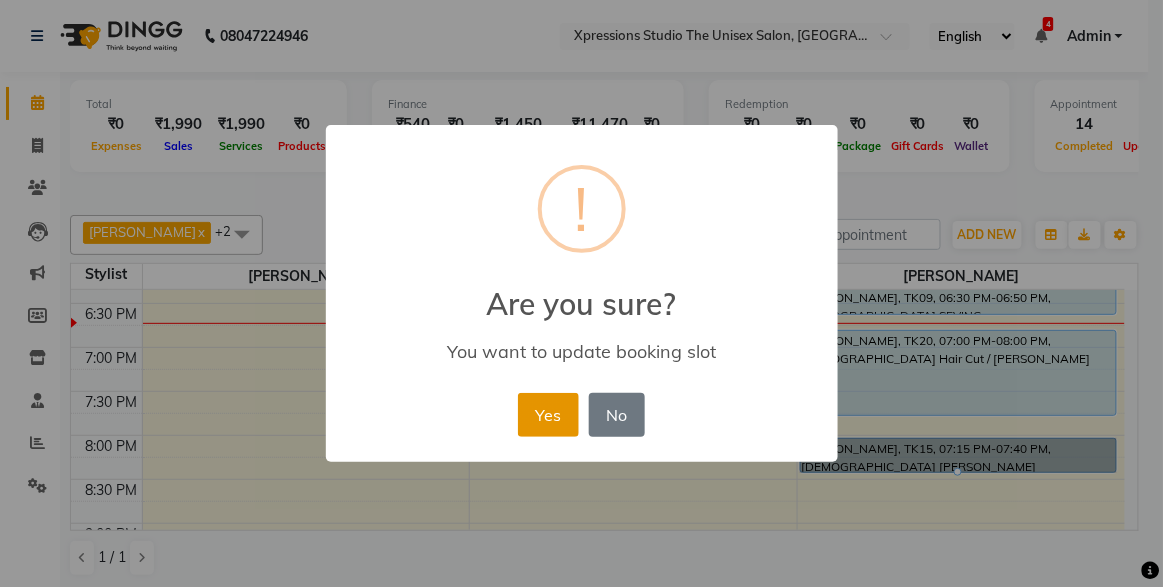 click on "Yes" at bounding box center [548, 415] 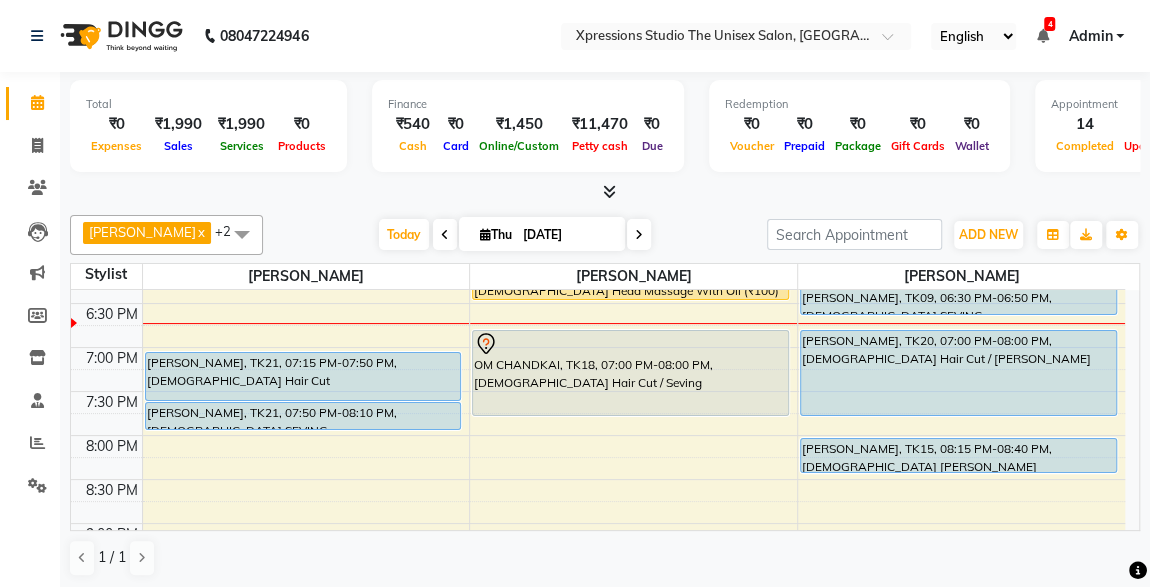 click on "[PERSON_NAME], TK15, 08:15 PM-08:40 PM, [DEMOGRAPHIC_DATA]  [PERSON_NAME]" at bounding box center (958, 455) 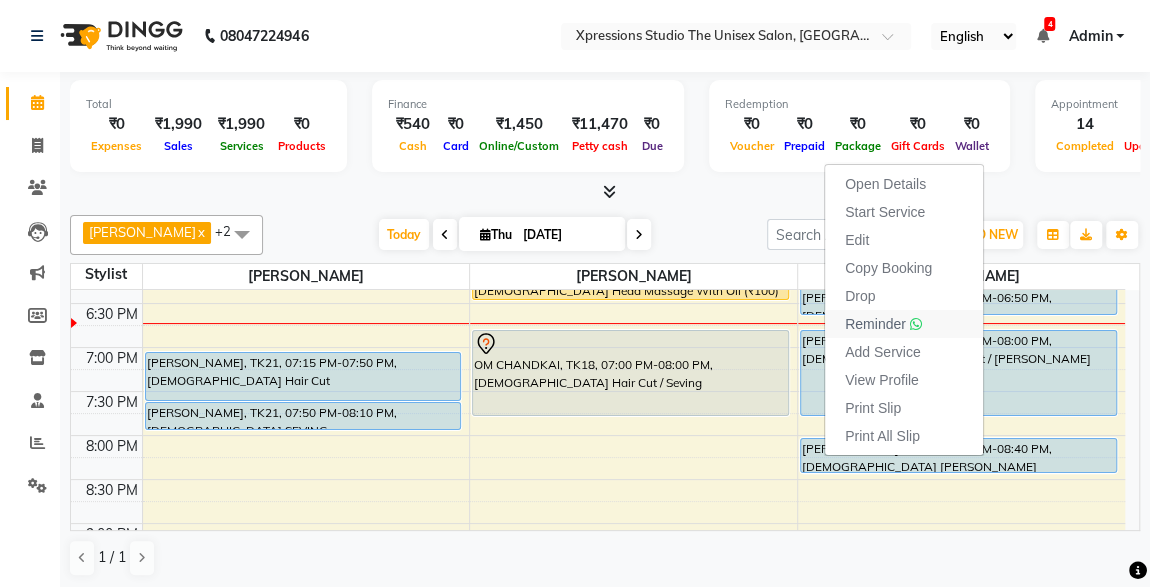 click on "Reminder" at bounding box center (875, 324) 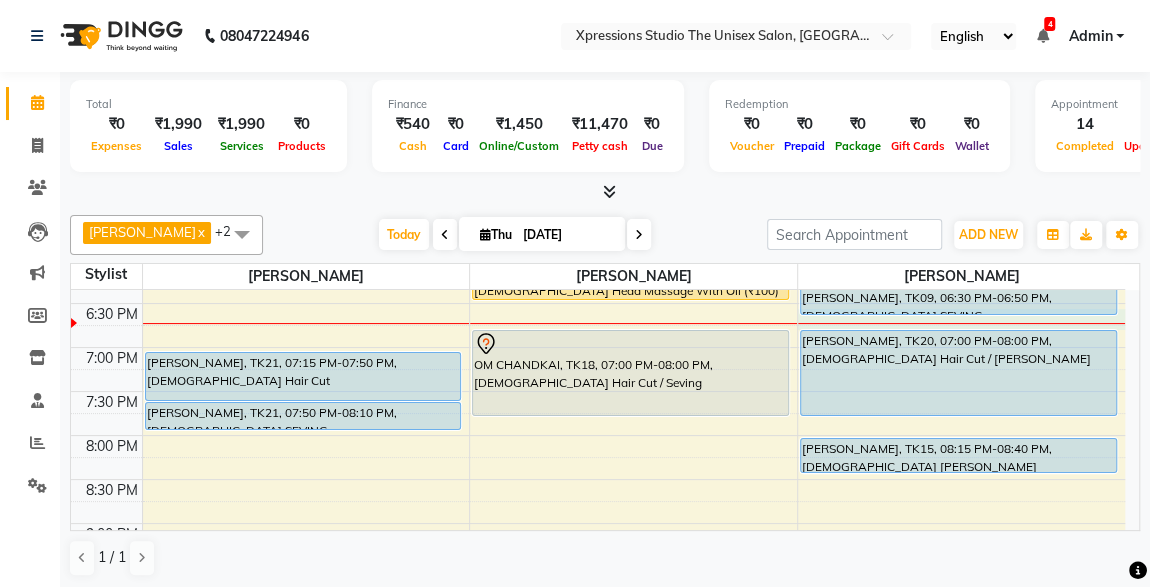 click on "8:00 AM 8:30 AM 9:00 AM 9:30 AM 10:00 AM 10:30 AM 11:00 AM 11:30 AM 12:00 PM 12:30 PM 1:00 PM 1:30 PM 2:00 PM 2:30 PM 3:00 PM 3:30 PM 4:00 PM 4:30 PM 5:00 PM 5:30 PM 6:00 PM 6:30 PM 7:00 PM 7:30 PM 8:00 PM 8:30 PM 9:00 PM 9:30 PM 10:00 PM 10:30 PM     [PERSON_NAME], TK08, 12:05 PM-01:05 PM, [DEMOGRAPHIC_DATA] Hair Cut / [PERSON_NAME]      Adv M., TK02, 12:30 PM-12:55 PM, [DEMOGRAPHIC_DATA]  [PERSON_NAME]    [PERSON_NAME] KHAN, TK21, 07:15 PM-07:50 PM, [DEMOGRAPHIC_DATA] Hair Cut     [PERSON_NAME], TK21, 07:50 PM-08:10 PM, [DEMOGRAPHIC_DATA] SEVING      [PERSON_NAME], TK05, 11:30 AM-12:30 PM, [DEMOGRAPHIC_DATA] Hair Cut / [PERSON_NAME]      [PERSON_NAME], TK06, 12:15 PM-01:10 PM, [DEMOGRAPHIC_DATA] Hair Cut ,[DEMOGRAPHIC_DATA] SEVING      [PERSON_NAME], TK13, 02:25 PM-03:45 PM, [DEMOGRAPHIC_DATA] Hair Cut / Seving,[DEMOGRAPHIC_DATA] Head Massage With Oil     [PERSON_NAME], TK11, 02:30 PM-03:05 PM, [DEMOGRAPHIC_DATA] Hair Cut      [PERSON_NAME], TK17, 04:45 PM-05:20 PM, [DEMOGRAPHIC_DATA] Hair Cut      [PERSON_NAME], TK19, 05:00 PM-06:00 PM, [DEMOGRAPHIC_DATA] Hair Cut / Seving     [PERSON_NAME], TK03, 10:05 AM-10:40 AM, [DEMOGRAPHIC_DATA] Hair Cut      Akshay [PERSON_NAME], TK14, 03:45 PM-04:10 PM, [DEMOGRAPHIC_DATA]  [PERSON_NAME]" at bounding box center [598, 39] 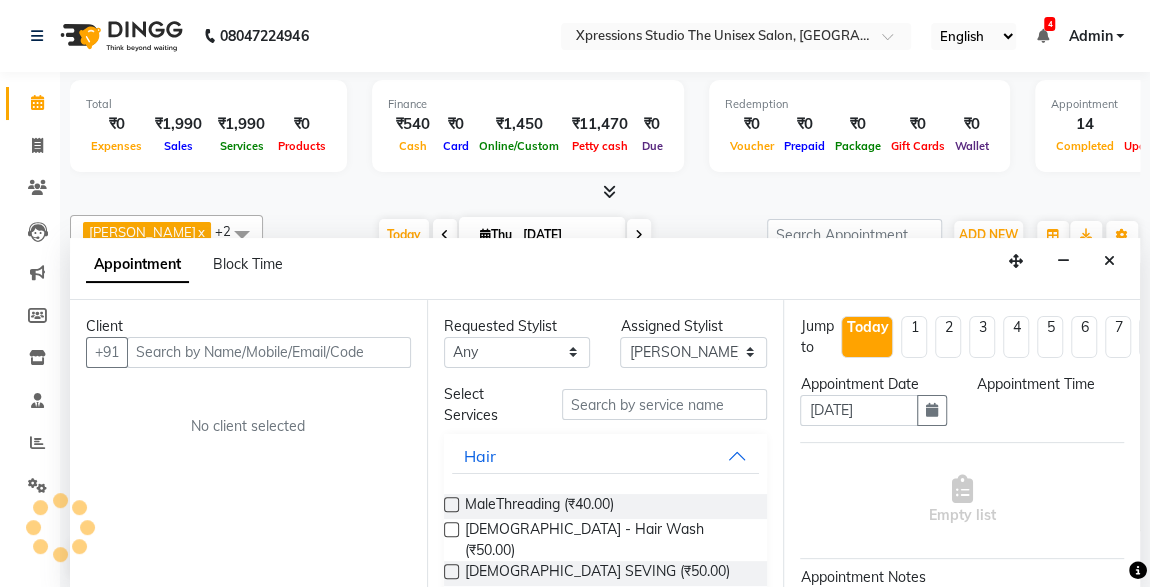 select on "1125" 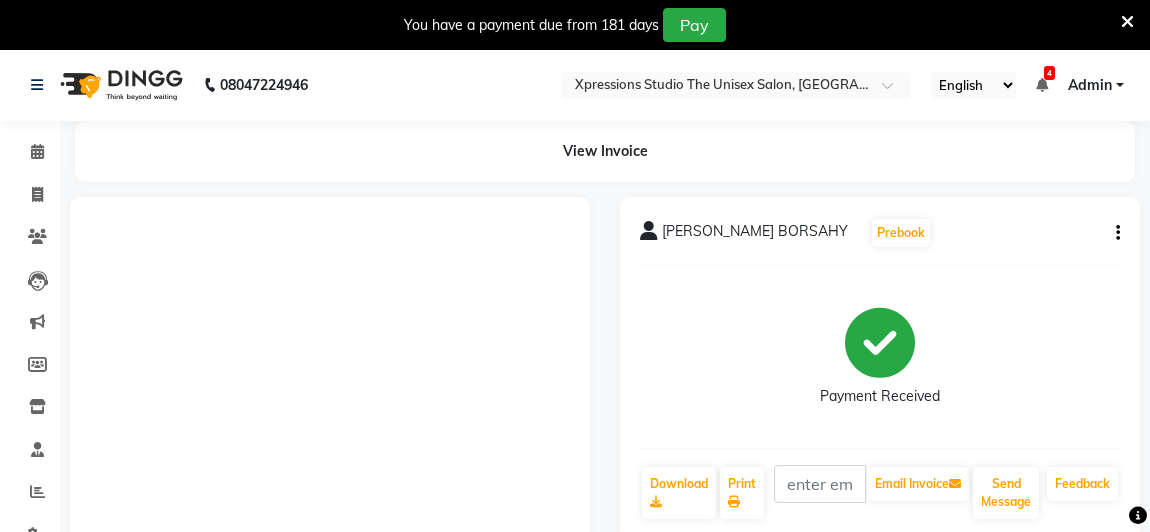 scroll, scrollTop: 0, scrollLeft: 0, axis: both 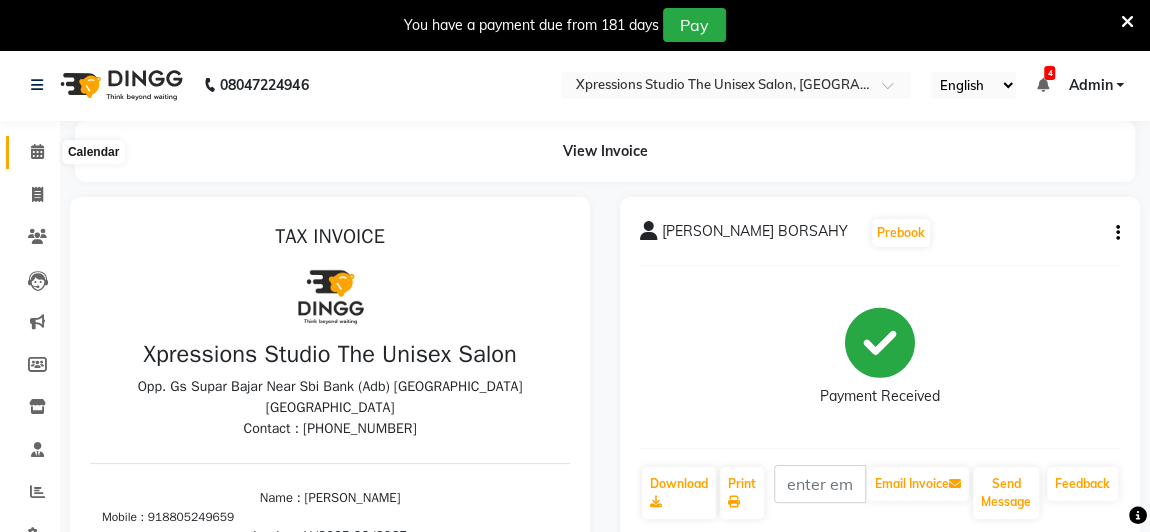 click 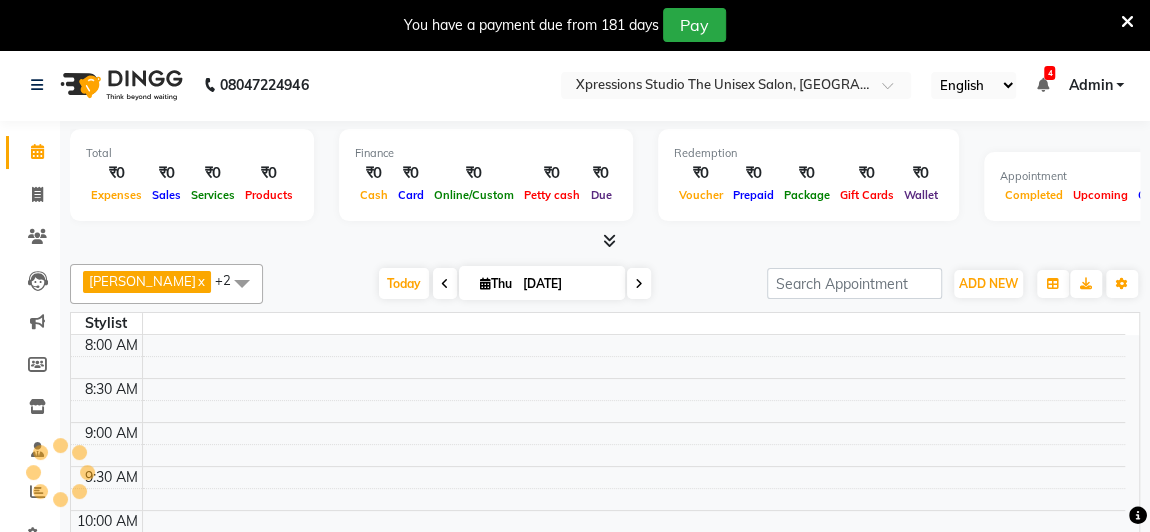 scroll, scrollTop: 864, scrollLeft: 0, axis: vertical 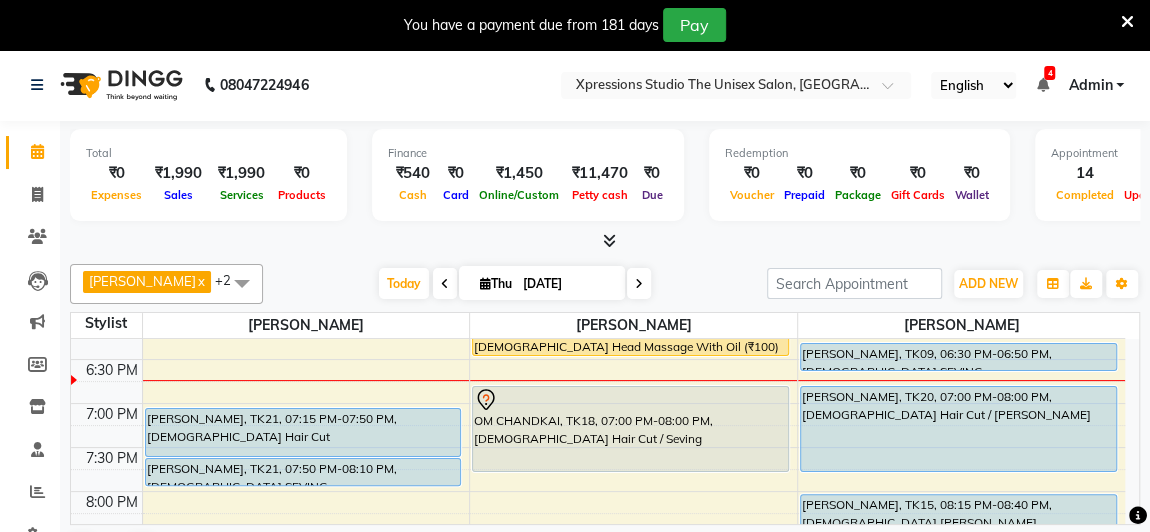 click on "OM CHANDKAI, TK18, 07:00 PM-08:00 PM, [DEMOGRAPHIC_DATA] Hair Cut / Seving" at bounding box center [630, 429] 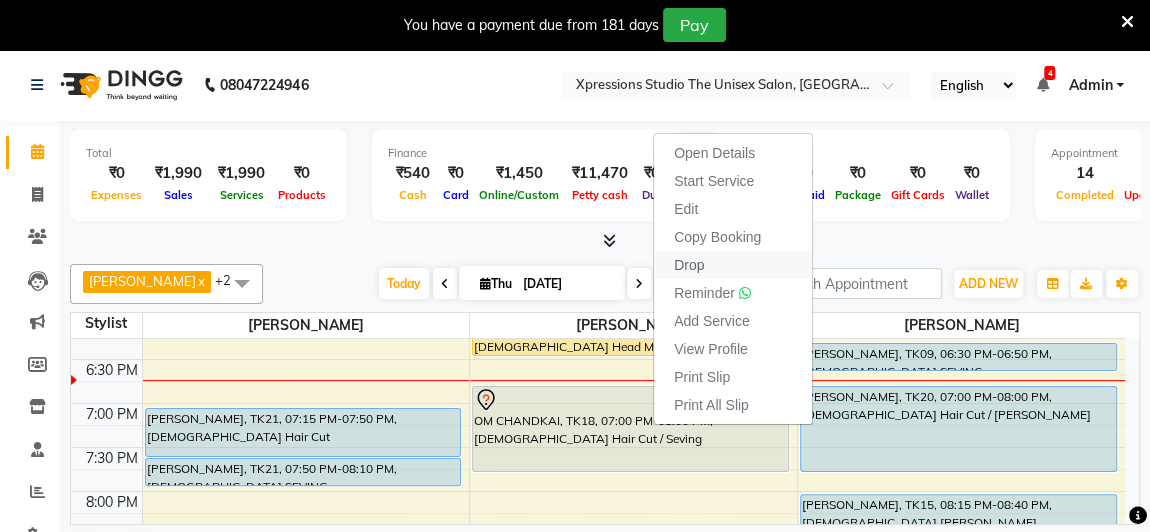 click on "Drop" at bounding box center (689, 265) 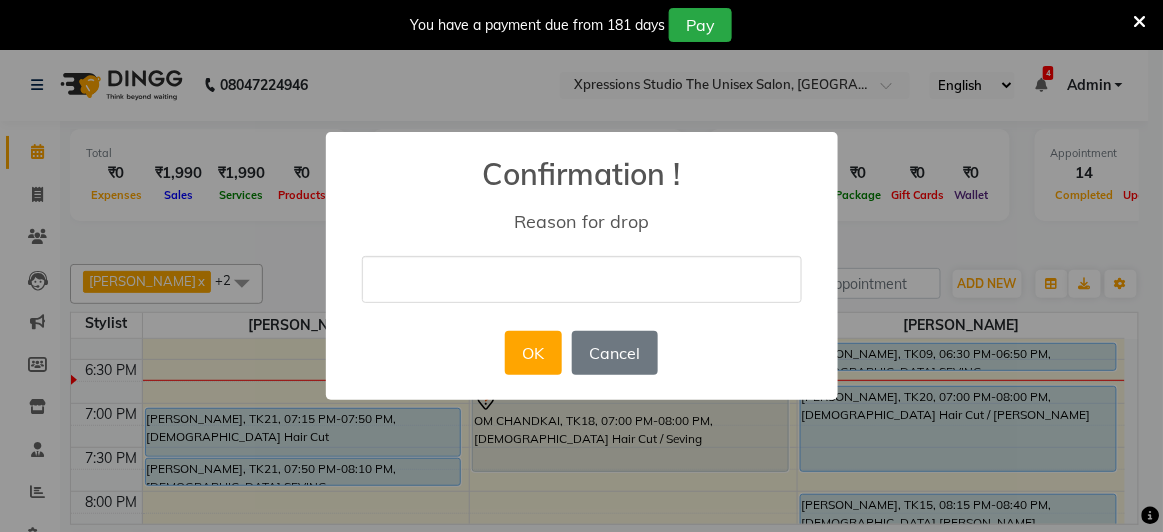 click at bounding box center [582, 279] 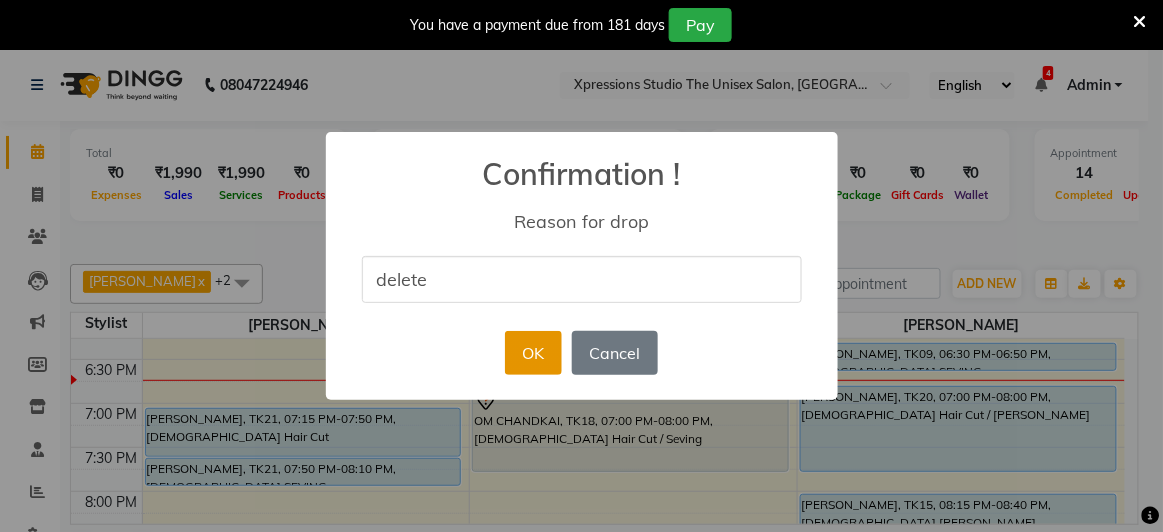 click on "OK" at bounding box center (533, 353) 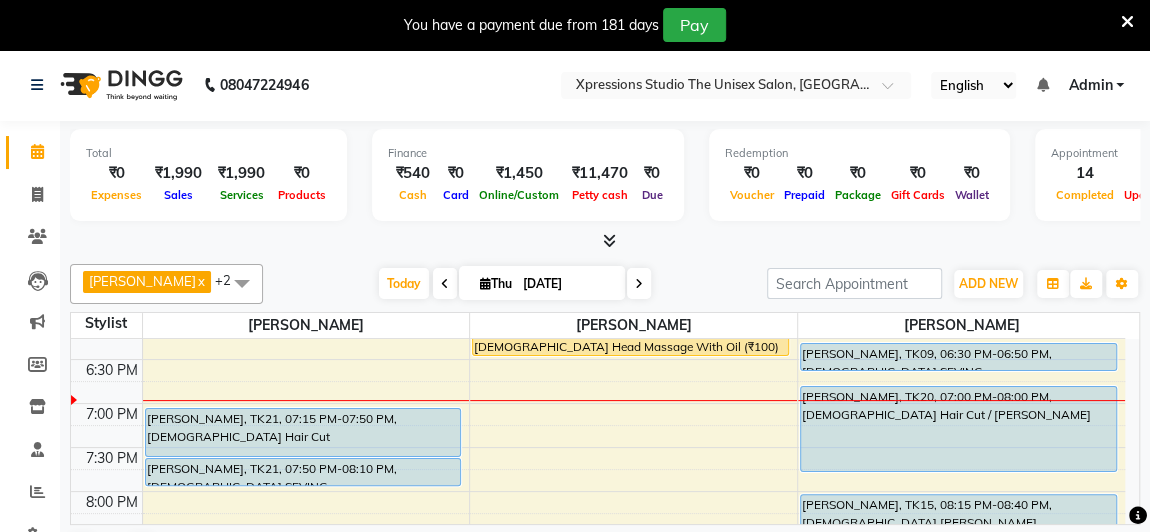 click on "[PERSON_NAME], TK20, 07:00 PM-08:00 PM, [DEMOGRAPHIC_DATA] Hair Cut / [PERSON_NAME]" at bounding box center [958, 429] 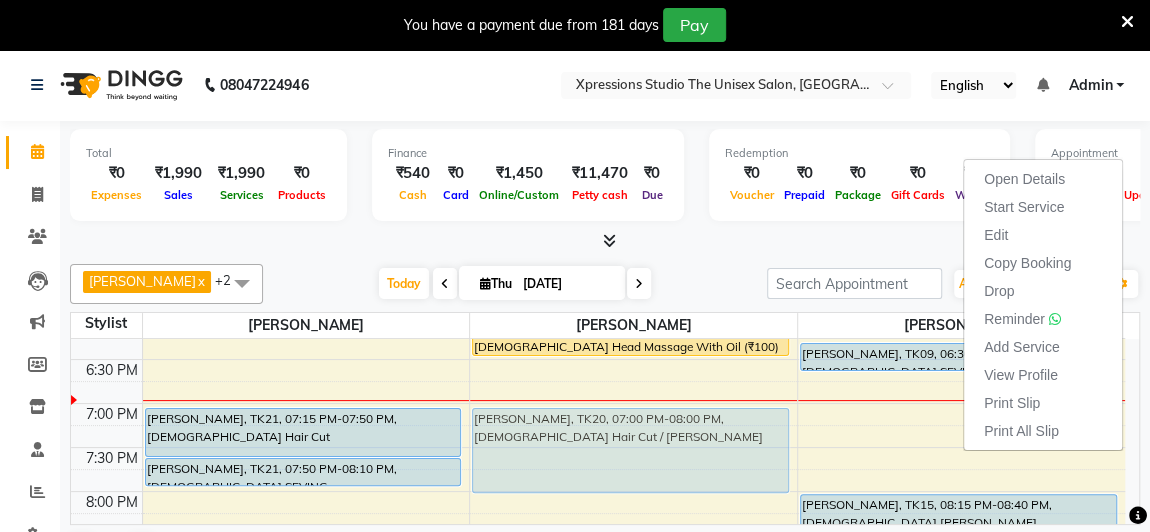 drag, startPoint x: 963, startPoint y: 451, endPoint x: 656, endPoint y: 468, distance: 307.47034 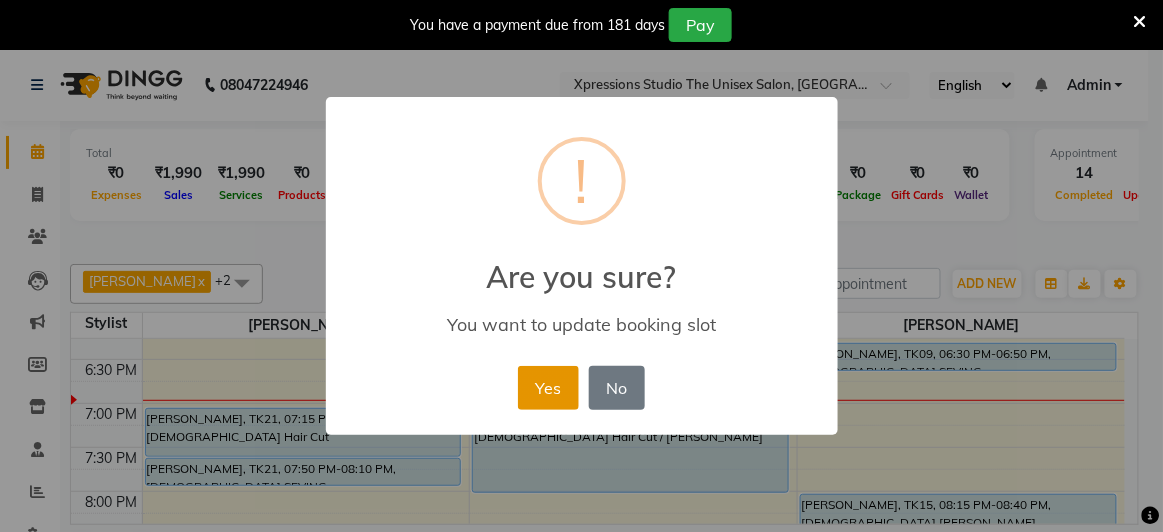 click on "Yes" at bounding box center [548, 388] 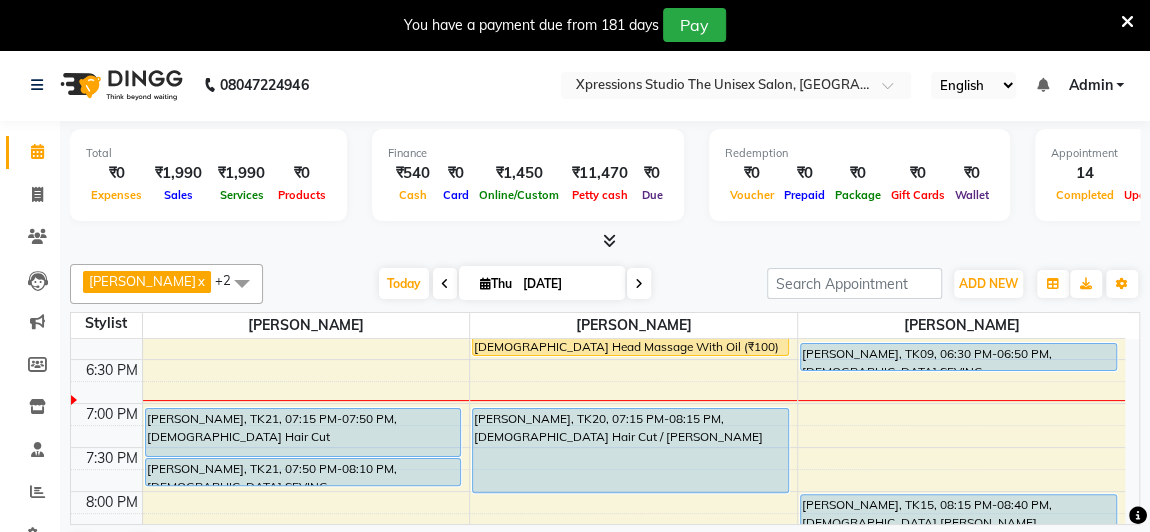 click on "AADIL BAGWAN, TK20, 07:15 PM-08:15 PM, Male Hair Cut / Beard" at bounding box center [630, 450] 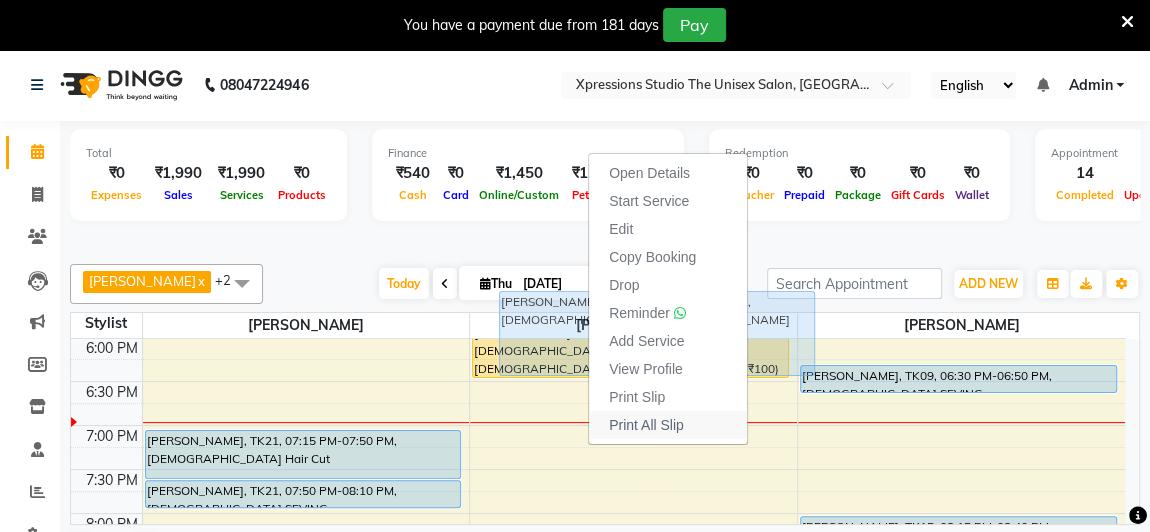 scroll, scrollTop: 877, scrollLeft: 0, axis: vertical 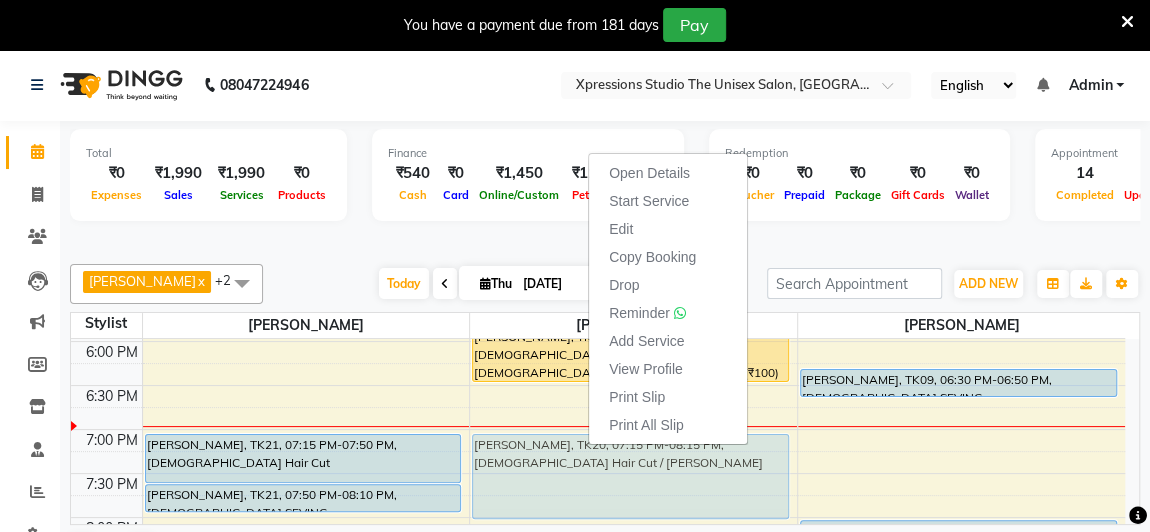 drag, startPoint x: 588, startPoint y: 445, endPoint x: 601, endPoint y: 463, distance: 22.203604 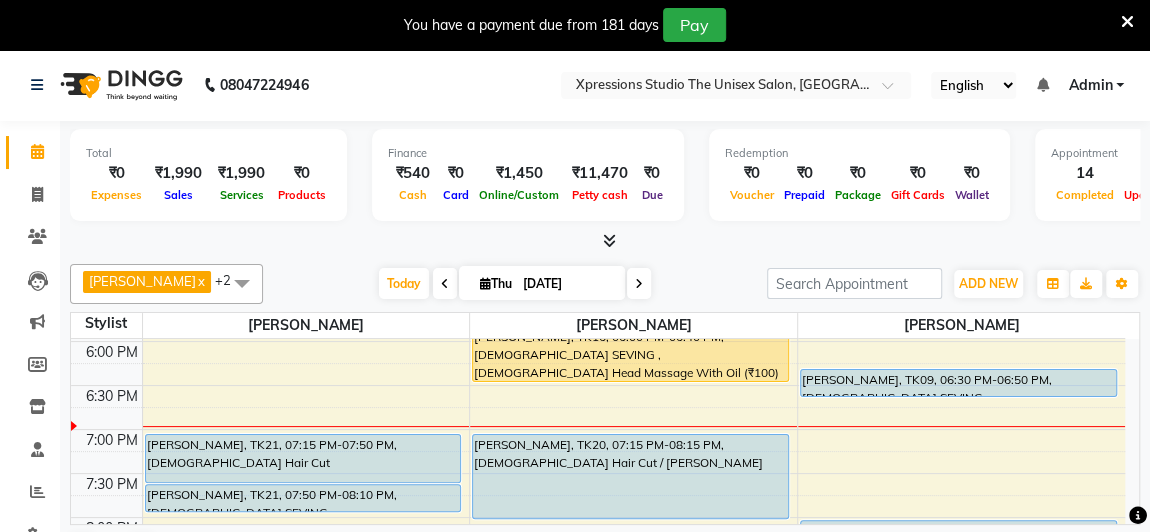 click on "AADIL BAGWAN, TK20, 07:15 PM-08:15 PM, Male Hair Cut / Beard" at bounding box center (630, 476) 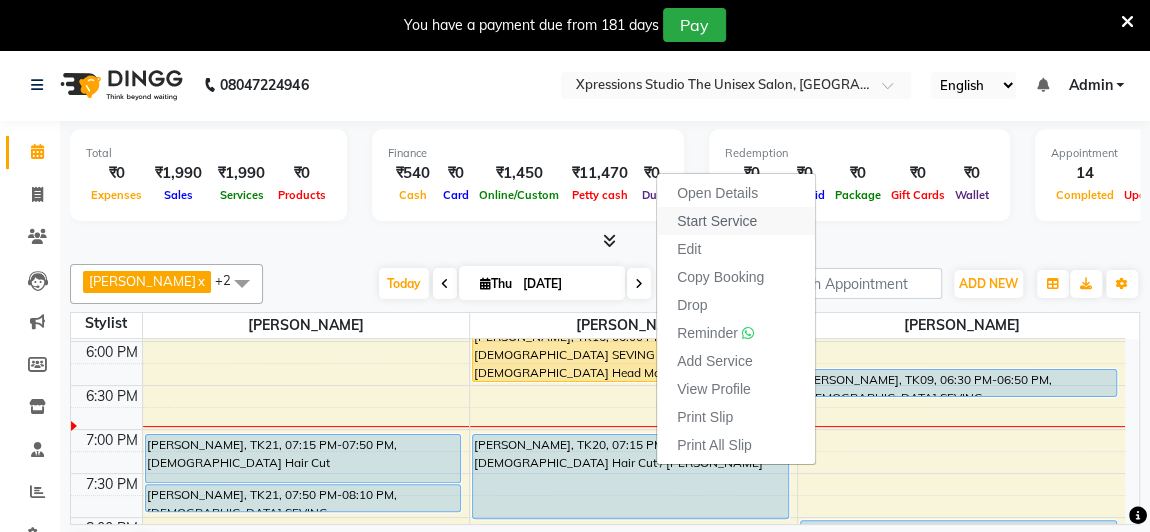 click on "Start Service" at bounding box center (717, 221) 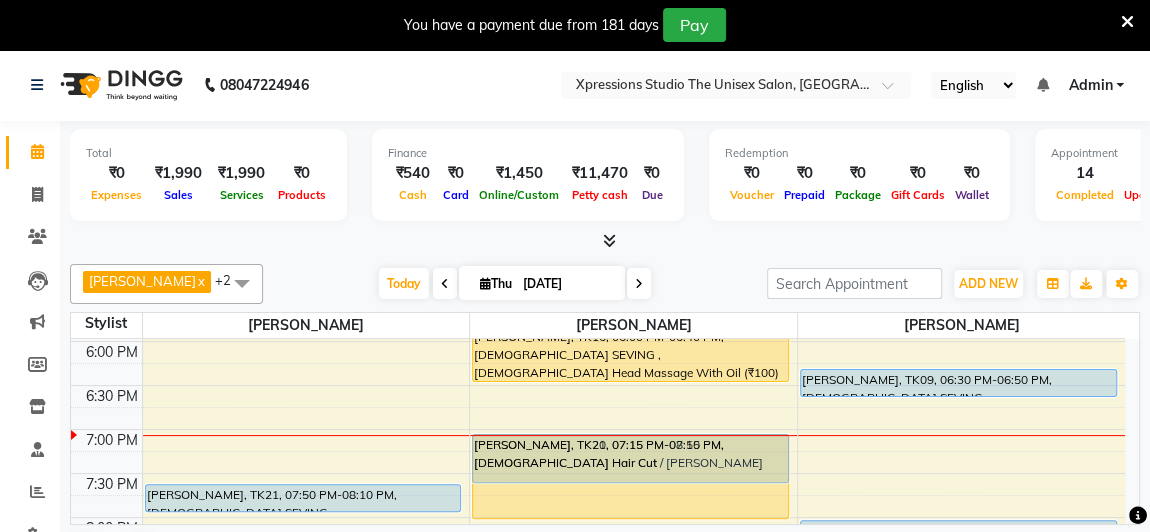 drag, startPoint x: 396, startPoint y: 451, endPoint x: 890, endPoint y: 451, distance: 494 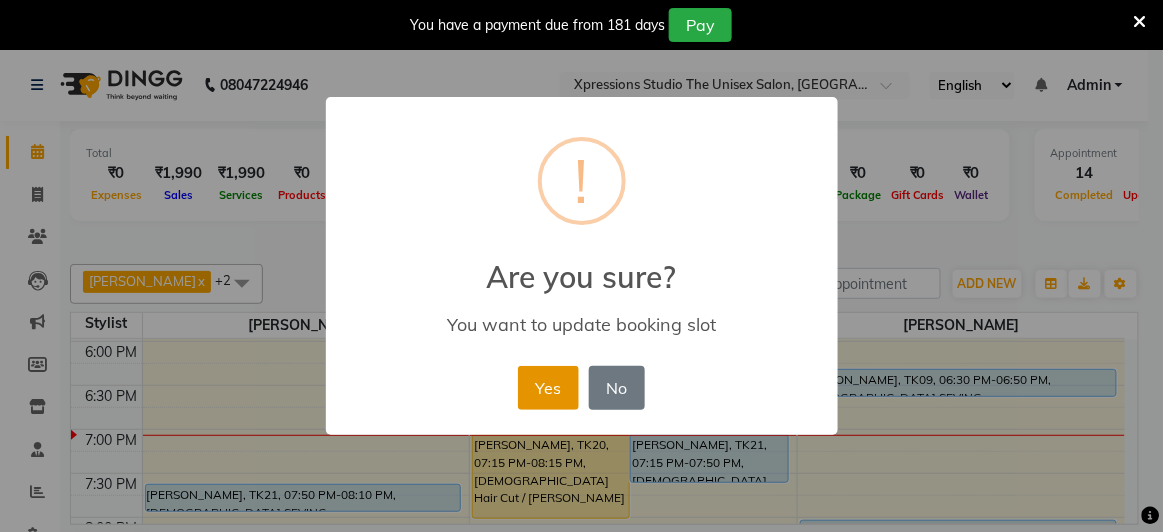 click on "Yes" at bounding box center (548, 388) 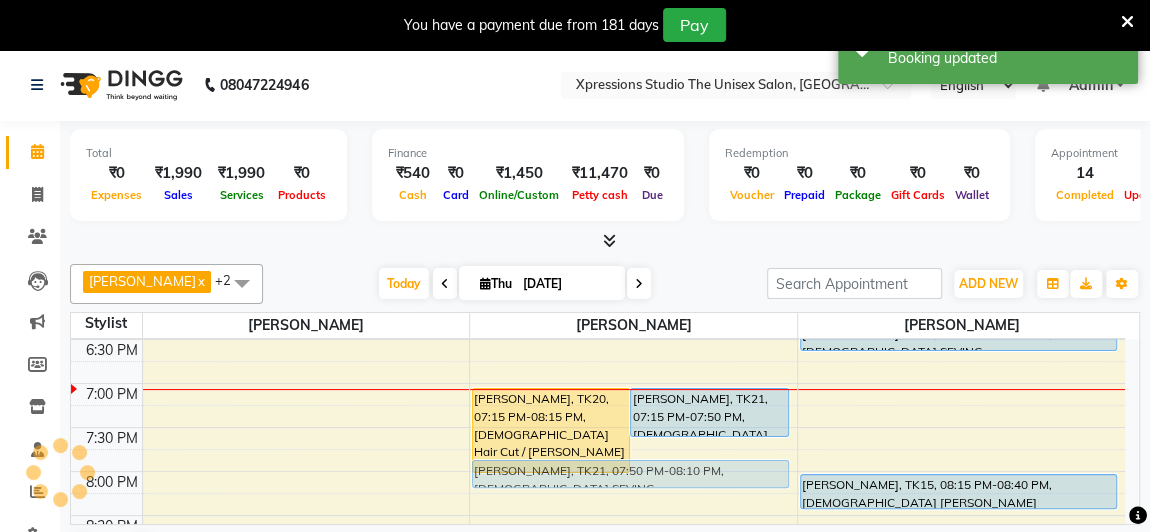 scroll, scrollTop: 924, scrollLeft: 0, axis: vertical 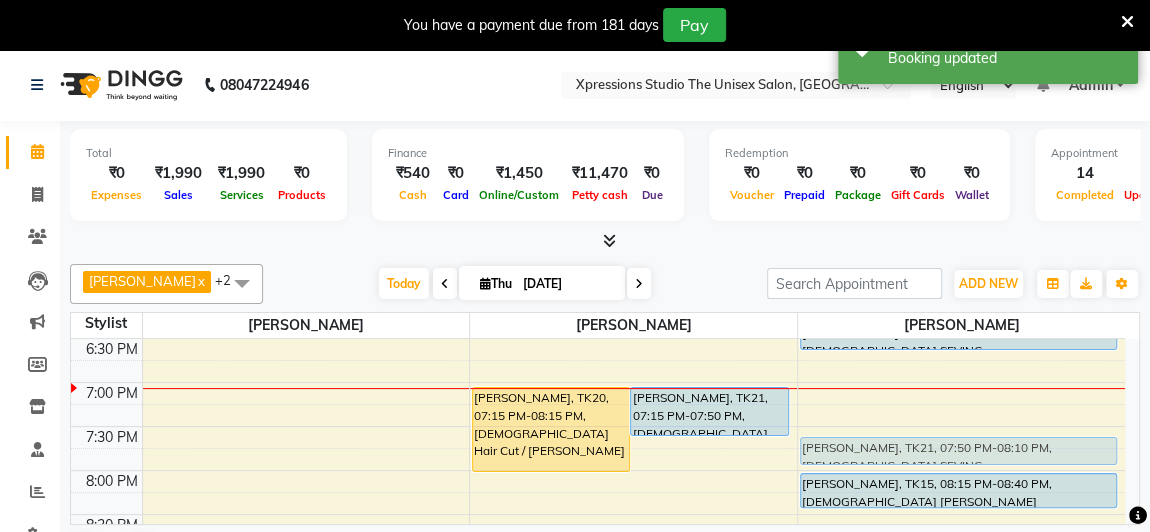 drag, startPoint x: 376, startPoint y: 500, endPoint x: 976, endPoint y: 462, distance: 601.20215 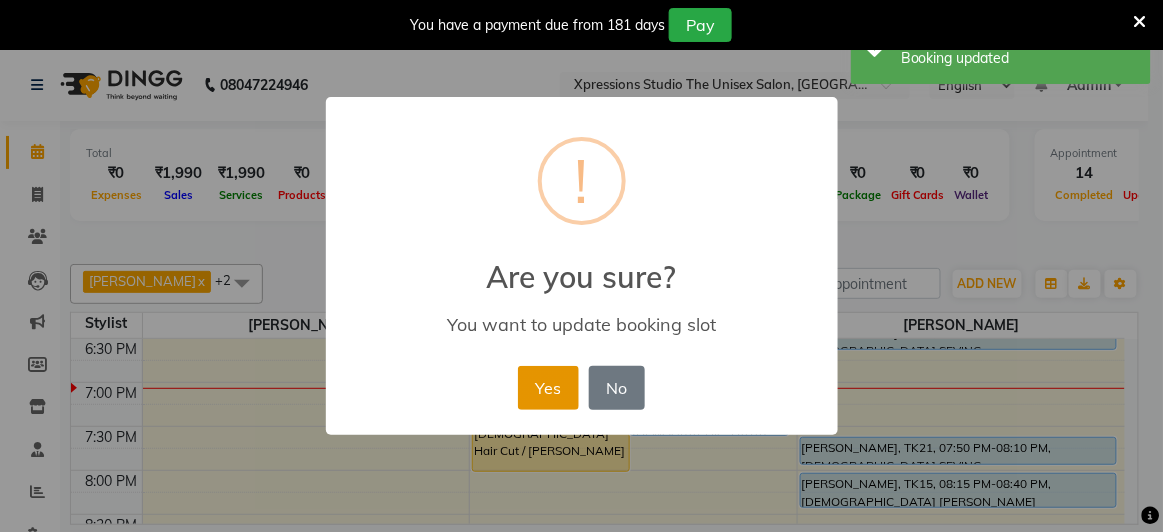 click on "Yes" at bounding box center [548, 388] 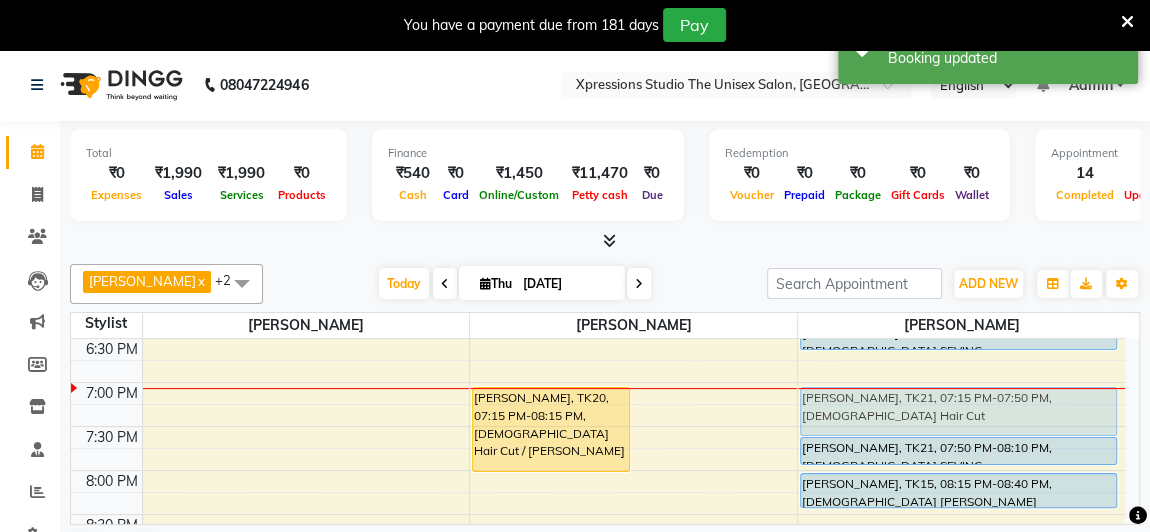 drag, startPoint x: 686, startPoint y: 416, endPoint x: 954, endPoint y: 421, distance: 268.04663 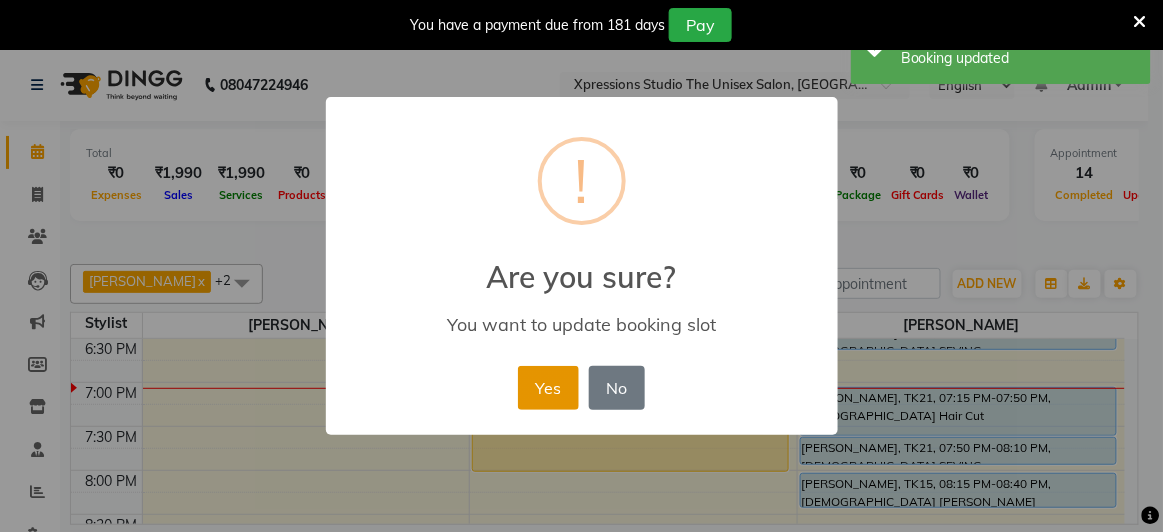 click on "Yes" at bounding box center [548, 388] 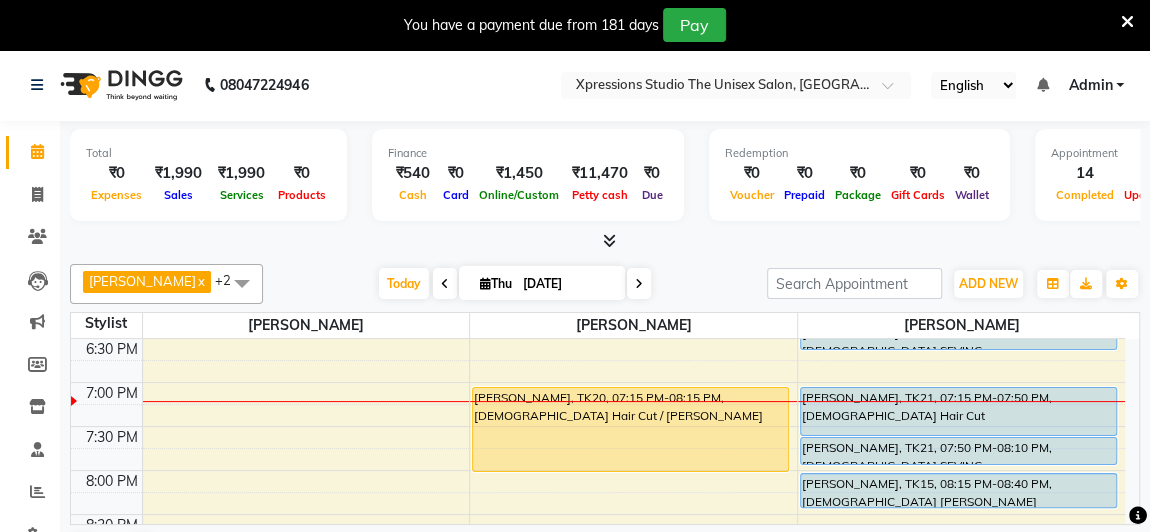click on "[PERSON_NAME], TK21, 07:15 PM-07:50 PM, [DEMOGRAPHIC_DATA] Hair Cut" at bounding box center (958, 411) 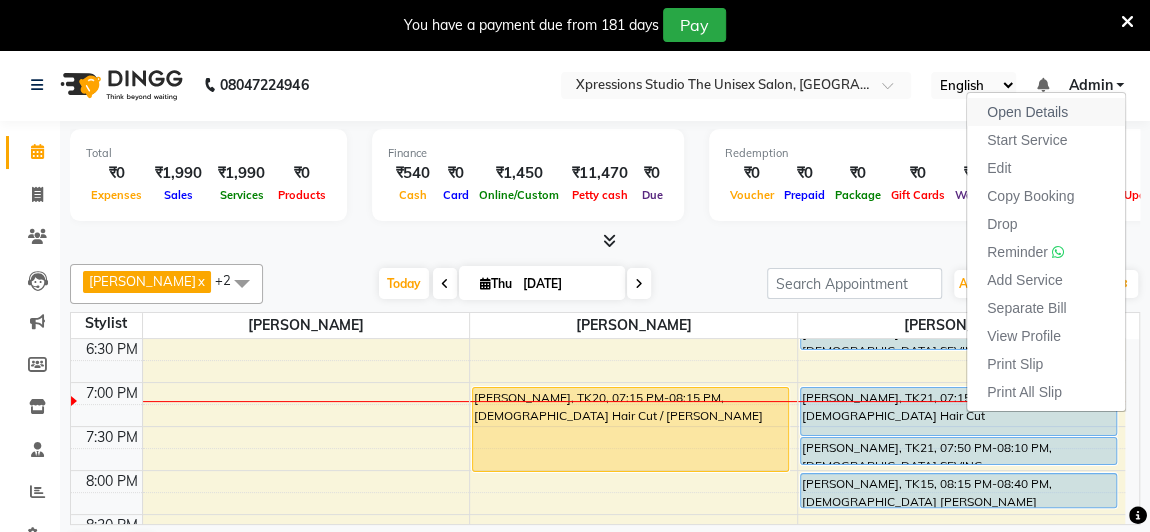 click on "Open Details" at bounding box center (1027, 112) 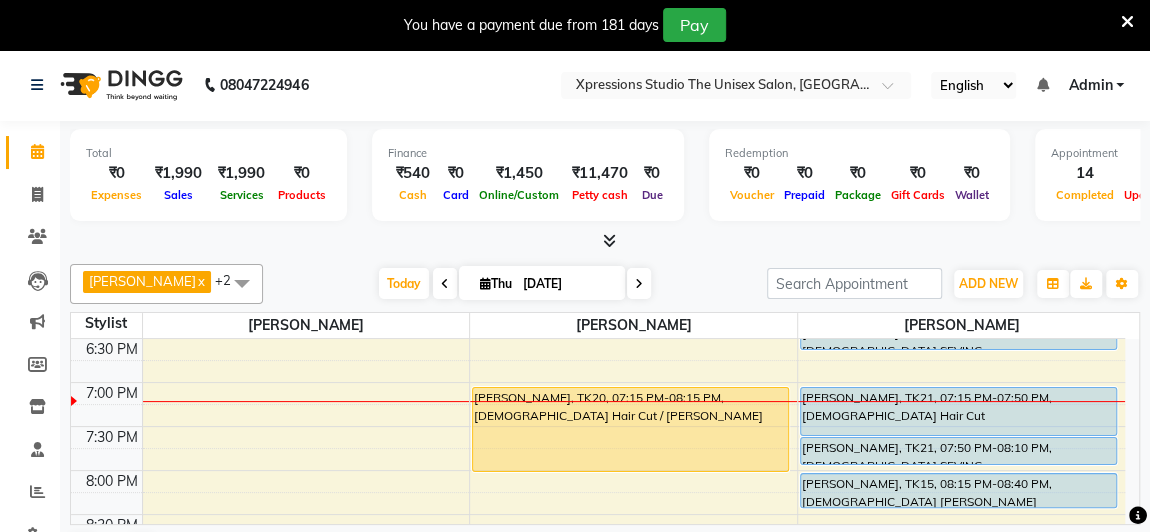 click on "[PERSON_NAME], TK21, 07:15 PM-07:50 PM, [DEMOGRAPHIC_DATA] Hair Cut" at bounding box center (958, 411) 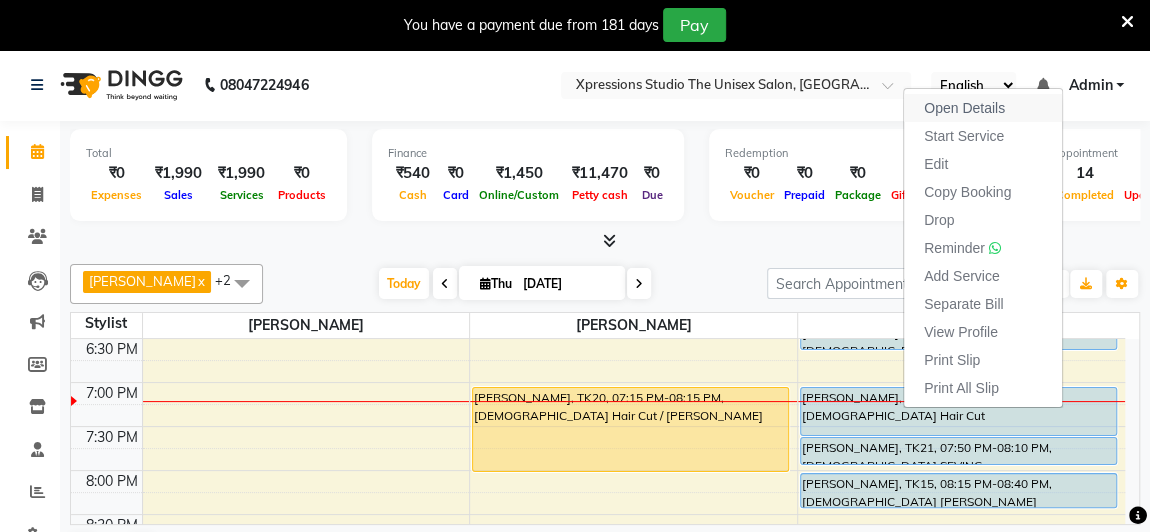 click on "Open Details" at bounding box center (964, 108) 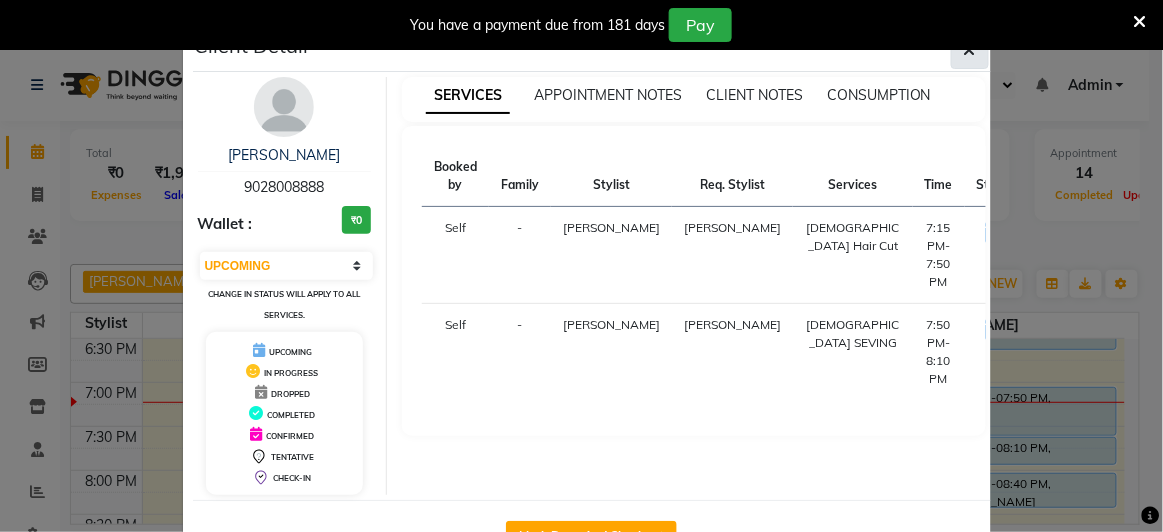 click 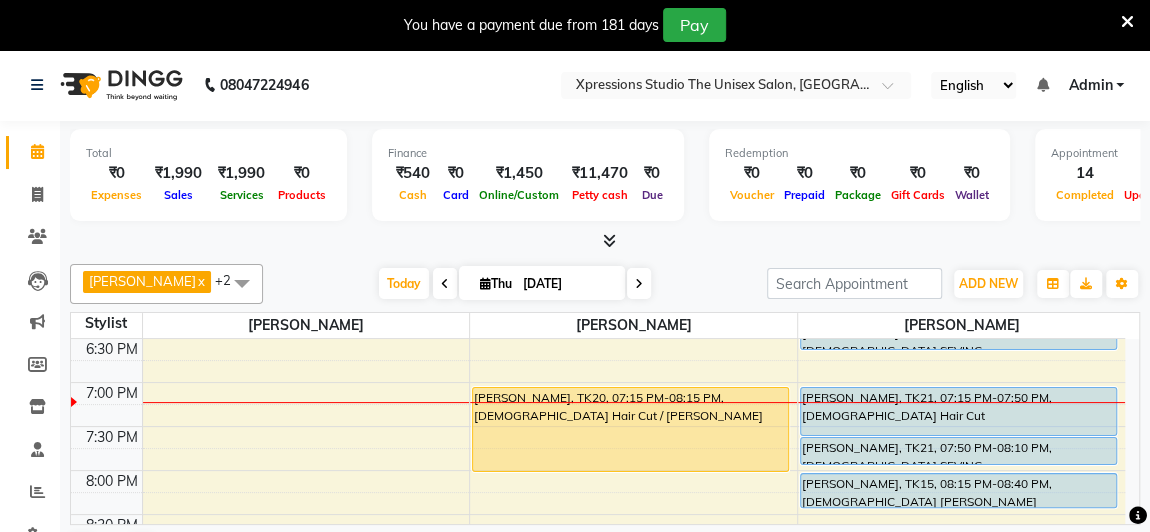 scroll, scrollTop: 1087, scrollLeft: 0, axis: vertical 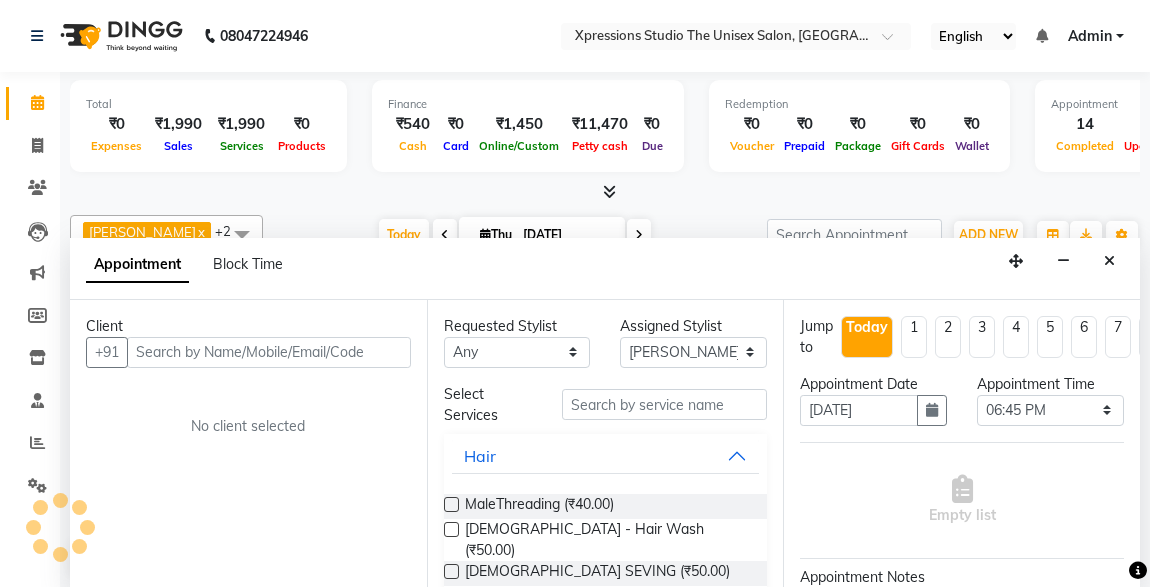 select on "57589" 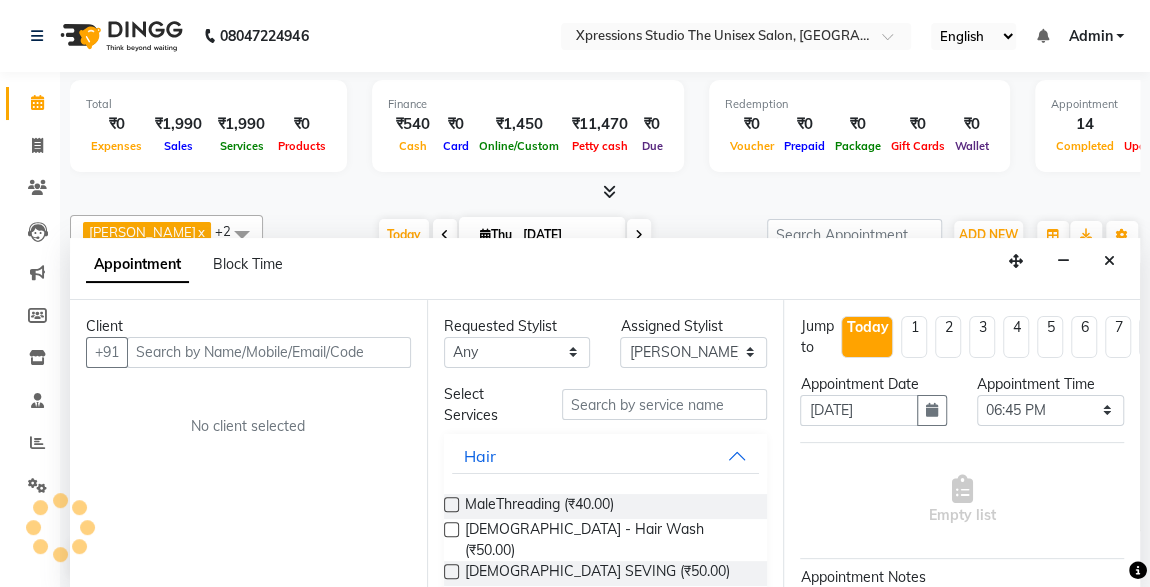 scroll, scrollTop: 0, scrollLeft: 0, axis: both 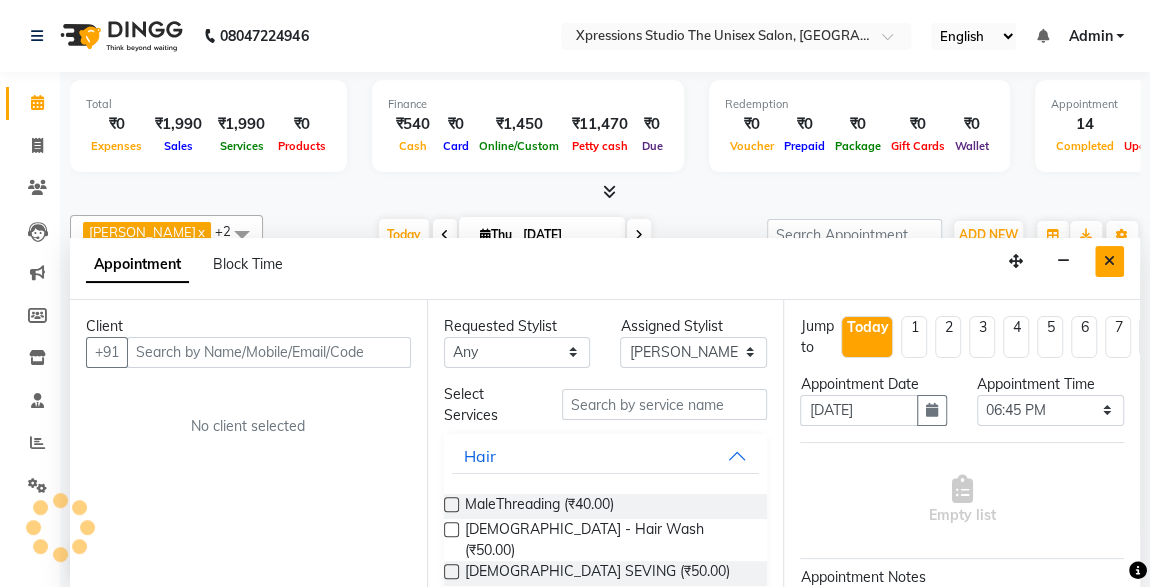 click at bounding box center (1109, 261) 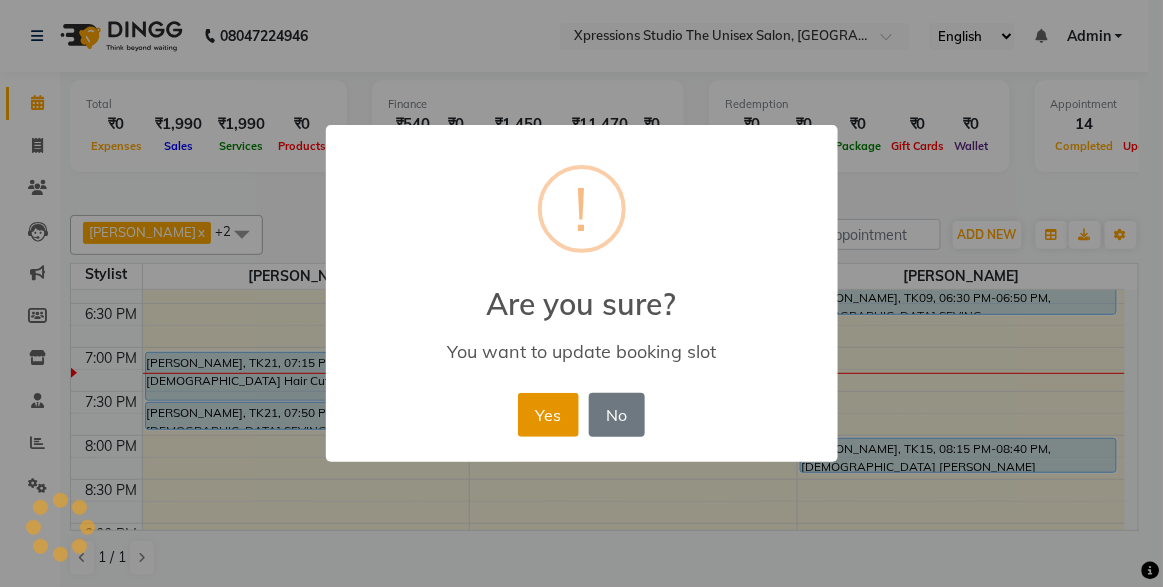 click on "Yes" at bounding box center (548, 415) 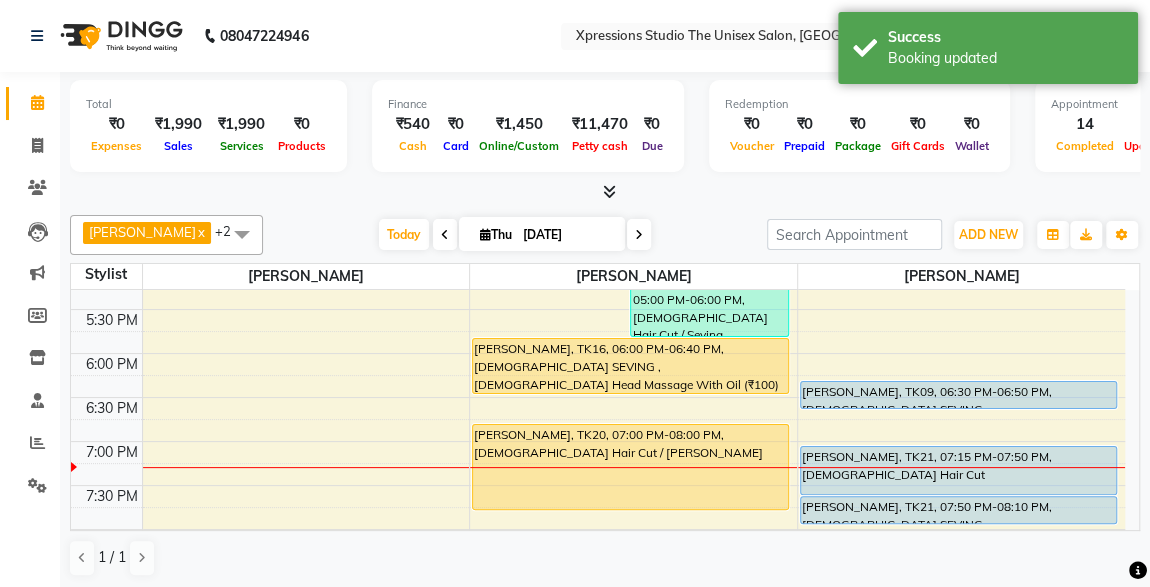 scroll, scrollTop: 806, scrollLeft: 0, axis: vertical 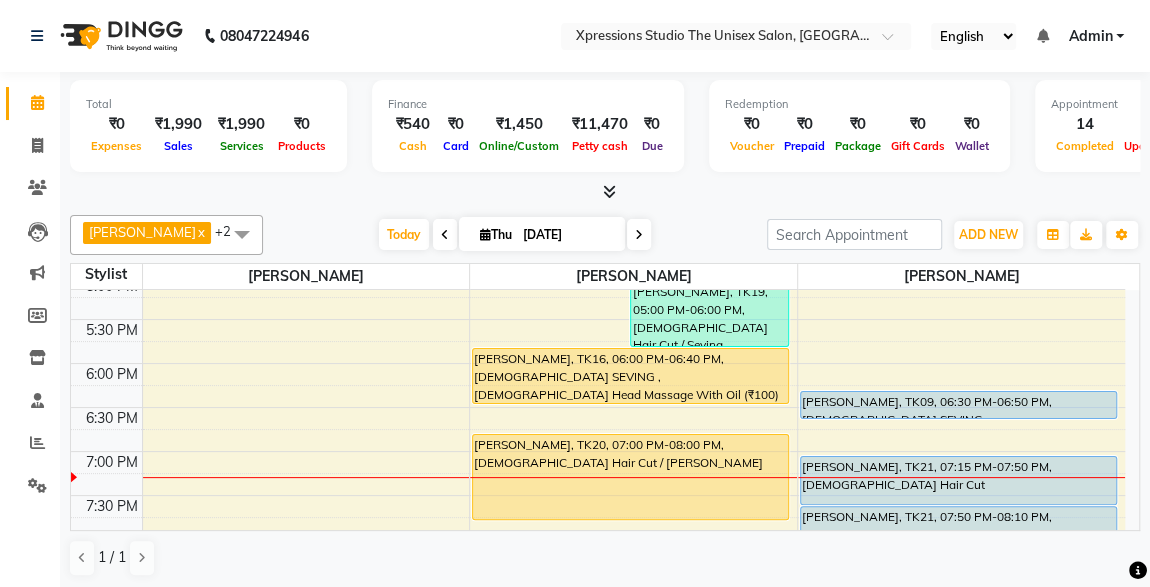 click on "[PERSON_NAME], TK09, 06:30 PM-06:50 PM, [DEMOGRAPHIC_DATA] SEVING" at bounding box center (958, 405) 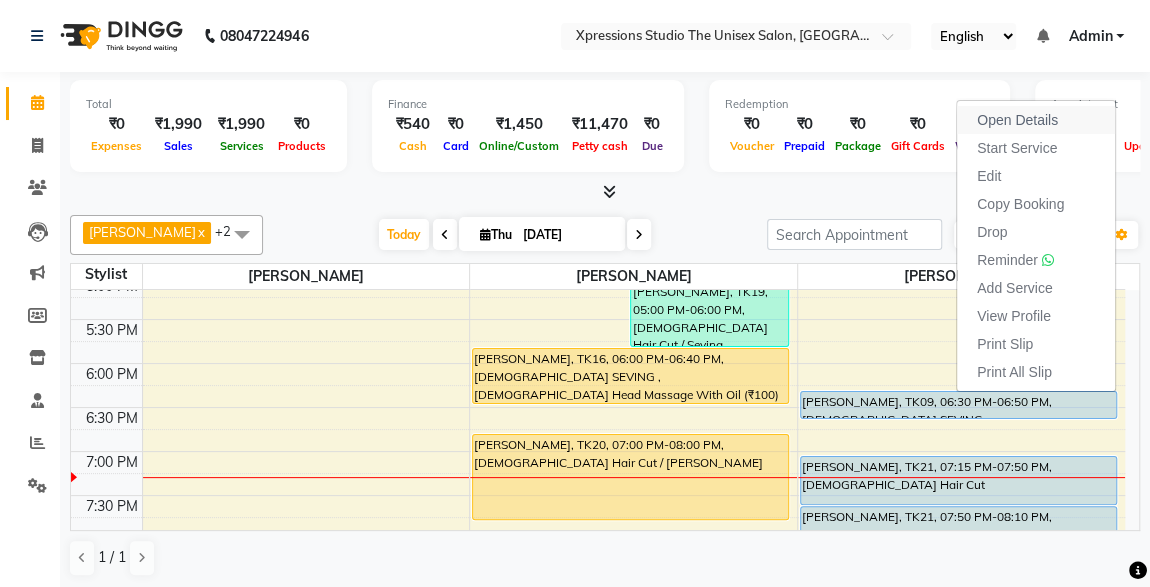 click on "Open Details" at bounding box center [1036, 120] 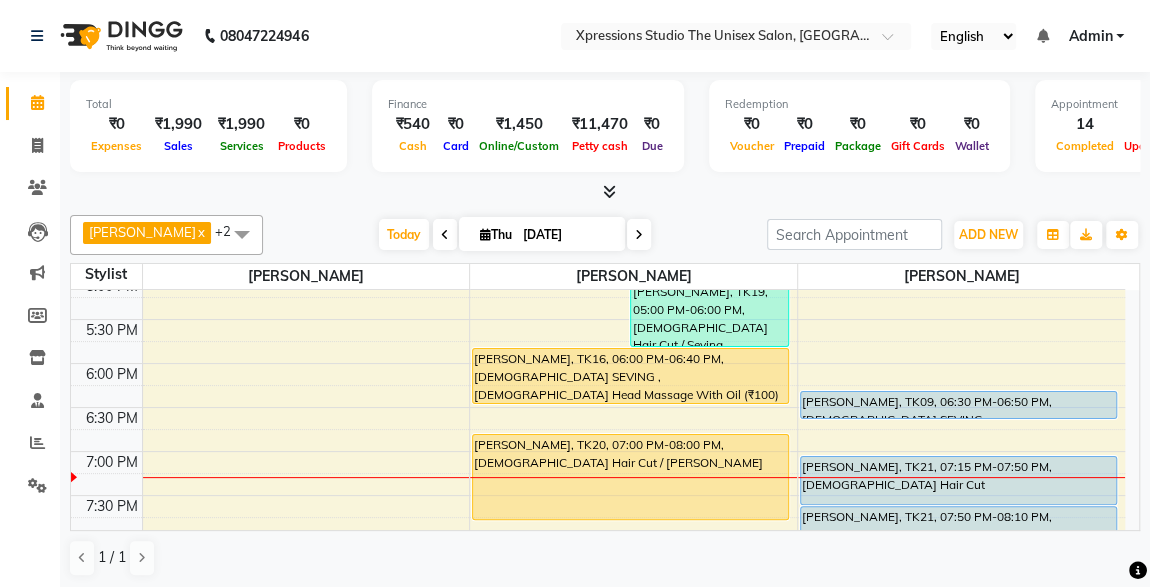 click on "[PERSON_NAME], TK09, 06:30 PM-06:50 PM, [DEMOGRAPHIC_DATA] SEVING" at bounding box center [958, 405] 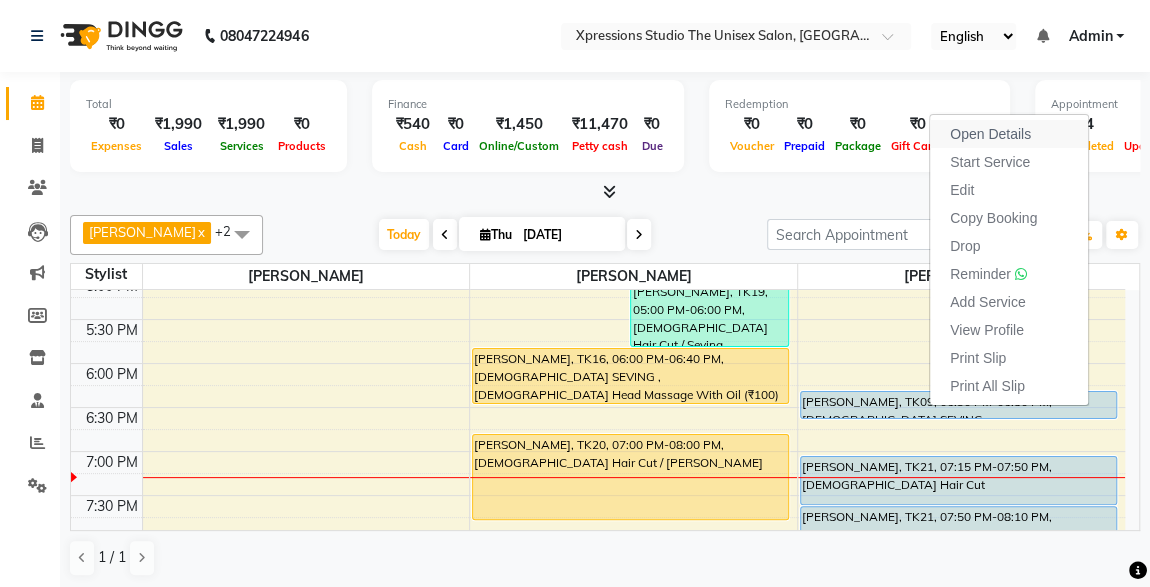 click on "Open Details" at bounding box center [990, 134] 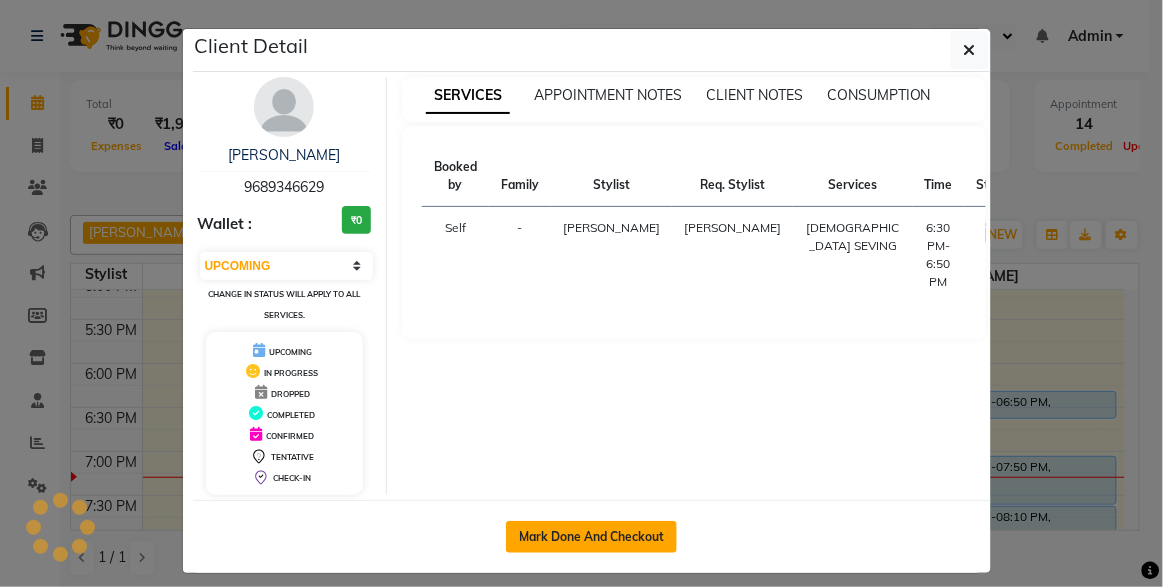 click on "Mark Done And Checkout" 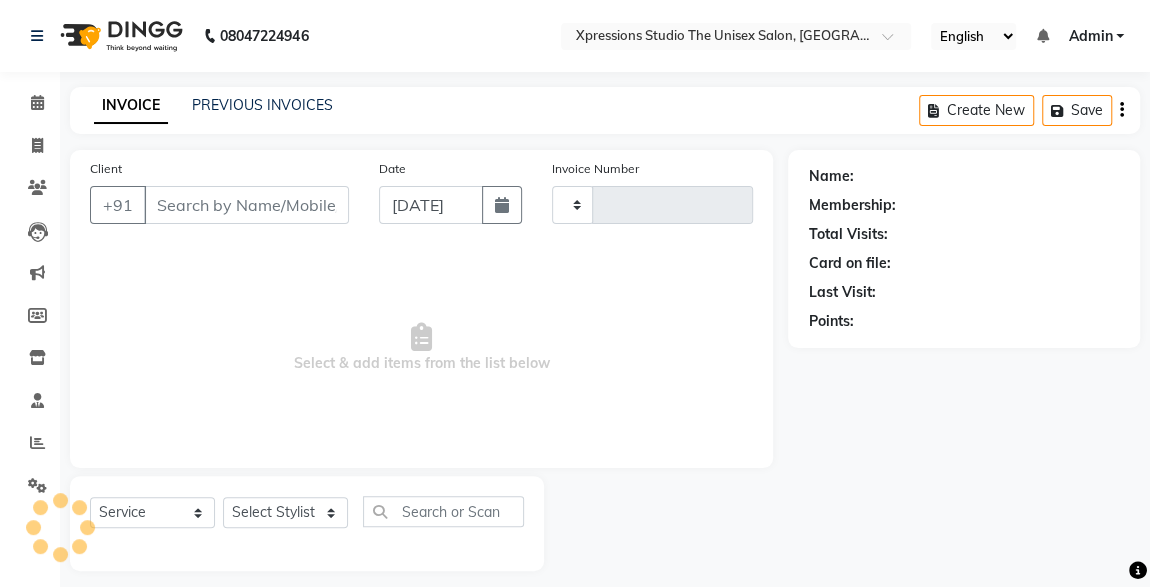 type on "9689346629" 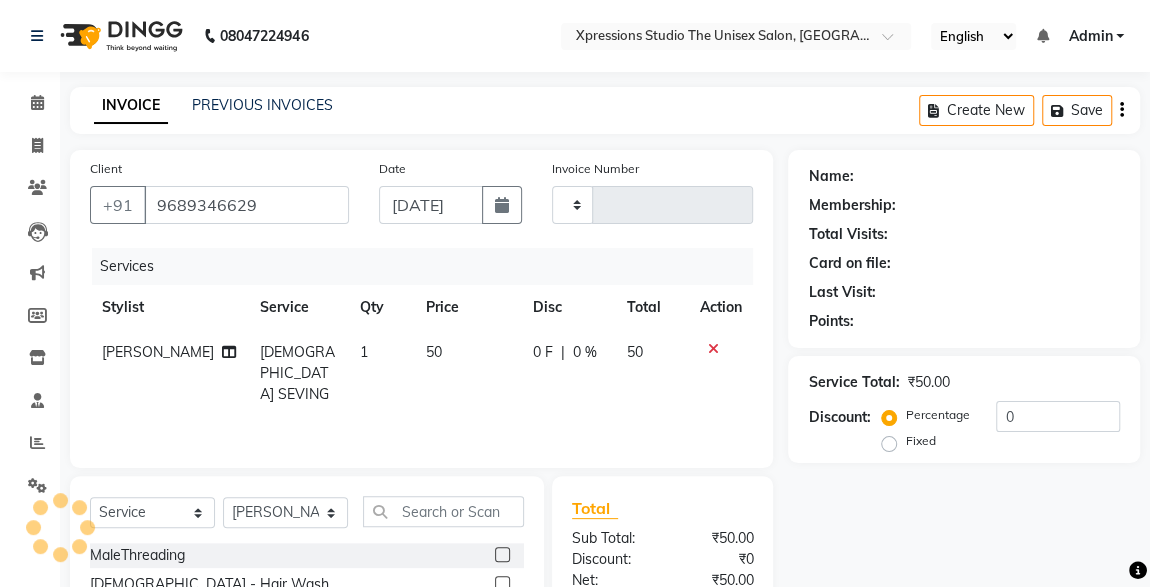 type on "3076" 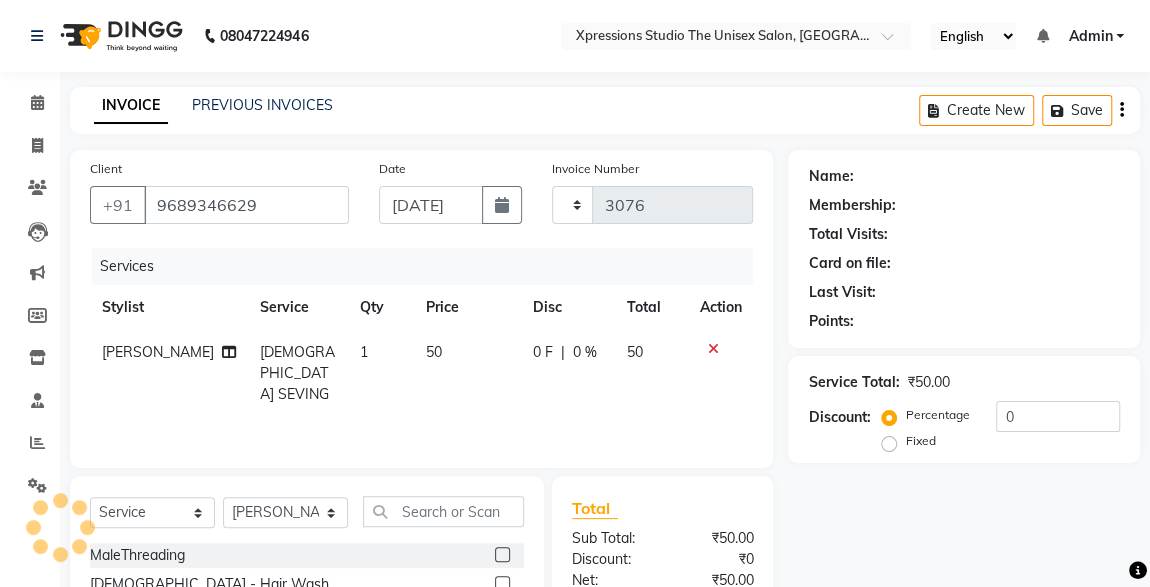 select on "7003" 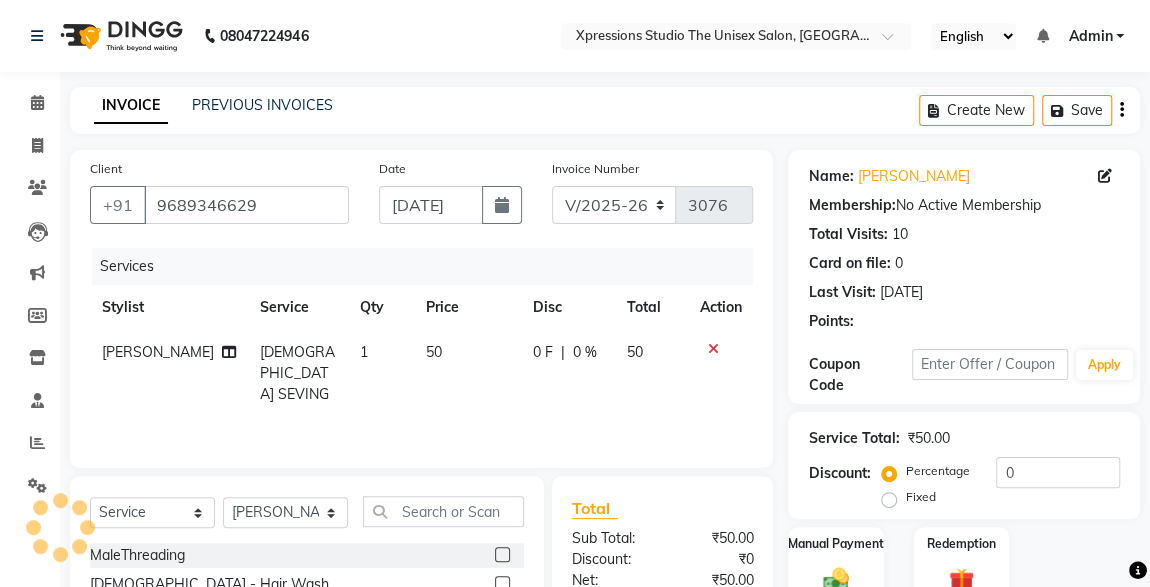 scroll, scrollTop: 212, scrollLeft: 0, axis: vertical 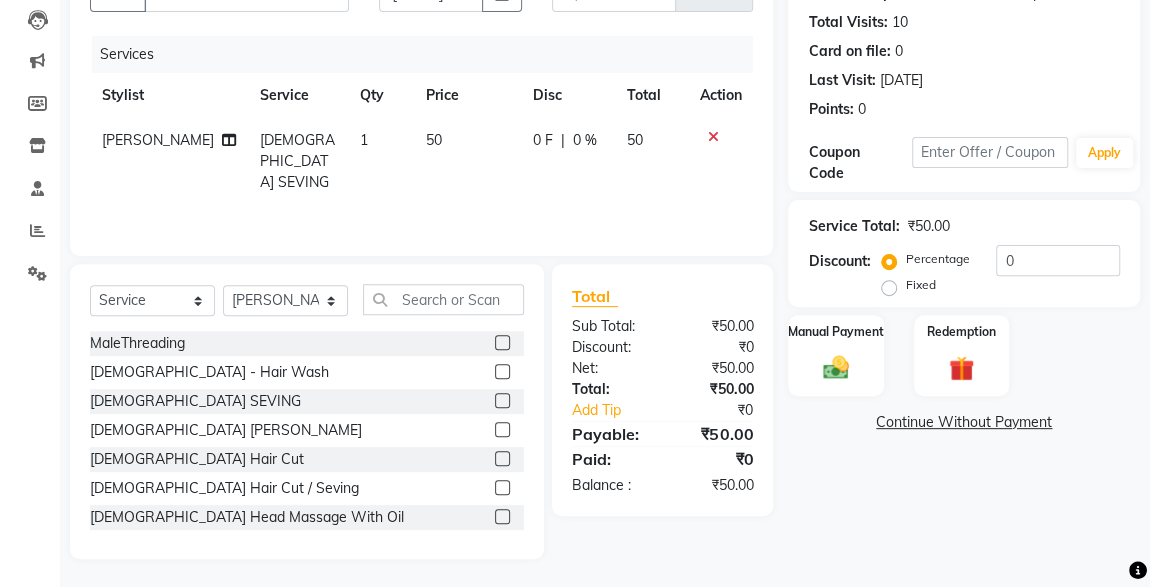 click 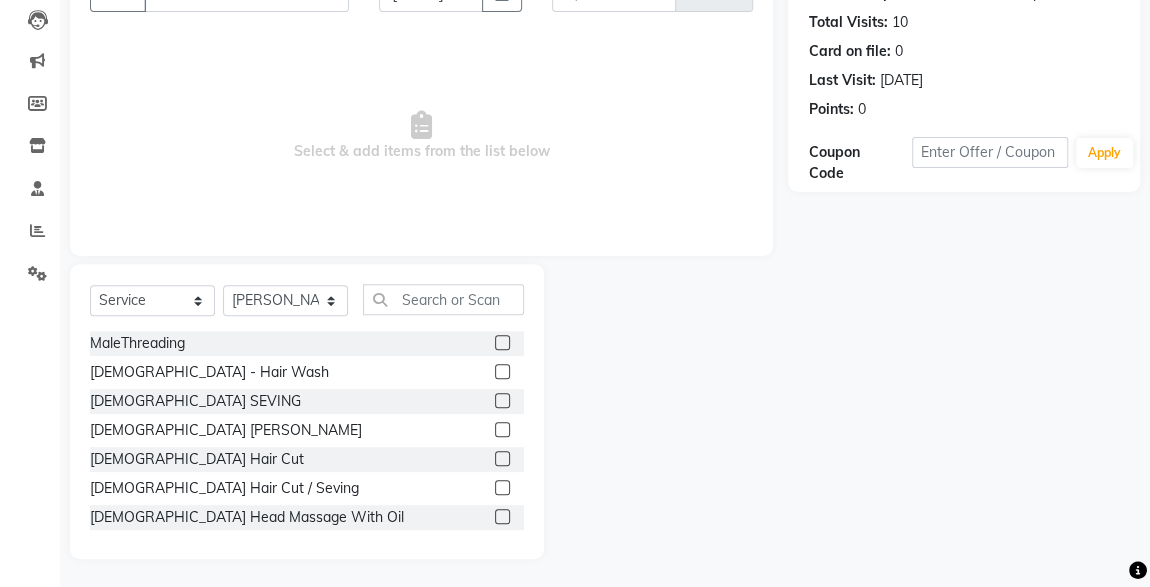 click 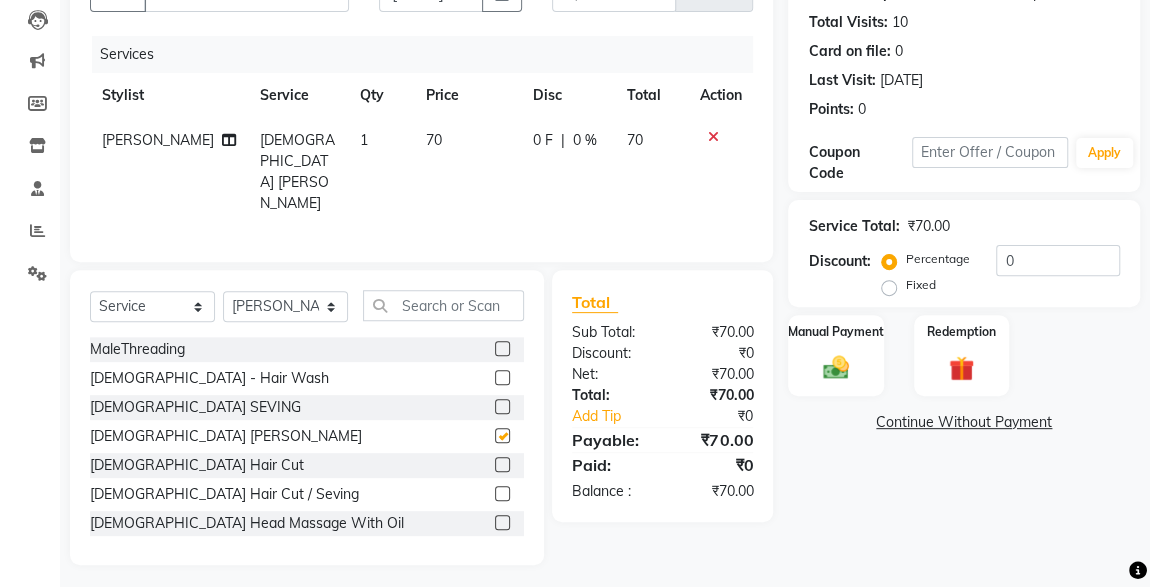 checkbox on "false" 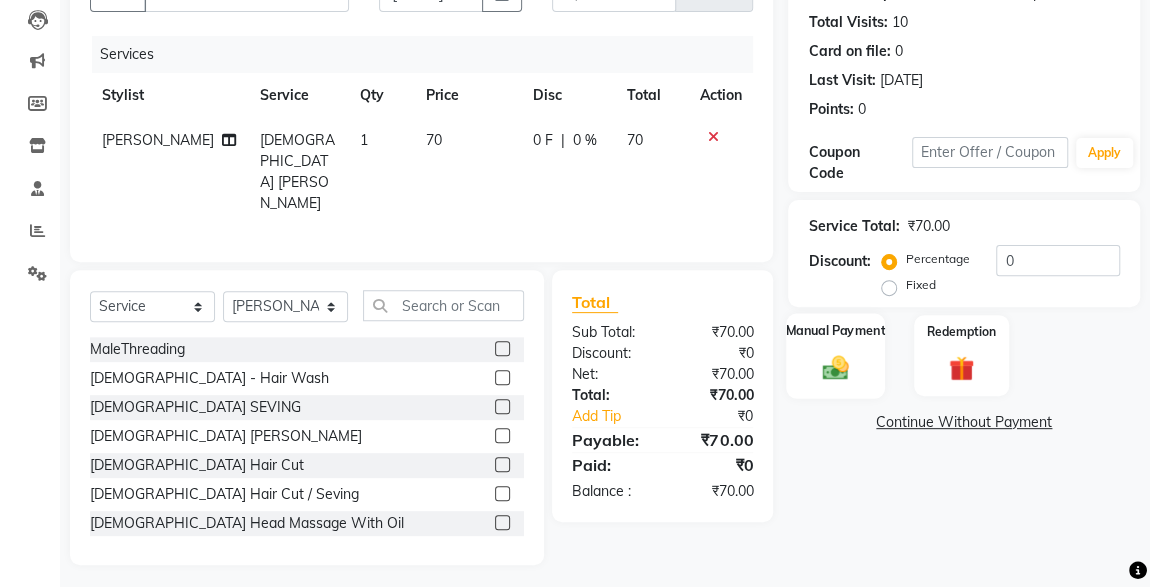 click 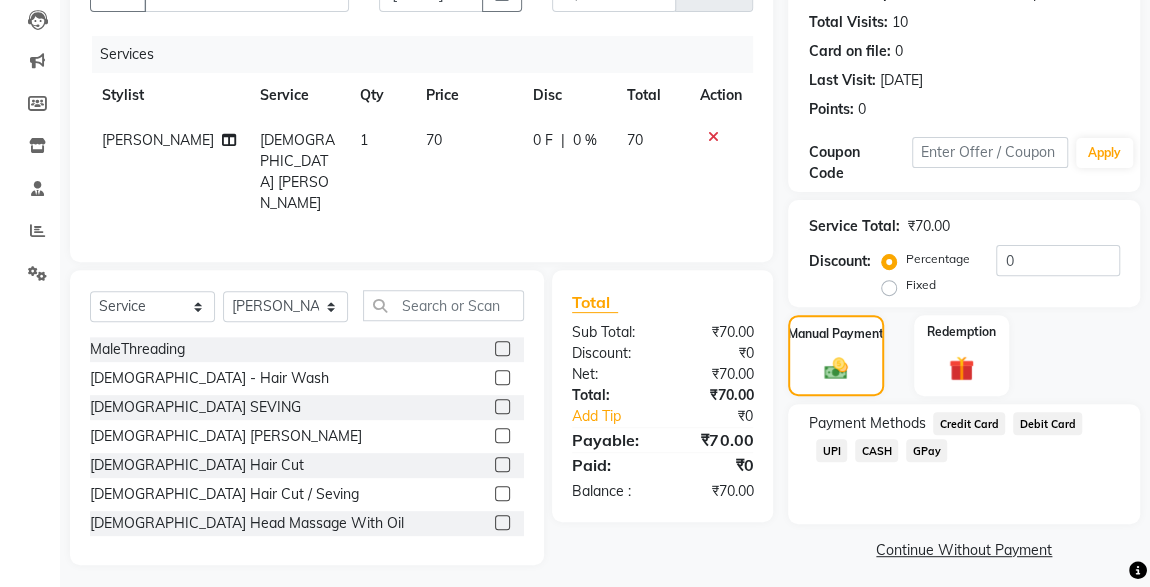 click on "CASH" 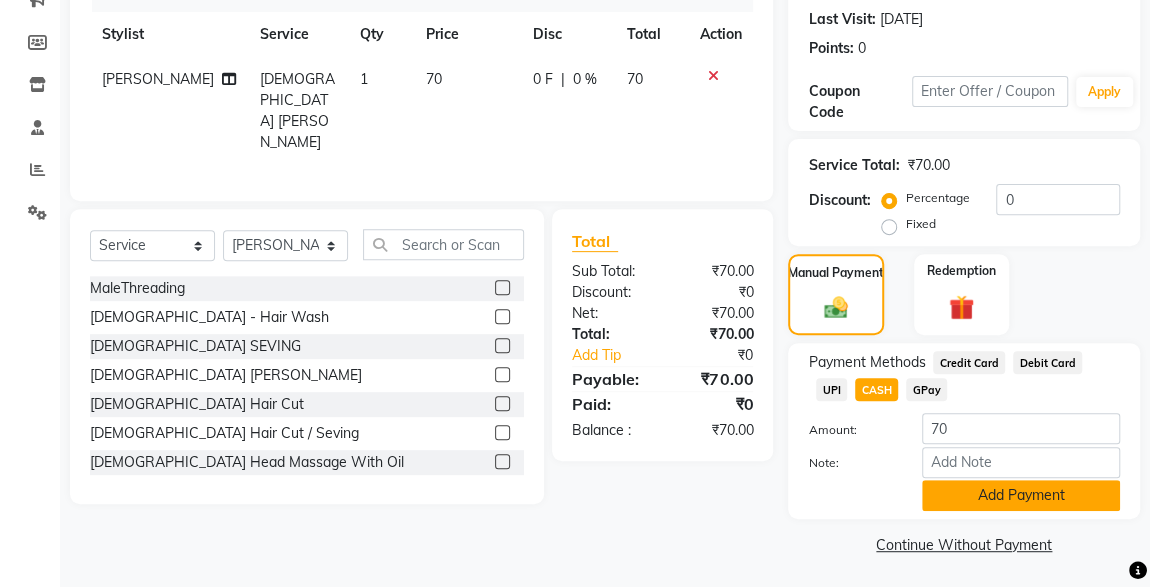 click on "Add Payment" 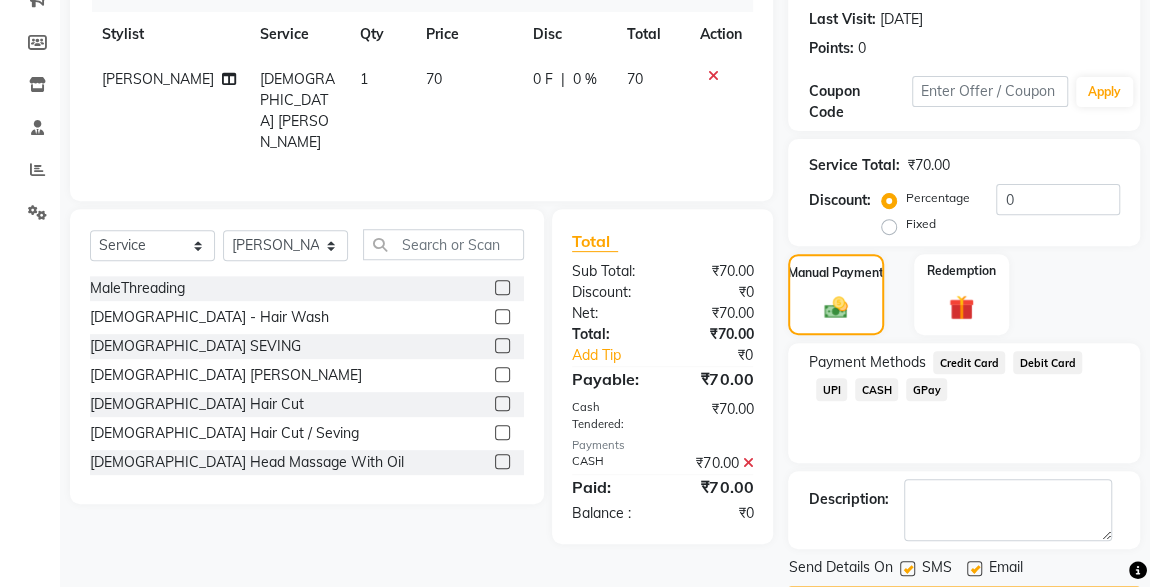 scroll, scrollTop: 330, scrollLeft: 0, axis: vertical 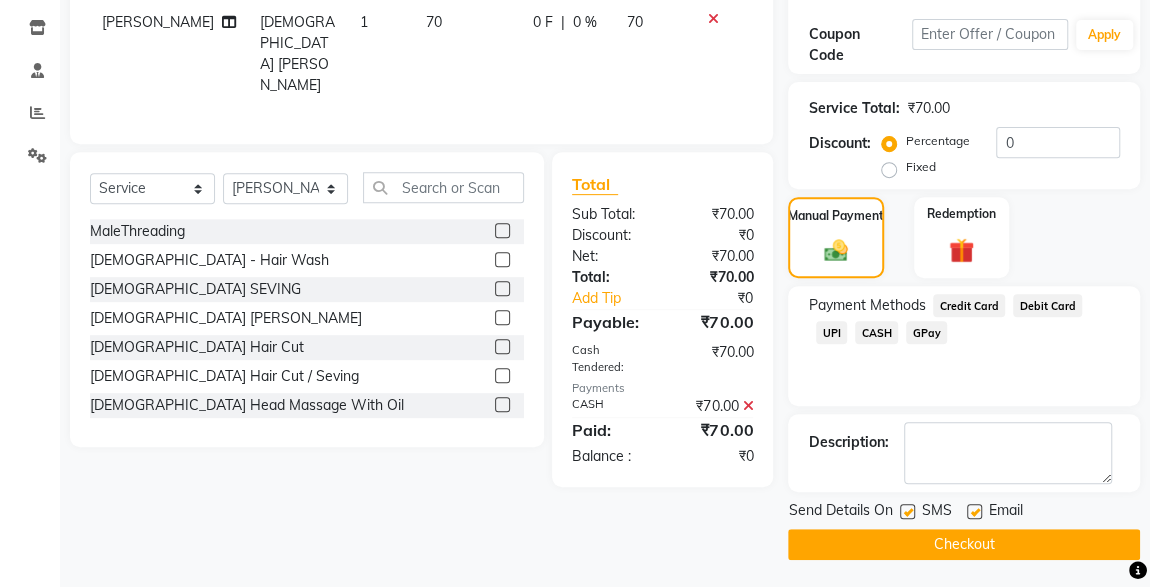click 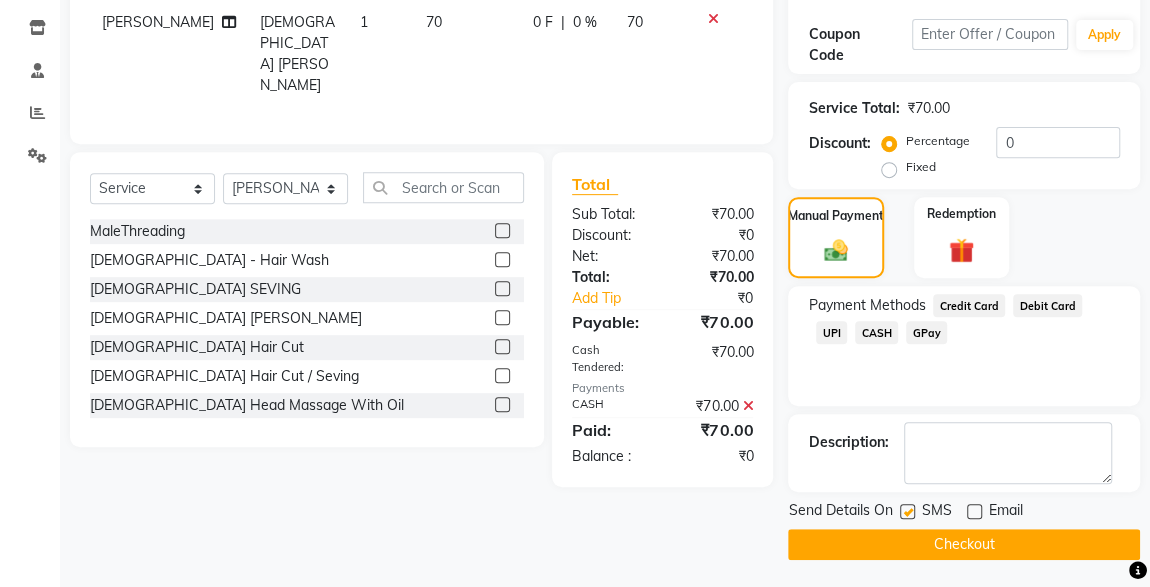 click 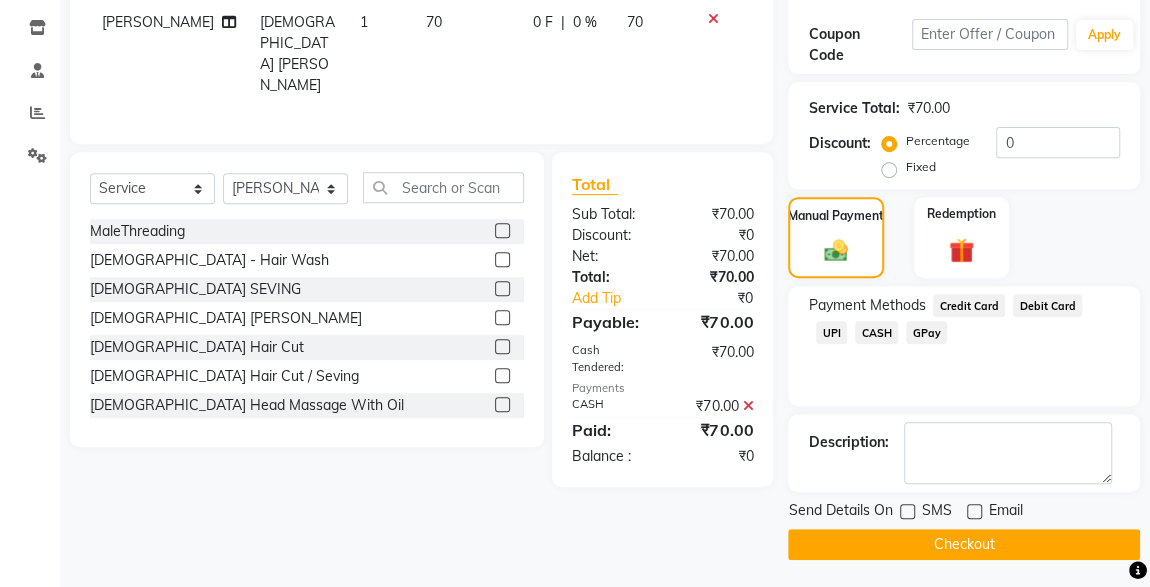 click on "Checkout" 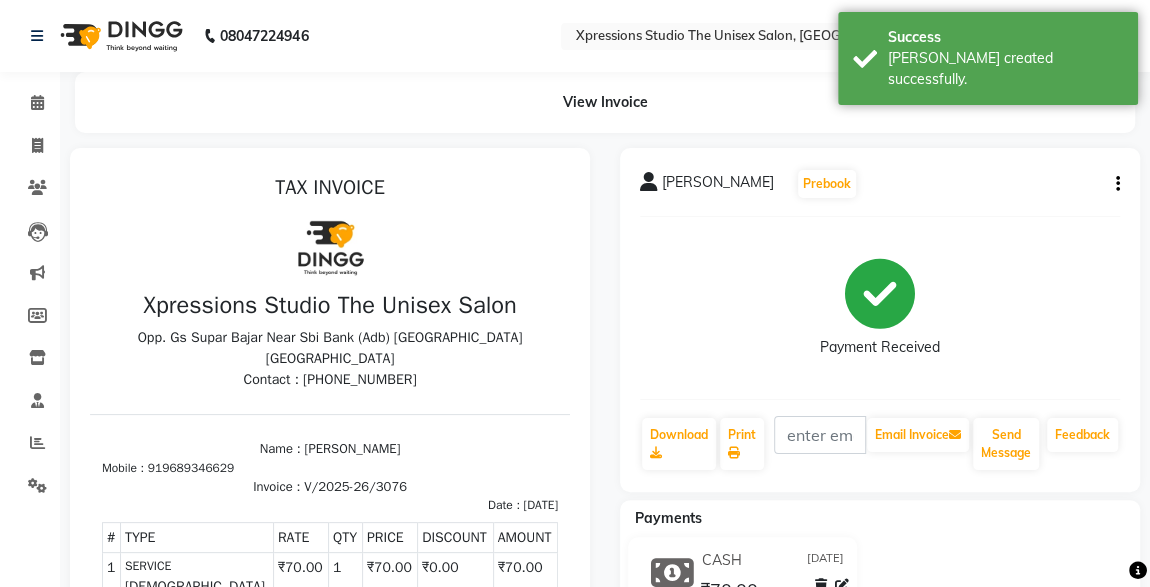 scroll, scrollTop: 0, scrollLeft: 0, axis: both 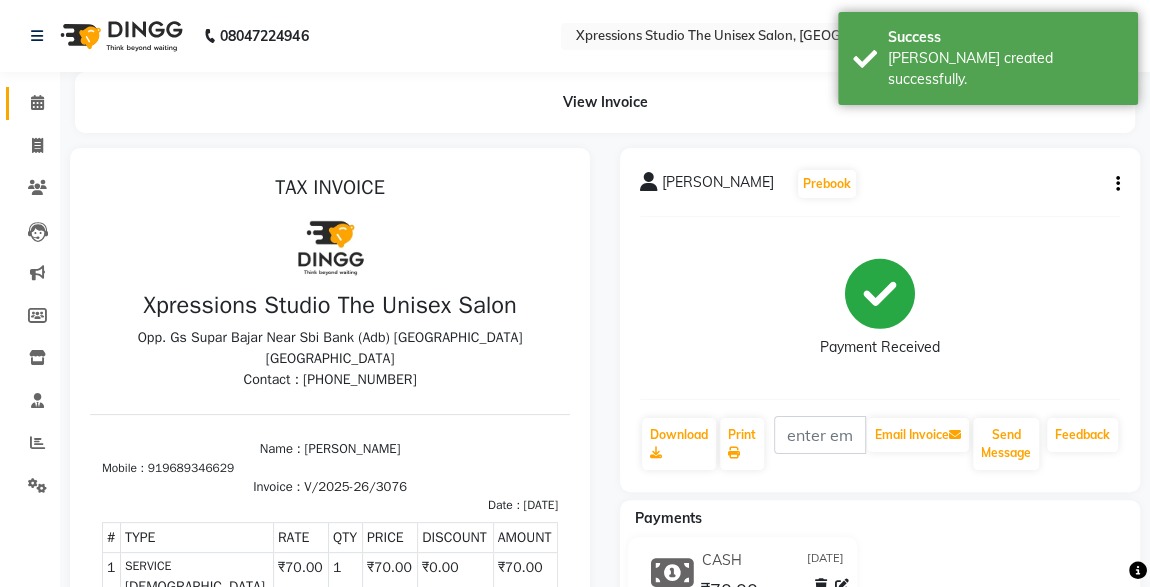 click 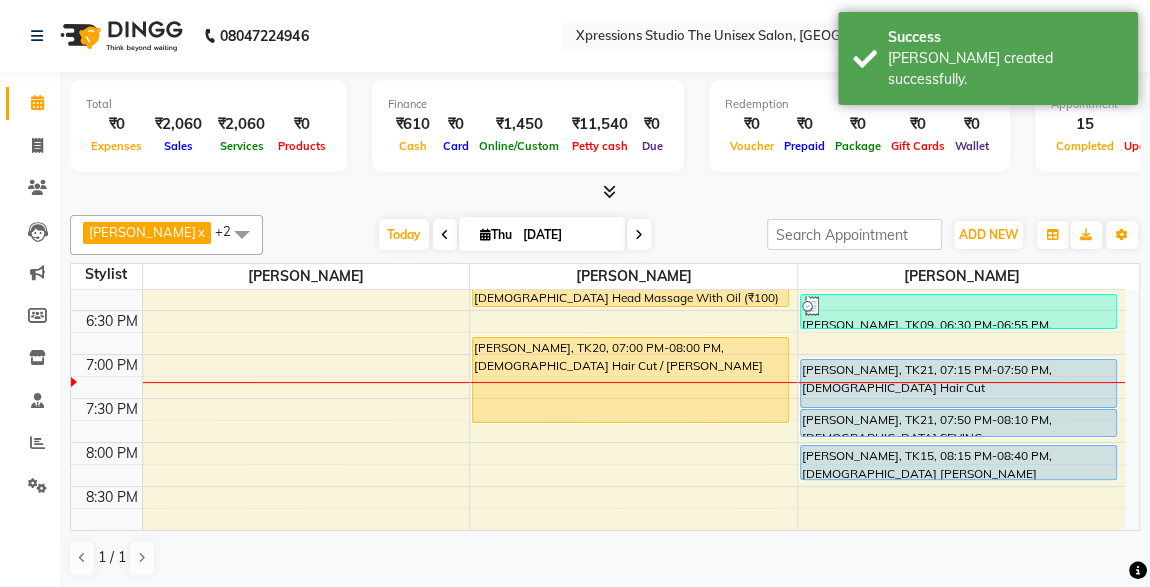scroll, scrollTop: 861, scrollLeft: 0, axis: vertical 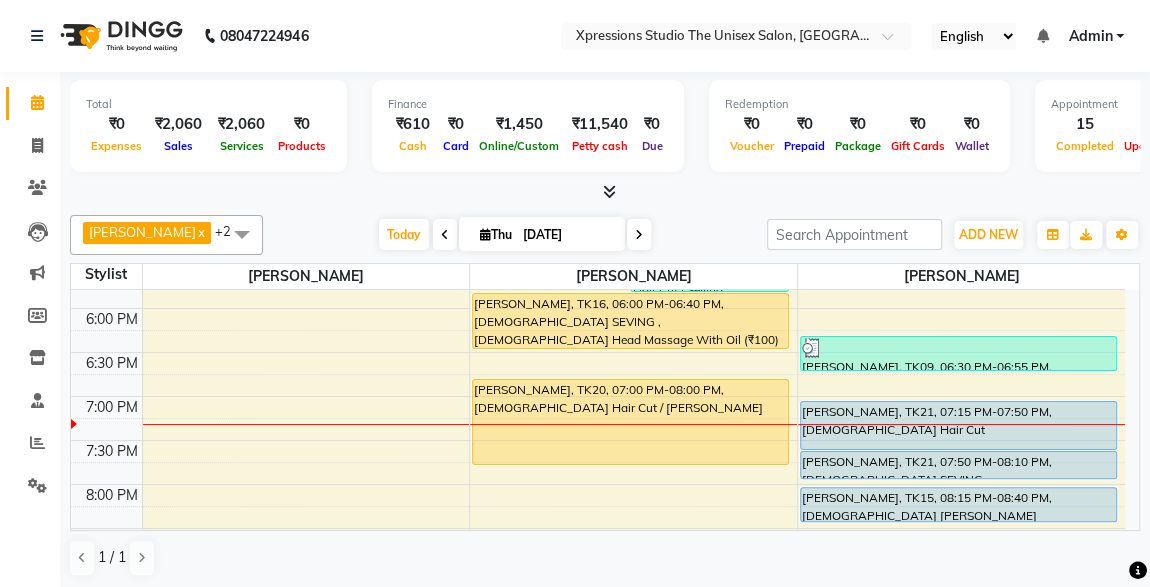 click on "[PERSON_NAME], TK21, 07:15 PM-07:50 PM, [DEMOGRAPHIC_DATA] Hair Cut" at bounding box center (958, 425) 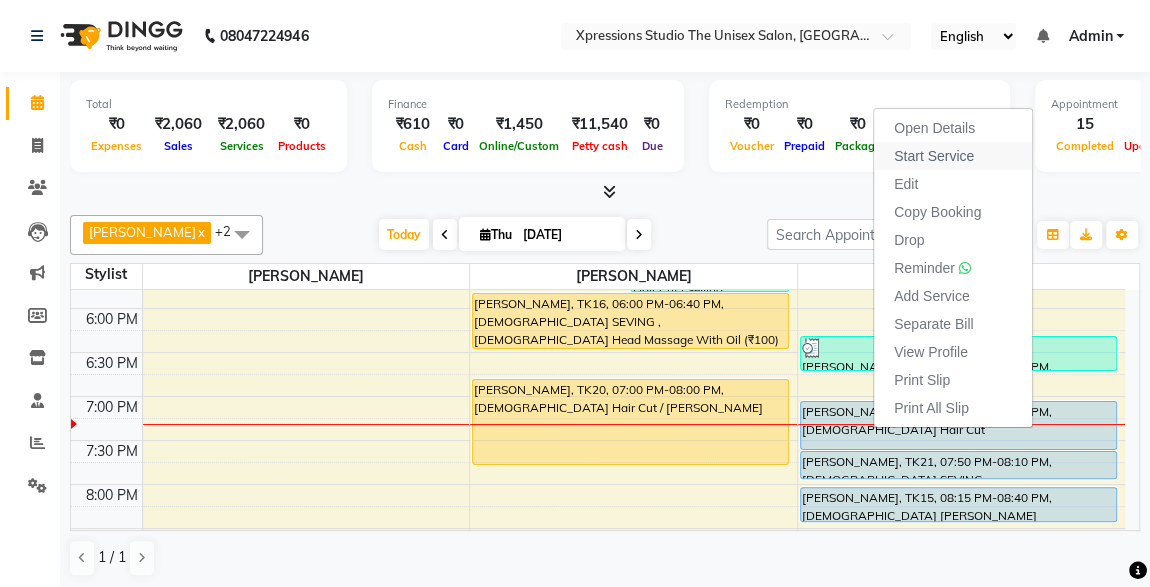 click on "Start Service" at bounding box center (934, 156) 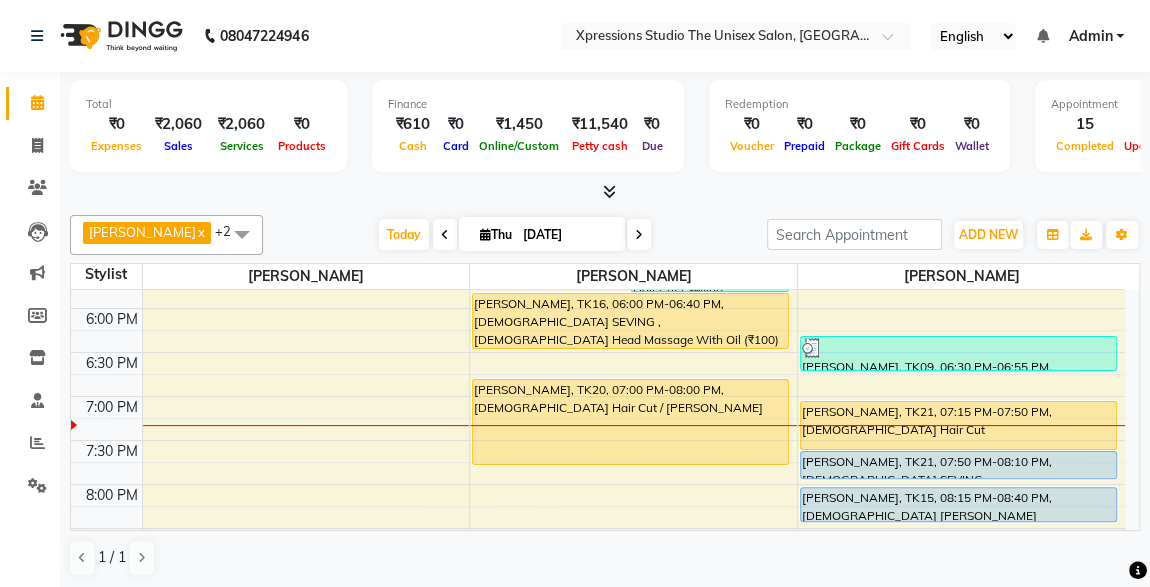 click on "[PERSON_NAME], TK21, 07:15 PM-07:50 PM, [DEMOGRAPHIC_DATA] Hair Cut" at bounding box center (958, 425) 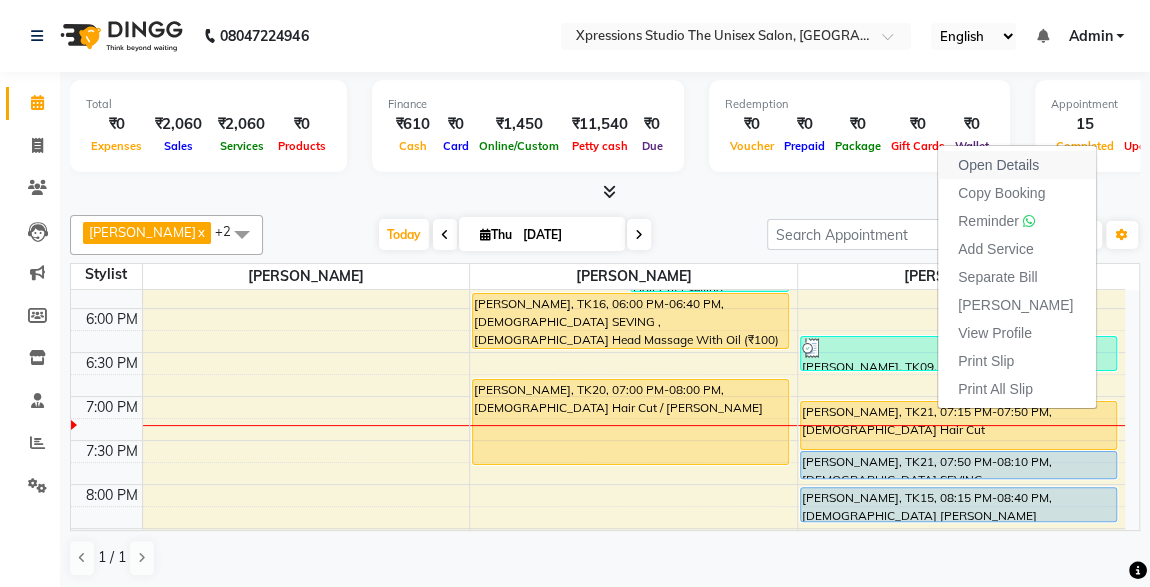 click on "Open Details" at bounding box center [998, 165] 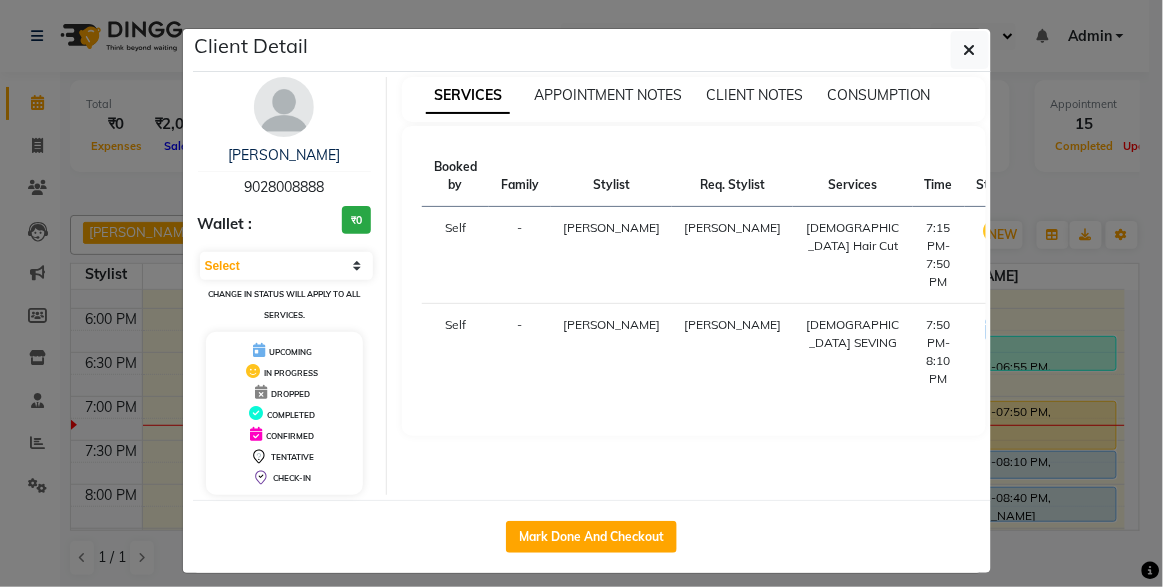 click at bounding box center (284, 107) 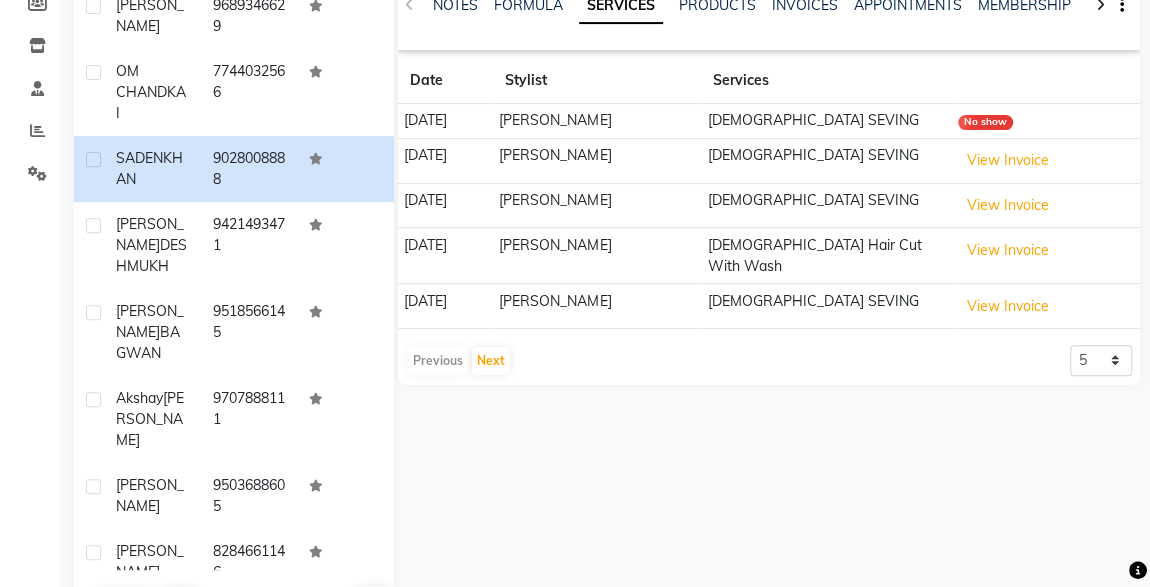 scroll, scrollTop: 321, scrollLeft: 0, axis: vertical 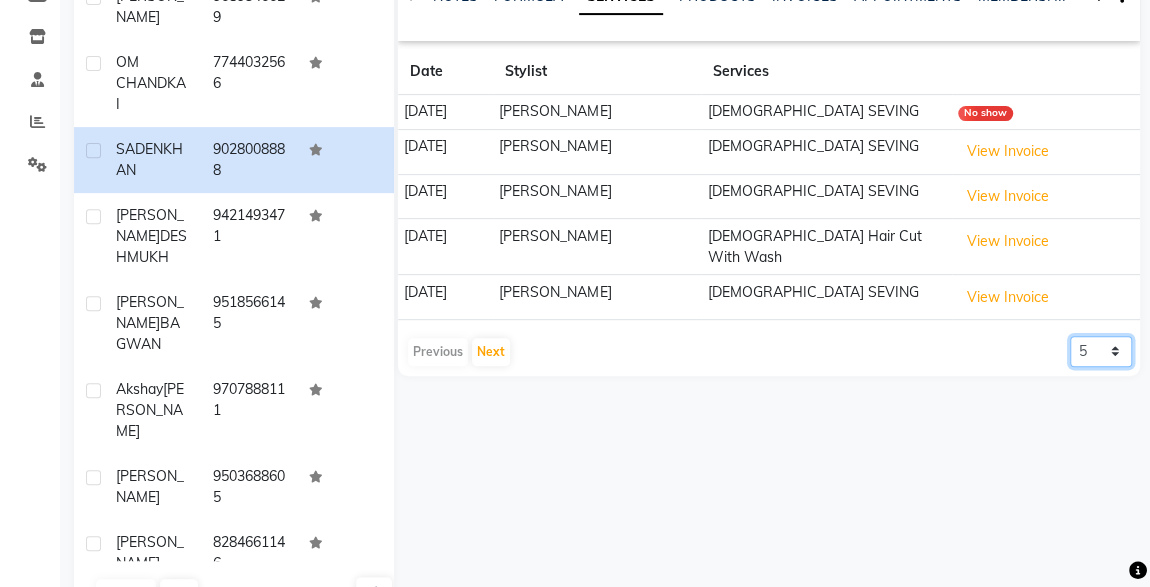 click on "5 10 50 100 500" 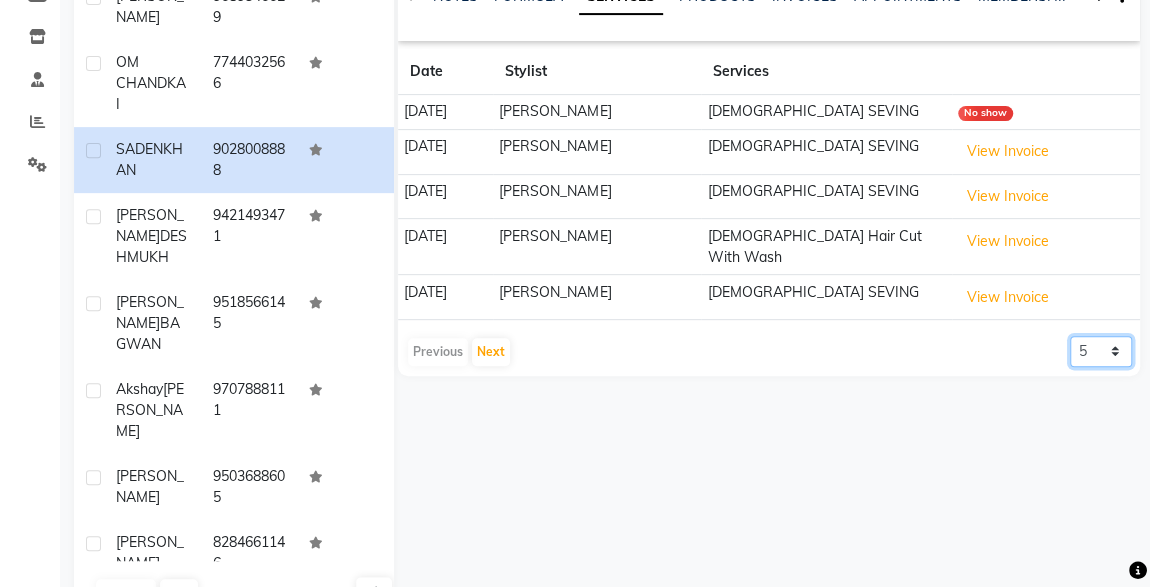 select on "50" 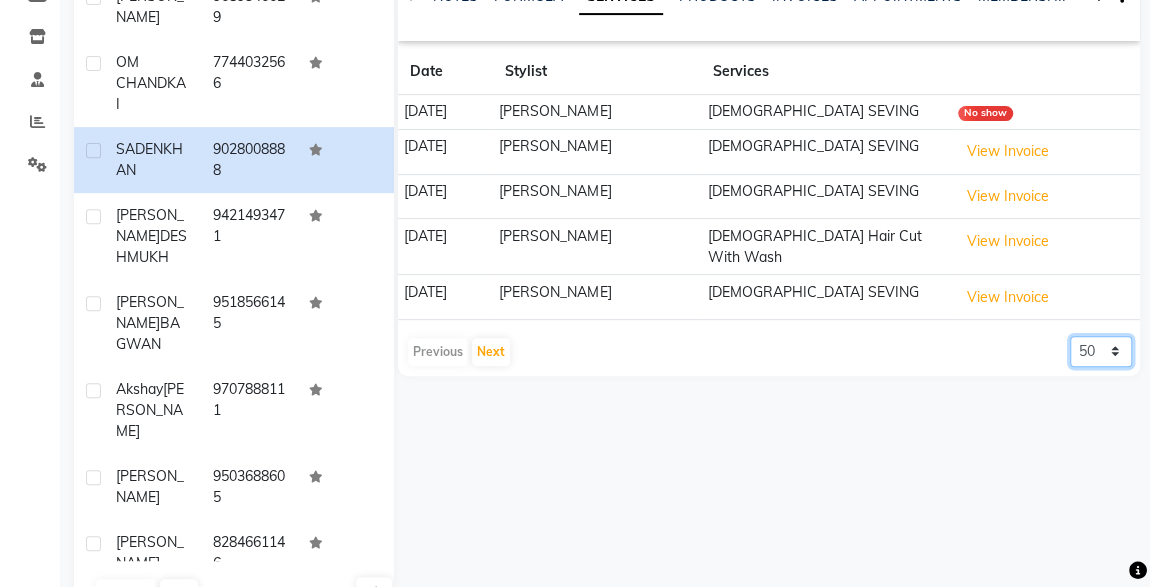 click on "5 10 50 100 500" 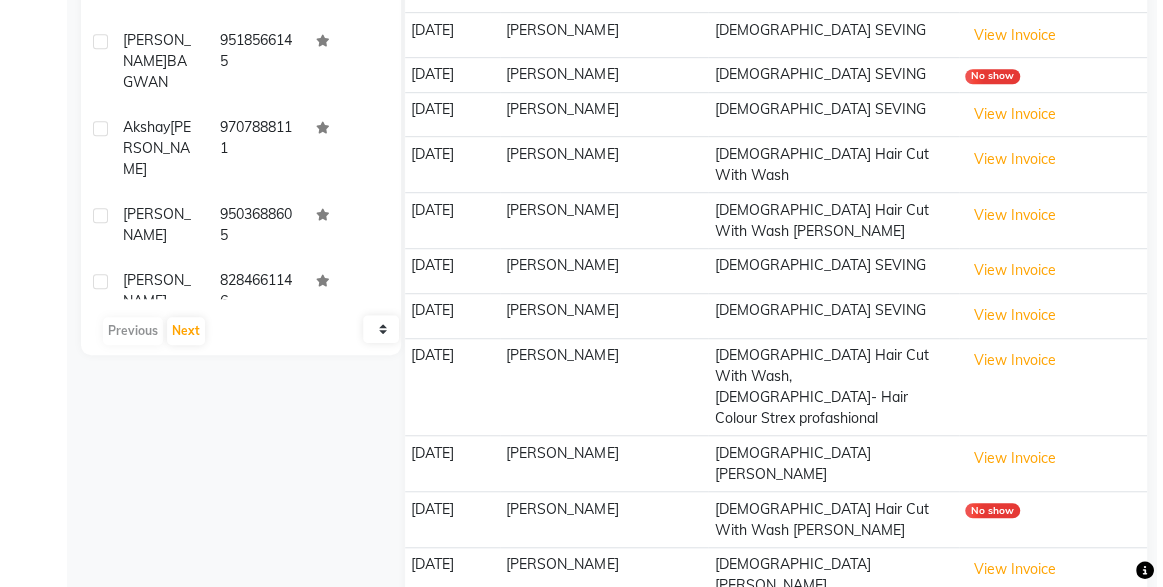 scroll, scrollTop: 601, scrollLeft: 0, axis: vertical 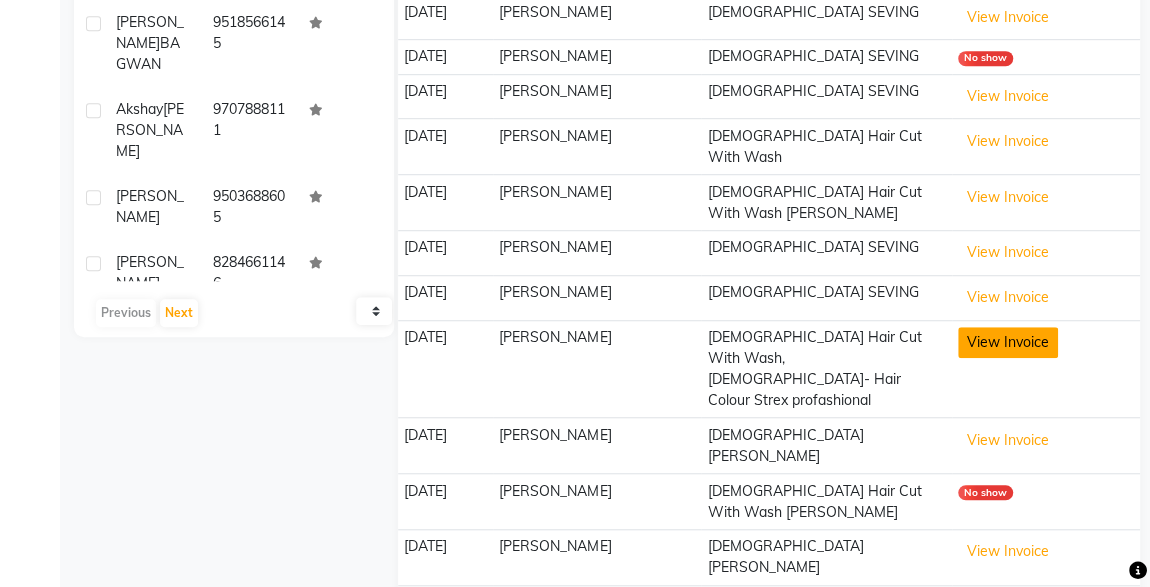 click on "View Invoice" 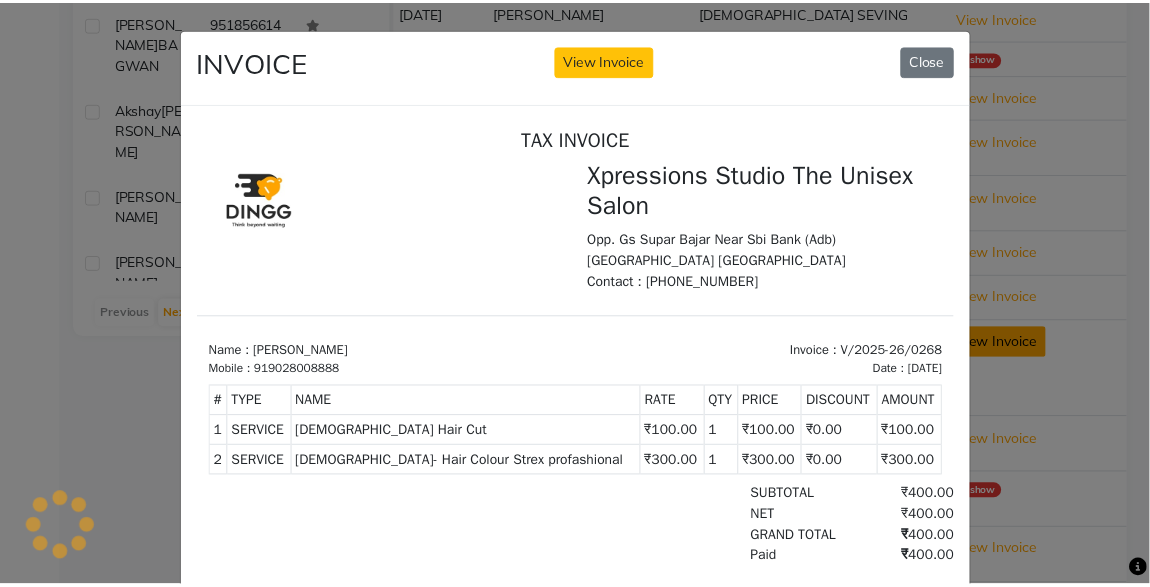 scroll, scrollTop: 15, scrollLeft: 0, axis: vertical 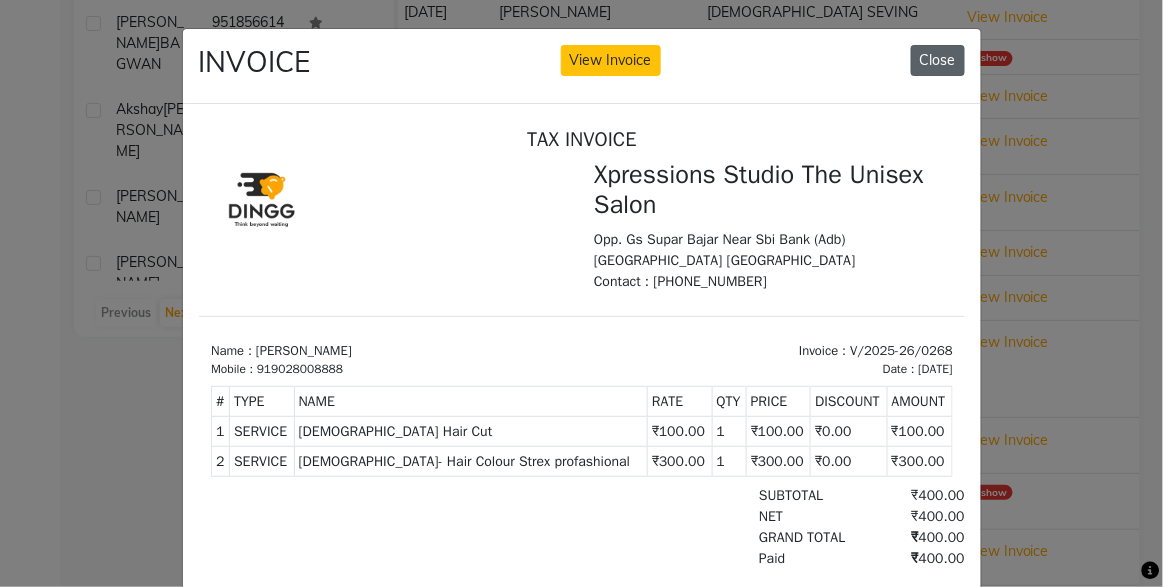 click on "Close" 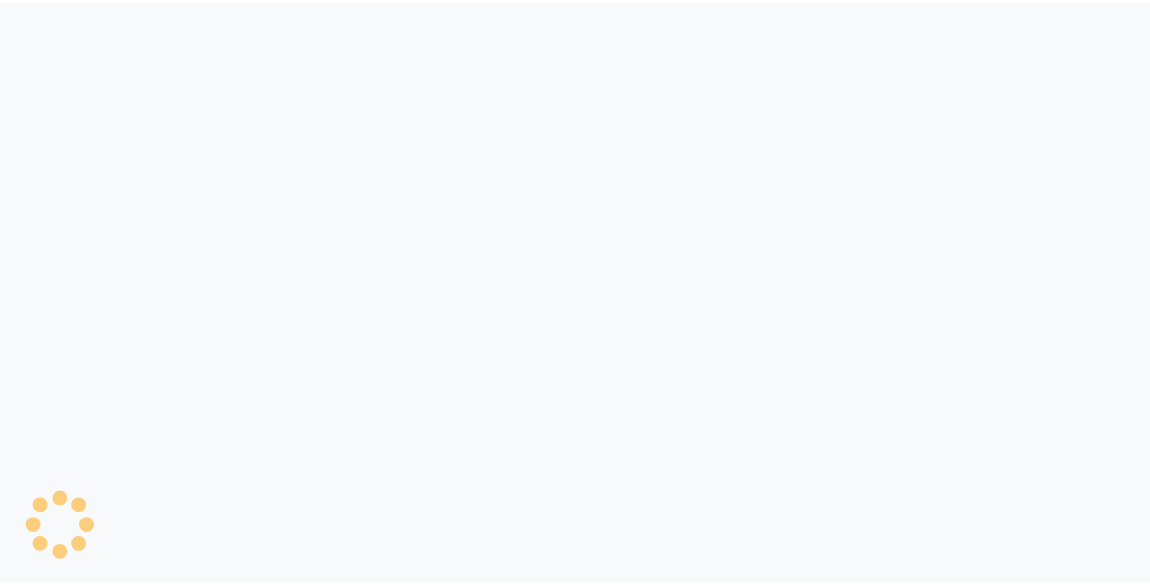 scroll, scrollTop: 0, scrollLeft: 0, axis: both 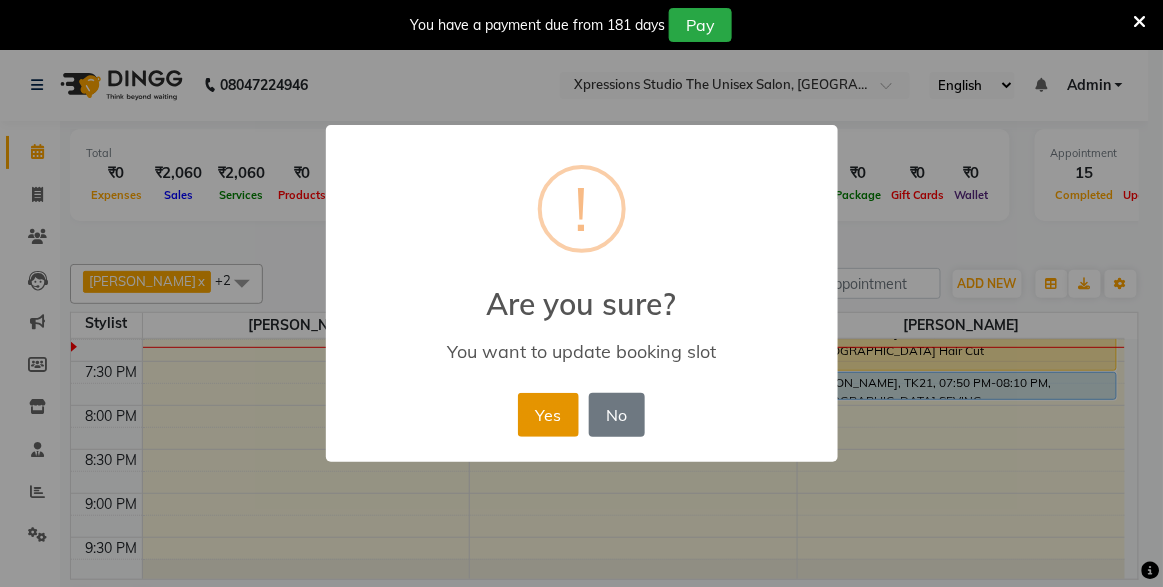 click on "Yes" at bounding box center (548, 415) 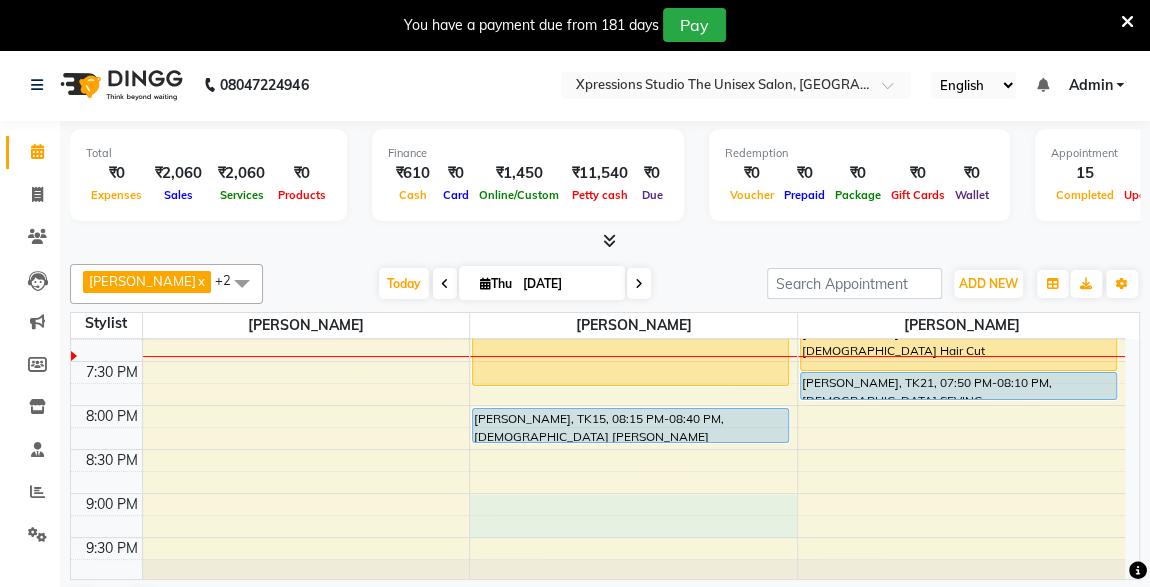 click on "8:00 AM 8:30 AM 9:00 AM 9:30 AM 10:00 AM 10:30 AM 11:00 AM 11:30 AM 12:00 PM 12:30 PM 1:00 PM 1:30 PM 2:00 PM 2:30 PM 3:00 PM 3:30 PM 4:00 PM 4:30 PM 5:00 PM 5:30 PM 6:00 PM 6:30 PM 7:00 PM 7:30 PM 8:00 PM 8:30 PM 9:00 PM 9:30 PM 10:00 PM 10:30 PM     PRATIK GHATE, TK08, 12:05 PM-01:05 PM, Male Hair Cut / Beard      Adv M., TK02, 12:30 PM-12:55 PM, Male  Beard     Rushikesh Dinkar, TK05, 11:30 AM-12:30 PM, Male Hair Cut / Beard      ASHISH SAWALE, TK06, 12:15 PM-01:10 PM, Male Hair Cut ,Male SEVING      KRISHNA INGLE, TK13, 02:25 PM-03:45 PM, Male Hair Cut / Seving,Male Head Massage With Oil     KRISHNA INGLE, TK11, 02:30 PM-03:05 PM, Male Hair Cut      VIKKY BHOI, TK17, 04:45 PM-05:20 PM, Male Hair Cut      HARIBHAU DESHMUKH, TK19, 05:00 PM-06:00 PM, Male Hair Cut / Seving     suraj chodhari, TK03, 10:05 AM-10:40 AM, Male Hair Cut      Akshay Wadhwani, TK14, 03:45 PM-04:10 PM, Male  Beard    DIPAK SONI, TK16, 06:00 PM-06:40 PM, Male SEVING ,Male Head Massage With Oil (₹100)" at bounding box center [598, 9] 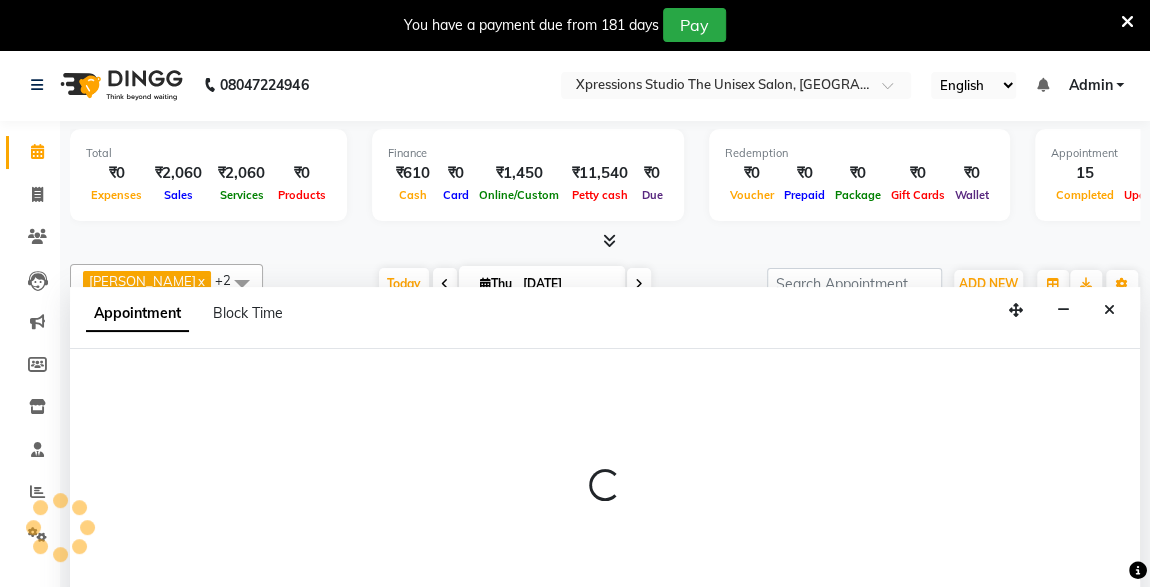scroll, scrollTop: 49, scrollLeft: 0, axis: vertical 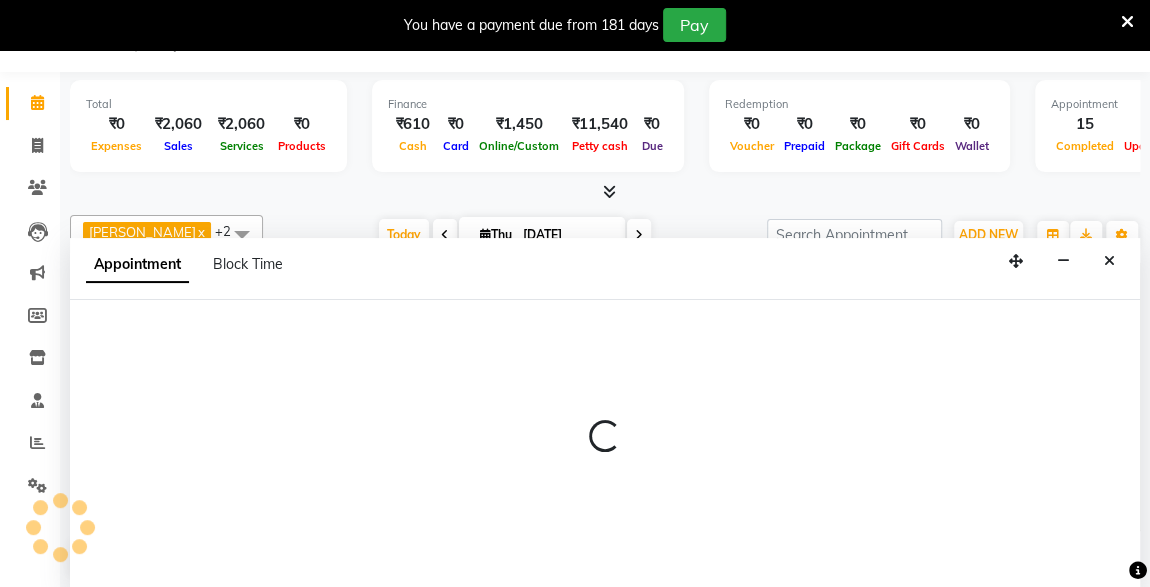 select on "57588" 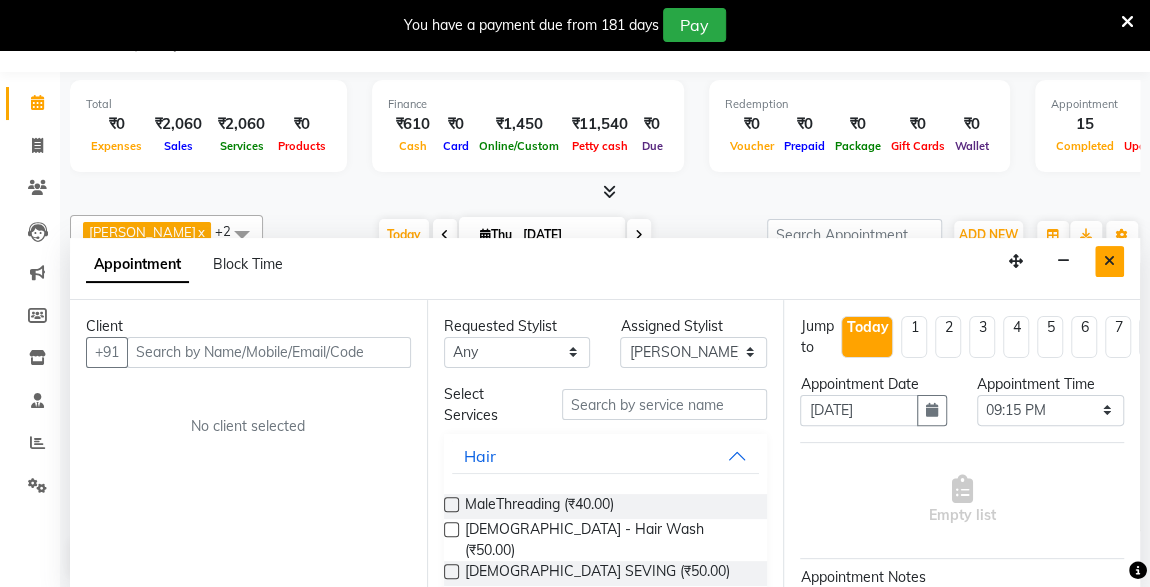 click at bounding box center [1109, 261] 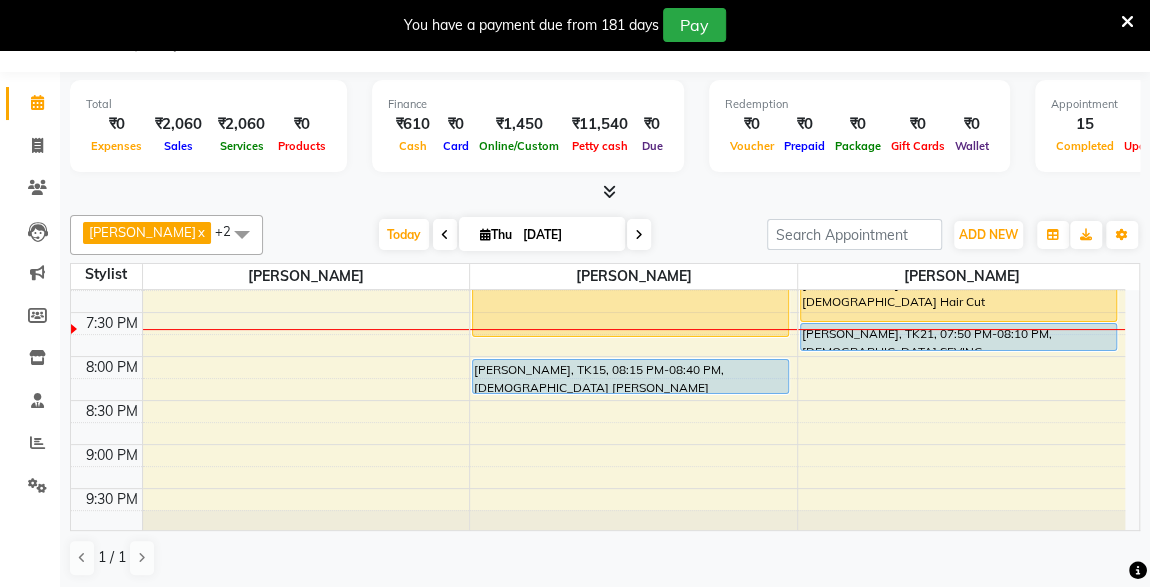 click on "[PERSON_NAME], TK20, 07:00 PM-08:00 PM, [DEMOGRAPHIC_DATA] Hair Cut / [PERSON_NAME]" at bounding box center (630, 294) 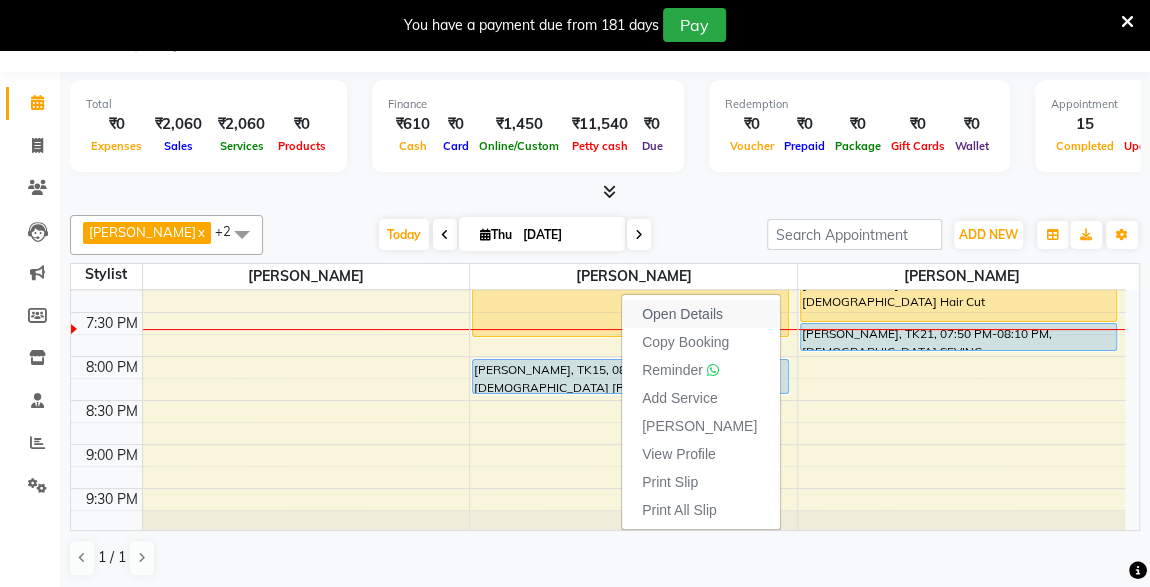 click on "Open Details" at bounding box center [701, 314] 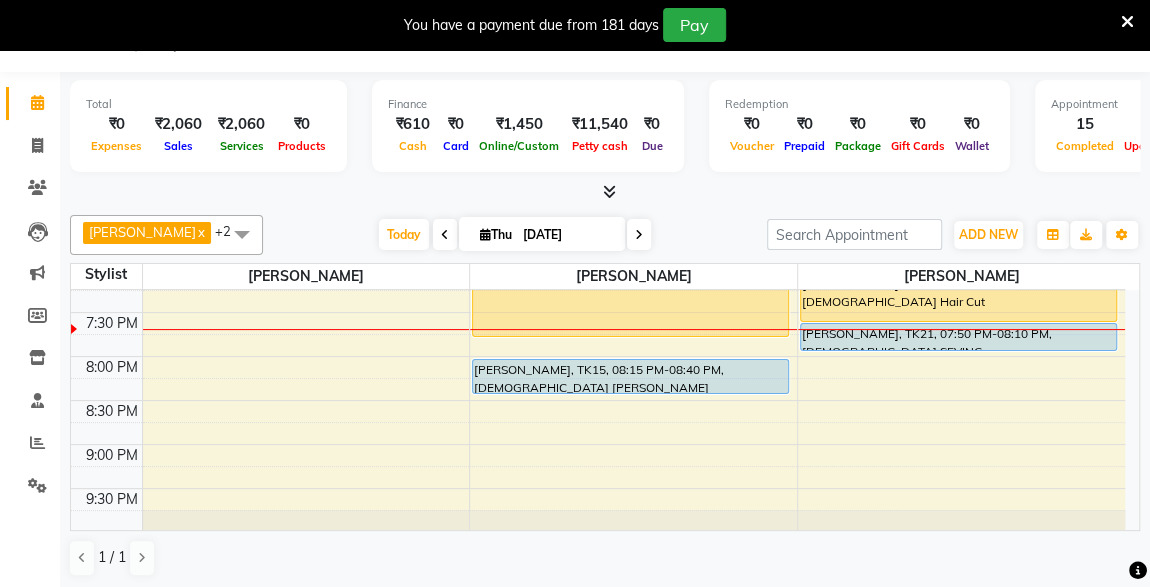 click on "[PERSON_NAME], TK20, 07:00 PM-08:00 PM, [DEMOGRAPHIC_DATA] Hair Cut / [PERSON_NAME]" at bounding box center (630, 294) 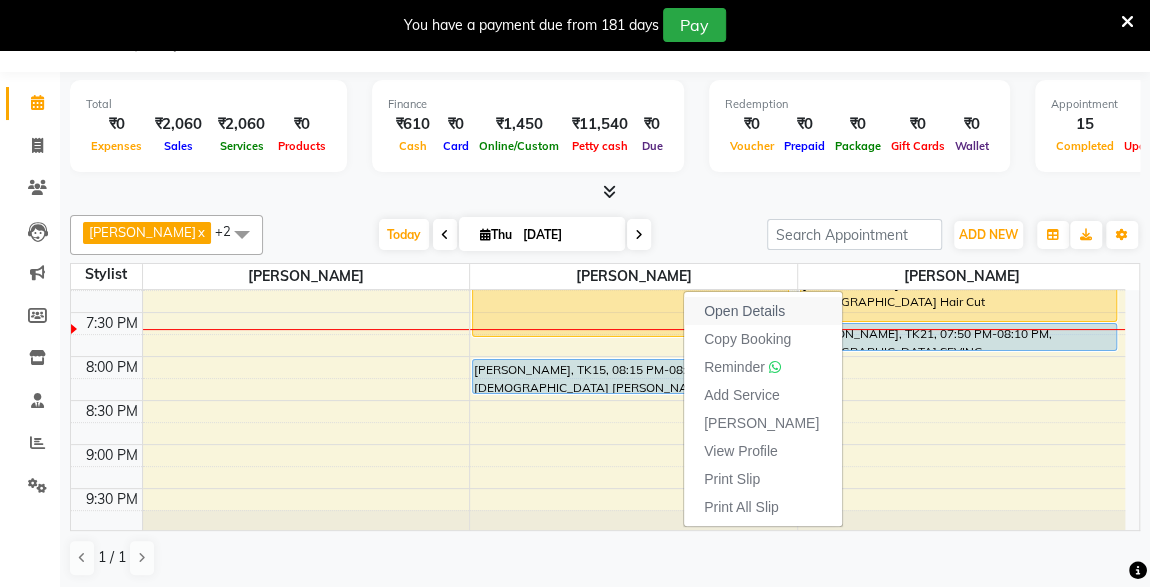 click on "Open Details" at bounding box center (744, 311) 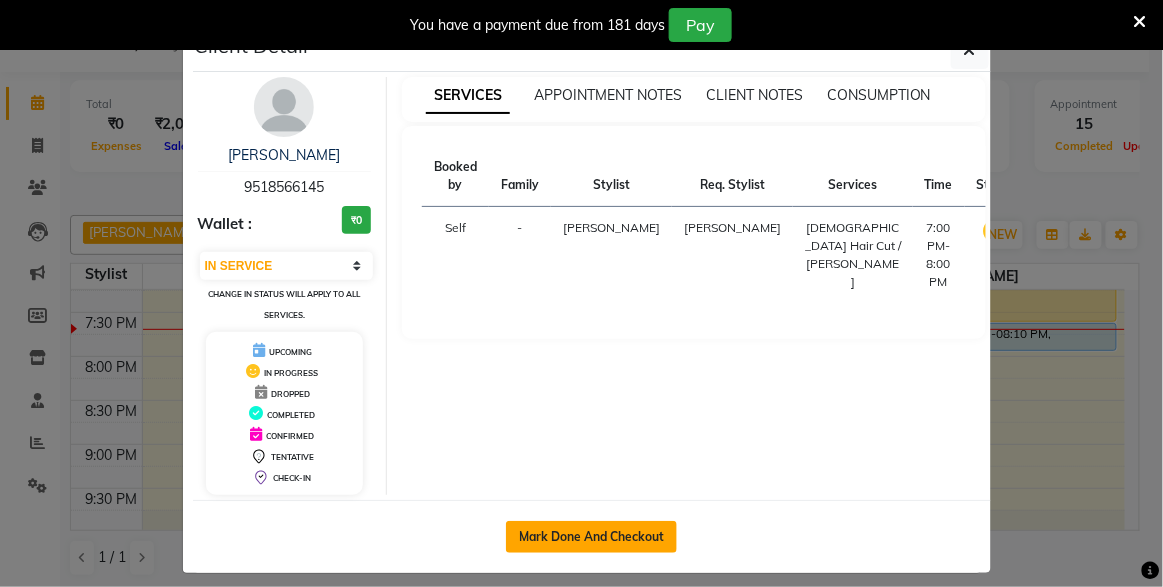 click on "Mark Done And Checkout" 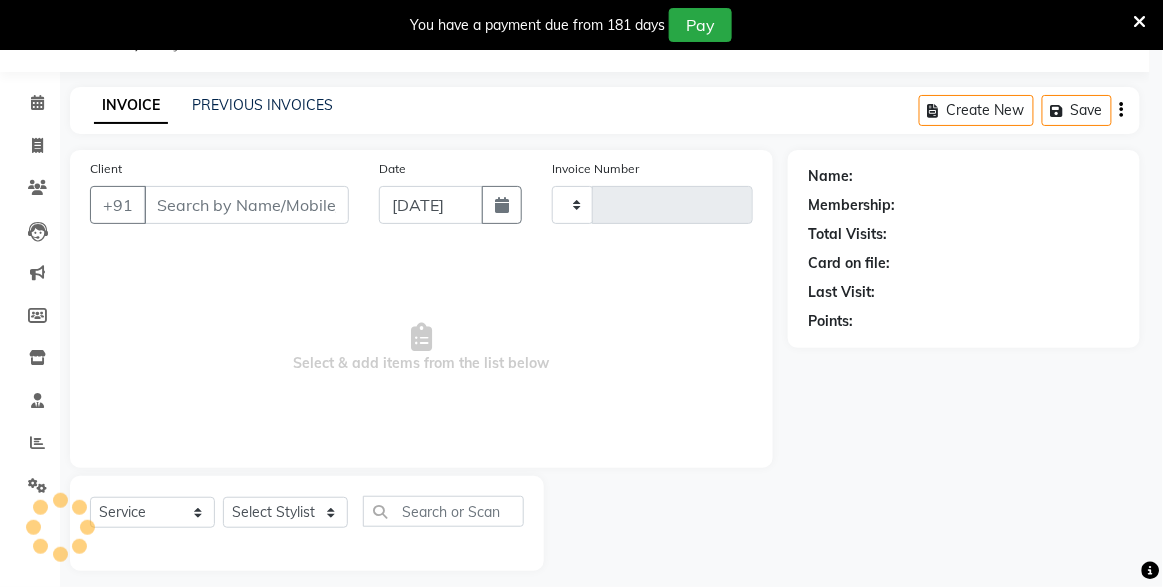 type on "3077" 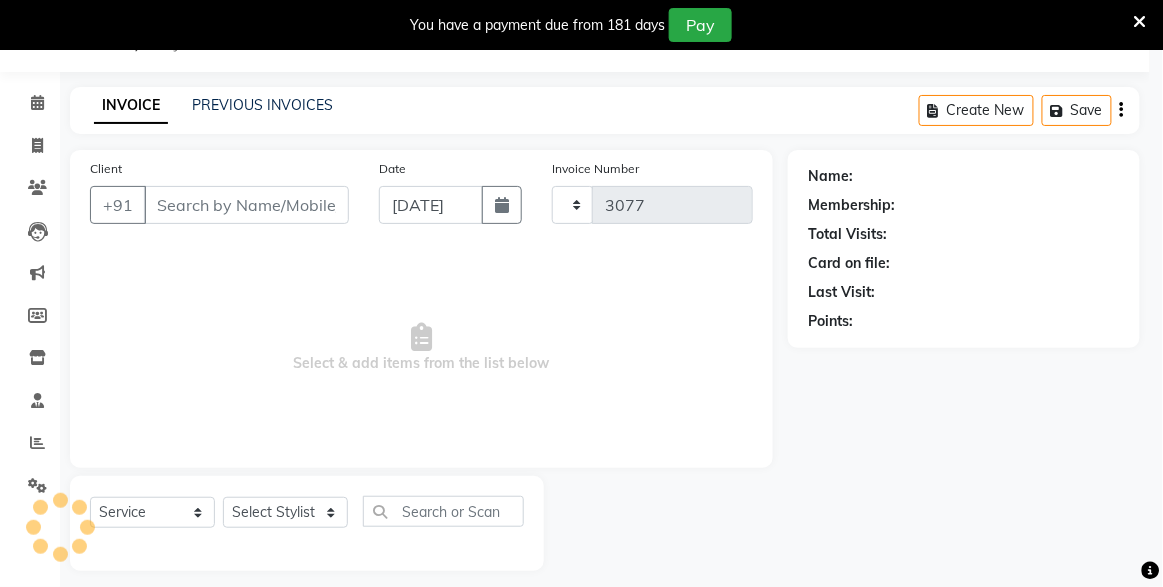 select on "7003" 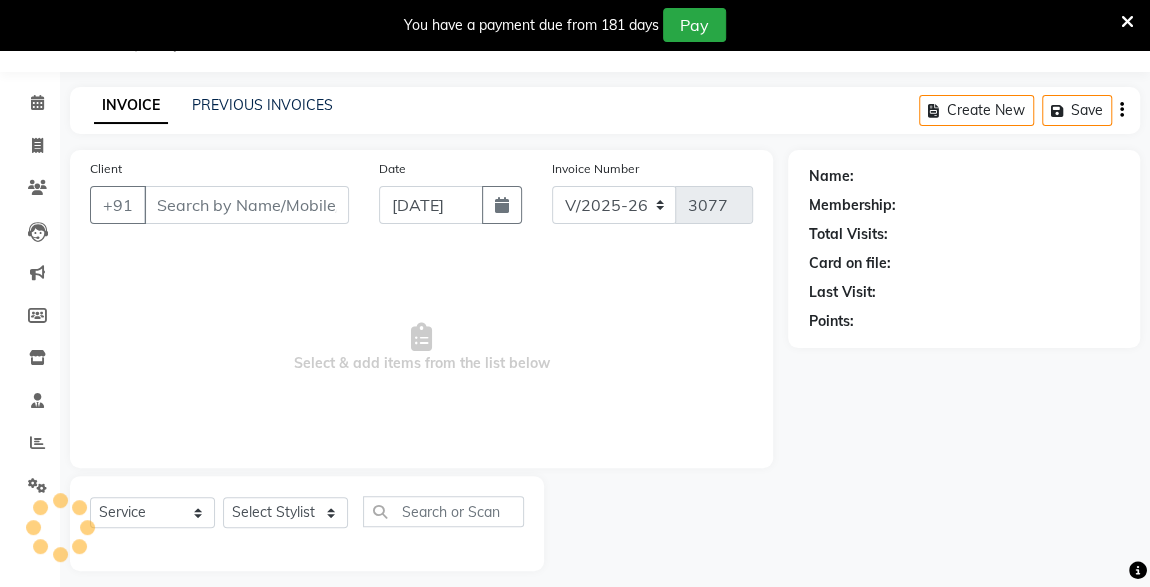 type on "9518566145" 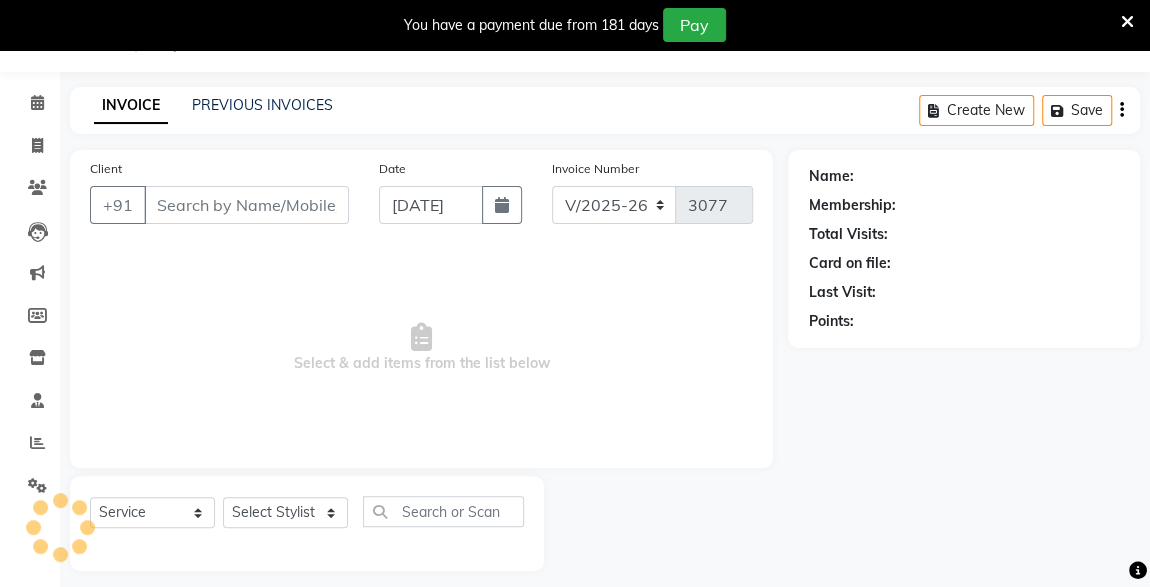 select on "57588" 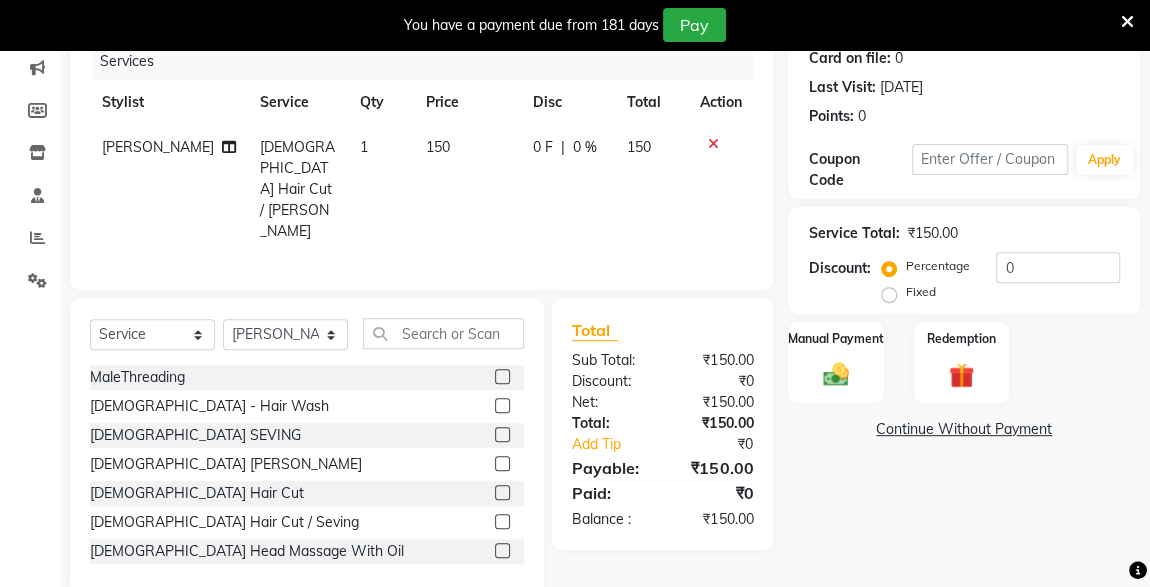 scroll, scrollTop: 261, scrollLeft: 0, axis: vertical 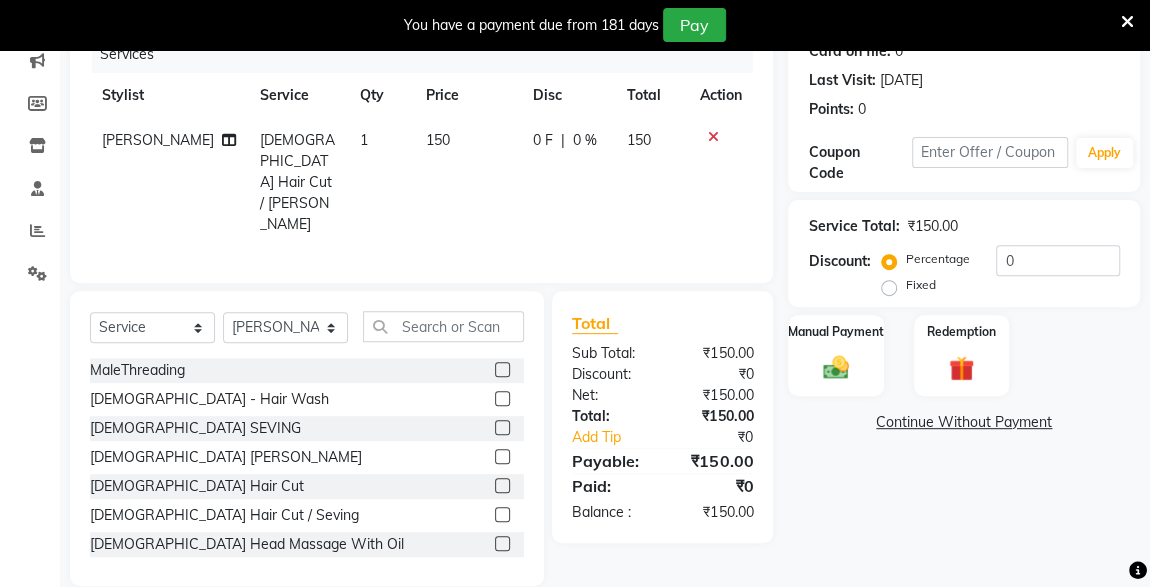 click 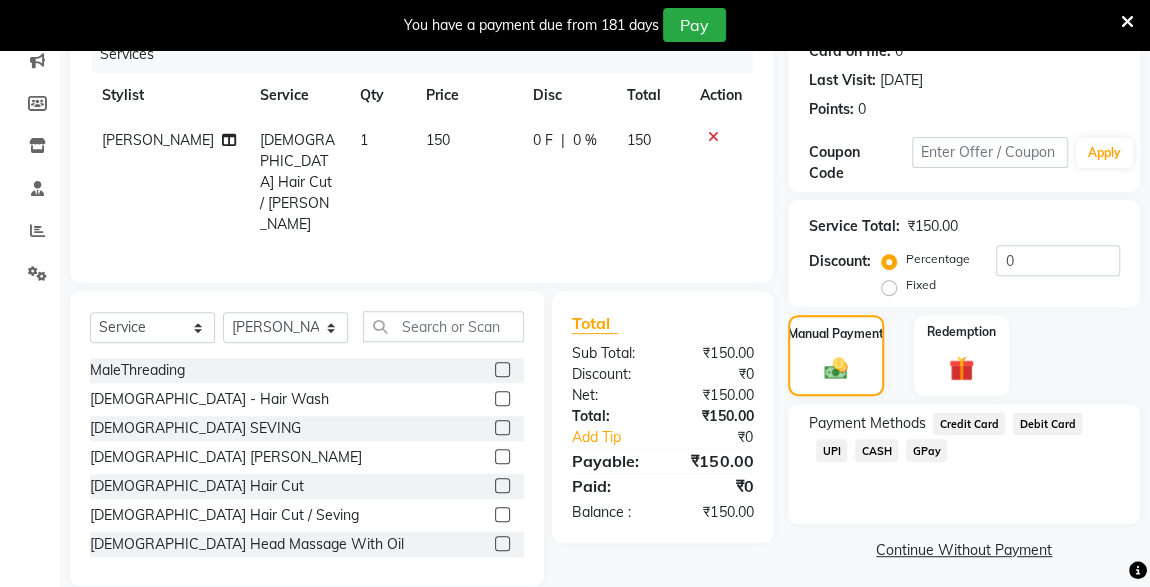 click on "CASH" 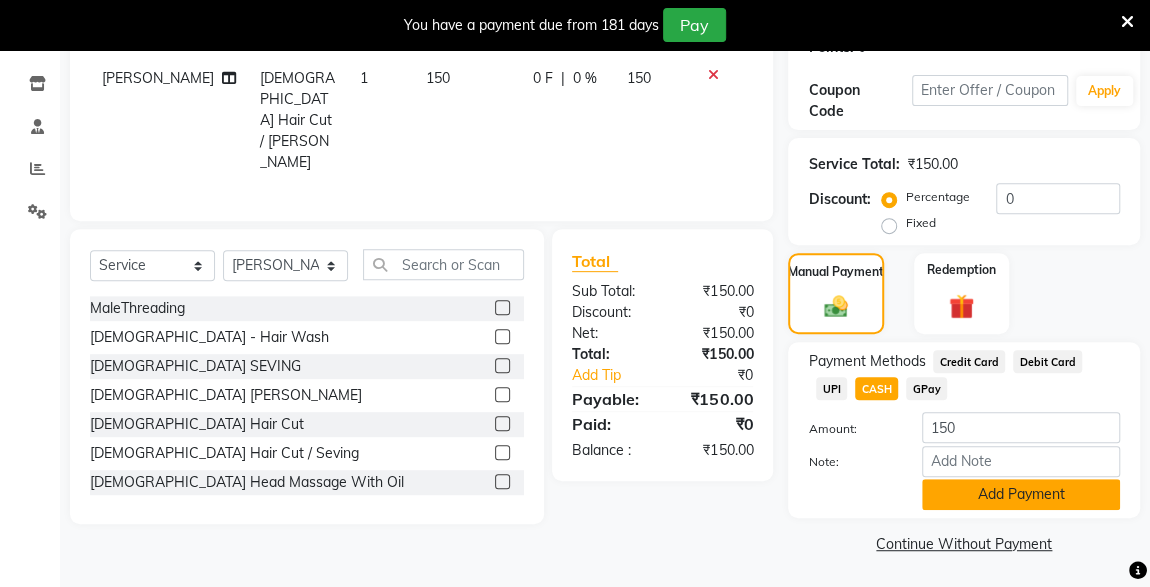 click on "Add Payment" 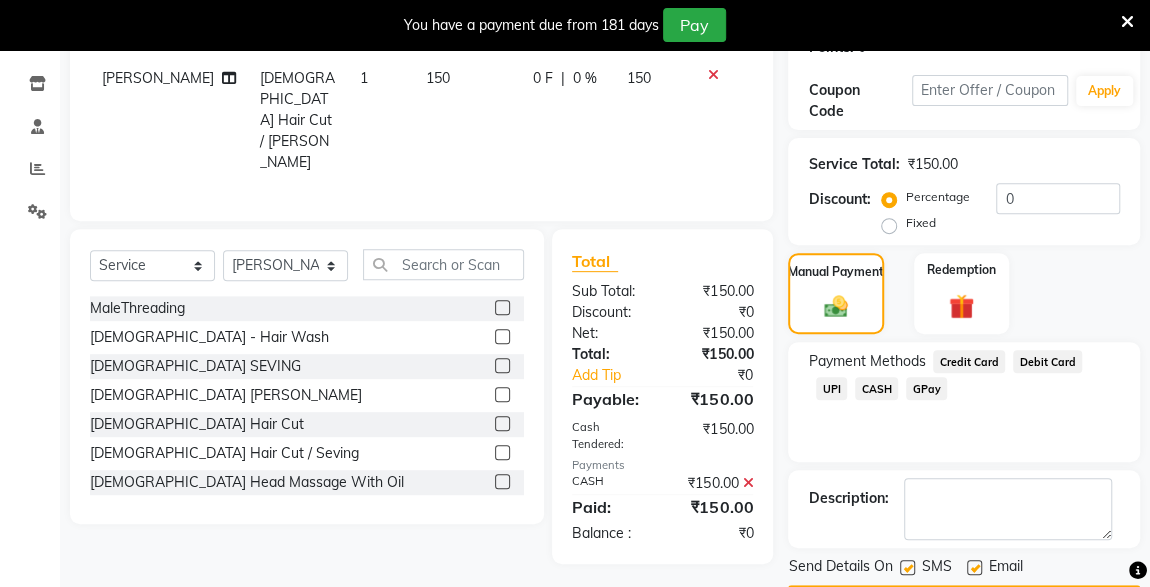 scroll, scrollTop: 379, scrollLeft: 0, axis: vertical 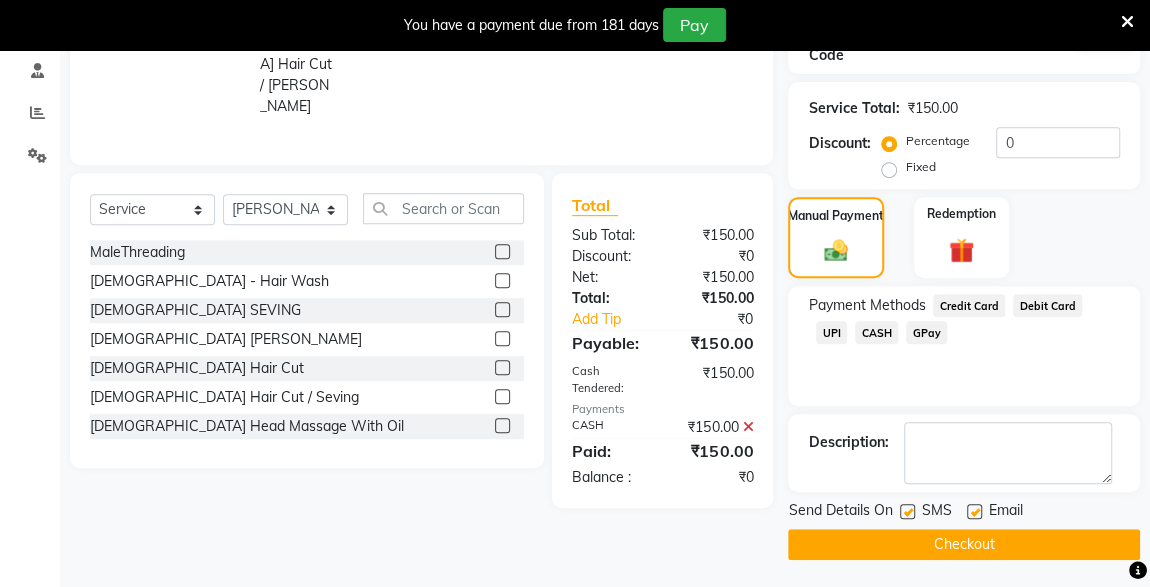 click 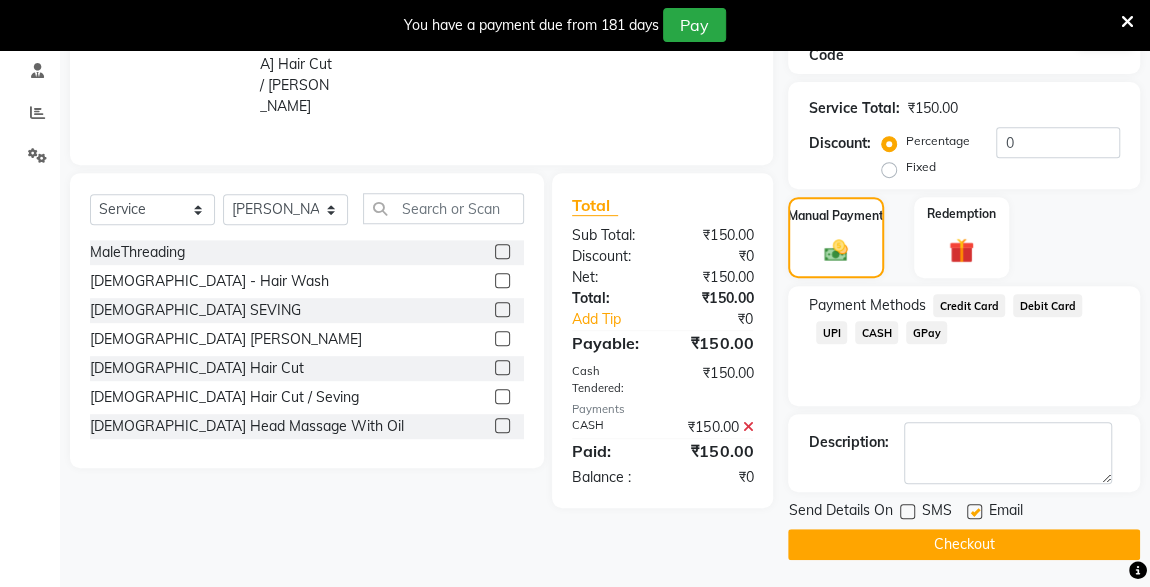 click on "Checkout" 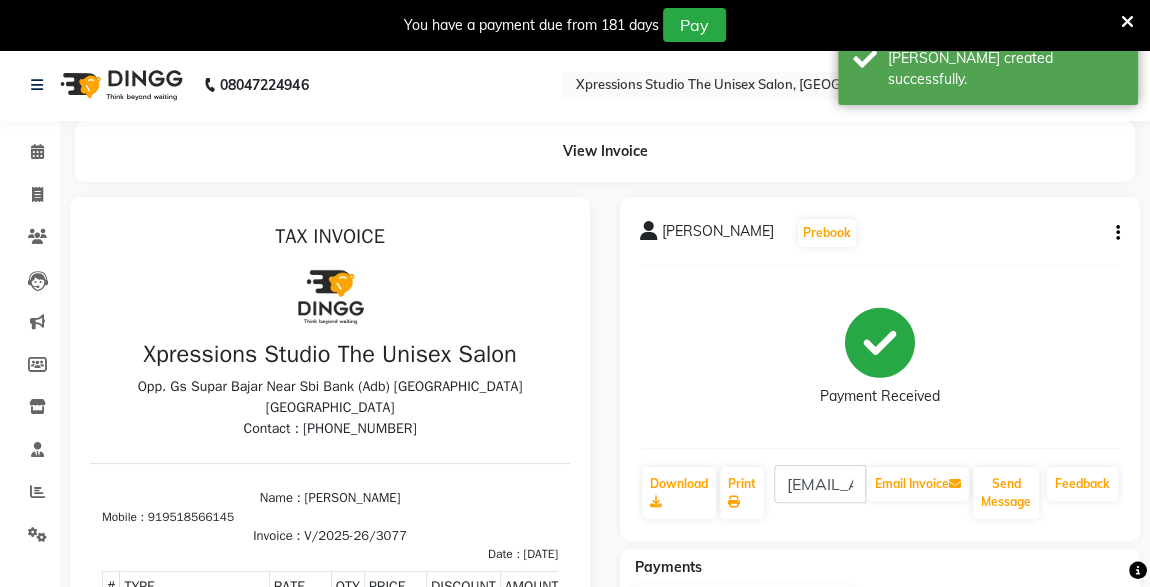 scroll, scrollTop: 0, scrollLeft: 0, axis: both 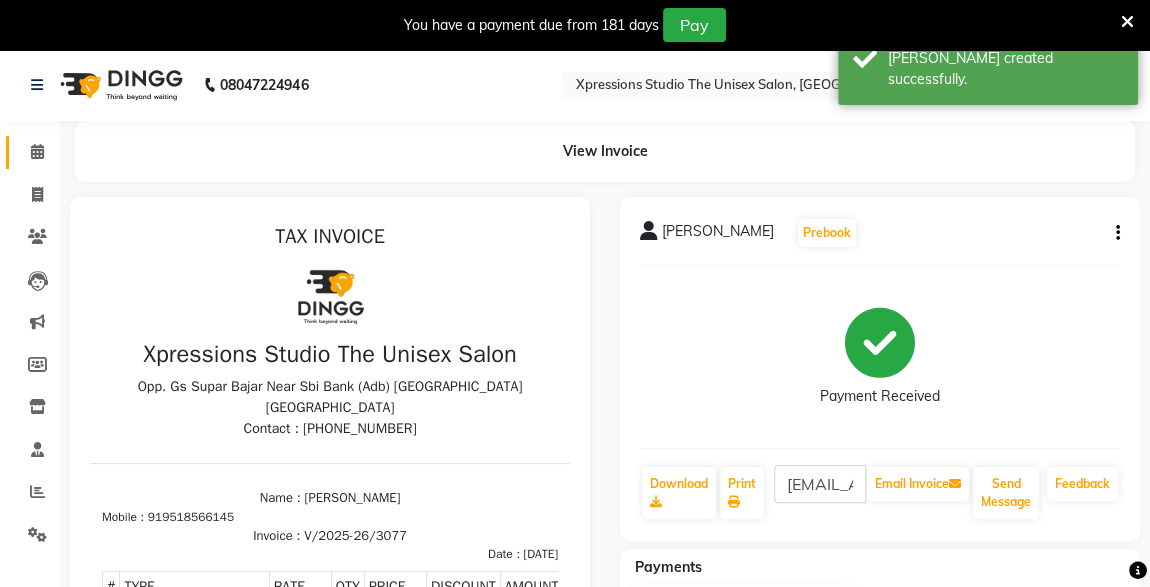 click on "Calendar" 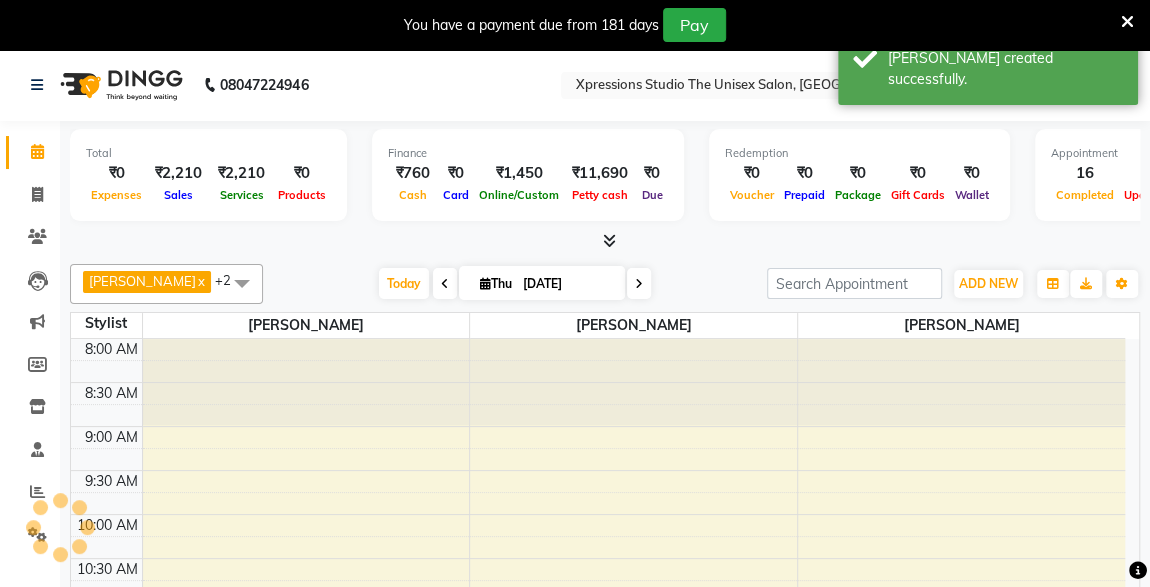 scroll, scrollTop: 952, scrollLeft: 0, axis: vertical 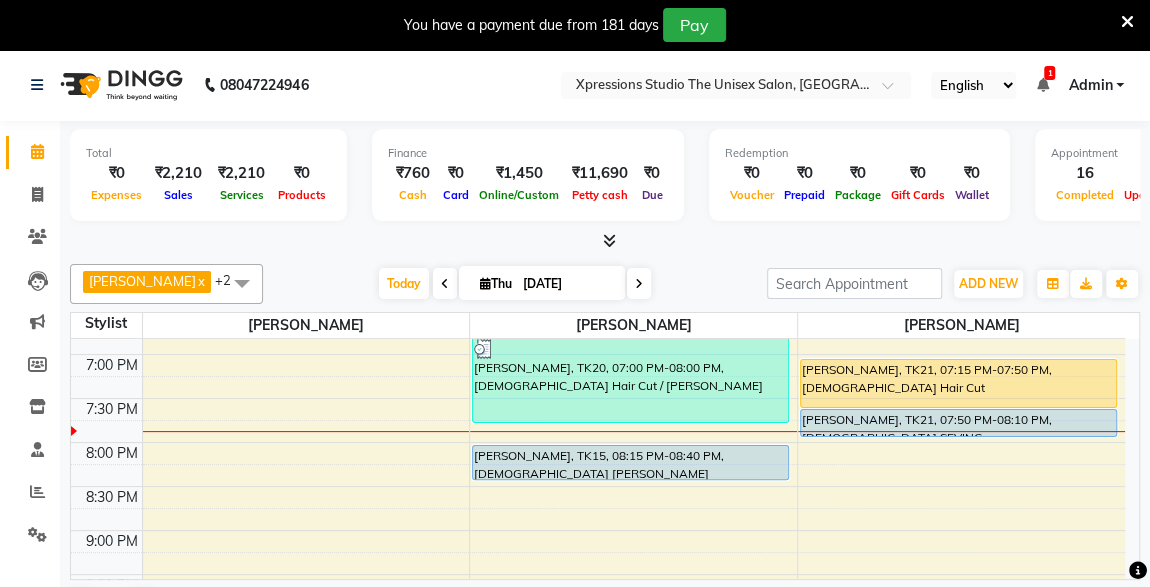 click on "[PERSON_NAME], TK21, 07:50 PM-08:10 PM, [DEMOGRAPHIC_DATA] SEVING" at bounding box center (958, 423) 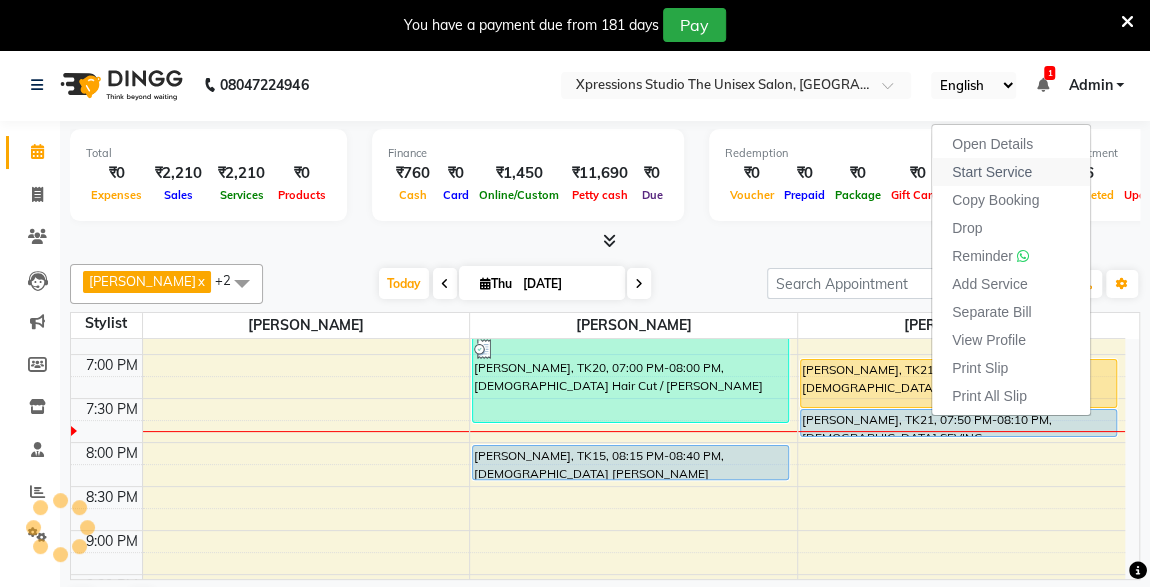 click on "Start Service" at bounding box center (992, 172) 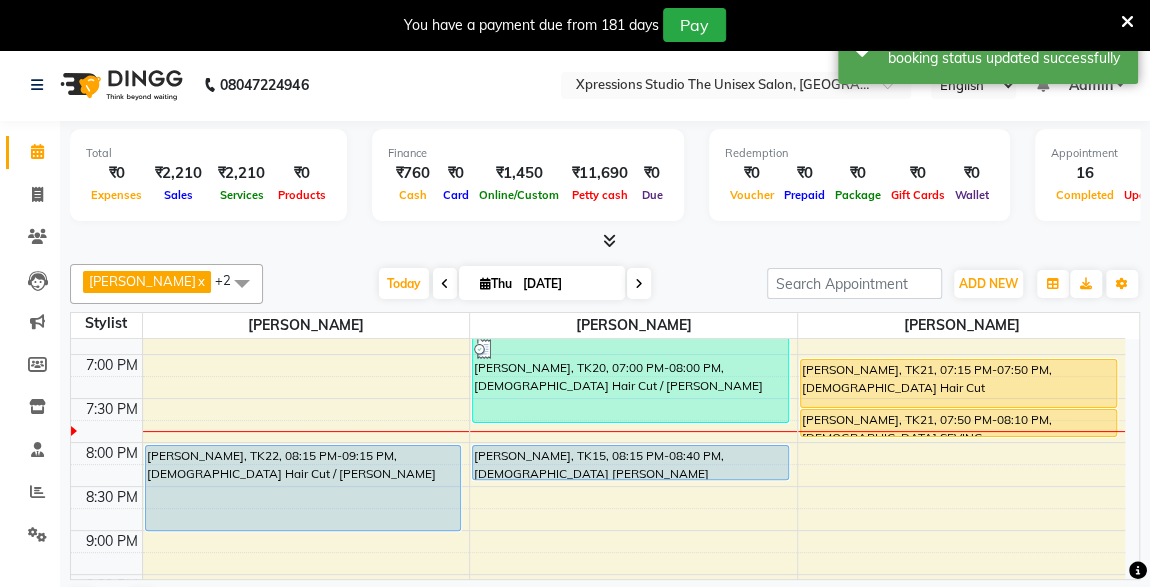 click on "[PERSON_NAME], TK21, 07:50 PM-08:10 PM, [DEMOGRAPHIC_DATA] SEVING" at bounding box center [958, 423] 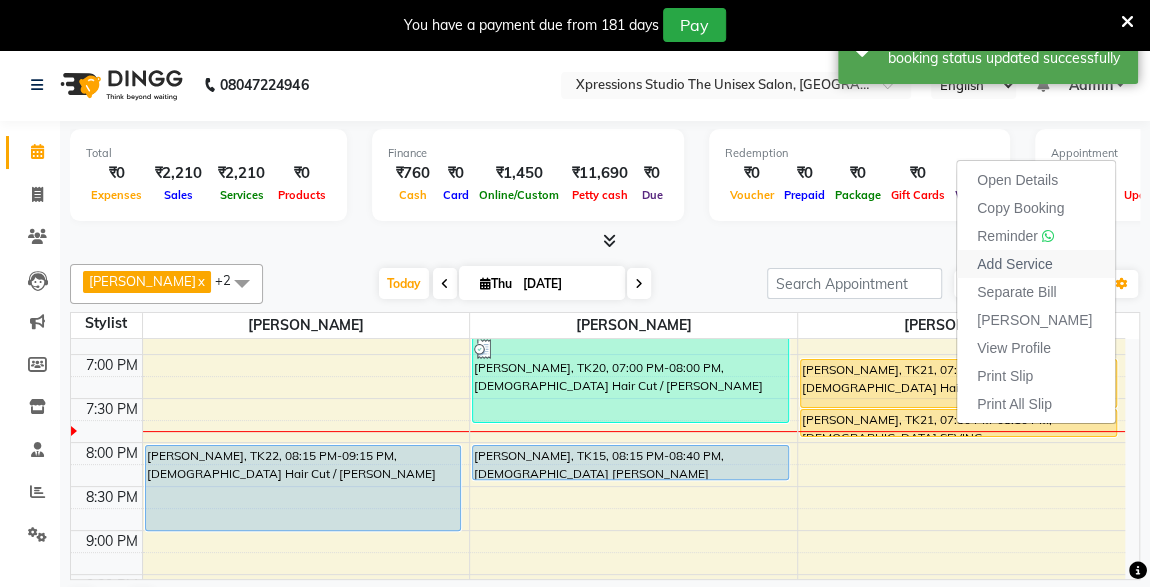 click on "Add Service" at bounding box center [1014, 264] 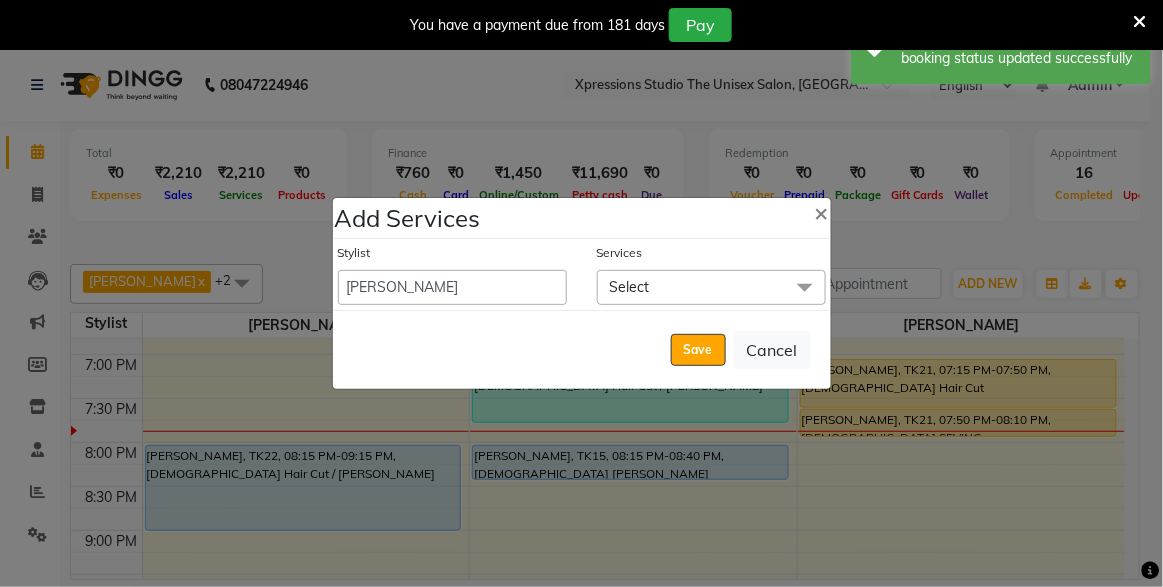click on "Select" 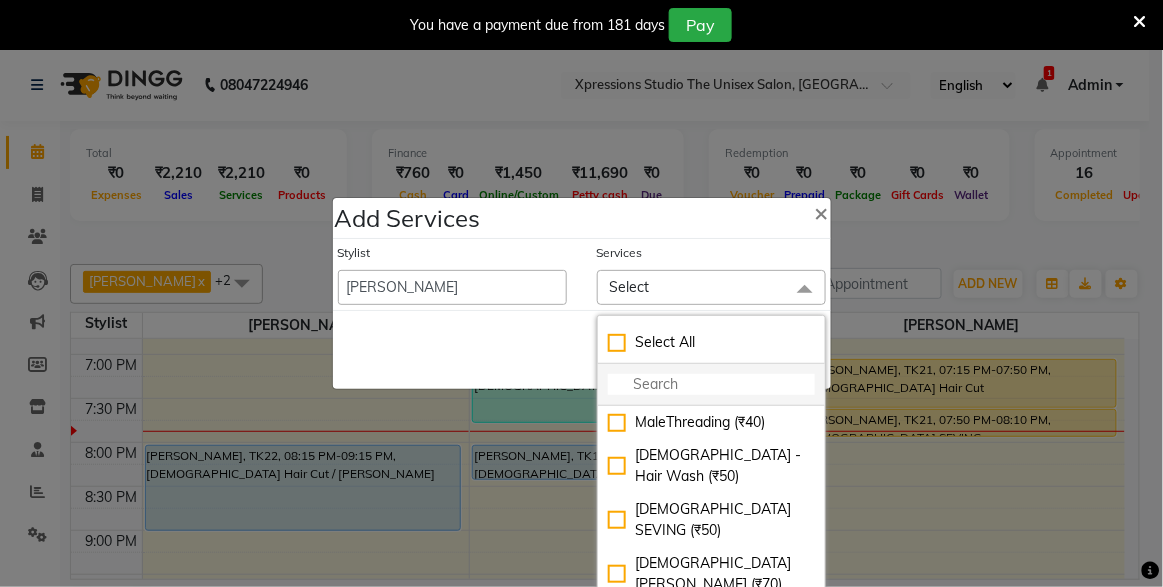 click 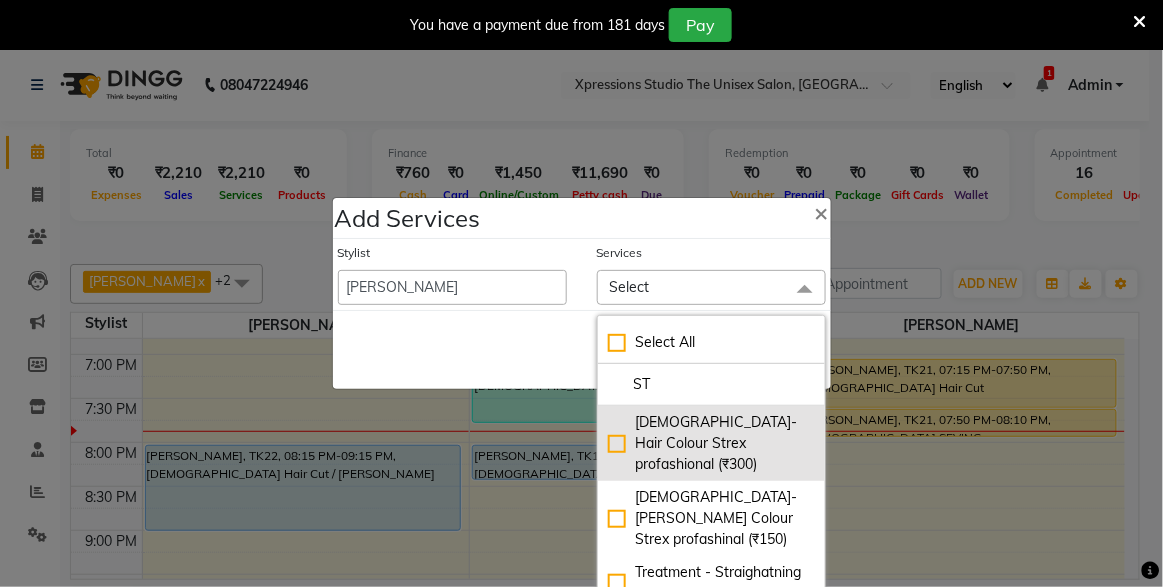 type on "ST" 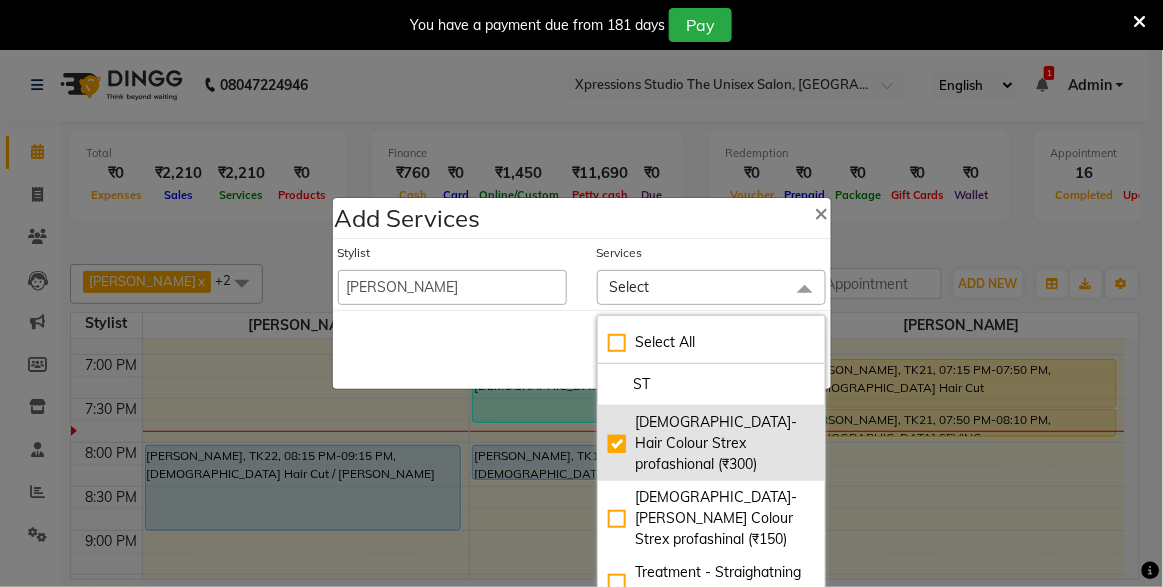 checkbox on "true" 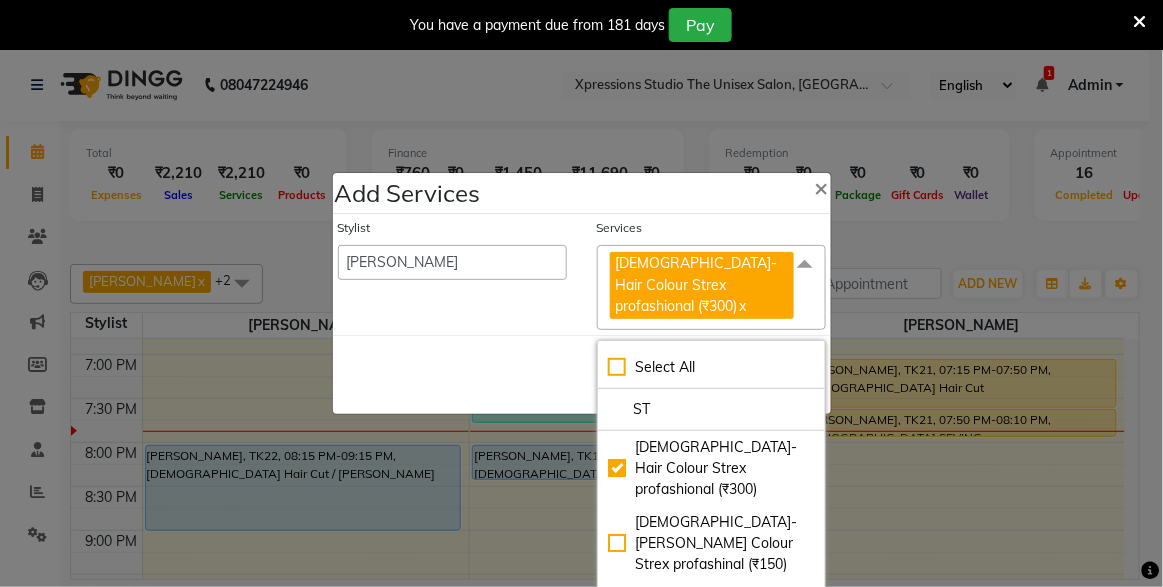 click 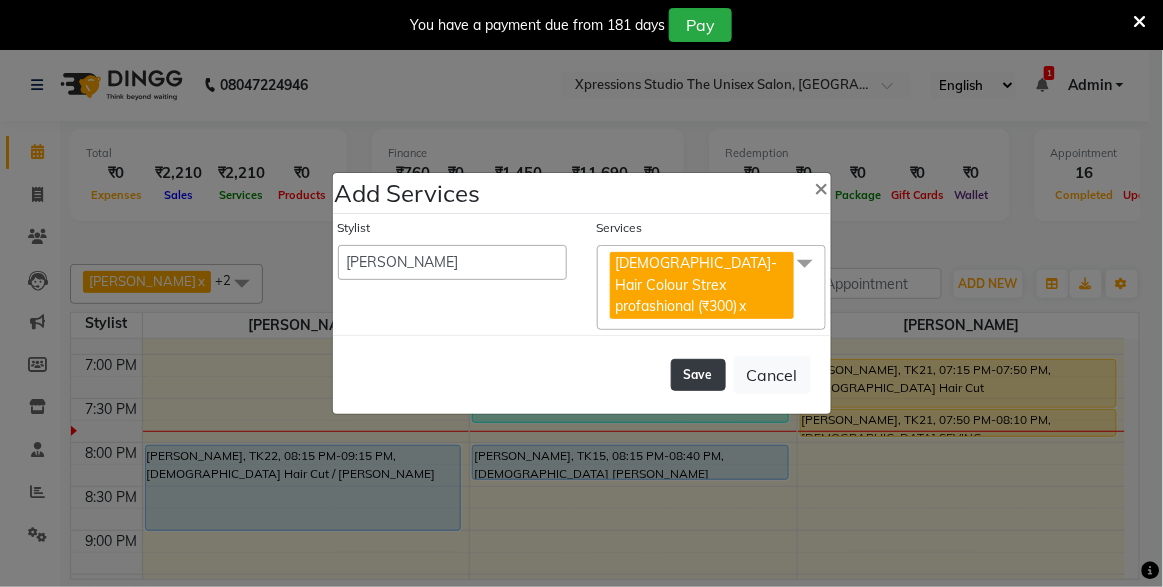 click on "Save" 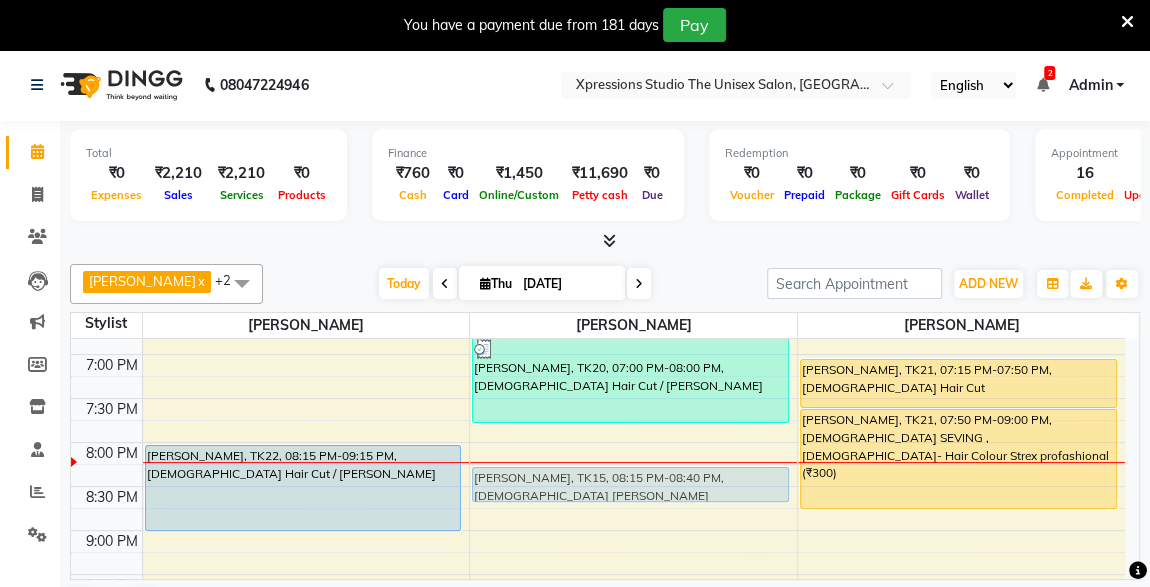 drag, startPoint x: 690, startPoint y: 444, endPoint x: 683, endPoint y: 467, distance: 24.04163 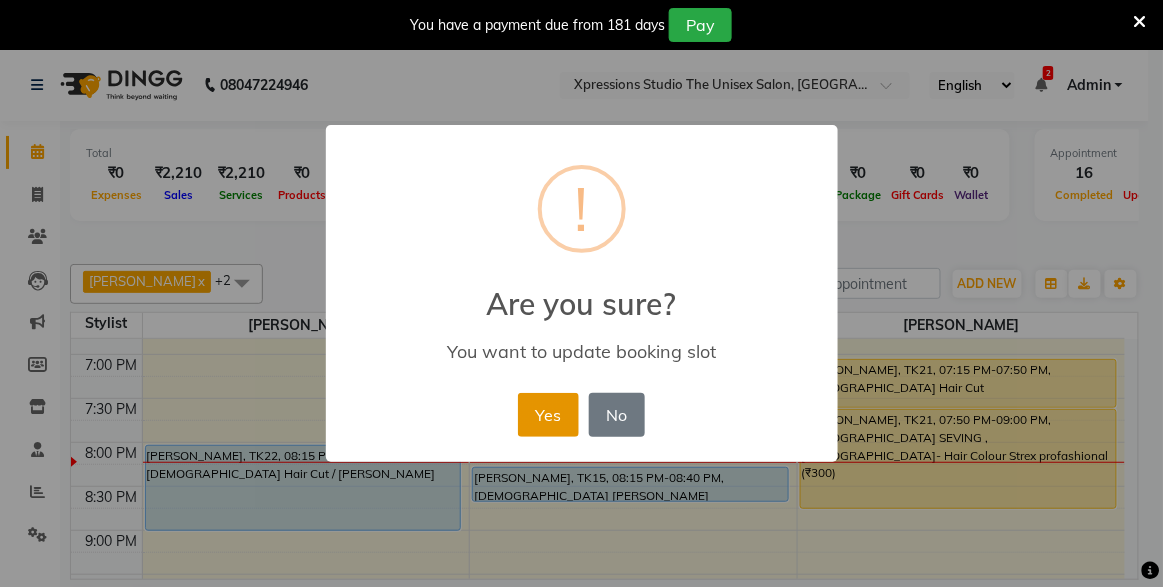 click on "Yes" at bounding box center [548, 415] 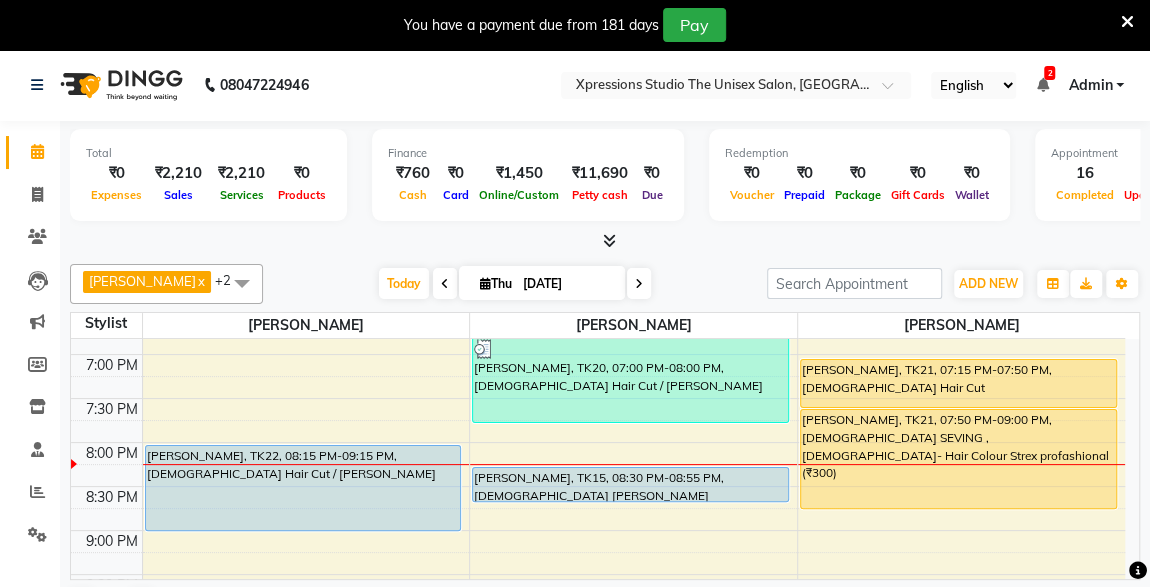 click on "Harish Talreja, TK15, 08:30 PM-08:55 PM, Male  Beard" at bounding box center [630, 484] 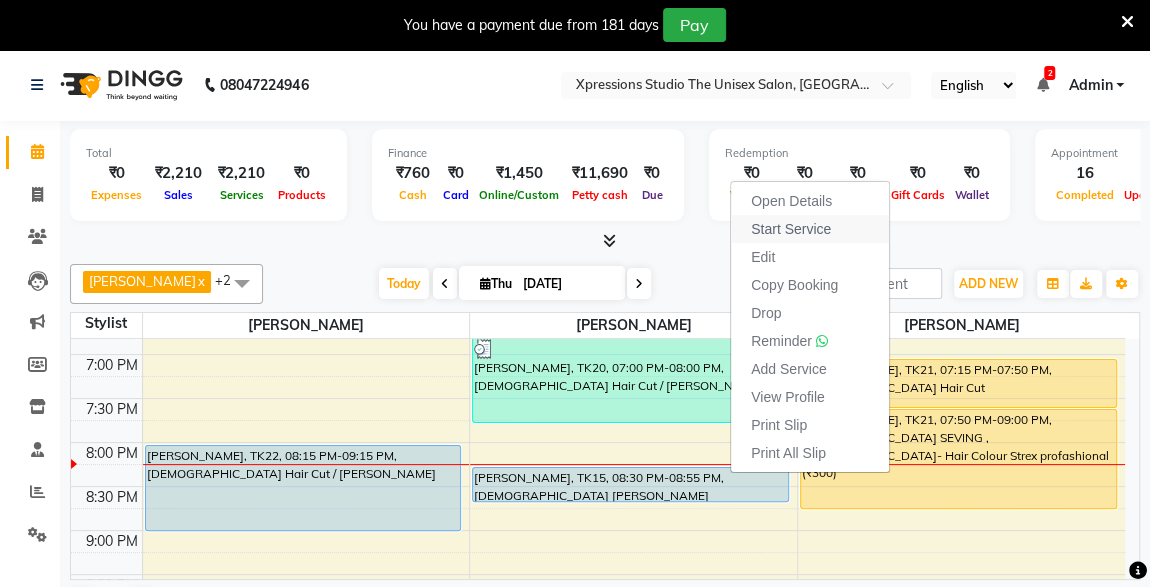 click on "Start Service" at bounding box center [791, 229] 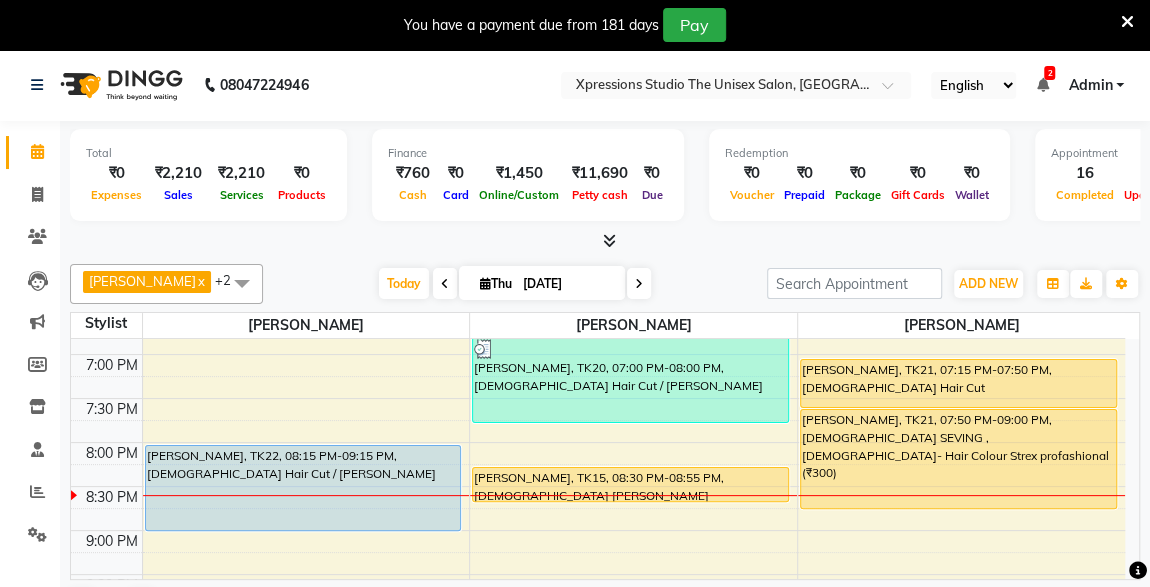 click on "Harish Talreja, TK15, 08:30 PM-08:55 PM, Male  Beard" at bounding box center (630, 484) 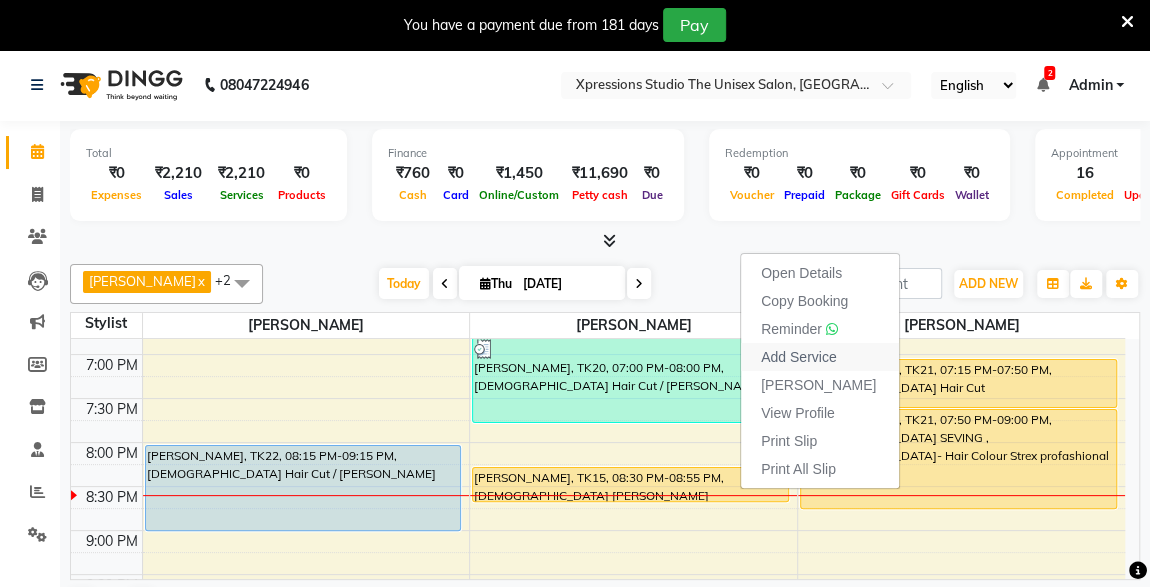 click on "Add Service" at bounding box center (798, 357) 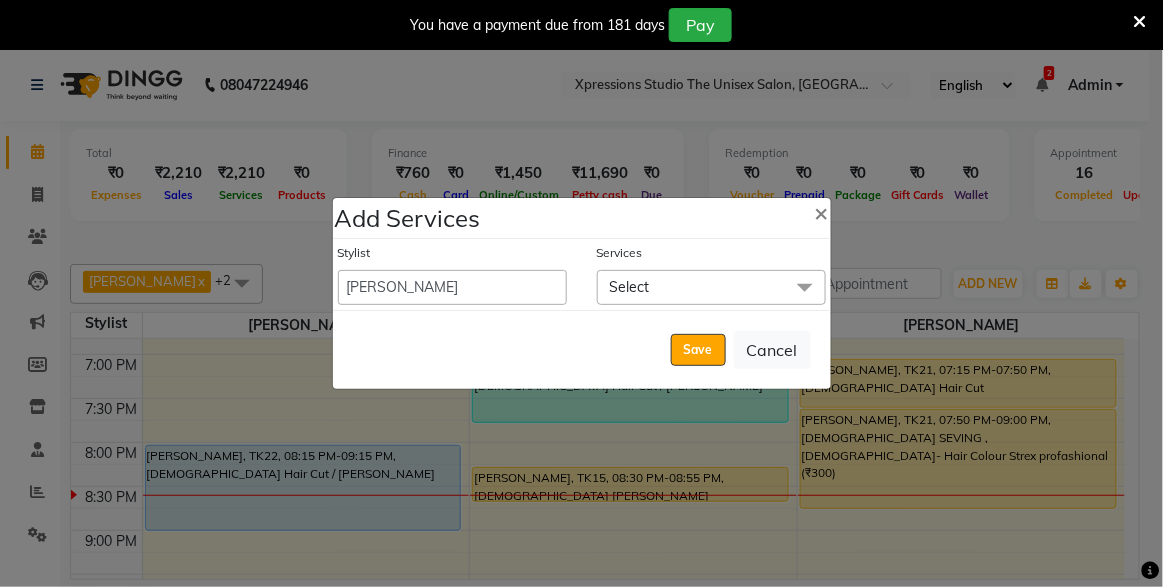click on "Select" 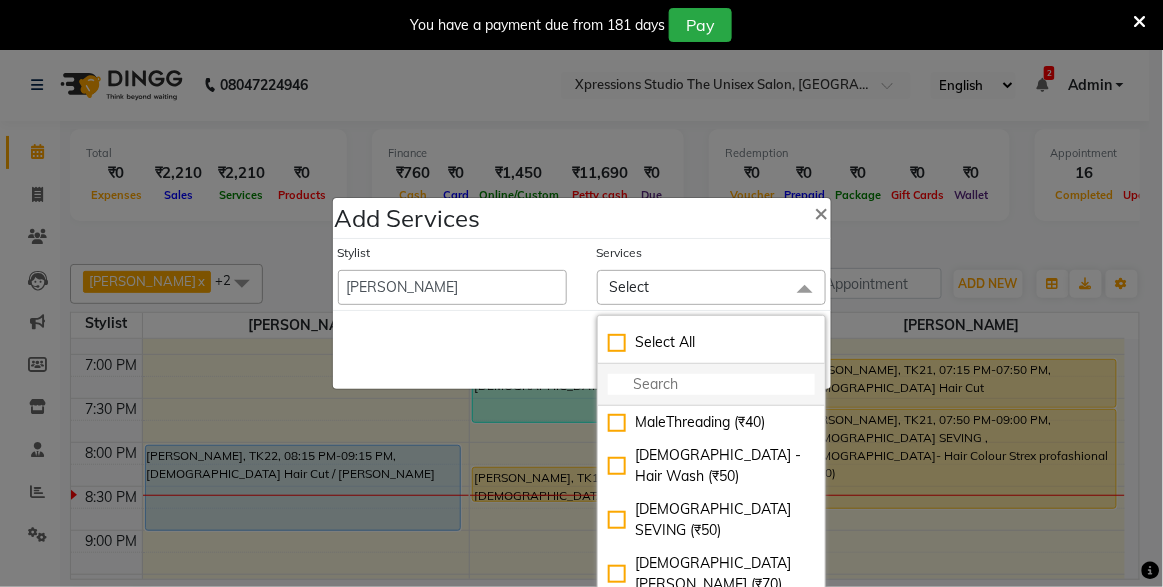 click 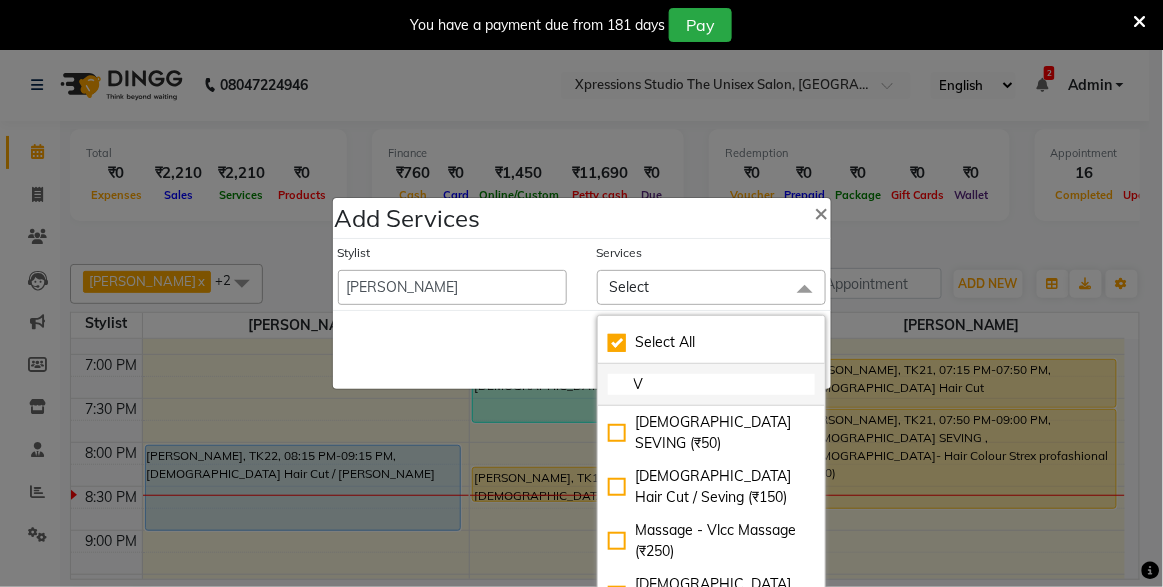 checkbox on "true" 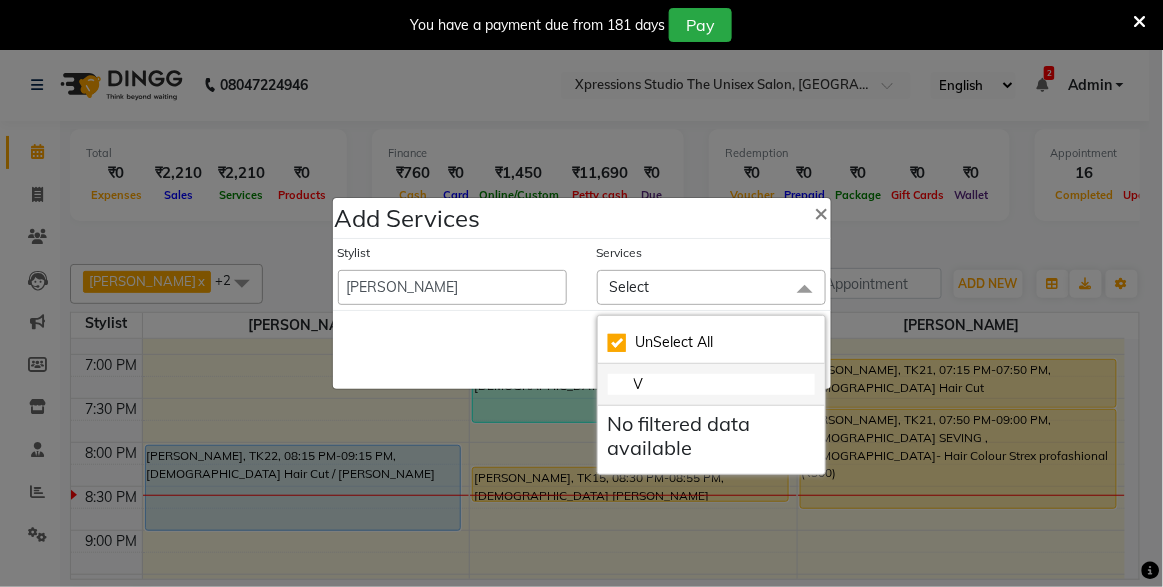 checkbox on "false" 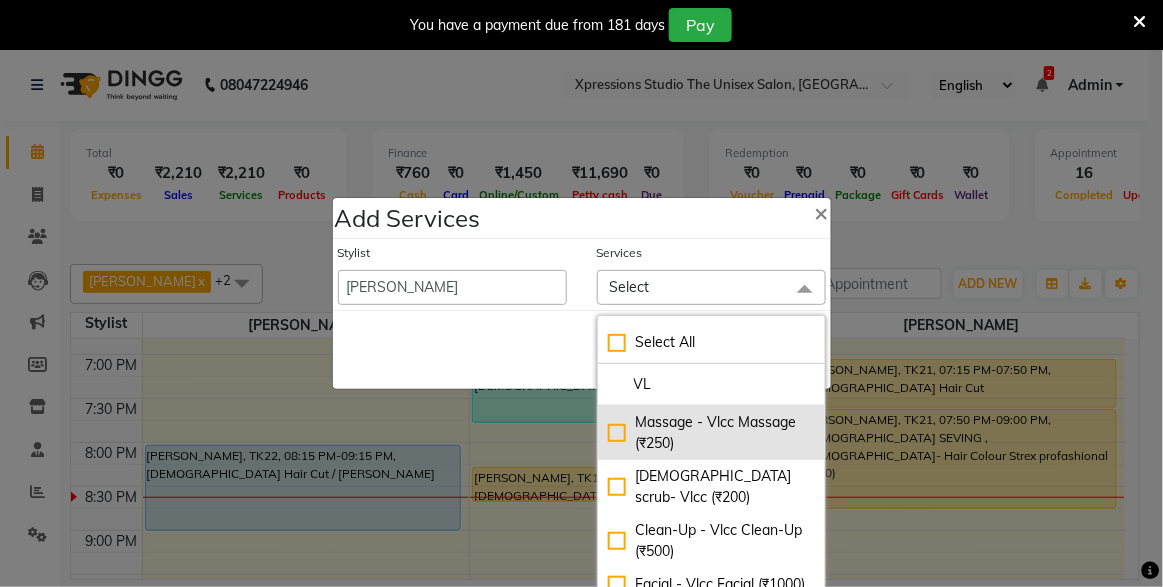 type on "VL" 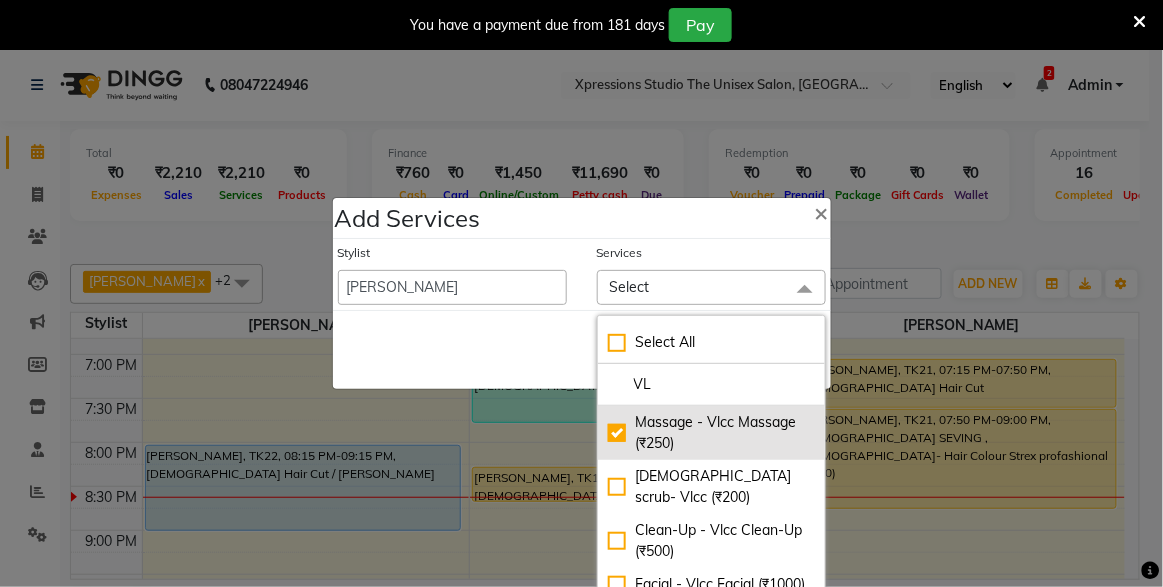 checkbox on "true" 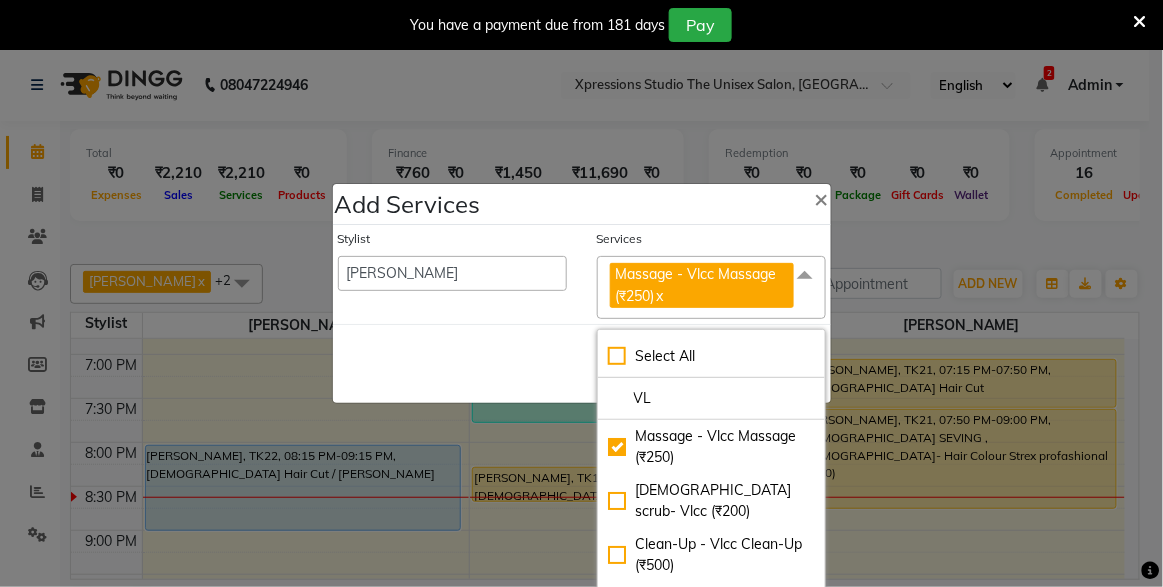 click 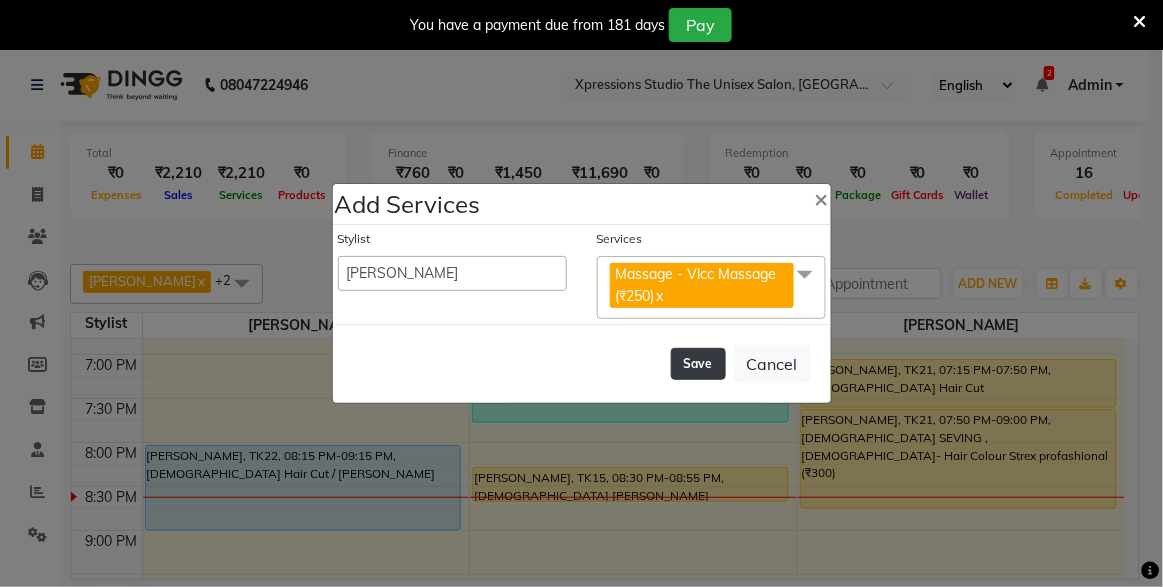 click on "Save" 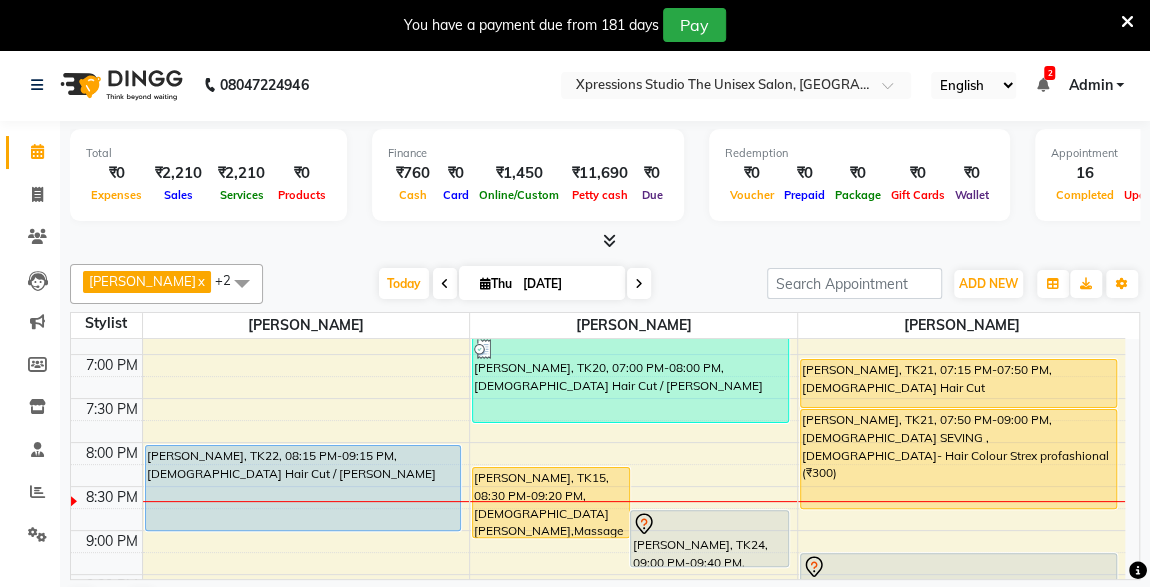 click on "2 Notifications nothing to show" at bounding box center [1042, 85] 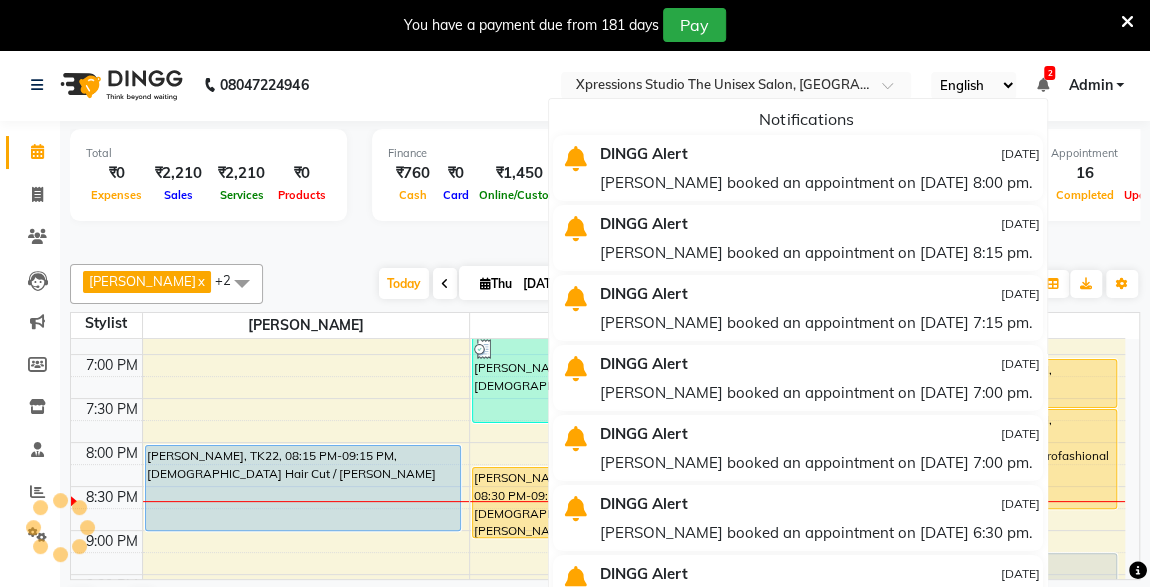 click at bounding box center [1127, 22] 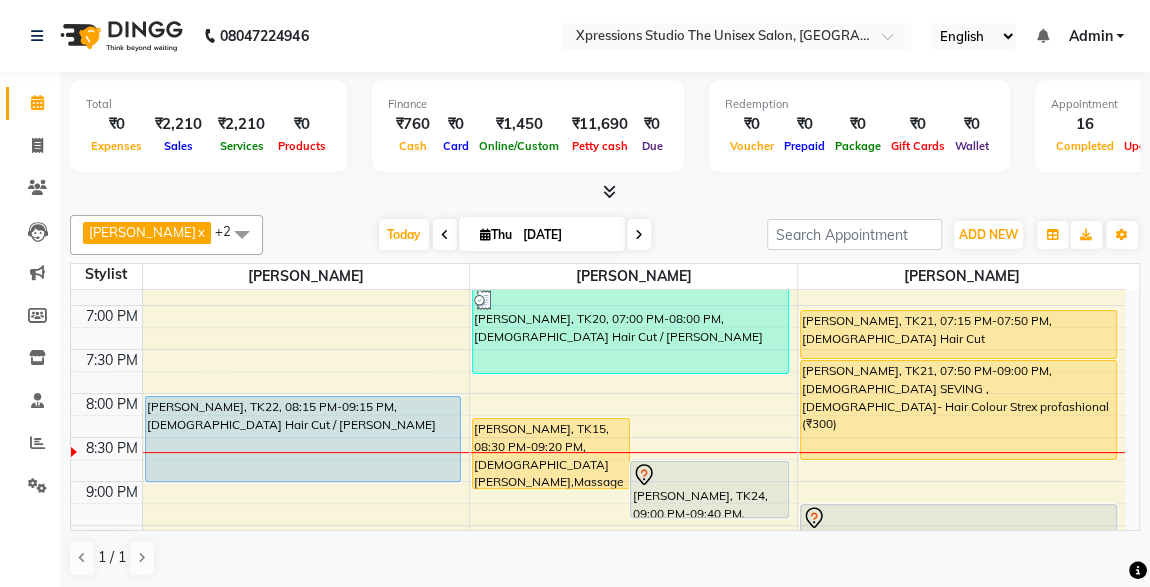 click at bounding box center (605, 192) 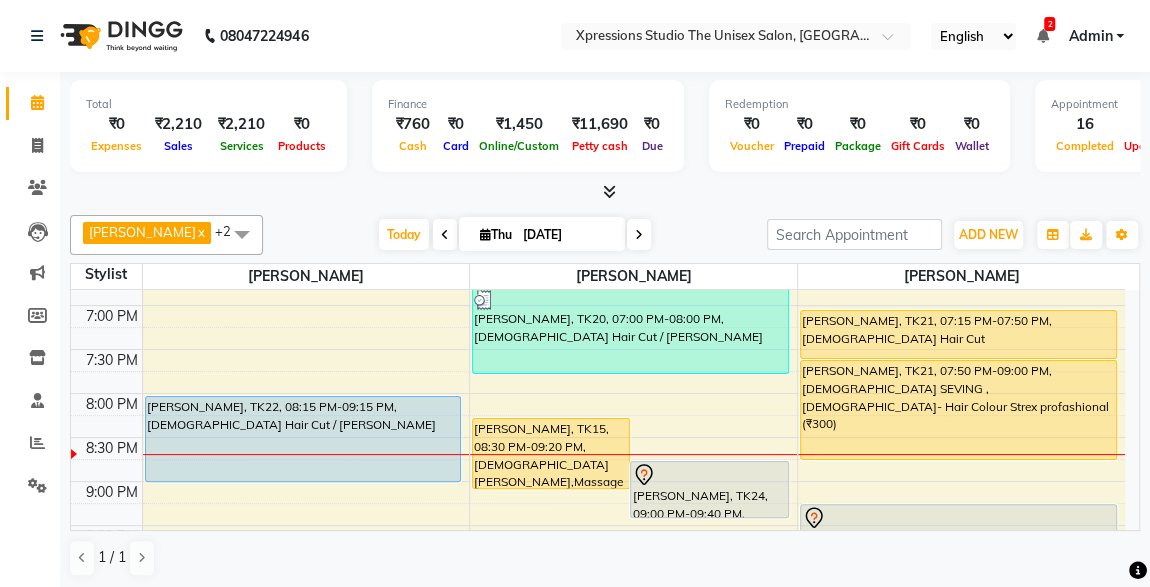 click on "English ENGLISH Español العربية मराठी हिंदी ગુજરાતી தமிழ் 中文 2 Notifications  DINGG Alert   10-07-2025   Suyash booked an appointment on 12-07-2025 at 8:00 pm.   DINGG Alert   10-07-2025   Suyash booked an appointment on 10-07-2025 at 8:15 pm.   DINGG Alert   10-07-2025   SADEN booked an appointment on 10-07-2025 at 7:15 pm.   DINGG Alert   10-07-2025   AADIL booked an appointment on 10-07-2025 at 7:00 pm.   DINGG Alert   10-07-2025   Harish booked an appointment on 10-07-2025 at 7:00 pm.   DINGG Alert   10-07-2025   SHEK IMRAN booked an appointment on 10-07-2025 at 6:30 pm.   DINGG Alert   10-07-2025   Adv booked an appointment on 10-07-2025 at 12:00 pm.   DINGG Alert   09-07-2025   Rajesh booked an appointment on 09-07-2025 at 9:00 pm.   DINGG Alert   09-07-2025   RUSHI MOTWANI booked an appointment on 09-07-2025 at 5:45 pm.   DINGG Alert   09-07-2025   Adv booked an appointment on 09-07-2025 at 6:00 pm.   DINGG Alert   09-07-2025   DINGG Alert  Admin" at bounding box center [736, 36] 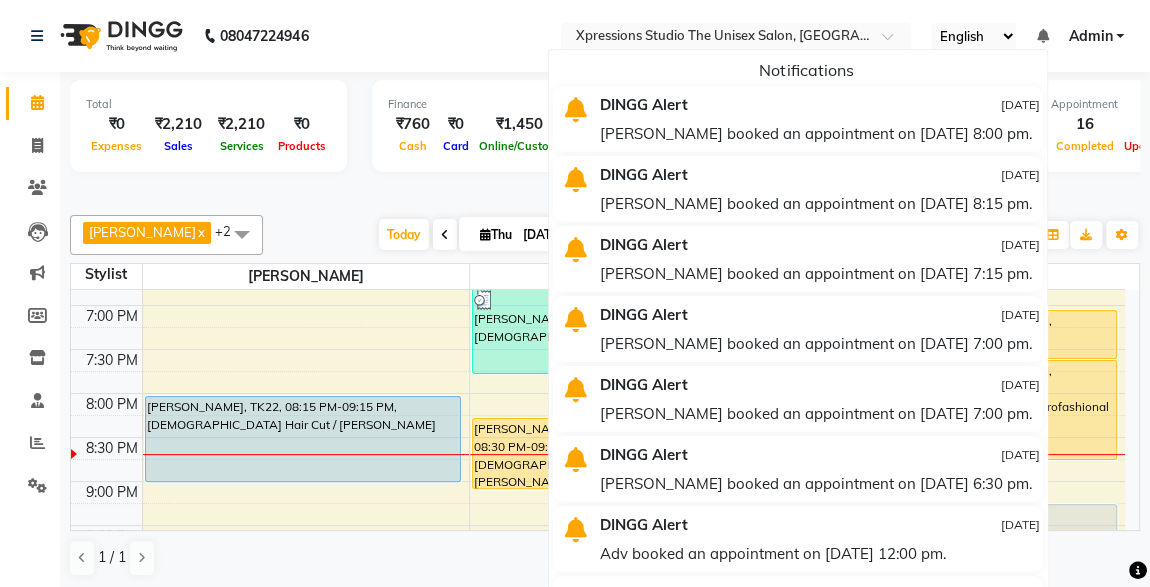 click on "Total  ₹0  Expenses ₹2,210  Sales ₹2,210  Services ₹0  Products Finance  ₹760  Cash ₹0  Card ₹1,450  Online/Custom ₹11,690 Petty cash ₹0 Due  Redemption  ₹0 Voucher ₹0 Prepaid ₹0 Package ₹0  Gift Cards ₹0  Wallet  Appointment  16 Completed 3 Upcoming 2 Ongoing 0 No show  Other sales  ₹0  Packages ₹0  Memberships ₹0  Vouchers ₹0  Prepaids ₹0  Gift Cards" at bounding box center [605, 129] 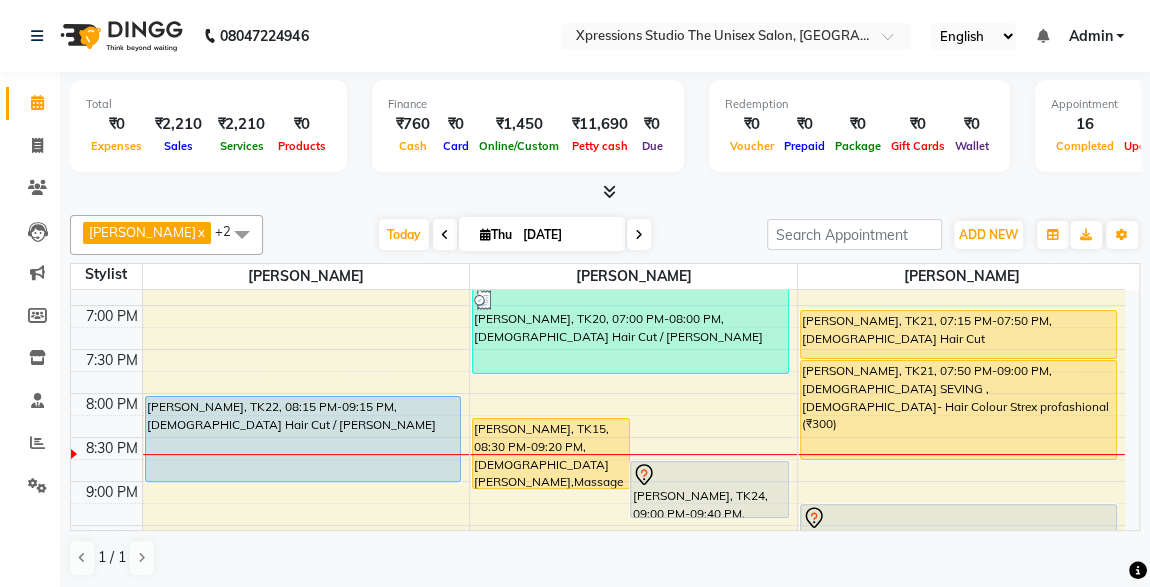 click on "8:00 AM 8:30 AM 9:00 AM 9:30 AM 10:00 AM 10:30 AM 11:00 AM 11:30 AM 12:00 PM 12:30 PM 1:00 PM 1:30 PM 2:00 PM 2:30 PM 3:00 PM 3:30 PM 4:00 PM 4:30 PM 5:00 PM 5:30 PM 6:00 PM 6:30 PM 7:00 PM 7:30 PM 8:00 PM 8:30 PM 9:00 PM 9:30 PM 10:00 PM 10:30 PM     PRATIK GHATE, TK08, 12:05 PM-01:05 PM, Male Hair Cut / Beard      Adv M., TK02, 12:30 PM-12:55 PM, Male  Beard    Suyash Patil, TK22, 08:15 PM-09:15 PM, Male Hair Cut / Beard      Rushikesh Dinkar, TK05, 11:30 AM-12:30 PM, Male Hair Cut / Beard      ASHISH SAWALE, TK06, 12:15 PM-01:10 PM, Male Hair Cut ,Male SEVING      KRISHNA INGLE, TK13, 02:25 PM-03:45 PM, Male Hair Cut / Seving,Male Head Massage With Oil     KRISHNA INGLE, TK11, 02:30 PM-03:05 PM, Male Hair Cut      VIKKY BHOI, TK17, 04:45 PM-05:20 PM, Male Hair Cut      HARIBHAU DESHMUKH, TK19, 05:00 PM-06:00 PM, Male Hair Cut / Seving    Harish Talreja, TK15, 08:30 PM-09:20 PM, Male  Beard,Massage - Vlcc Massage (₹250)             ROHIT RAJPAL, TK24, 09:00 PM-09:40 PM, COLOUR APPLICATION  WITH WASH" at bounding box center (598, -3) 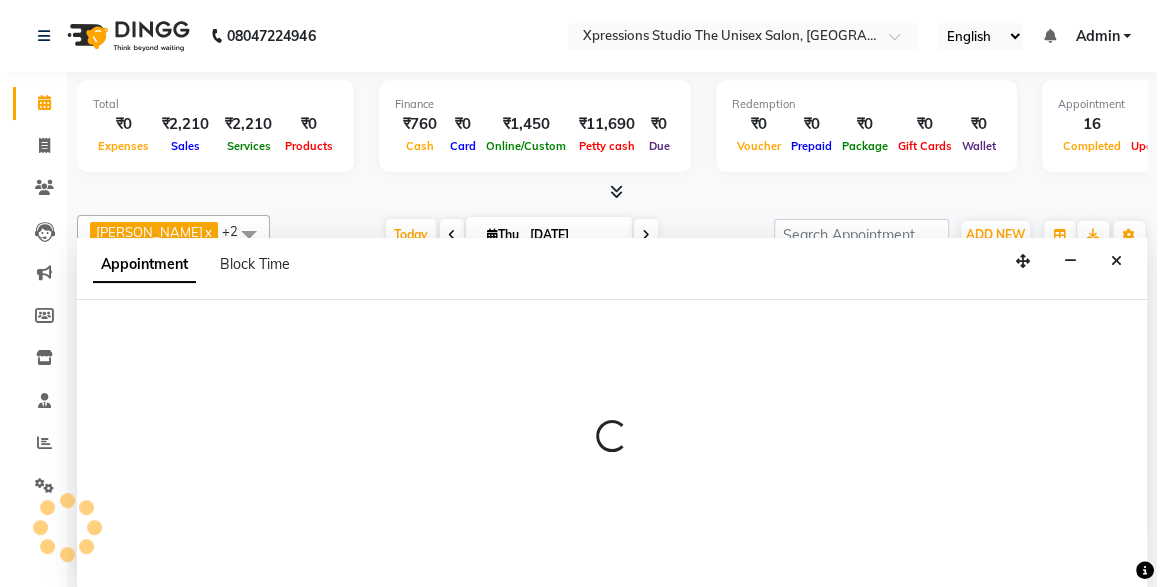 scroll, scrollTop: 0, scrollLeft: 0, axis: both 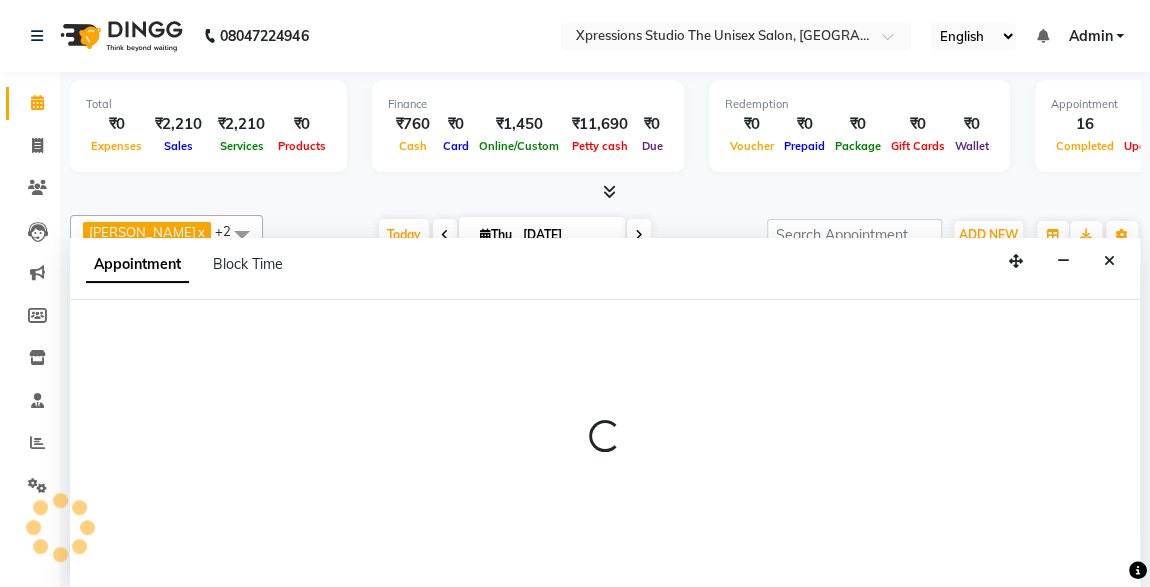 select on "57589" 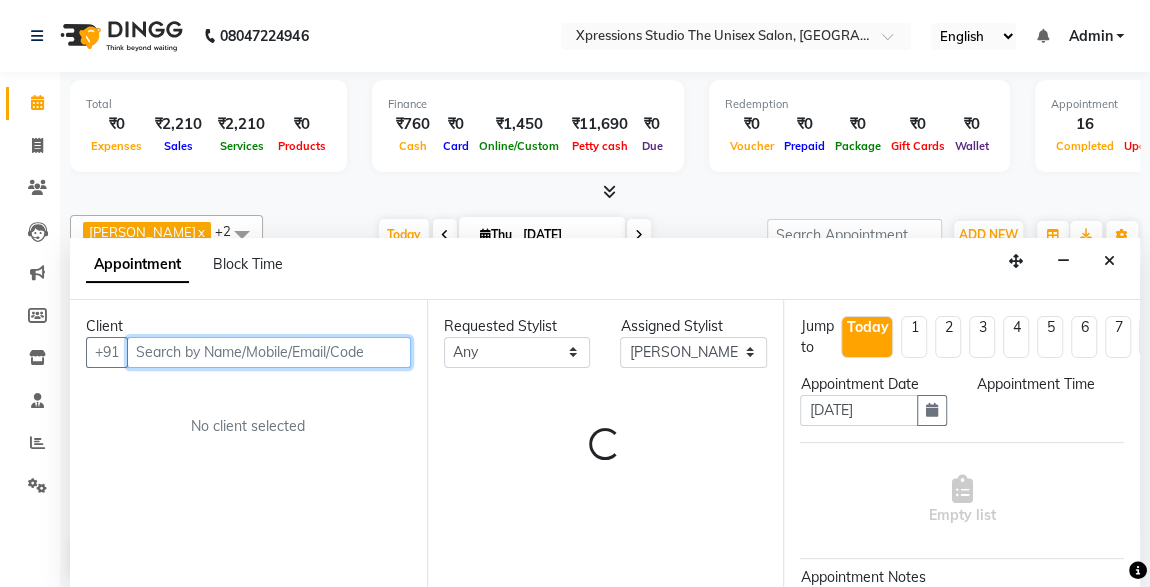 select on "1260" 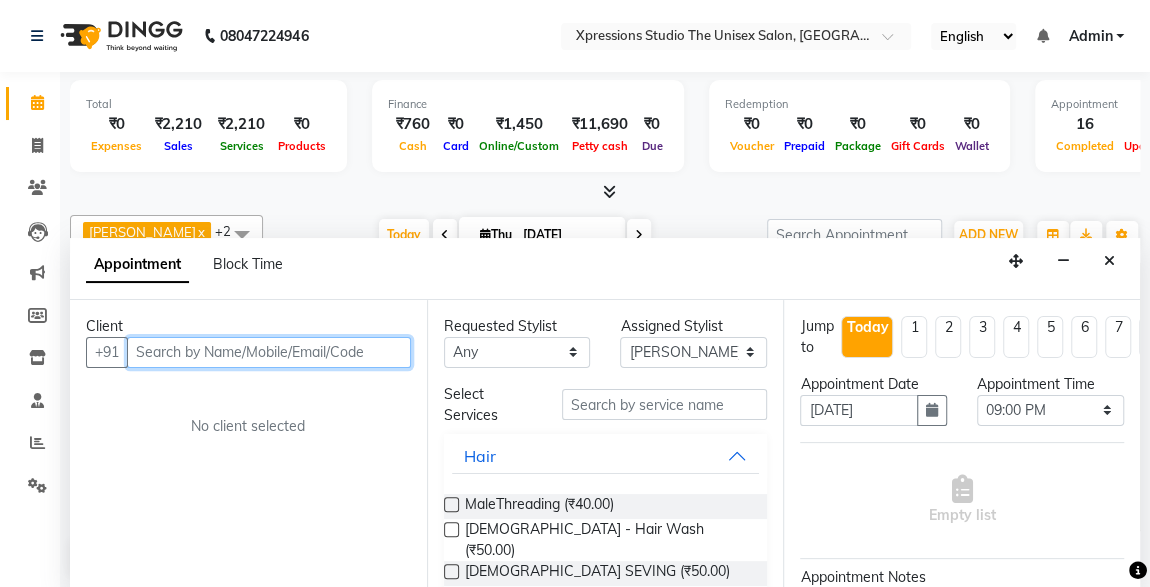 click at bounding box center (269, 352) 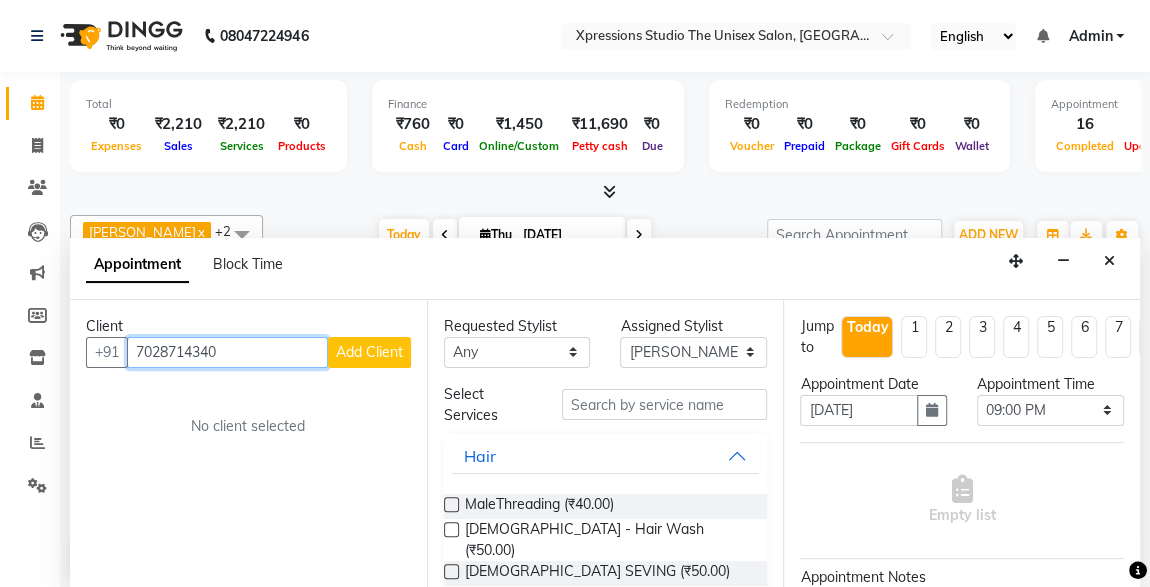 type on "7028714340" 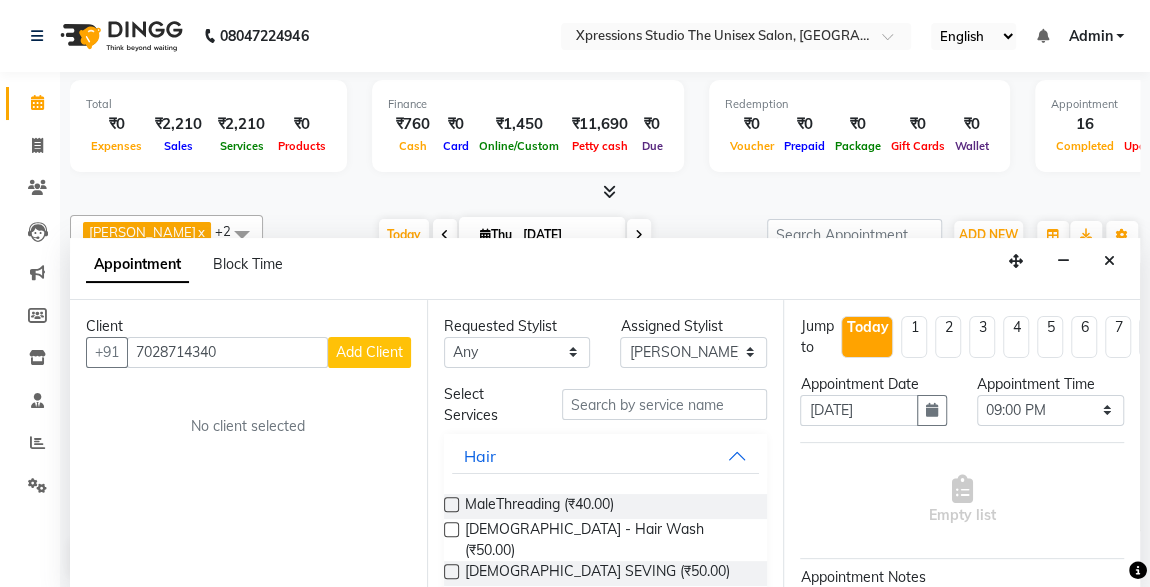 click on "Add Client" at bounding box center [369, 352] 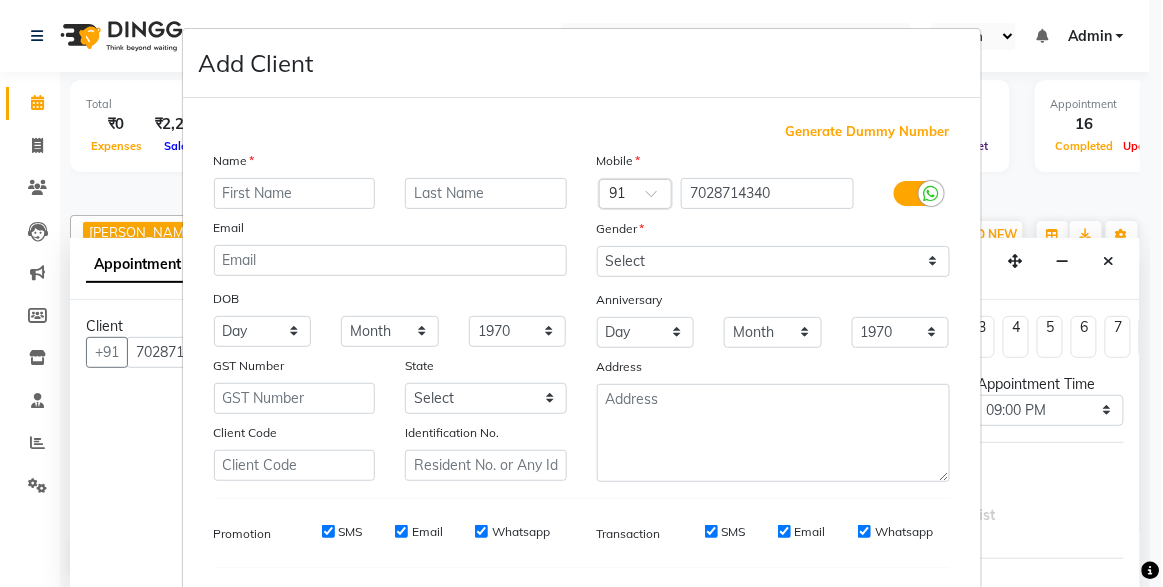 click at bounding box center (295, 193) 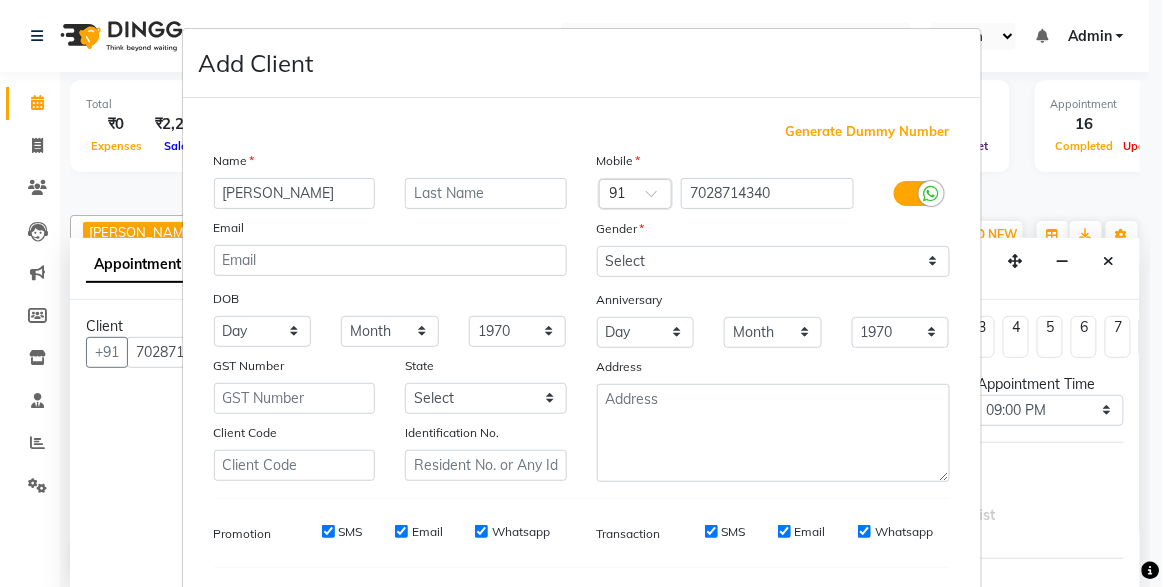 scroll, scrollTop: 0, scrollLeft: 1, axis: horizontal 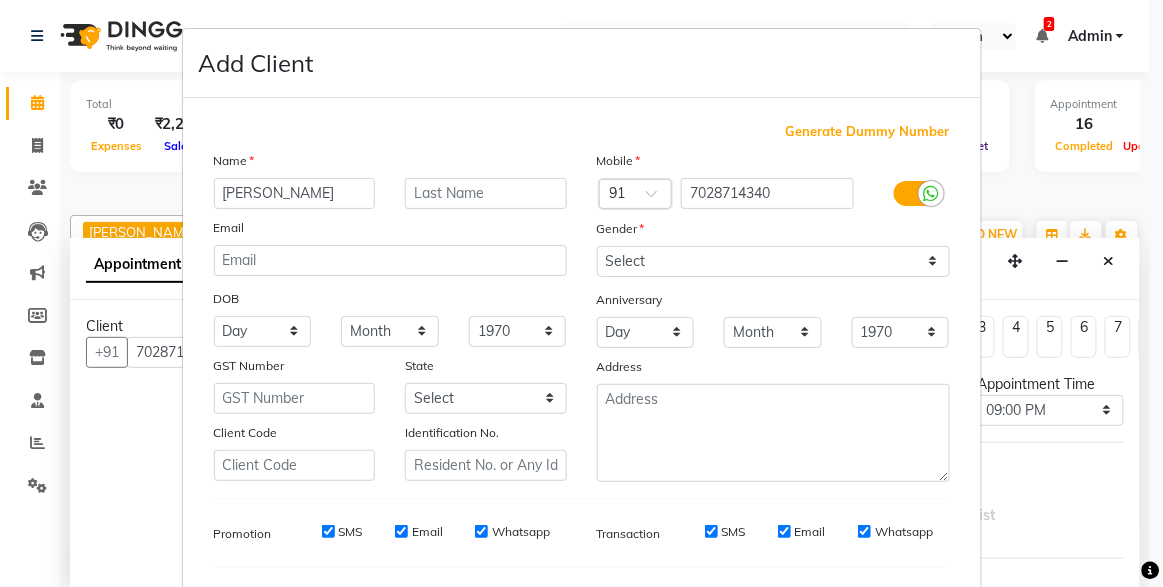 type on "SHAKTIRAJ SAKHARE" 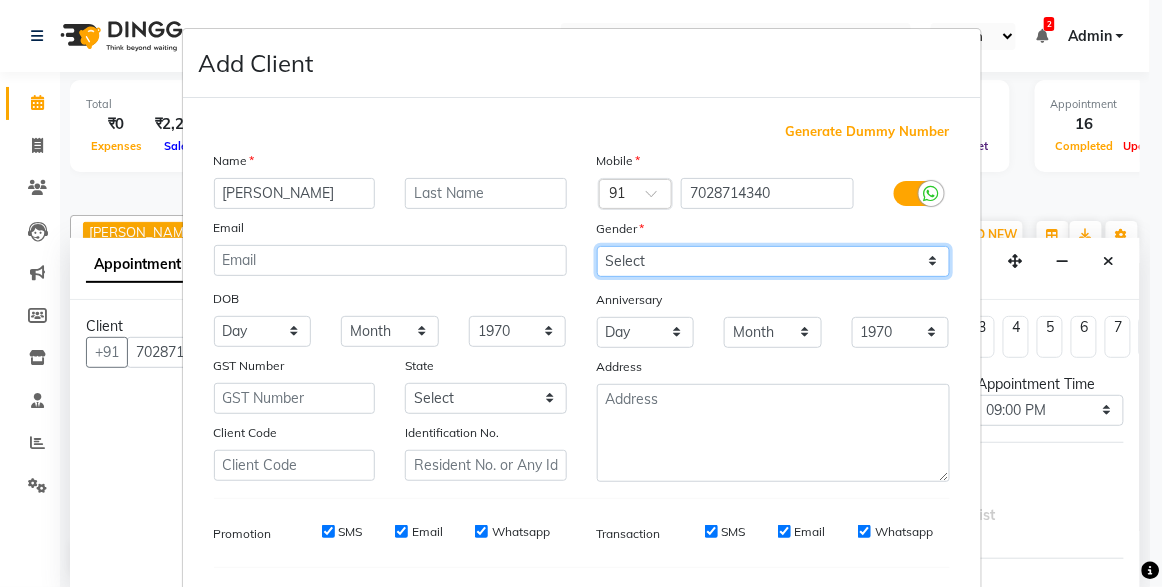 scroll, scrollTop: 0, scrollLeft: 0, axis: both 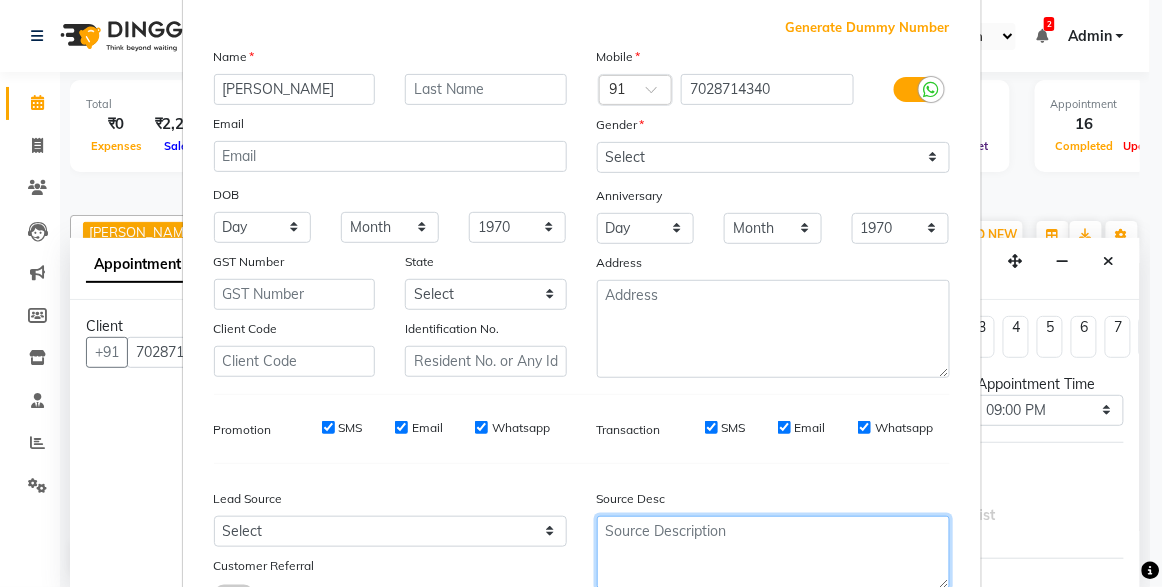 click at bounding box center (773, 552) 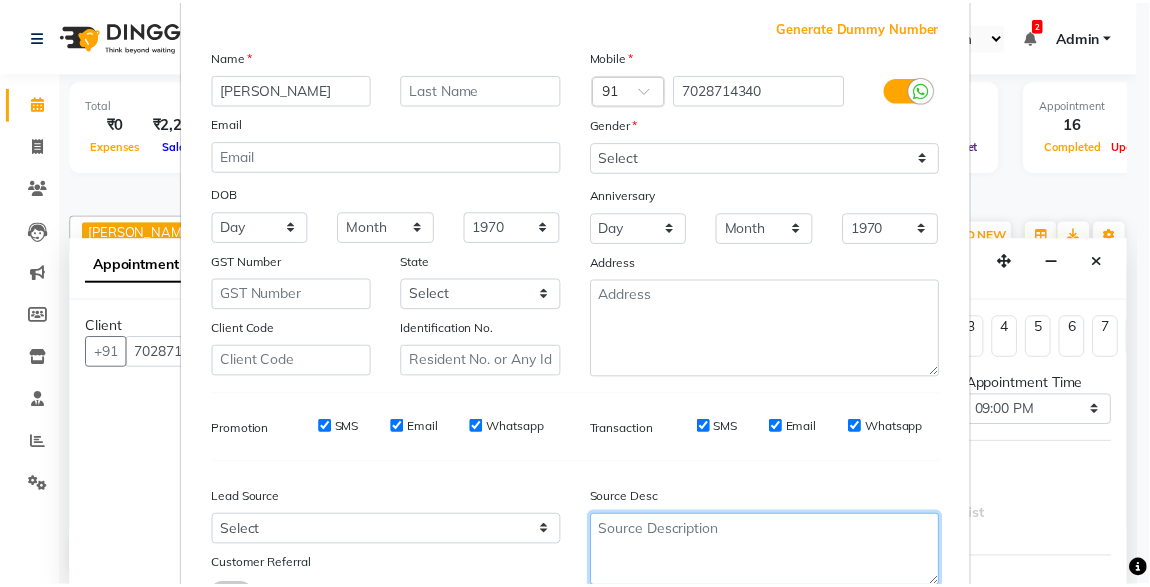 scroll, scrollTop: 255, scrollLeft: 0, axis: vertical 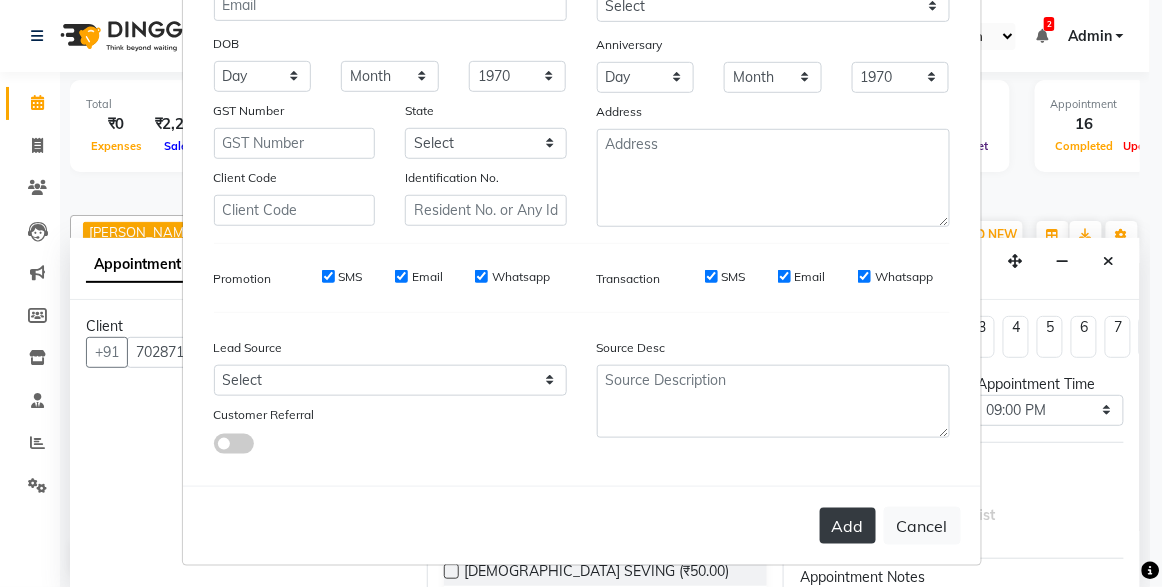 click on "Add" at bounding box center [848, 526] 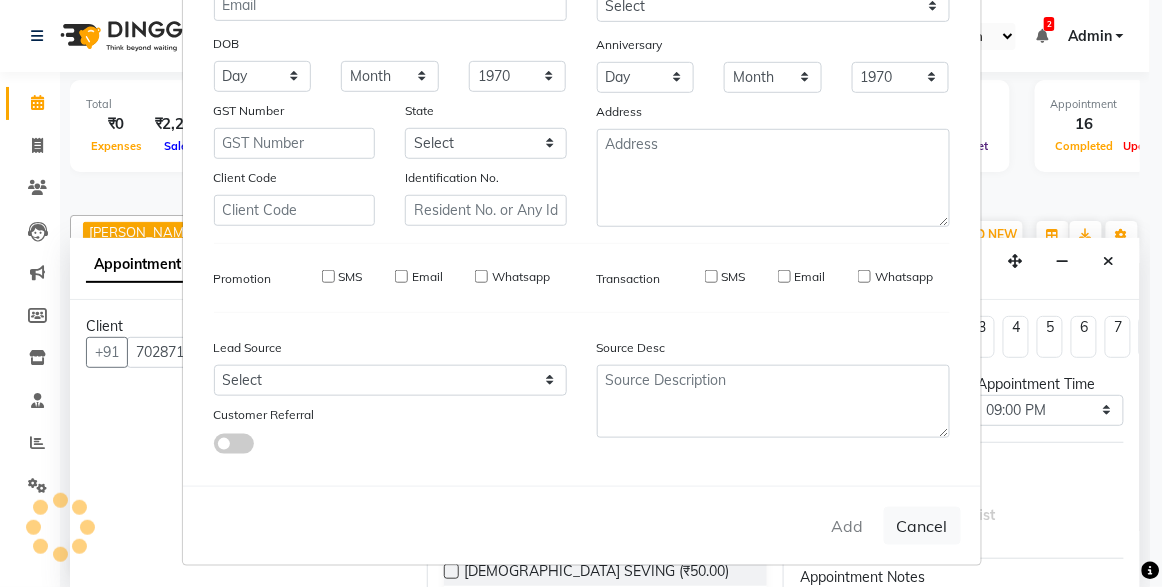 type 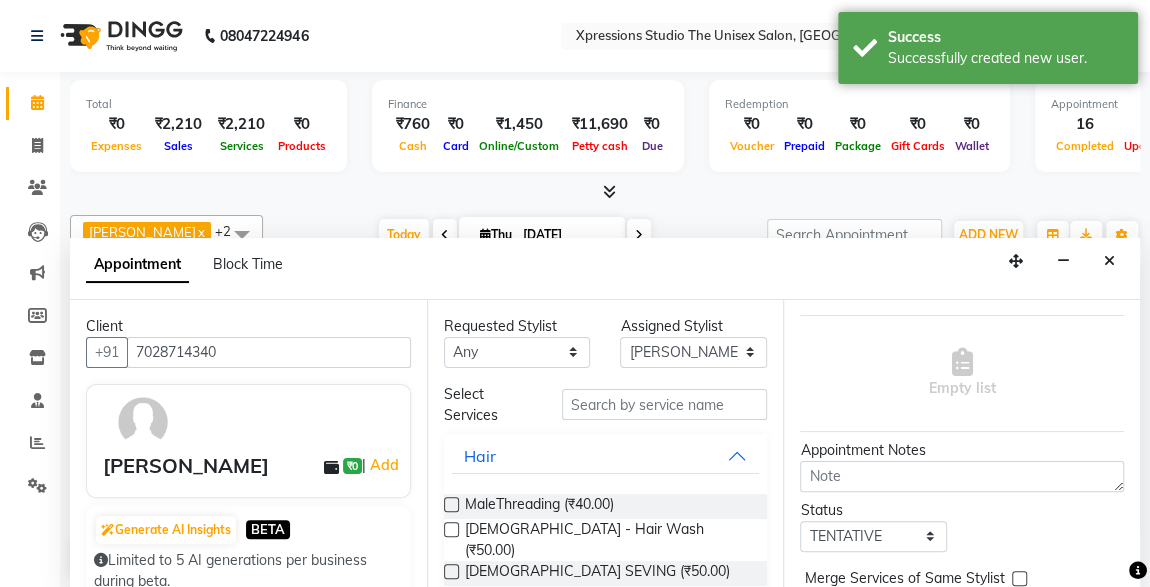 scroll, scrollTop: 245, scrollLeft: 0, axis: vertical 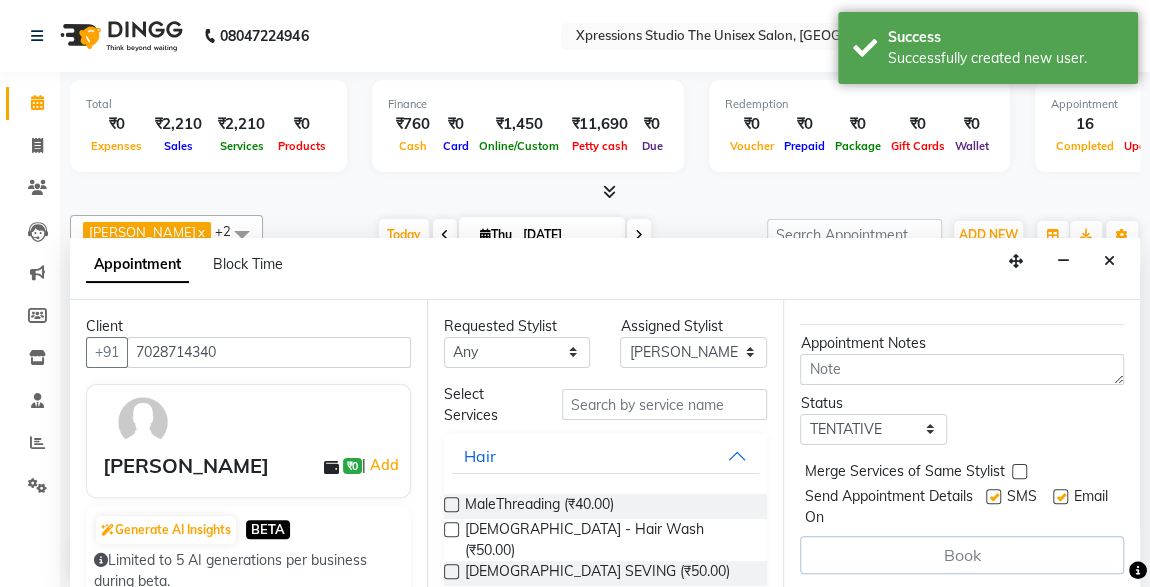 click on "[DEMOGRAPHIC_DATA]  [PERSON_NAME] (₹70.00)" at bounding box center (608, 607) 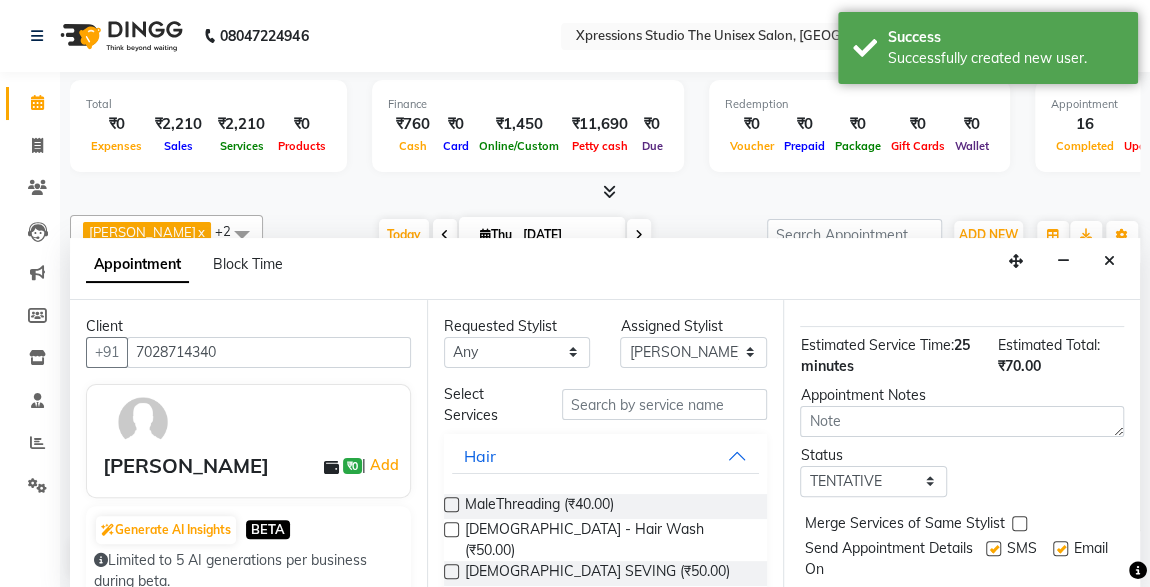 checkbox on "false" 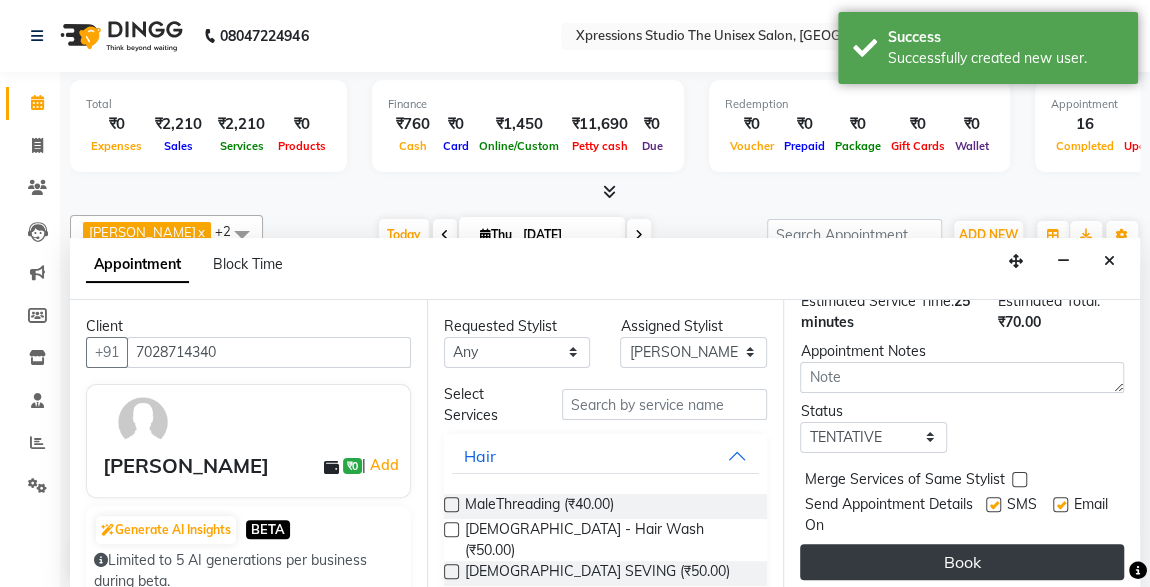 click on "Book" at bounding box center [962, 562] 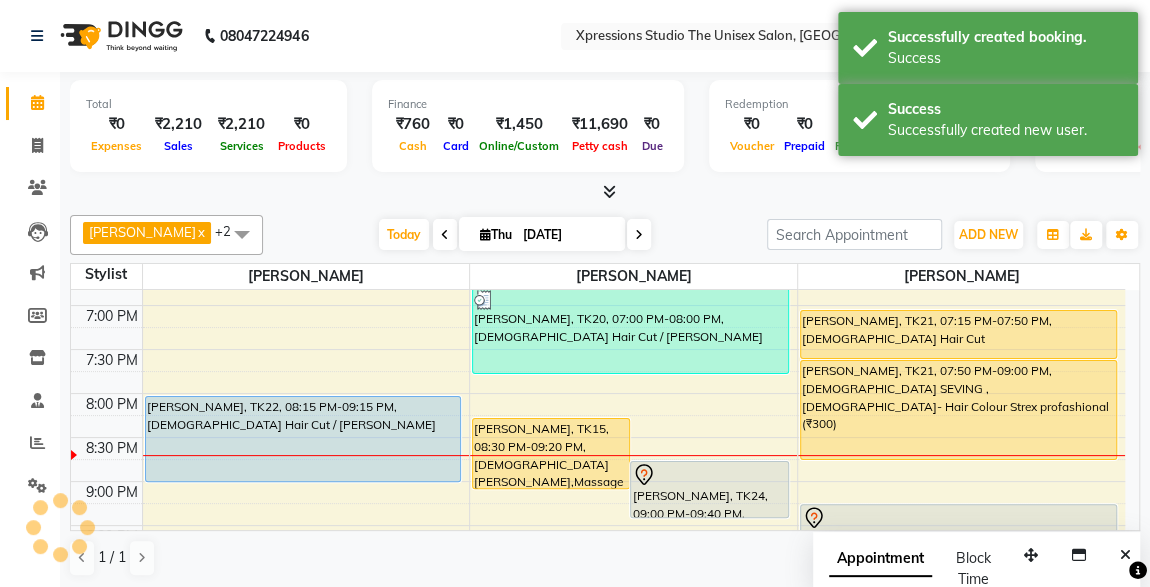 scroll, scrollTop: 0, scrollLeft: 0, axis: both 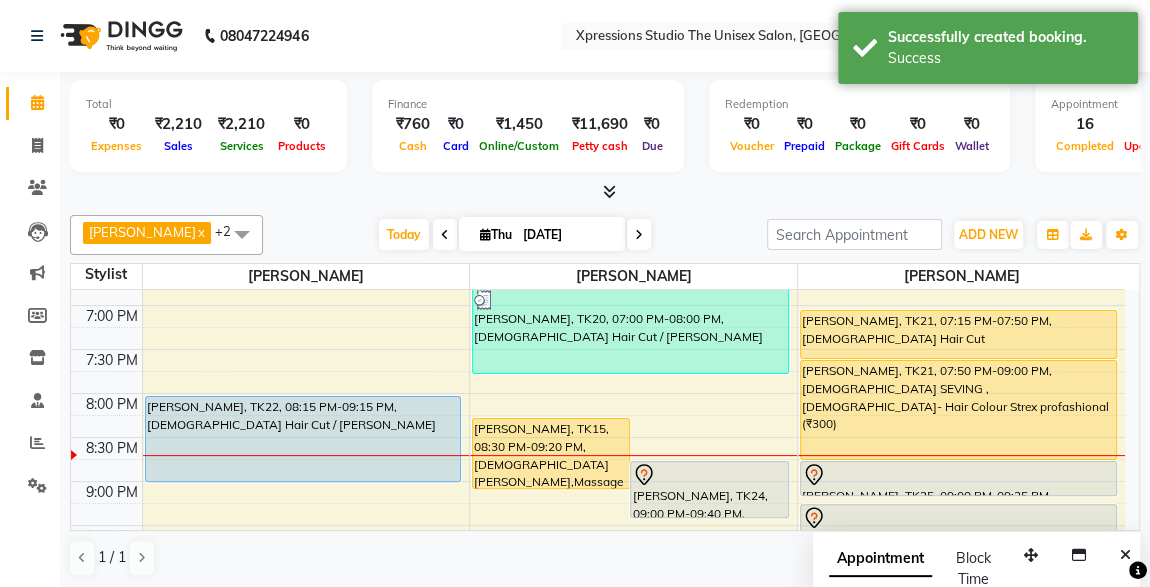click at bounding box center (639, 235) 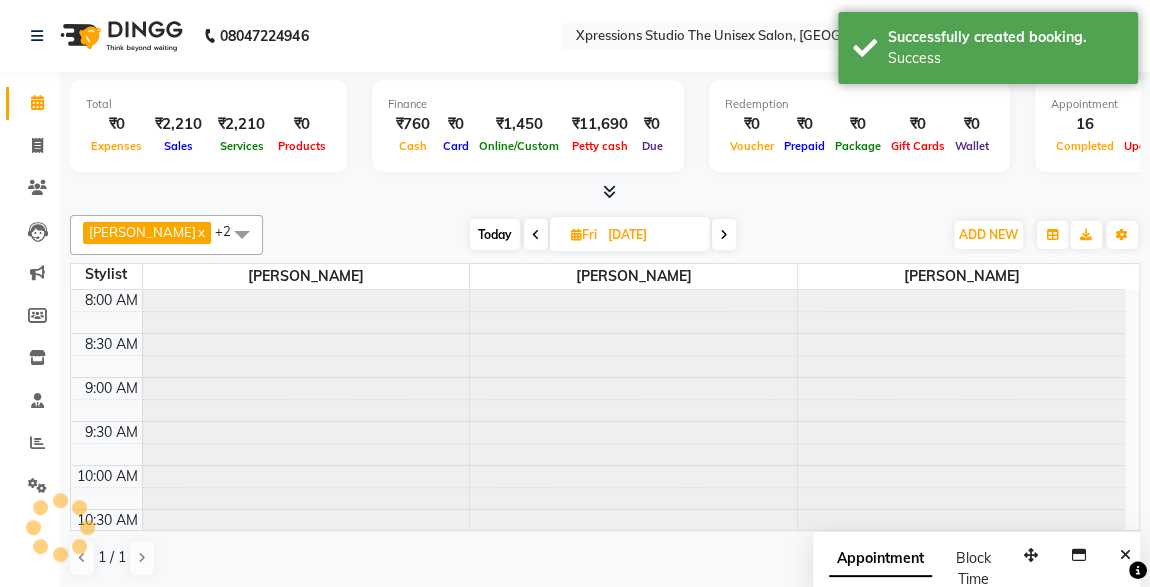 scroll, scrollTop: 1038, scrollLeft: 0, axis: vertical 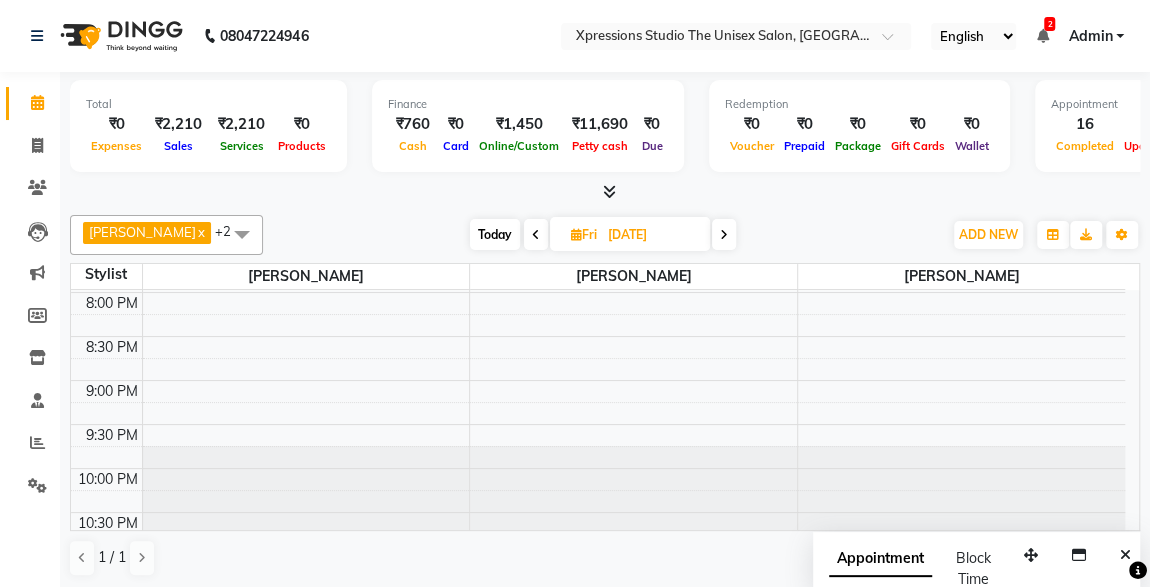 click on "2" at bounding box center [1049, 24] 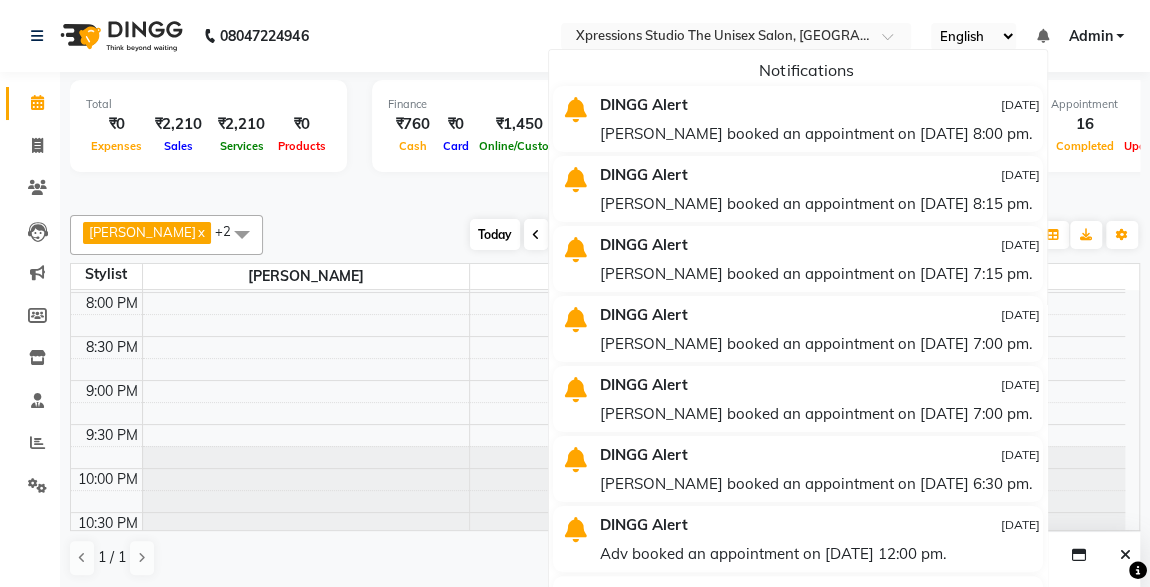 click on "ROSHAN TANDULKAR  x ROHAN BABHULKAR  x ADESH RAUT  x +2 UnSelect All ADESH RAUT ROHAN BABHULKAR ROSHAN TANDULKAR Today  Fri 11-07-2025 Toggle Dropdown Add Appointment Add Invoice Add Expense Add Attendance Add Client Add Transaction Toggle Dropdown Add Appointment Add Invoice Add Expense Add Attendance Add Client ADD NEW Toggle Dropdown Add Appointment Add Invoice Add Expense Add Attendance Add Client Add Transaction ROSHAN TANDULKAR  x ROHAN BABHULKAR  x ADESH RAUT  x +2 UnSelect All ADESH RAUT ROHAN BABHULKAR ROSHAN TANDULKAR Group By  Staff View   Room View  View as Vertical  Vertical - Week View  Horizontal  Horizontal - Week View  List  Toggle Dropdown Calendar Settings Manage Tags   Arrange Stylists   Reset Stylists  Full Screen Appointment Form Zoom 100% Staff/Room Display Count 3 Stylist ROSHAN TANDULKAR ADESH RAUT ROHAN BABHULKAR 8:00 AM 8:30 AM 9:00 AM 9:30 AM 10:00 AM 10:30 AM 11:00 AM 11:30 AM 12:00 PM 12:30 PM 1:00 PM 1:30 PM 2:00 PM 2:30 PM 3:00 PM 3:30 PM 4:00 PM 4:30 PM 5:00 PM 5:30 PM" 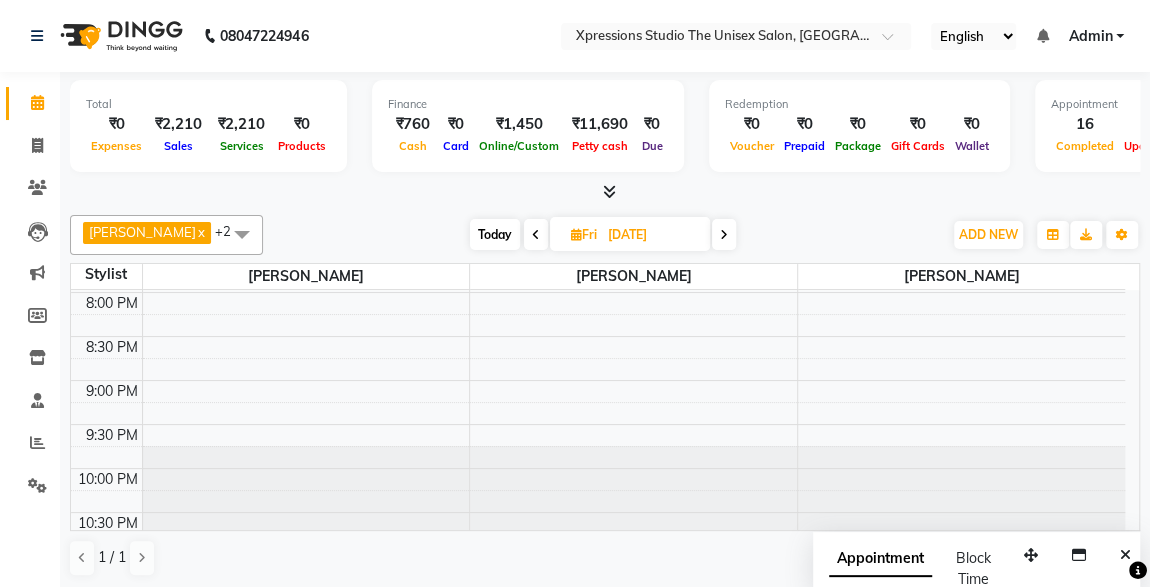 click on "Today" at bounding box center [495, 234] 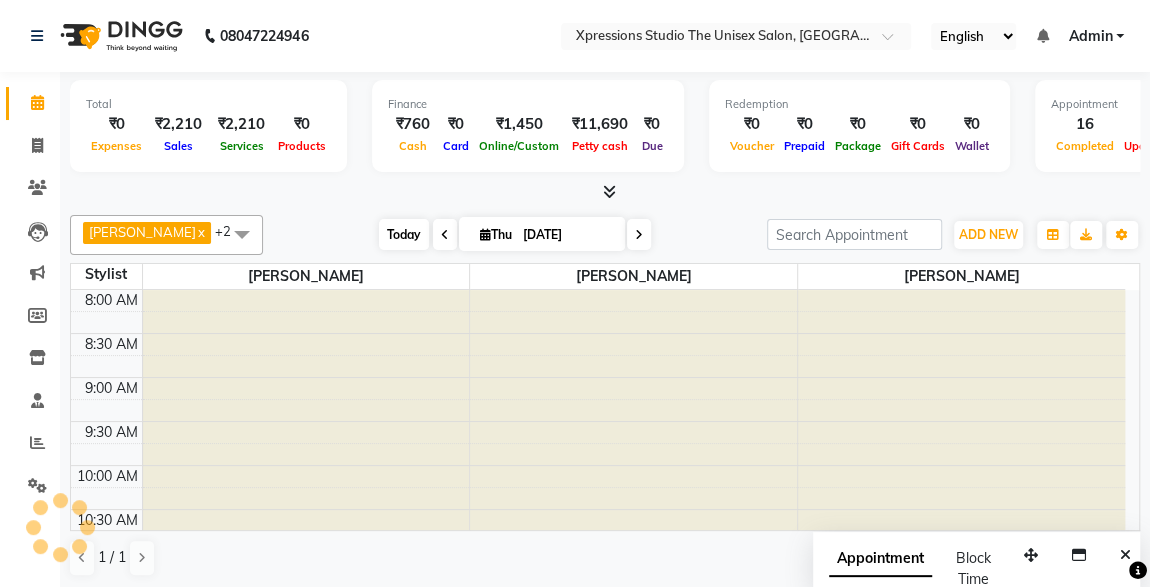 scroll, scrollTop: 1038, scrollLeft: 0, axis: vertical 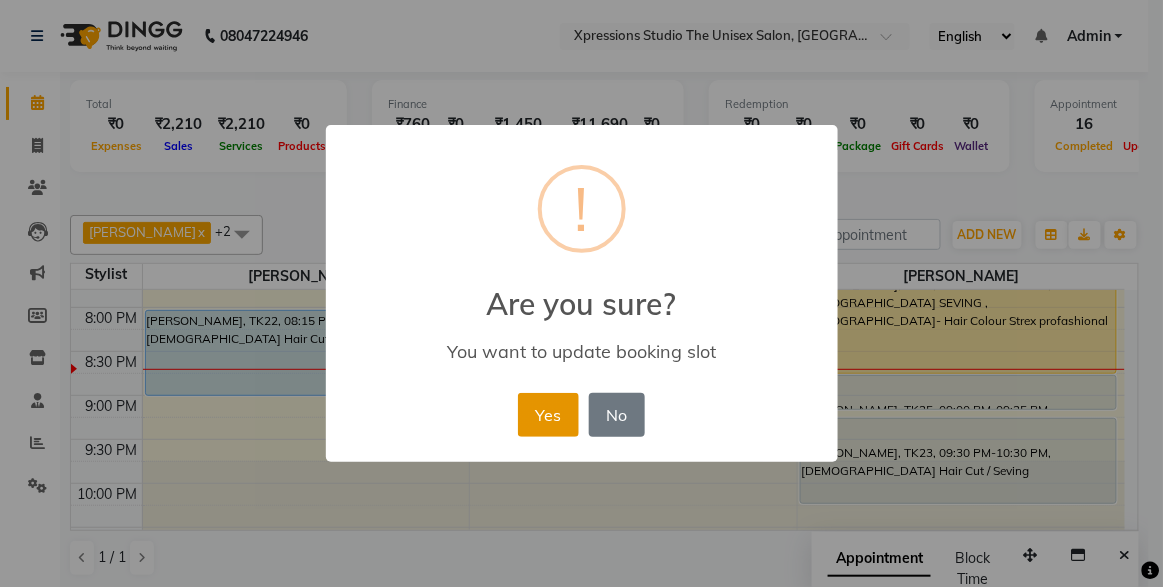 click on "Yes" at bounding box center [548, 415] 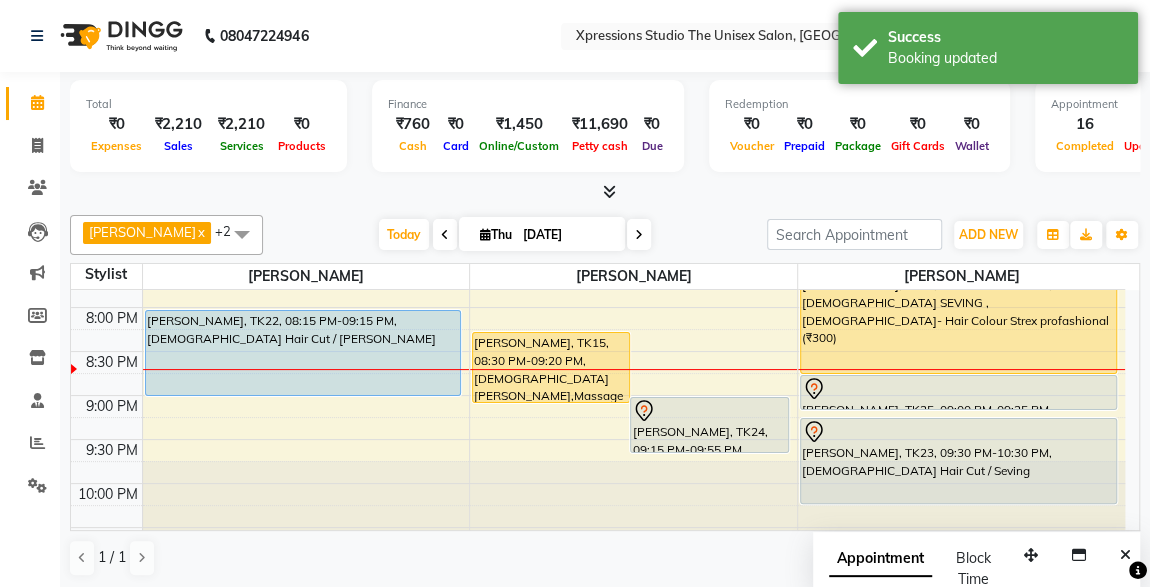 click on "ROHIT RAJPAL, TK24, 09:15 PM-09:55 PM, COLOUR APPLICATION  WITH WASH" at bounding box center [709, 425] 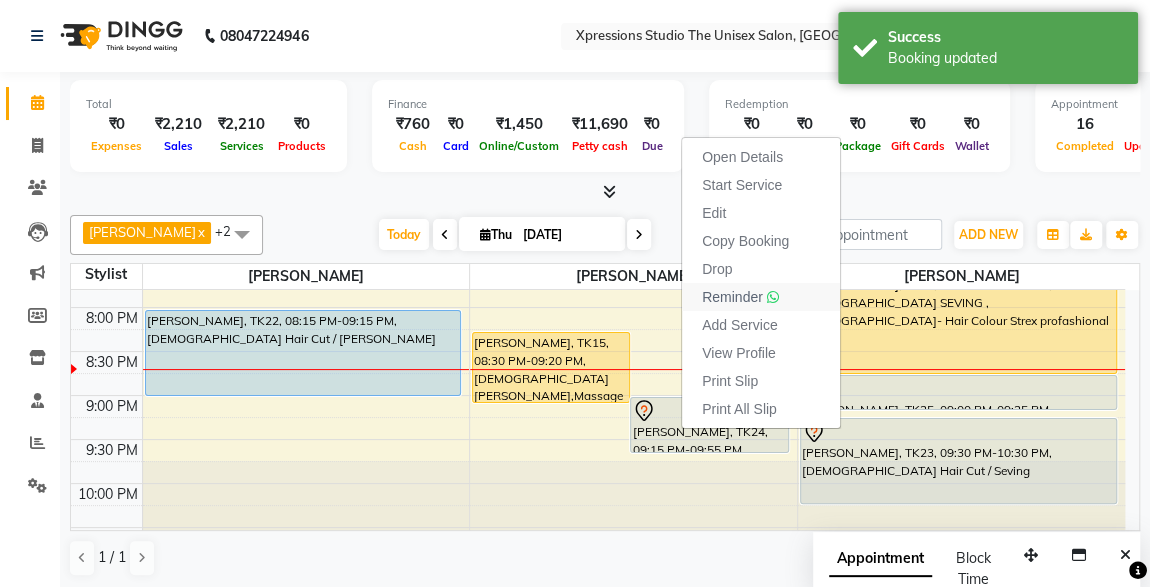click on "Reminder" at bounding box center [732, 297] 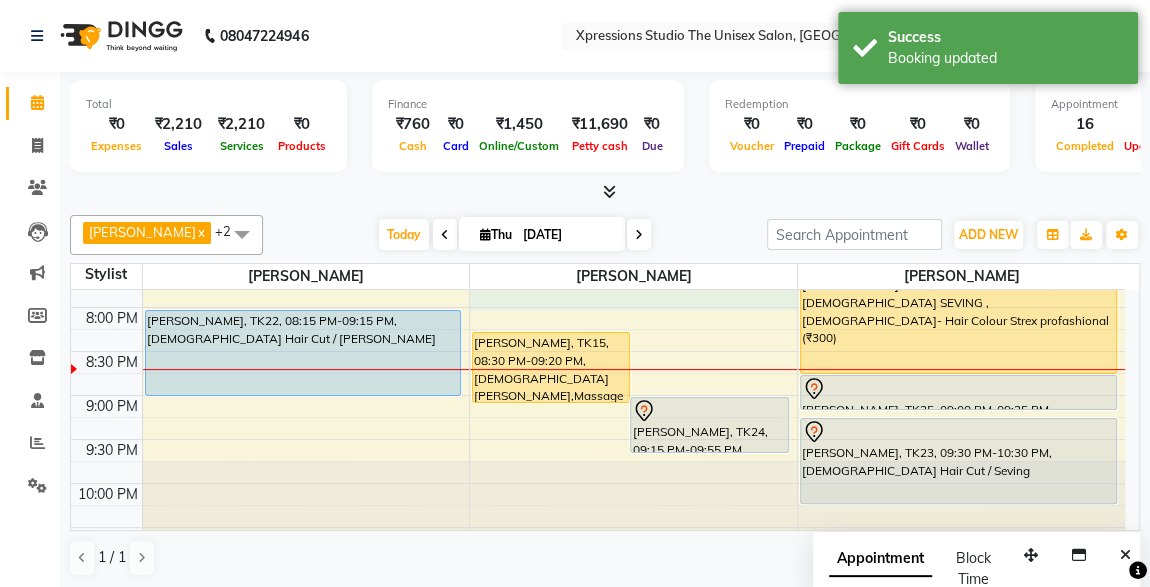 click on "8:00 AM 8:30 AM 9:00 AM 9:30 AM 10:00 AM 10:30 AM 11:00 AM 11:30 AM 12:00 PM 12:30 PM 1:00 PM 1:30 PM 2:00 PM 2:30 PM 3:00 PM 3:30 PM 4:00 PM 4:30 PM 5:00 PM 5:30 PM 6:00 PM 6:30 PM 7:00 PM 7:30 PM 8:00 PM 8:30 PM 9:00 PM 9:30 PM 10:00 PM 10:30 PM     PRATIK GHATE, TK08, 12:05 PM-01:05 PM, Male Hair Cut / Beard      Adv M., TK02, 12:30 PM-12:55 PM, Male  Beard    Suyash Patil, TK22, 08:15 PM-09:15 PM, Male Hair Cut / Beard      Rushikesh Dinkar, TK05, 11:30 AM-12:30 PM, Male Hair Cut / Beard      ASHISH SAWALE, TK06, 12:15 PM-01:10 PM, Male Hair Cut ,Male SEVING      KRISHNA INGLE, TK13, 02:25 PM-03:45 PM, Male Hair Cut / Seving,Male Head Massage With Oil     KRISHNA INGLE, TK11, 02:30 PM-03:05 PM, Male Hair Cut      VIKKY BHOI, TK17, 04:45 PM-05:20 PM, Male Hair Cut      HARIBHAU DESHMUKH, TK19, 05:00 PM-06:00 PM, Male Hair Cut / Seving    Harish Talreja, TK15, 08:30 PM-09:20 PM, Male  Beard,Massage - Vlcc Massage (₹250)             ROHIT RAJPAL, TK24, 09:15 PM-09:55 PM, COLOUR APPLICATION  WITH WASH" at bounding box center [598, -89] 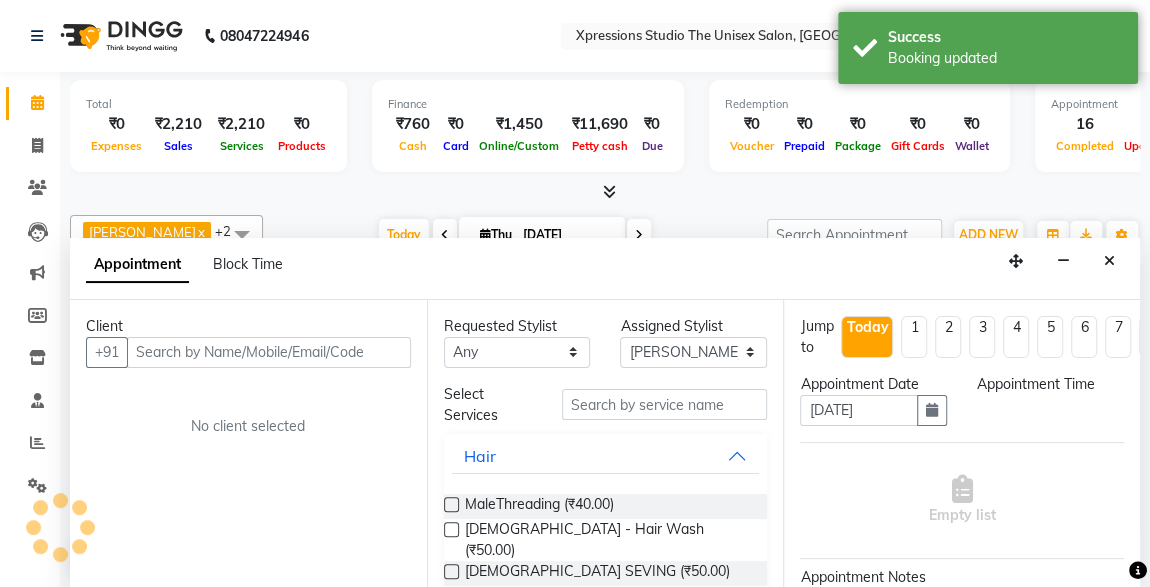 select on "1200" 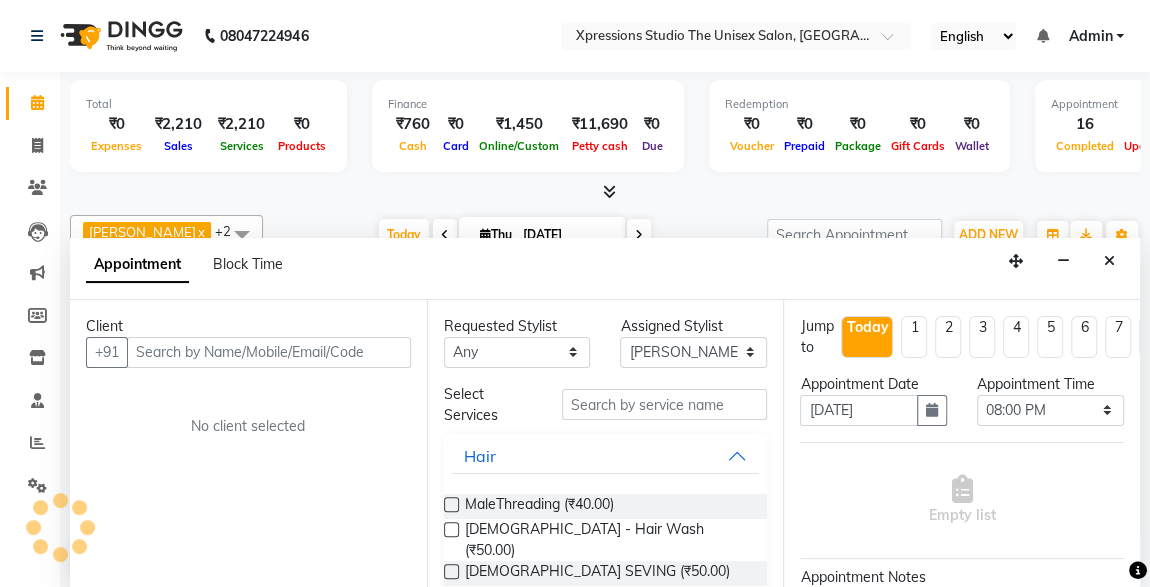 scroll, scrollTop: 0, scrollLeft: 0, axis: both 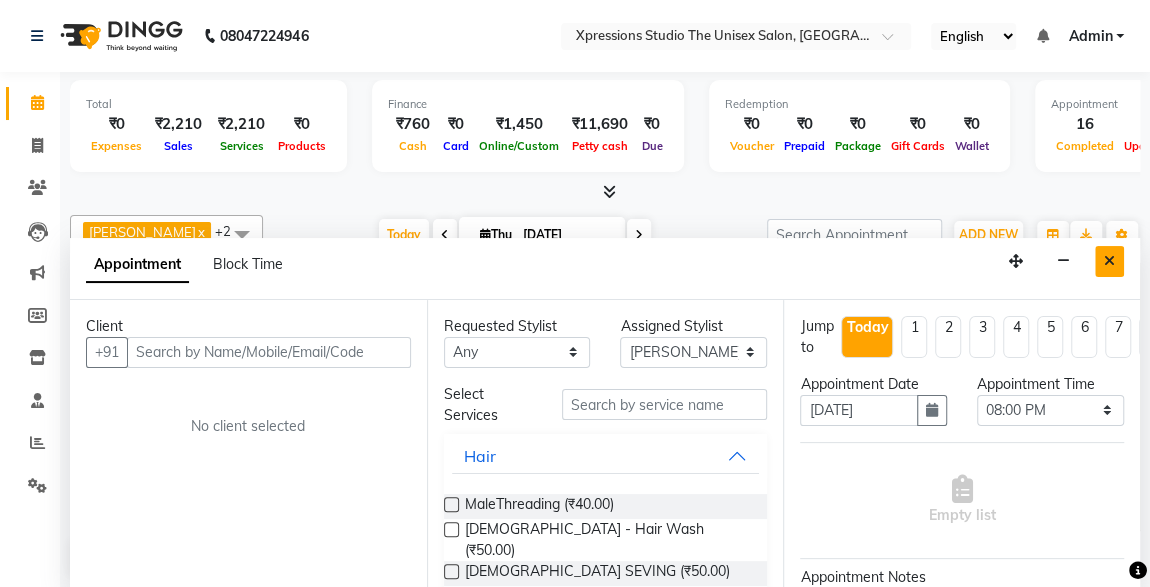 click at bounding box center (1109, 261) 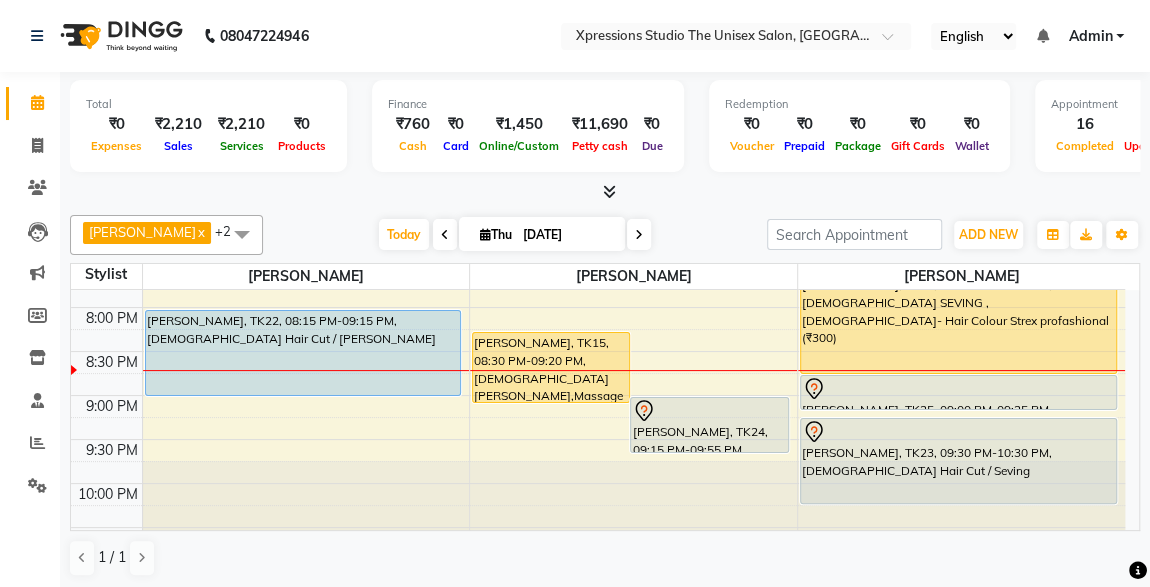 click on "ROHIT RAJPAL, TK24, 09:15 PM-09:55 PM, COLOUR APPLICATION  WITH WASH" at bounding box center [709, 425] 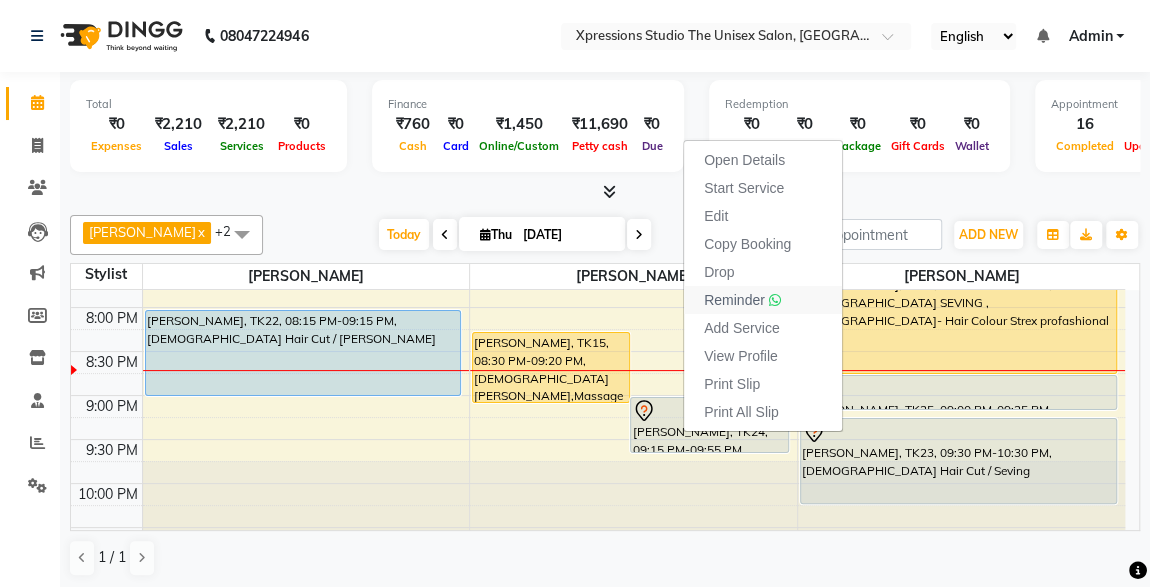 click on "Reminder" at bounding box center (734, 300) 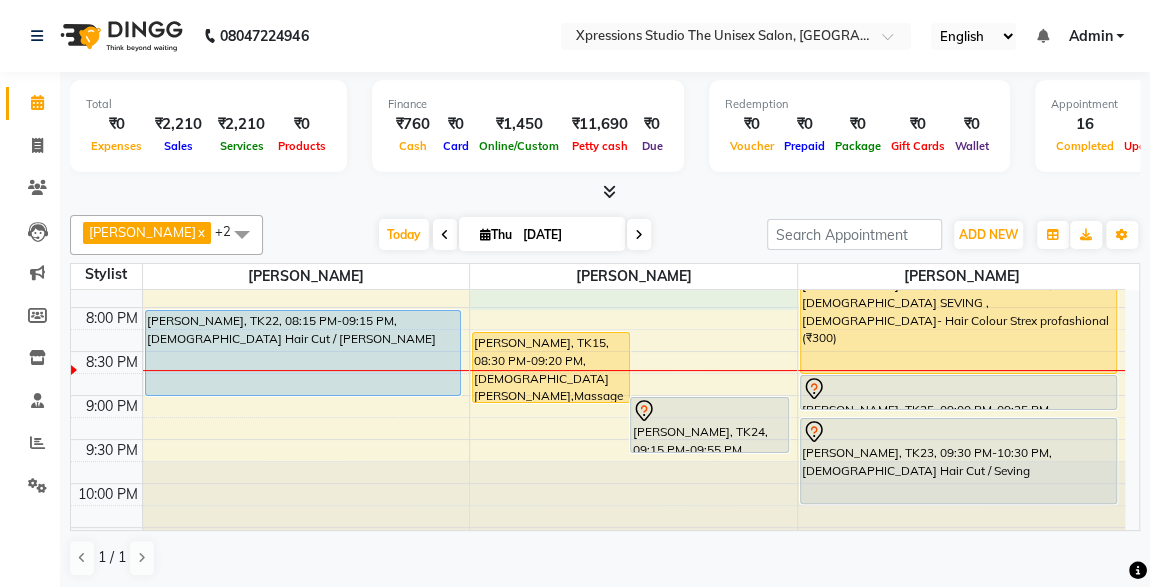 click on "8:00 AM 8:30 AM 9:00 AM 9:30 AM 10:00 AM 10:30 AM 11:00 AM 11:30 AM 12:00 PM 12:30 PM 1:00 PM 1:30 PM 2:00 PM 2:30 PM 3:00 PM 3:30 PM 4:00 PM 4:30 PM 5:00 PM 5:30 PM 6:00 PM 6:30 PM 7:00 PM 7:30 PM 8:00 PM 8:30 PM 9:00 PM 9:30 PM 10:00 PM 10:30 PM     PRATIK GHATE, TK08, 12:05 PM-01:05 PM, Male Hair Cut / Beard      Adv M., TK02, 12:30 PM-12:55 PM, Male  Beard    Suyash Patil, TK22, 08:15 PM-09:15 PM, Male Hair Cut / Beard      Rushikesh Dinkar, TK05, 11:30 AM-12:30 PM, Male Hair Cut / Beard      ASHISH SAWALE, TK06, 12:15 PM-01:10 PM, Male Hair Cut ,Male SEVING      KRISHNA INGLE, TK13, 02:25 PM-03:45 PM, Male Hair Cut / Seving,Male Head Massage With Oil     KRISHNA INGLE, TK11, 02:30 PM-03:05 PM, Male Hair Cut      VIKKY BHOI, TK17, 04:45 PM-05:20 PM, Male Hair Cut      HARIBHAU DESHMUKH, TK19, 05:00 PM-06:00 PM, Male Hair Cut / Seving    Harish Talreja, TK15, 08:30 PM-09:20 PM, Male  Beard,Massage - Vlcc Massage (₹250)             ROHIT RAJPAL, TK24, 09:15 PM-09:55 PM, COLOUR APPLICATION  WITH WASH" at bounding box center [598, -89] 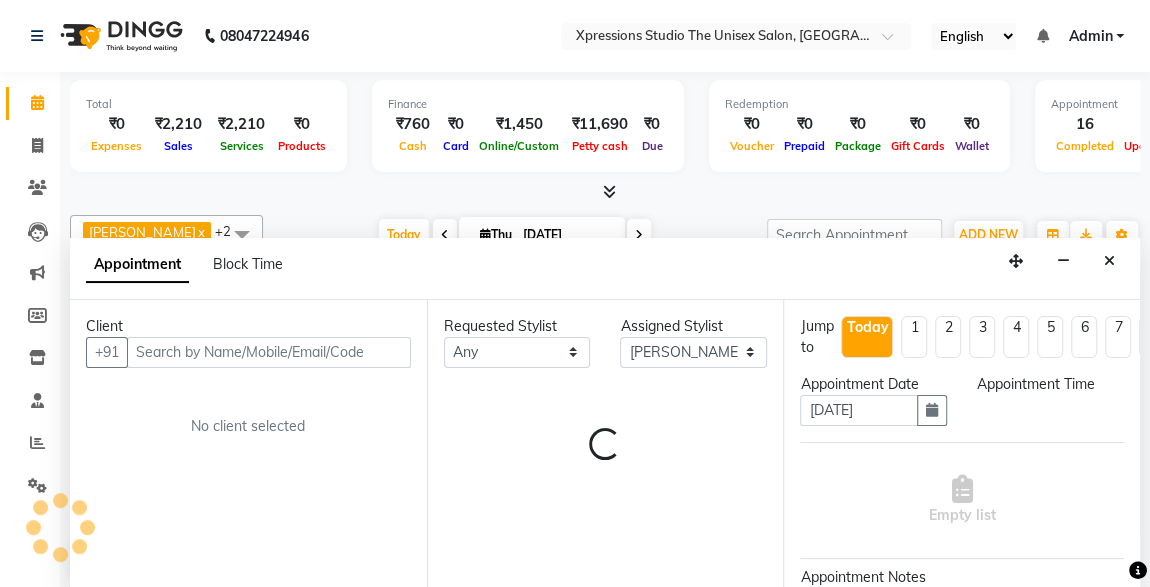 select on "1200" 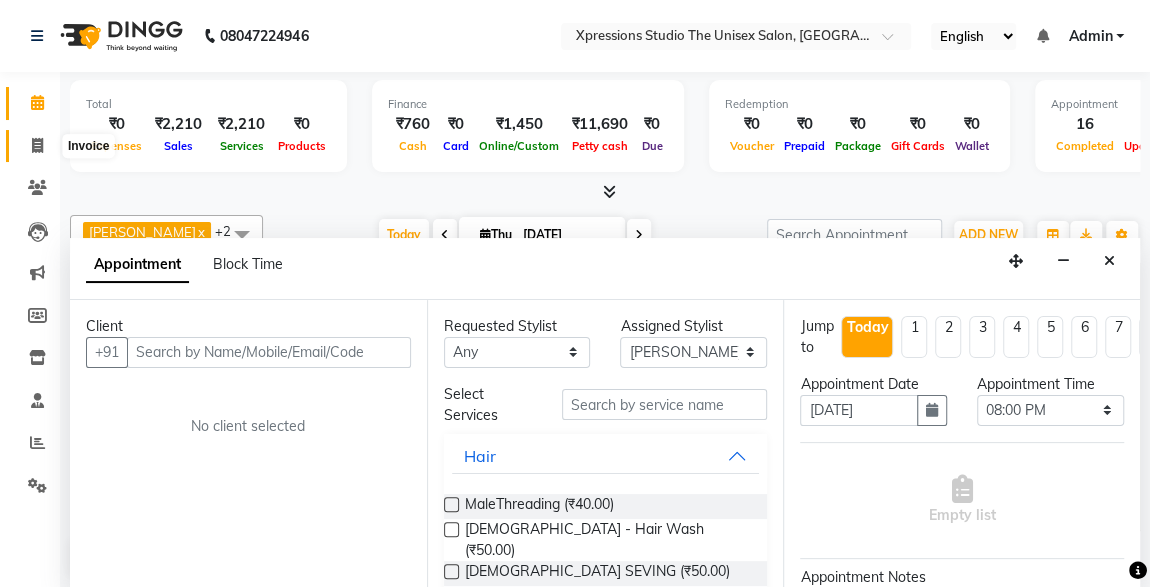 click 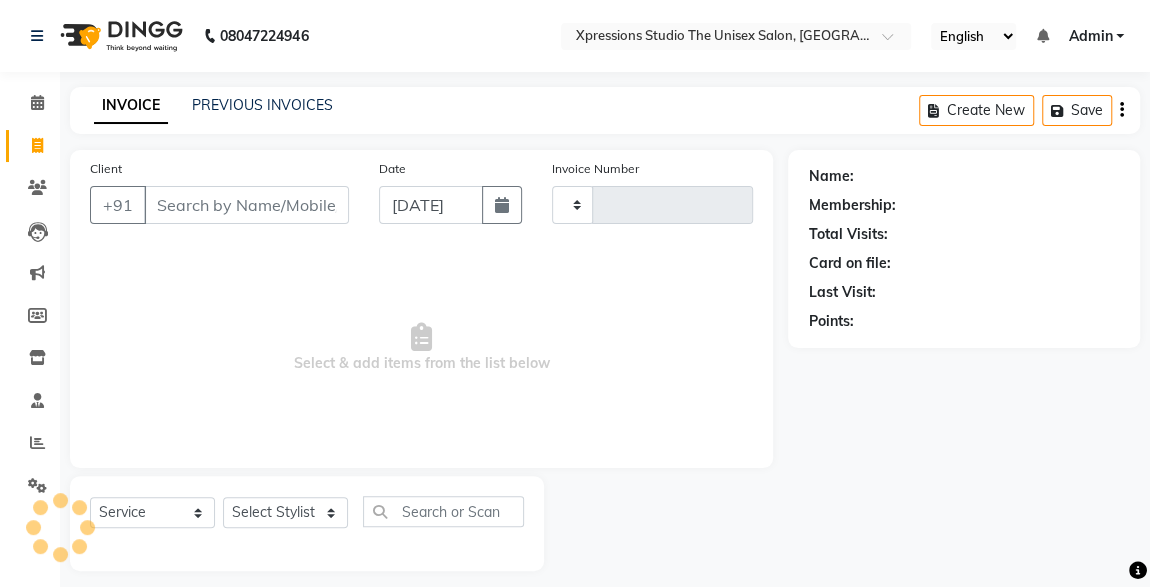 scroll, scrollTop: 0, scrollLeft: 0, axis: both 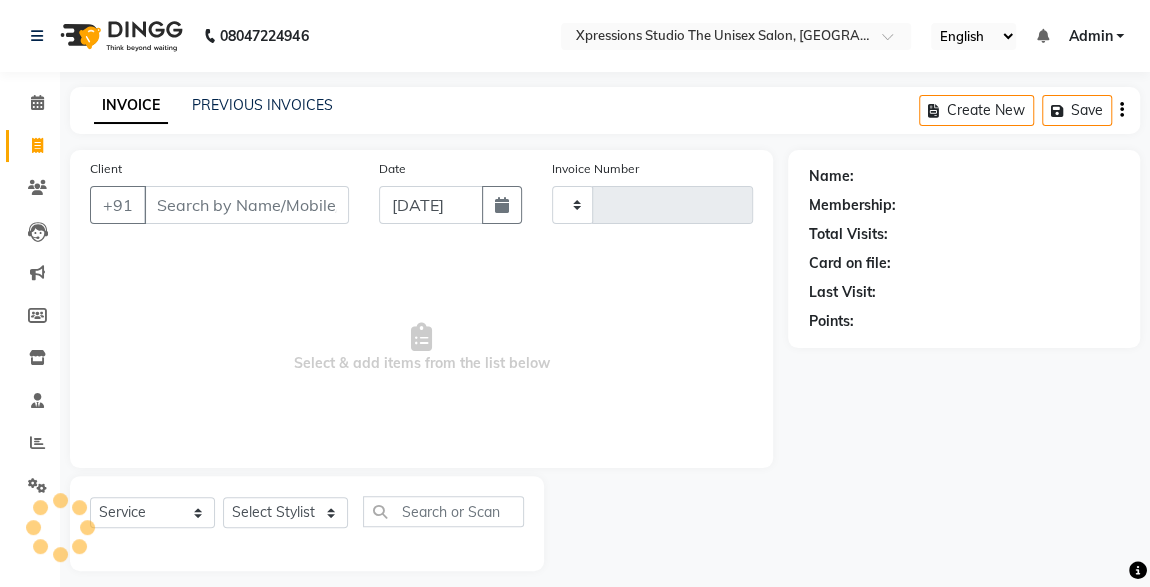 type on "3078" 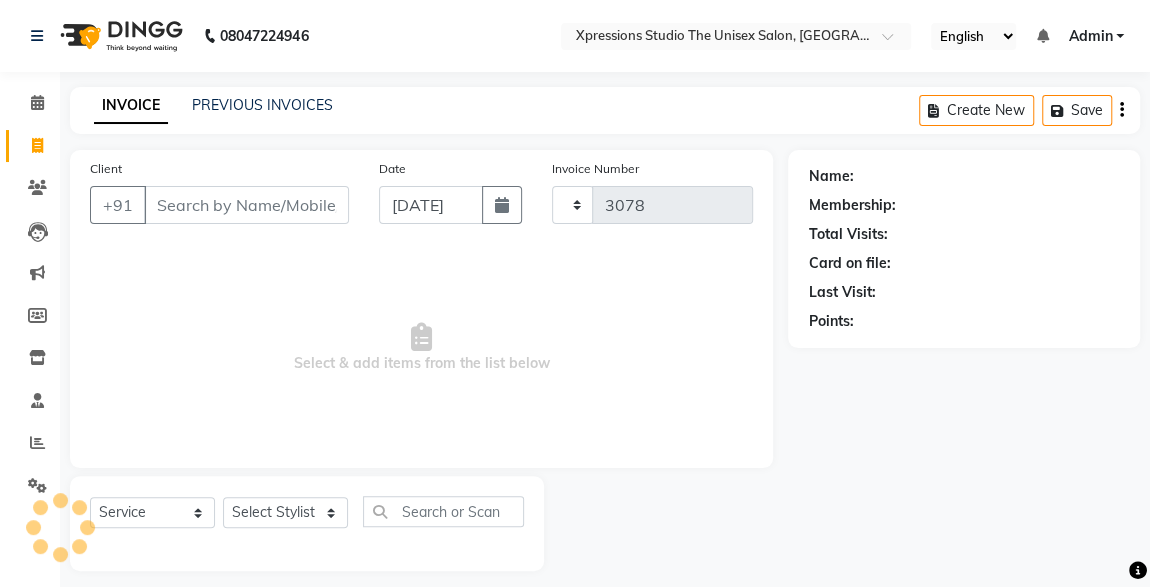 select on "7003" 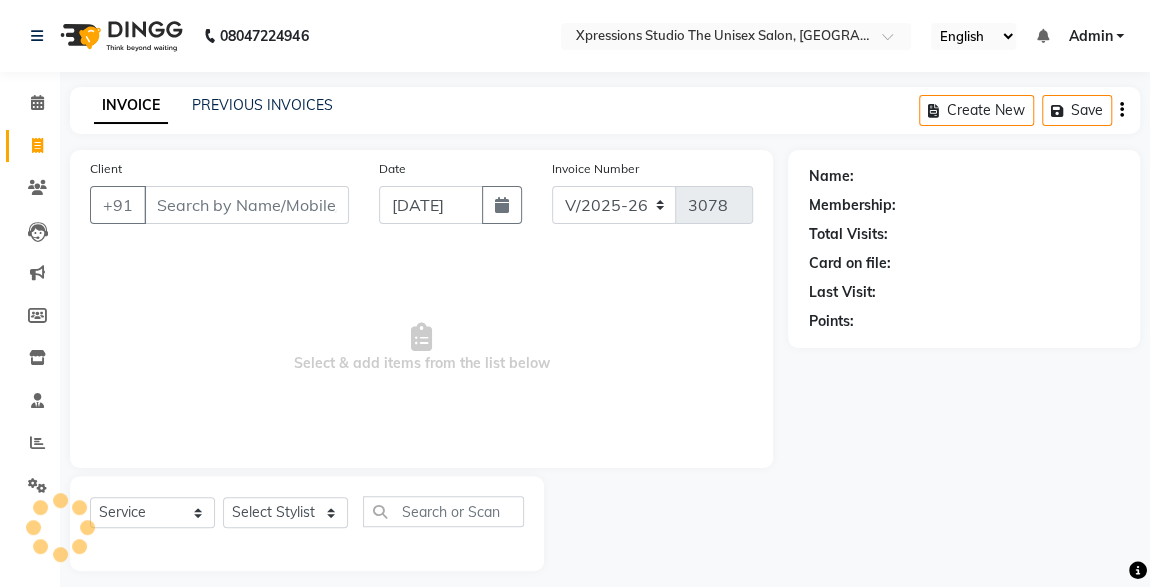 click on "Client" at bounding box center [246, 205] 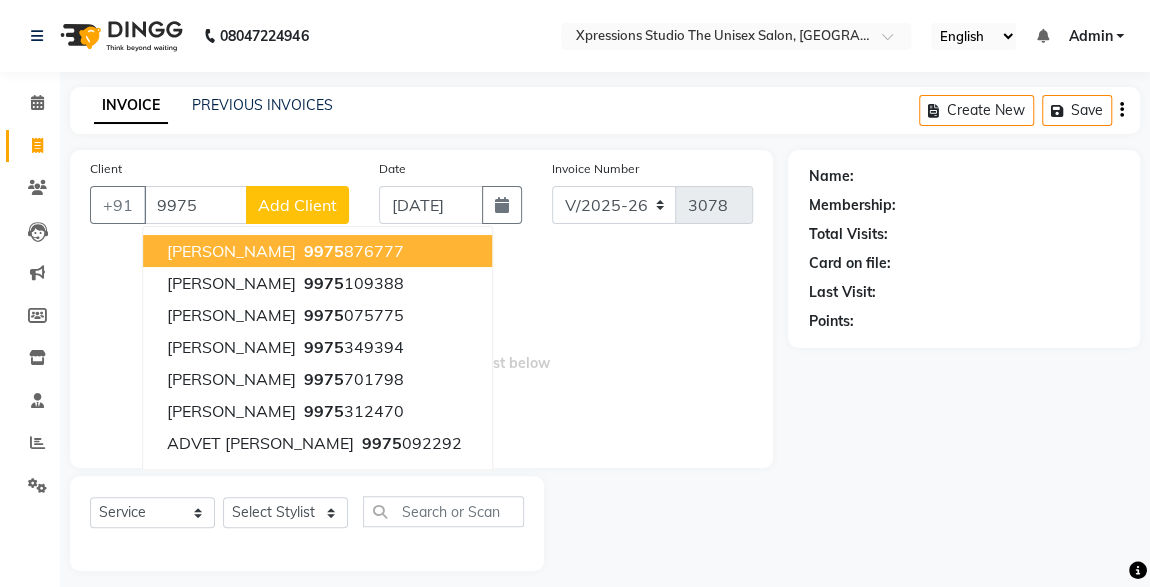 click on "9975 876777" at bounding box center (352, 251) 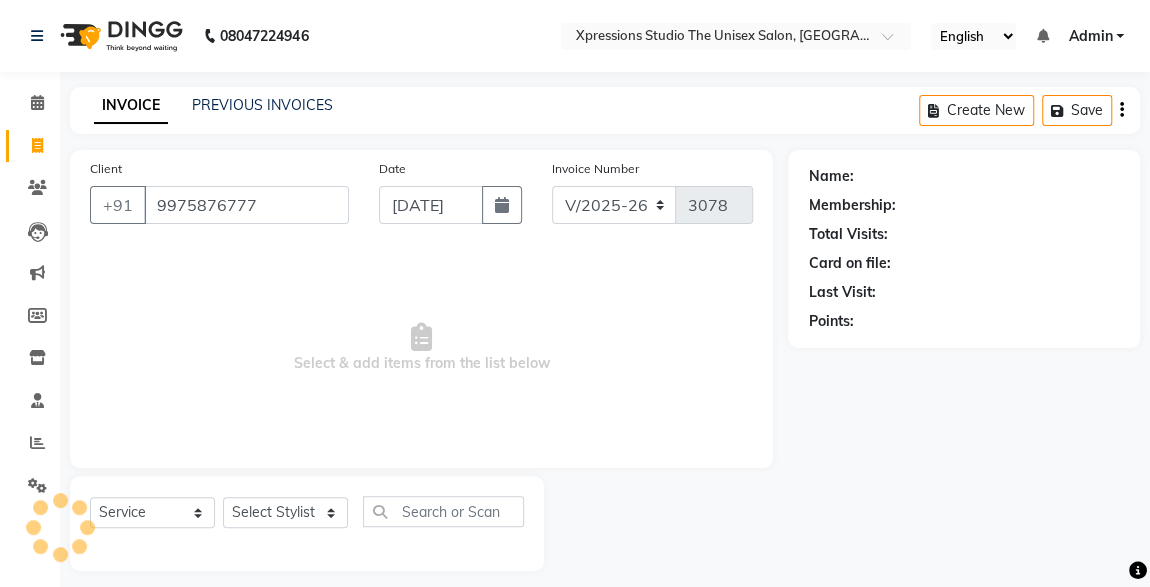 type on "9975876777" 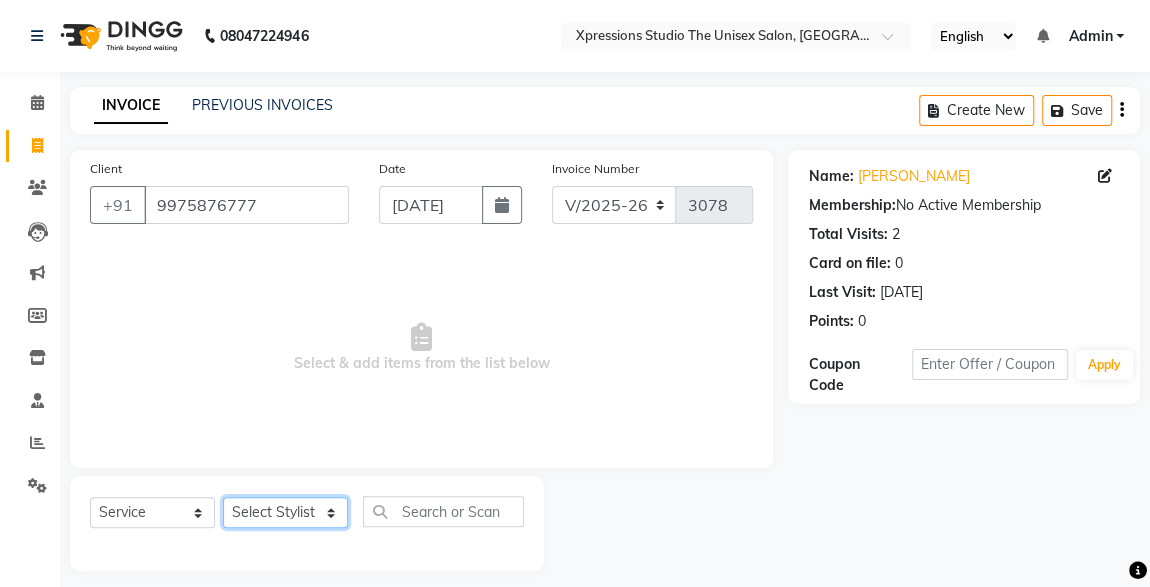 click on "Select Stylist ADESH RAUT ROHAN BABHULKAR ROSHAN TANDULKAR" 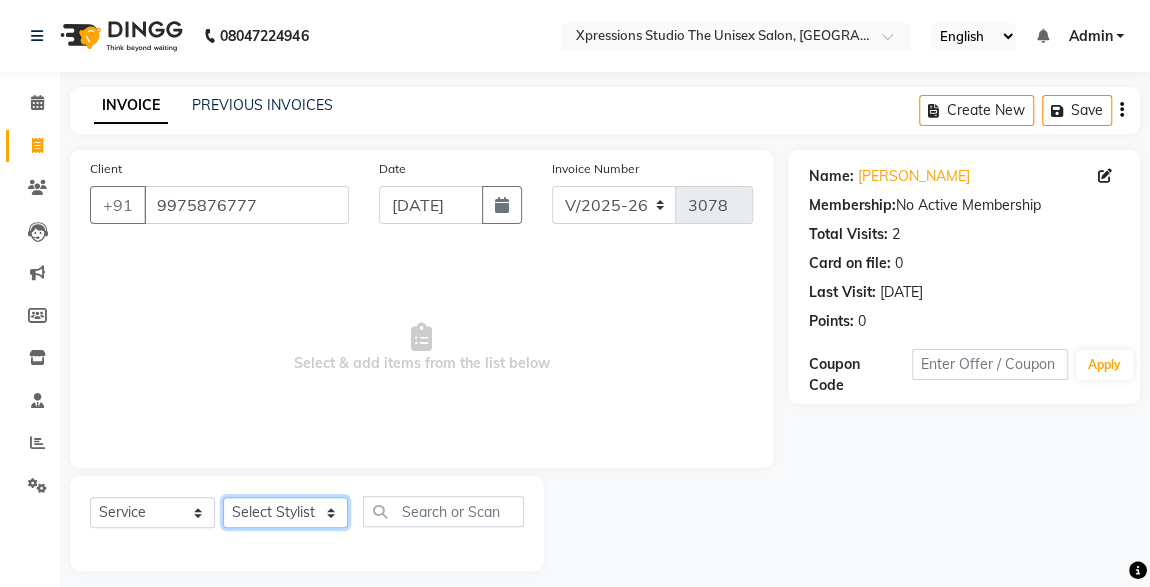 select on "57588" 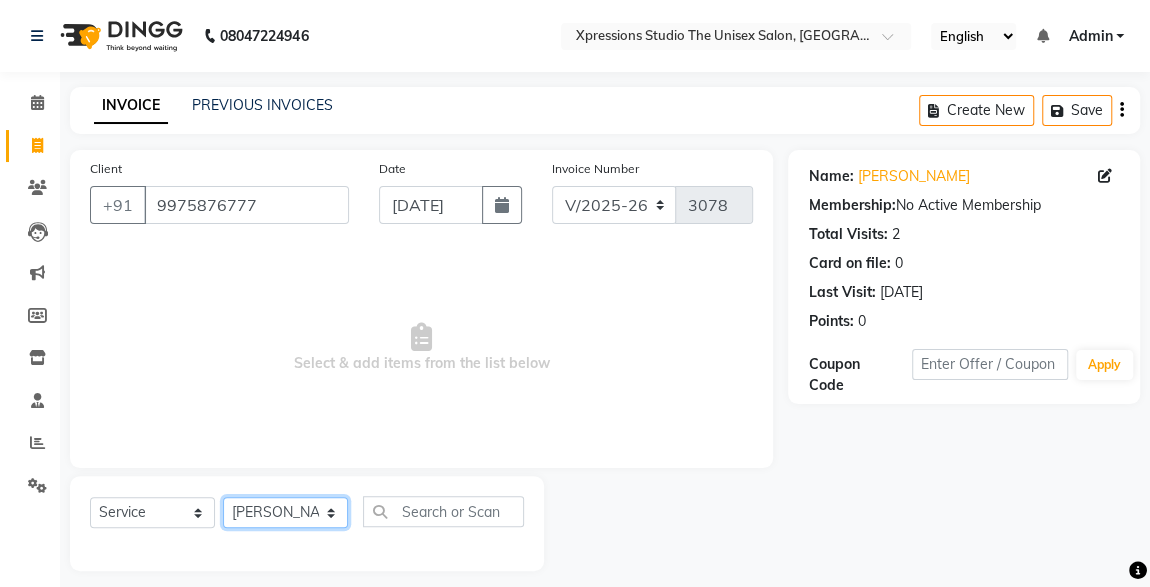 click on "Select Stylist ADESH RAUT ROHAN BABHULKAR ROSHAN TANDULKAR" 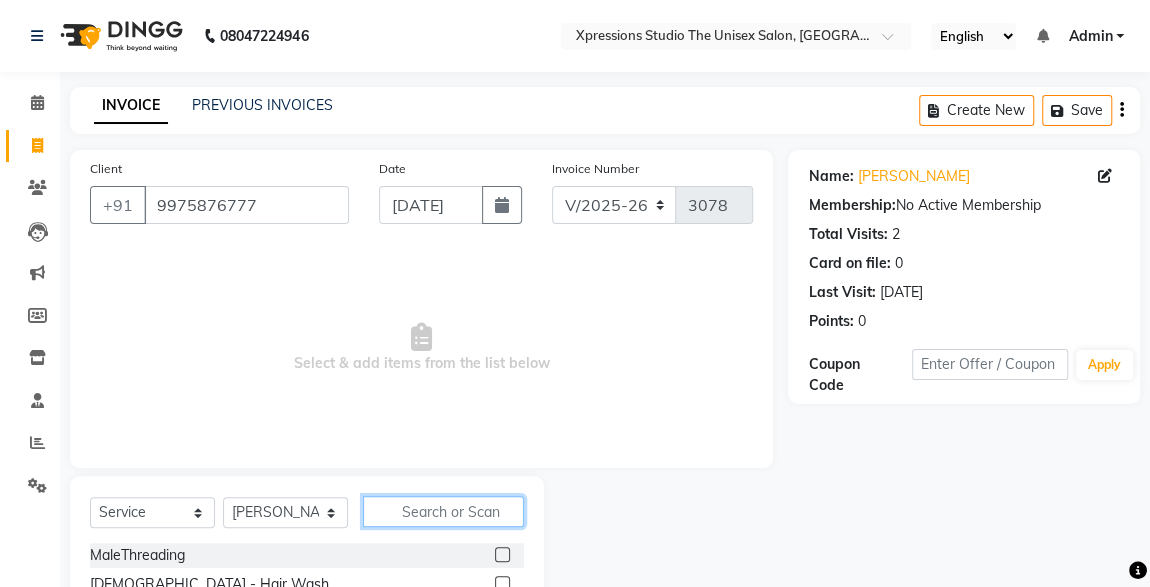 click 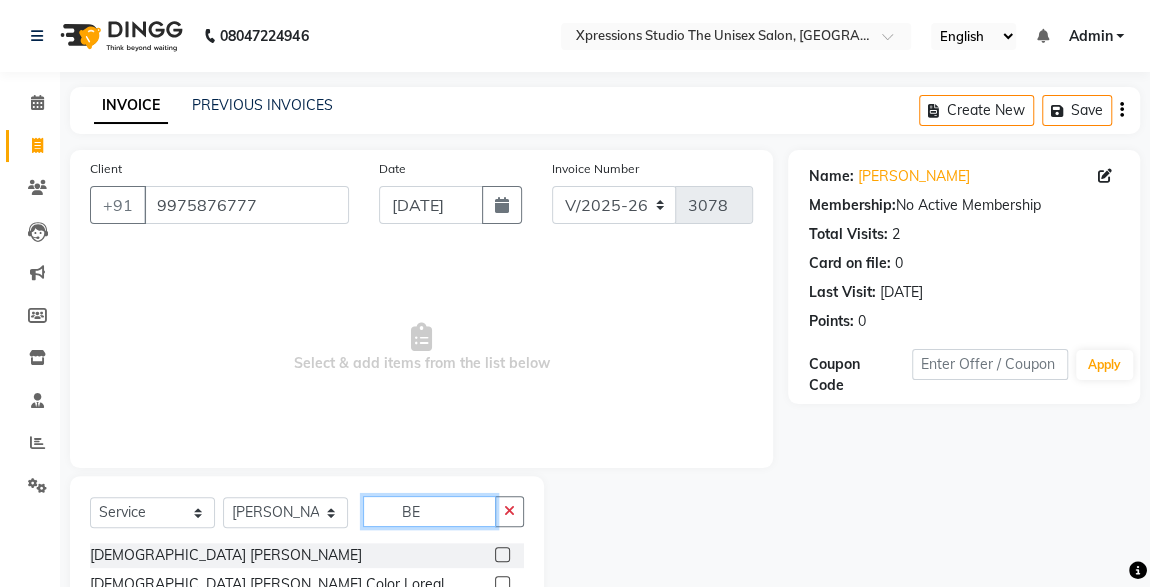 type on "BE" 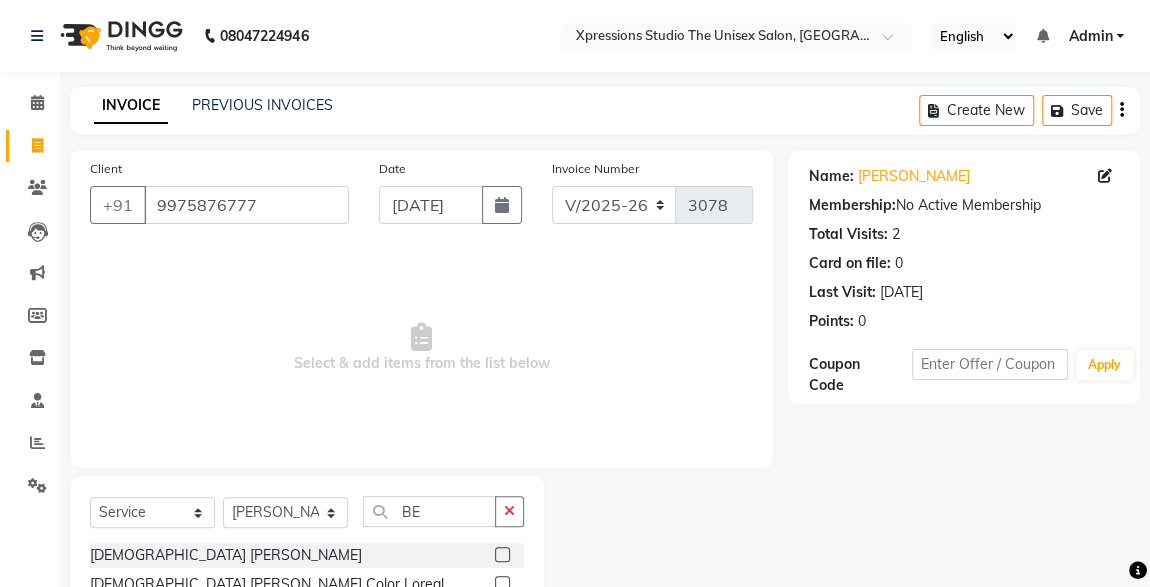 click 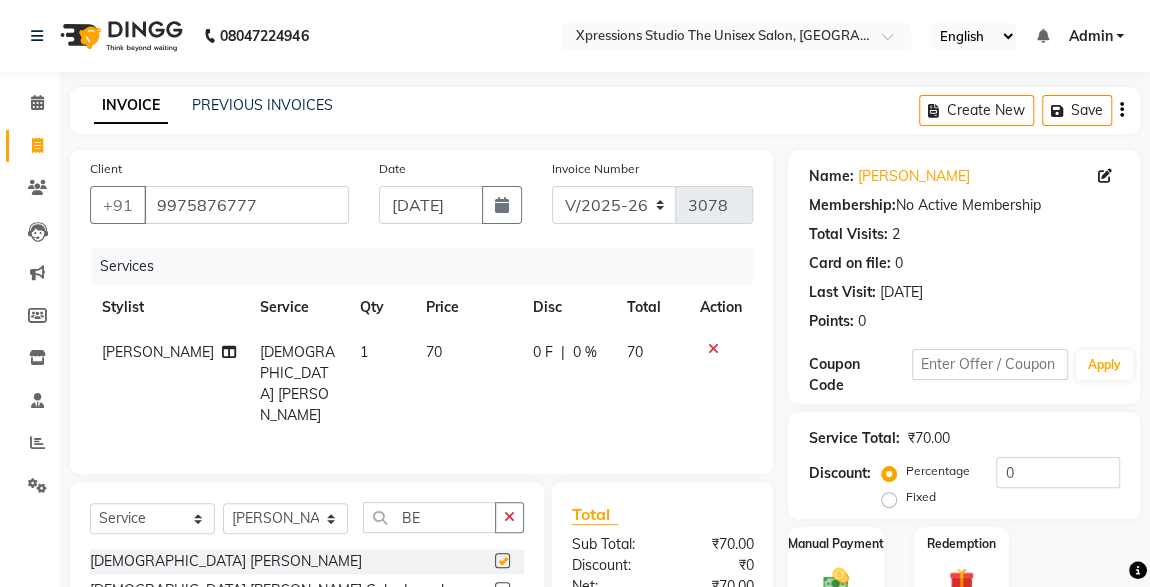 scroll, scrollTop: 107, scrollLeft: 0, axis: vertical 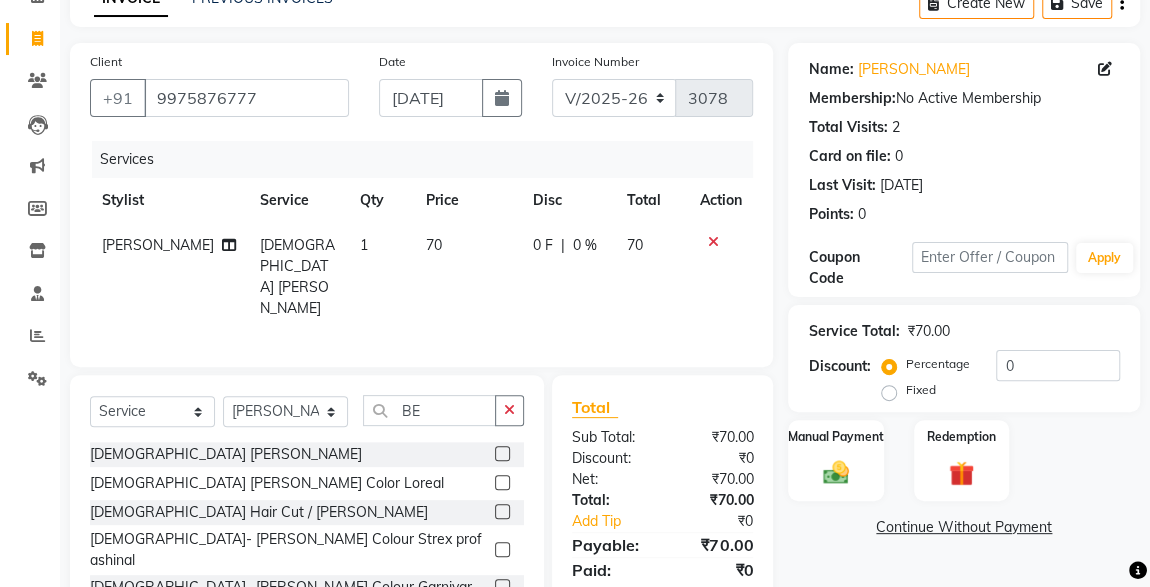checkbox on "false" 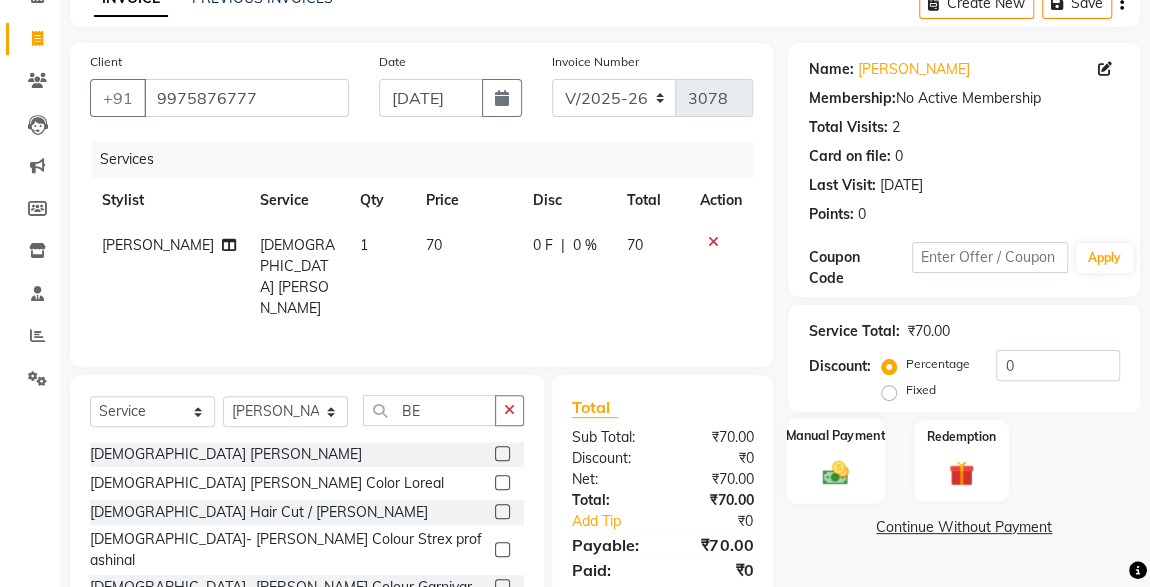 click on "Manual Payment" 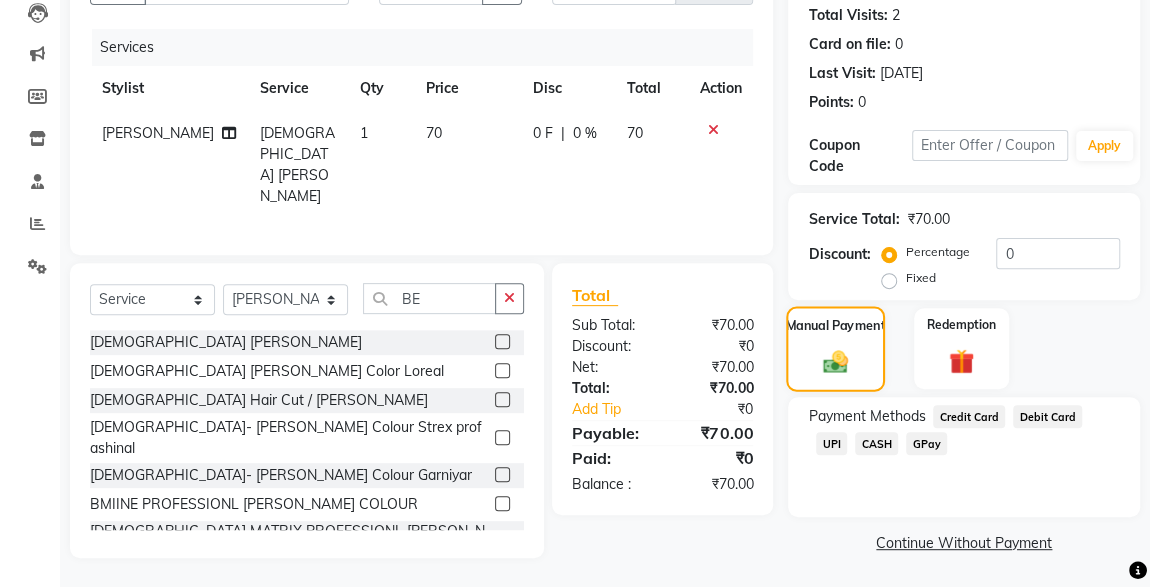 scroll, scrollTop: 0, scrollLeft: 0, axis: both 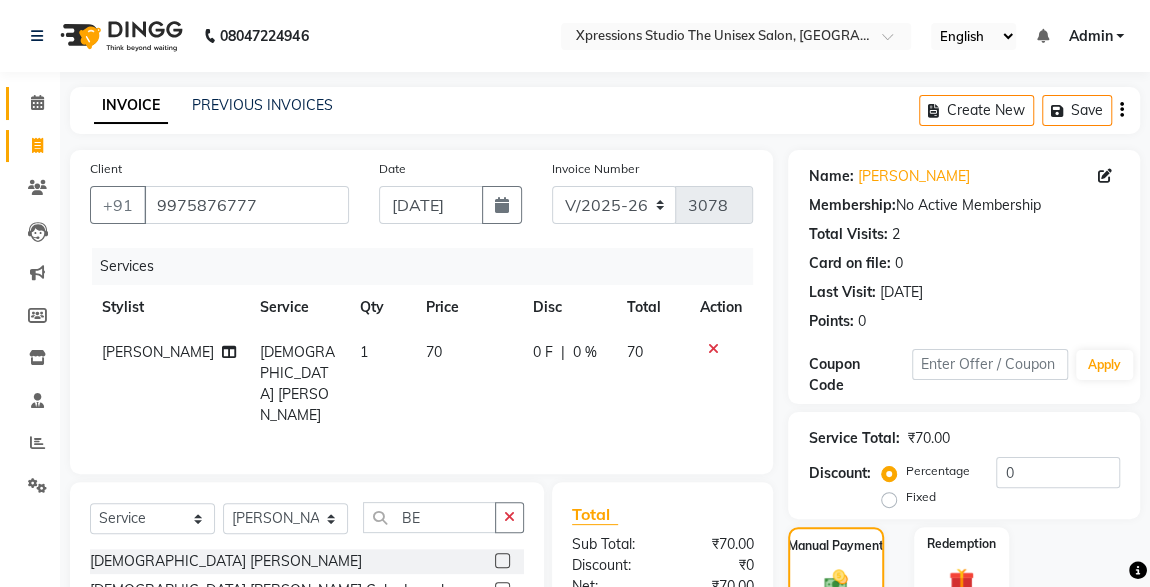 click on "Calendar" 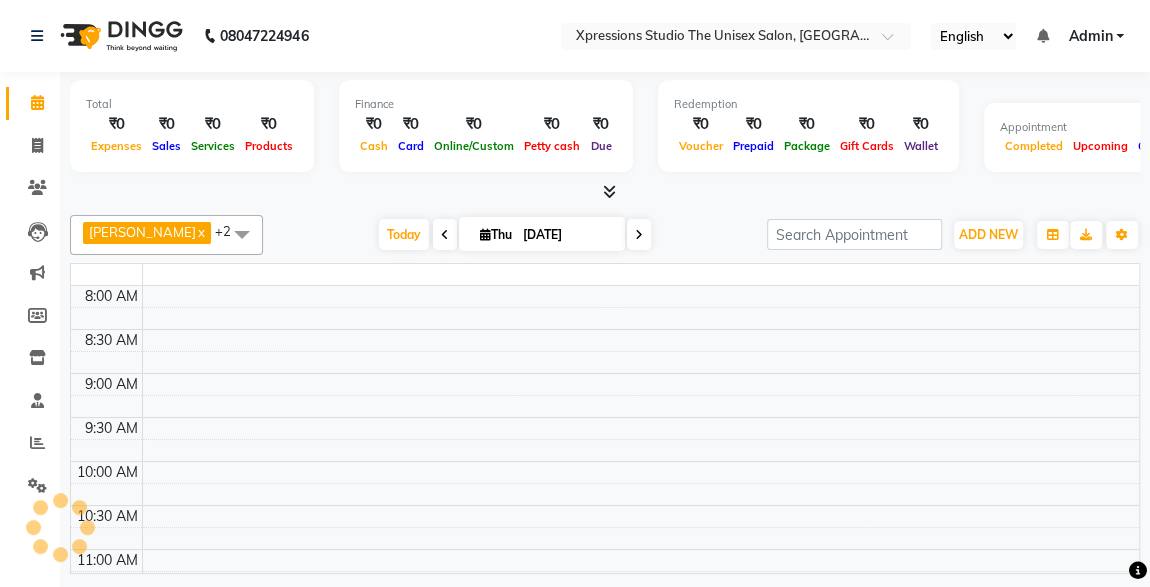 scroll, scrollTop: 0, scrollLeft: 0, axis: both 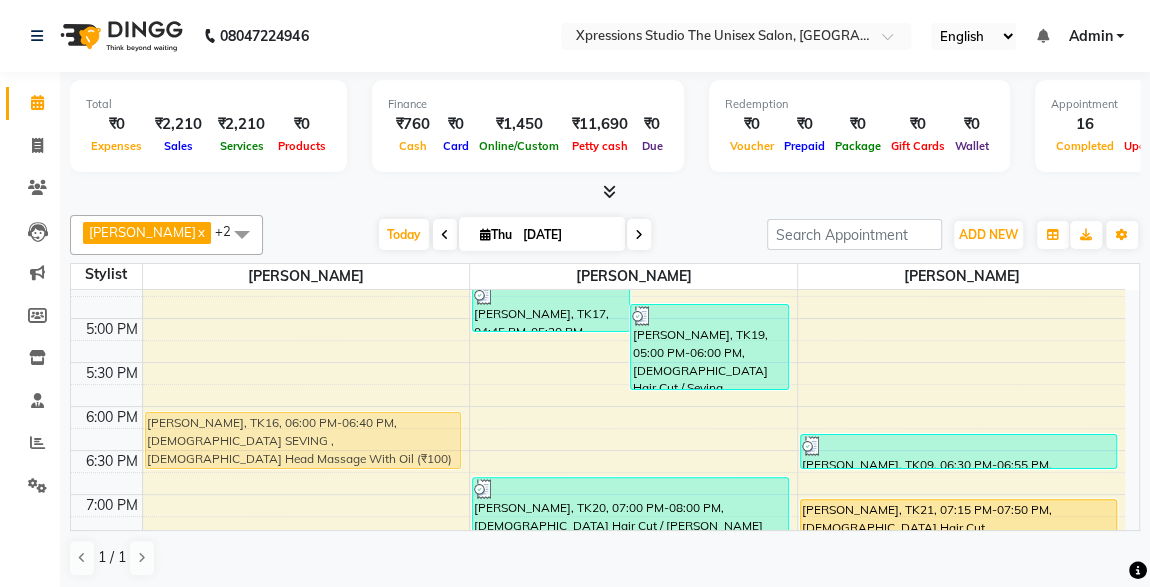 drag, startPoint x: 753, startPoint y: 427, endPoint x: 592, endPoint y: 447, distance: 162.23749 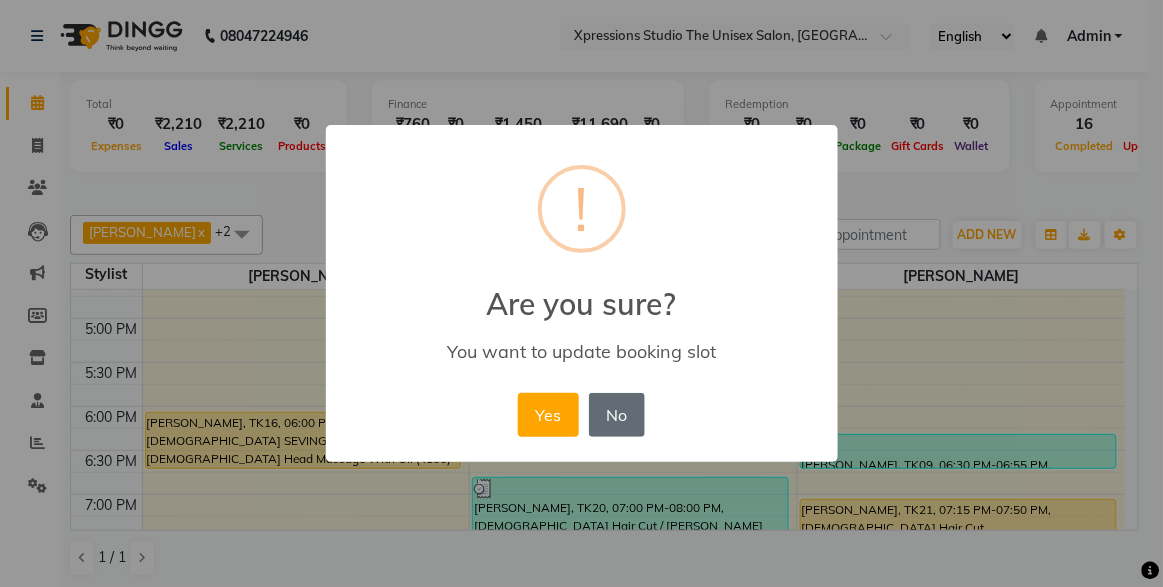 click on "No" at bounding box center (617, 415) 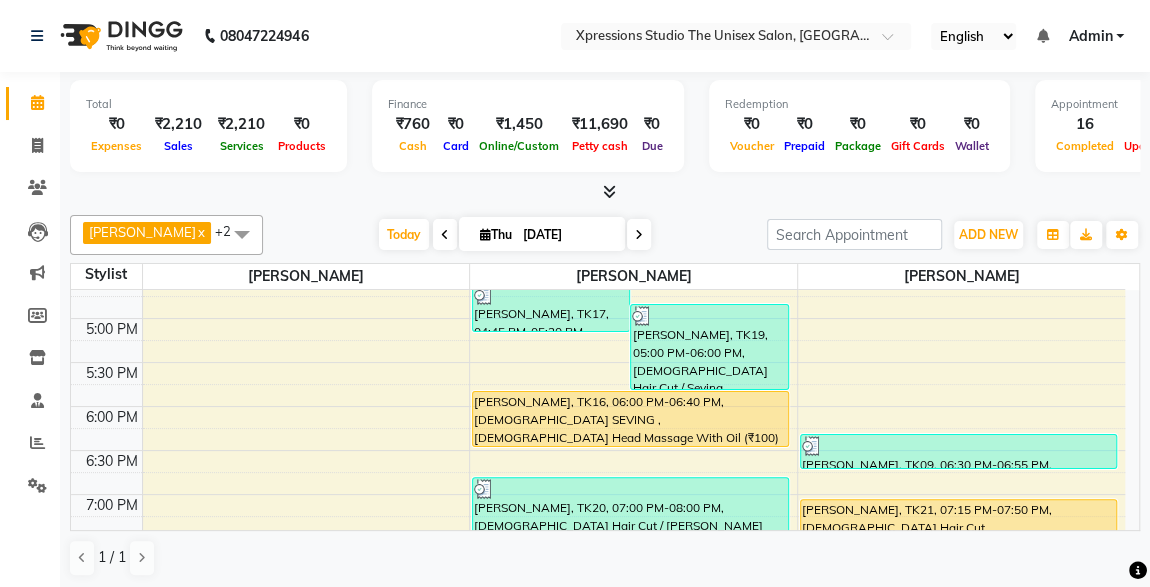 click on "[PERSON_NAME], TK16, 06:00 PM-06:40 PM, [DEMOGRAPHIC_DATA] SEVING ,[DEMOGRAPHIC_DATA] Head Massage With Oil (₹100)" at bounding box center (630, 419) 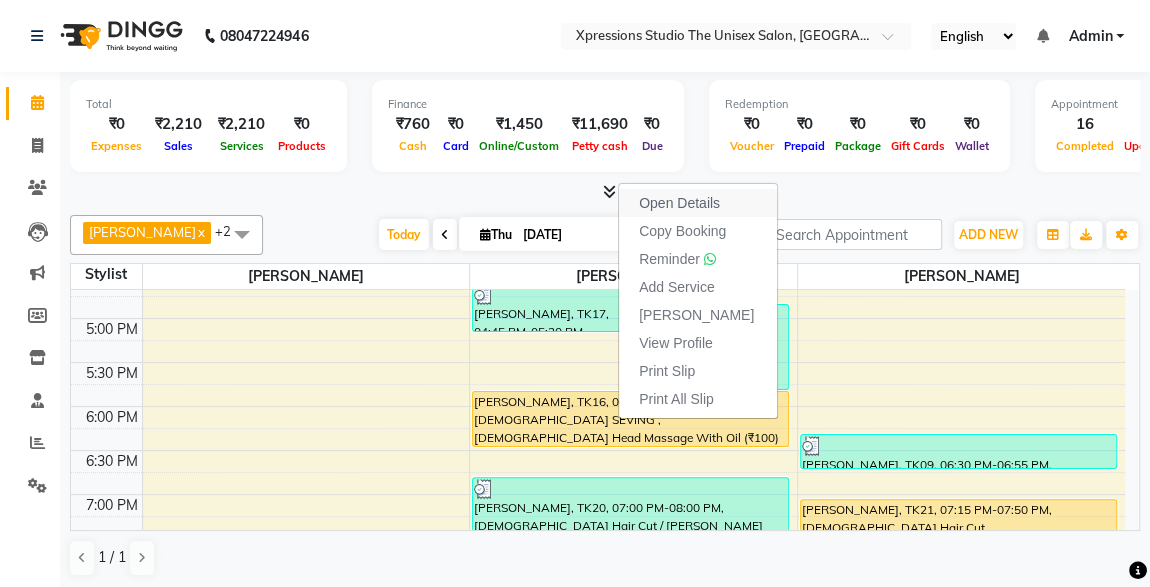 click on "Open Details" at bounding box center [679, 203] 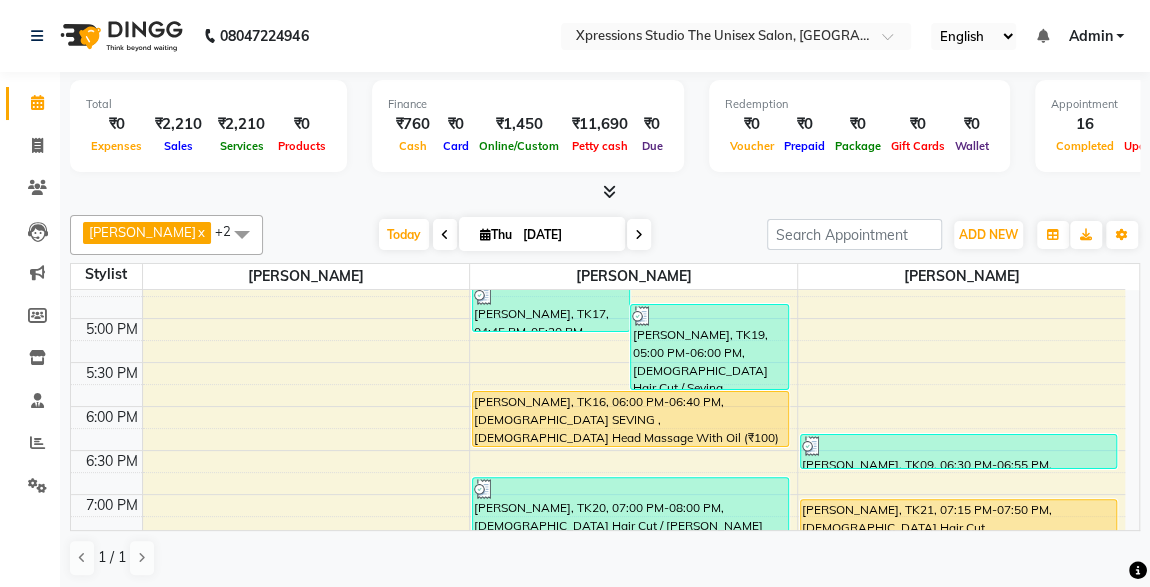 click on "[PERSON_NAME], TK16, 06:00 PM-06:40 PM, [DEMOGRAPHIC_DATA] SEVING ,[DEMOGRAPHIC_DATA] Head Massage With Oil (₹100)" at bounding box center [630, 419] 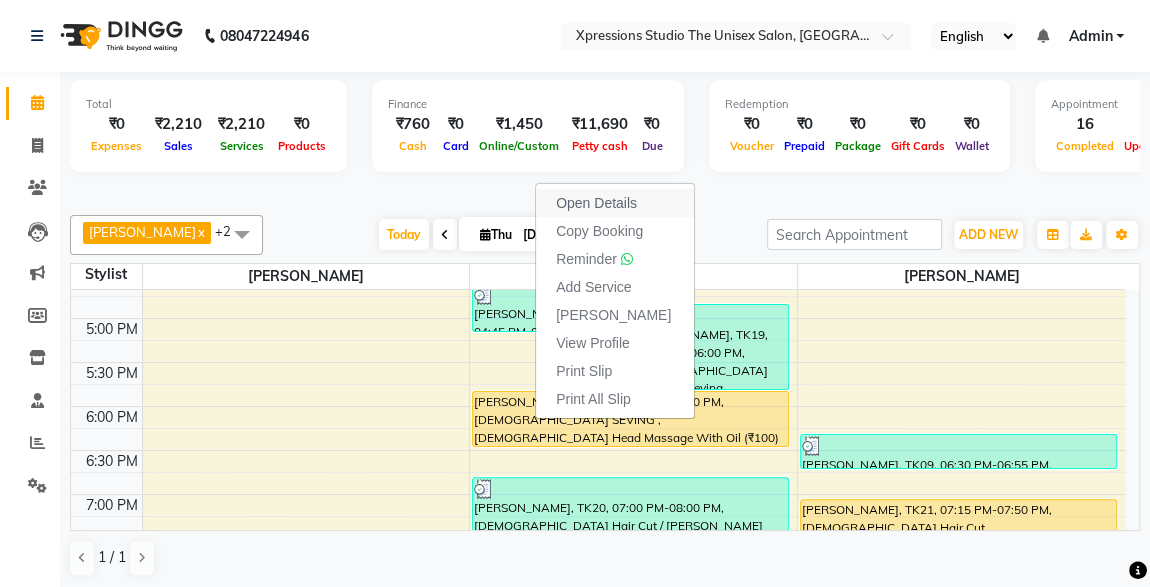 click on "Open Details" at bounding box center [596, 203] 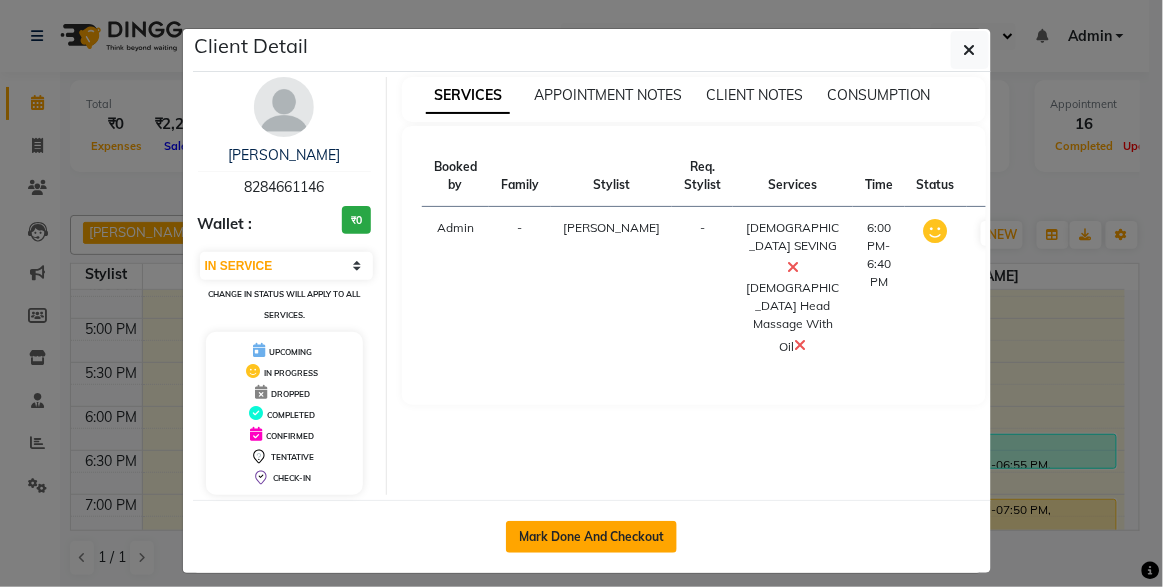 click on "Mark Done And Checkout" 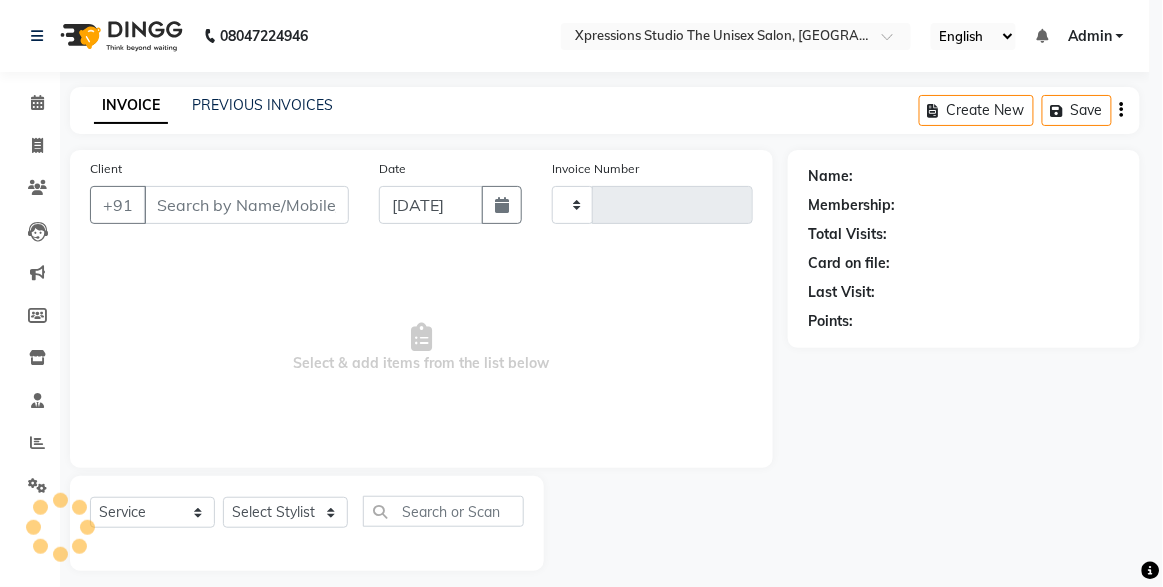 type on "3078" 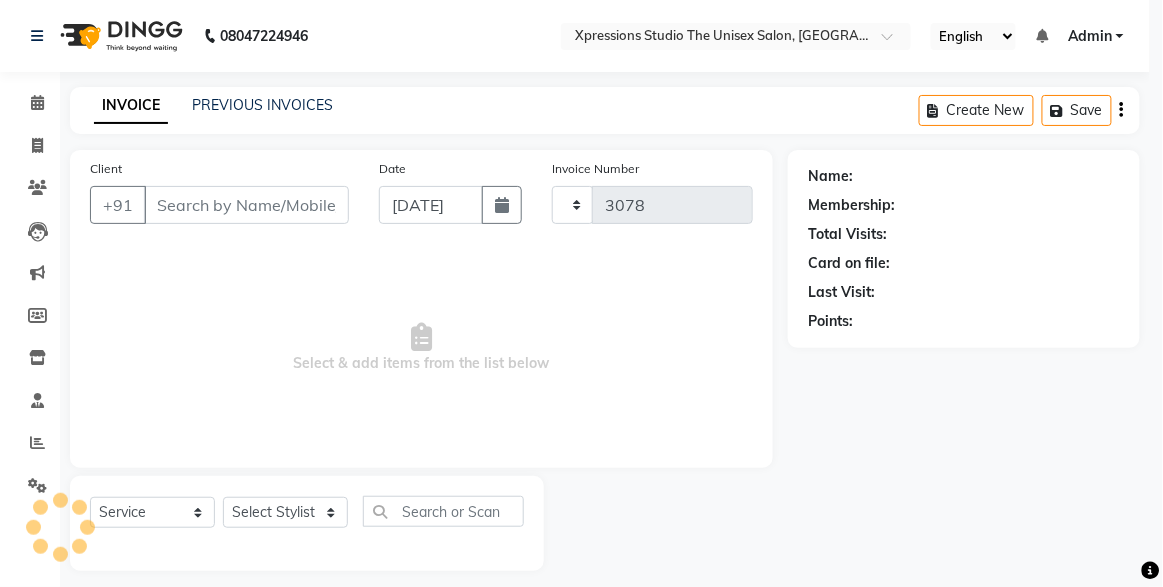 select on "7003" 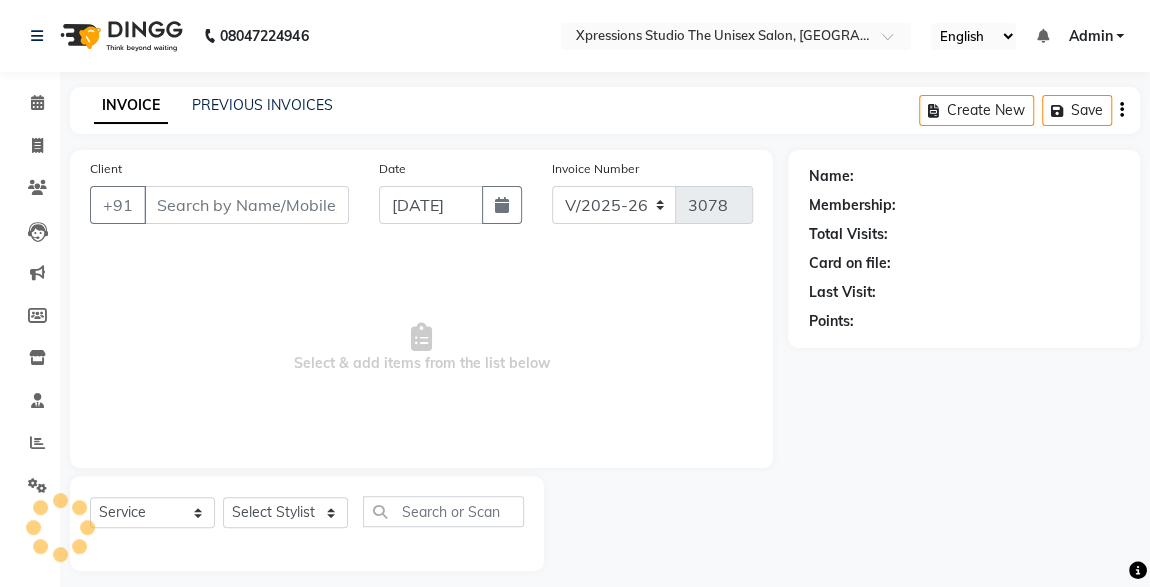 type on "8284661146" 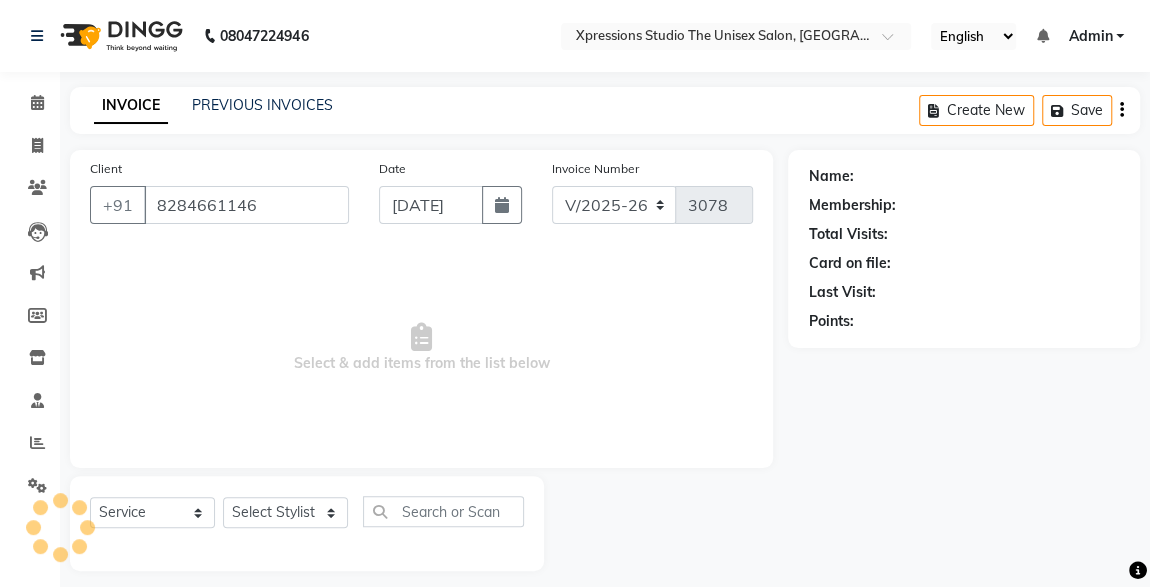select on "57588" 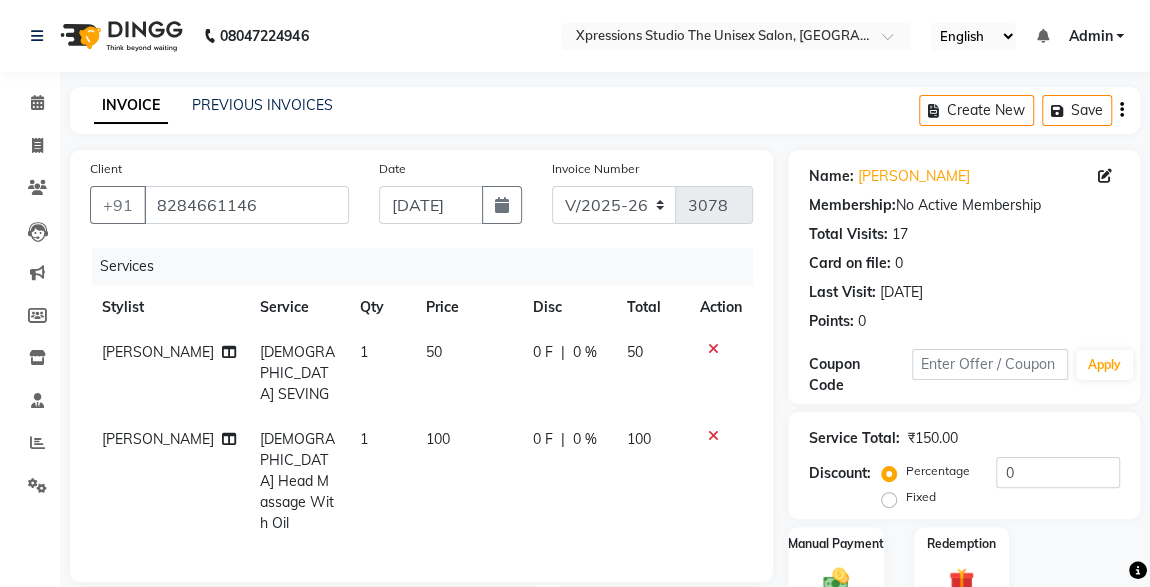 click 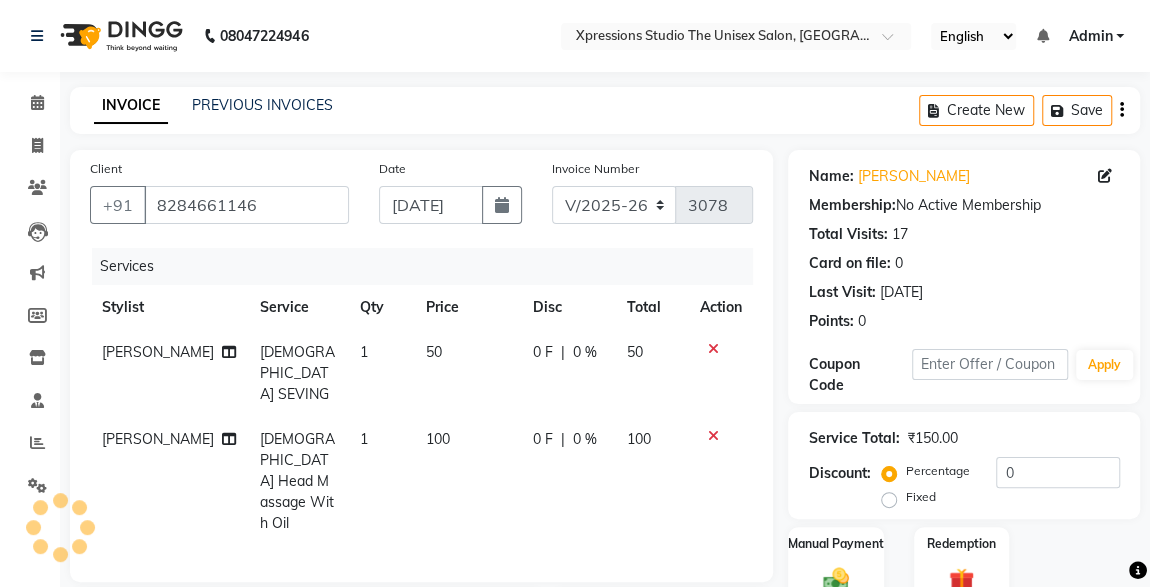 scroll, scrollTop: 277, scrollLeft: 0, axis: vertical 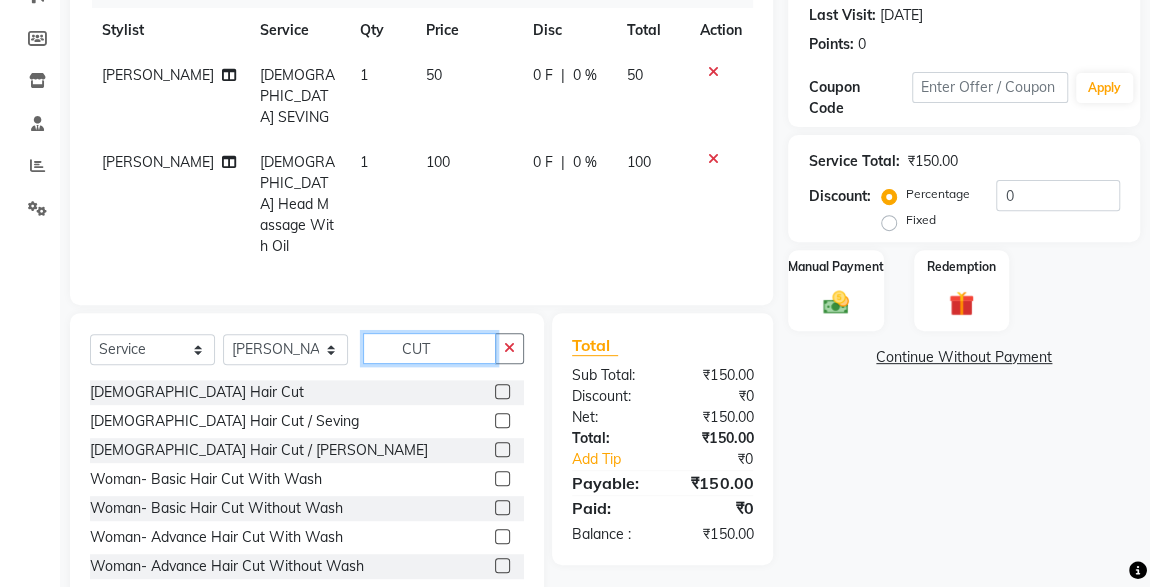 type on "CUT" 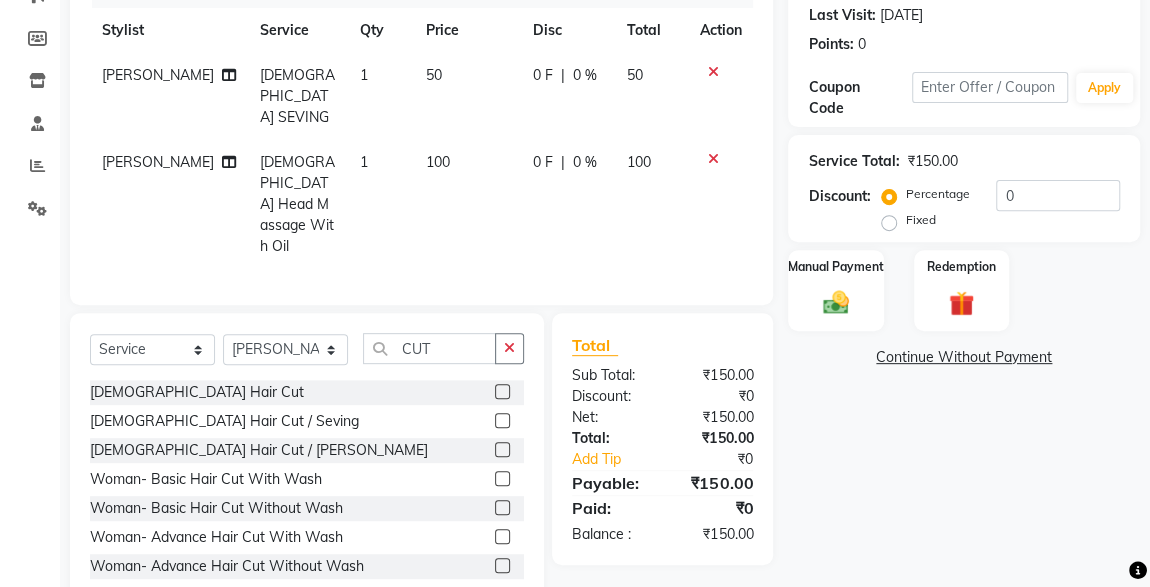 click 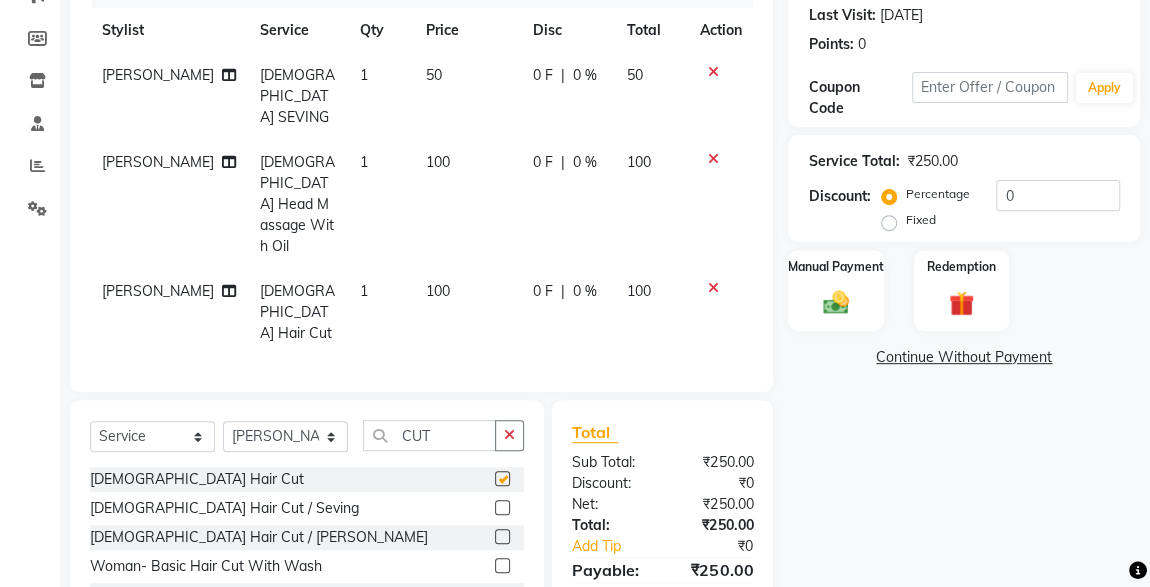 checkbox on "false" 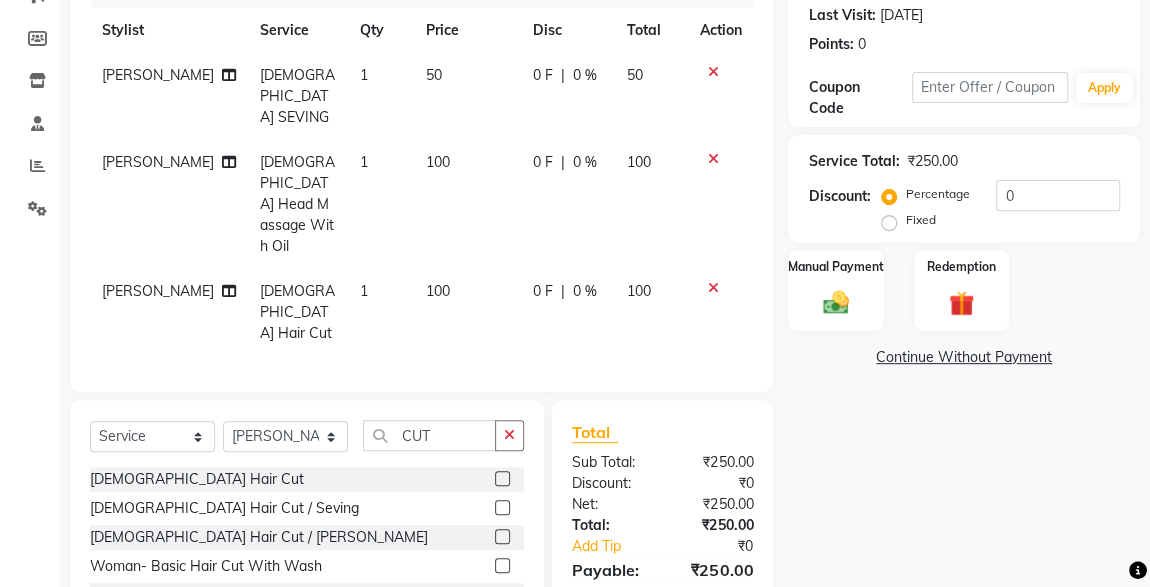 scroll, scrollTop: 0, scrollLeft: 0, axis: both 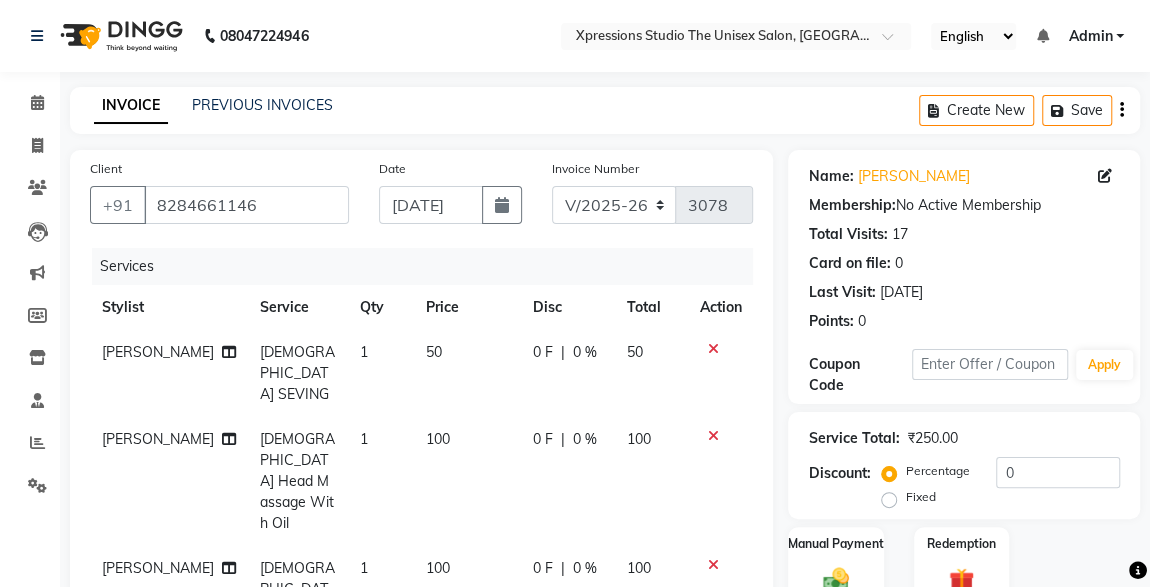 click on "[PERSON_NAME]" 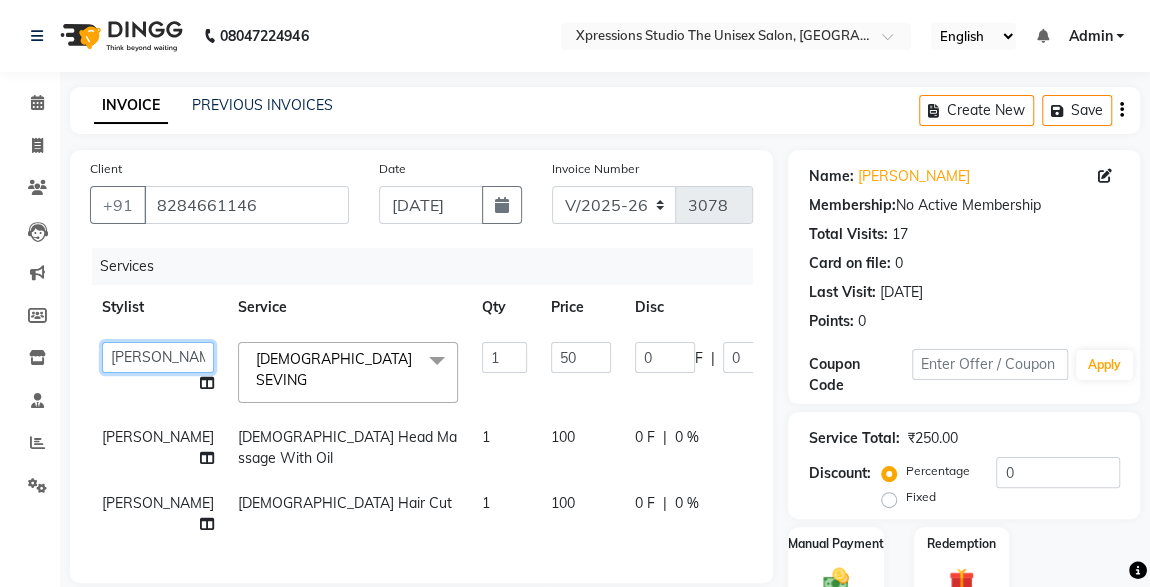 click on "ADESH RAUT   ROHAN BABHULKAR   ROSHAN TANDULKAR" 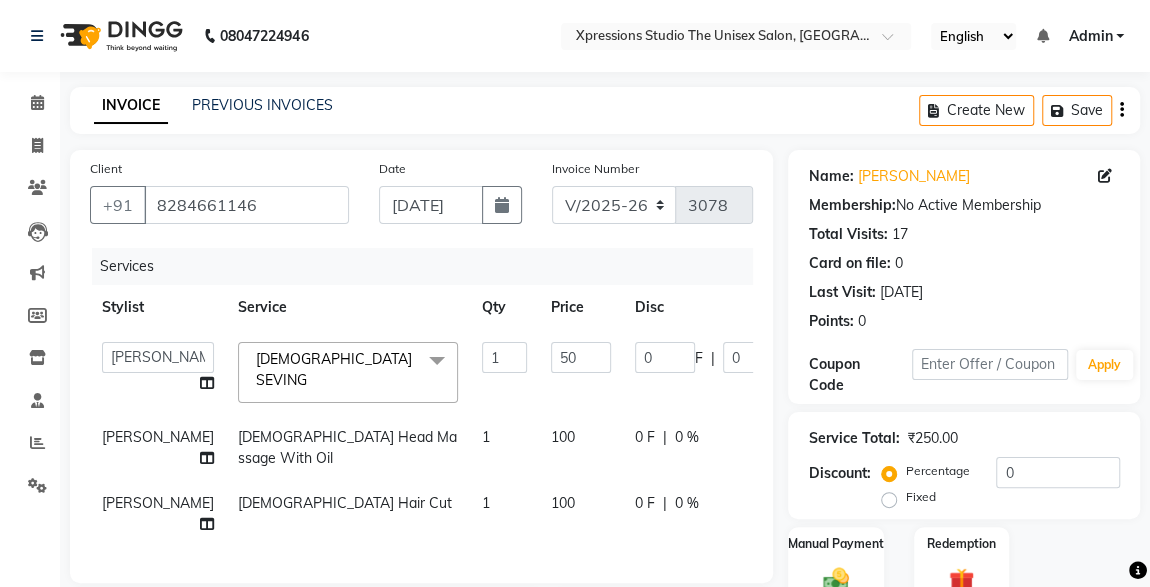 select on "57589" 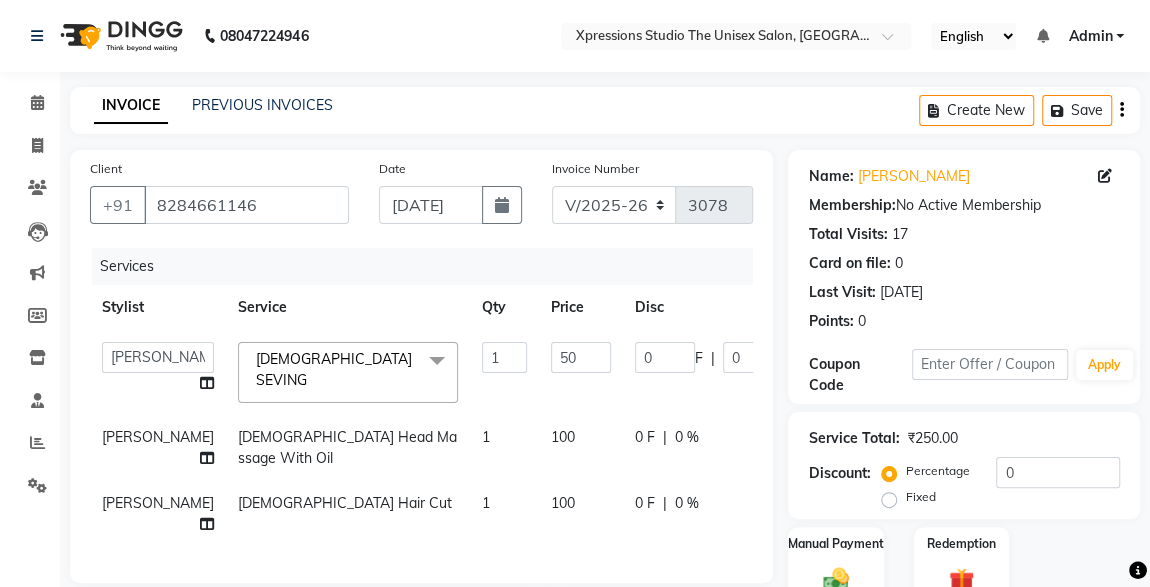scroll, scrollTop: 374, scrollLeft: 0, axis: vertical 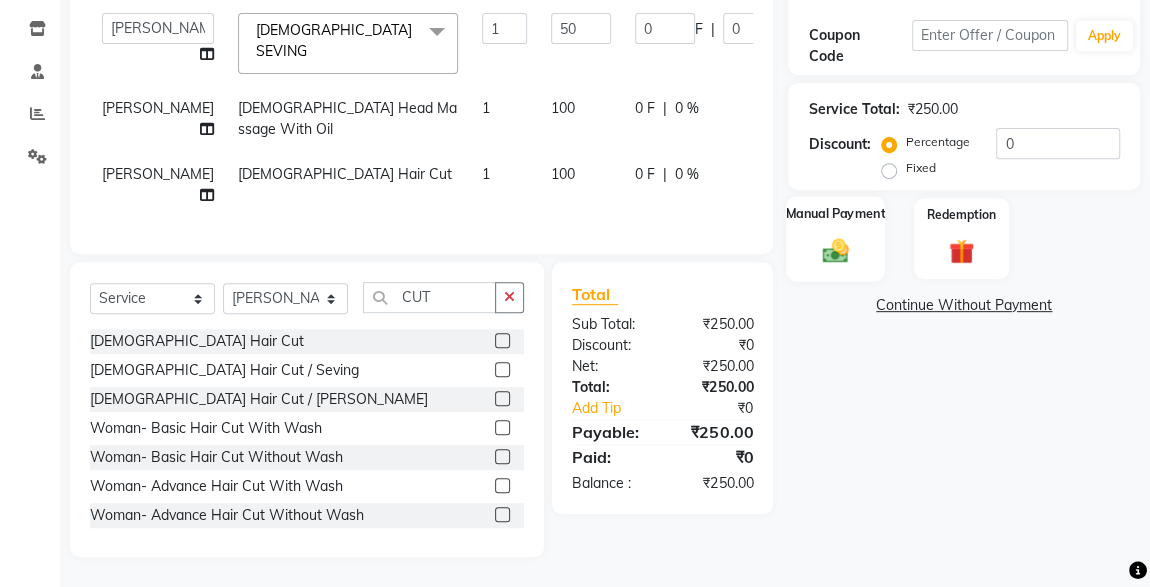 click on "Manual Payment" 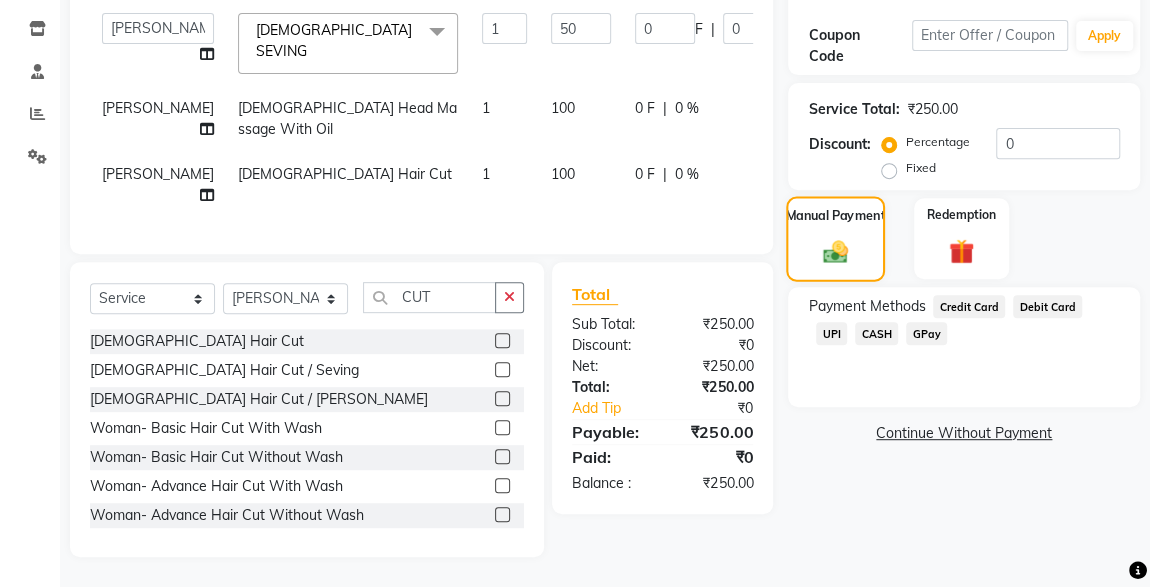 click on "CASH" 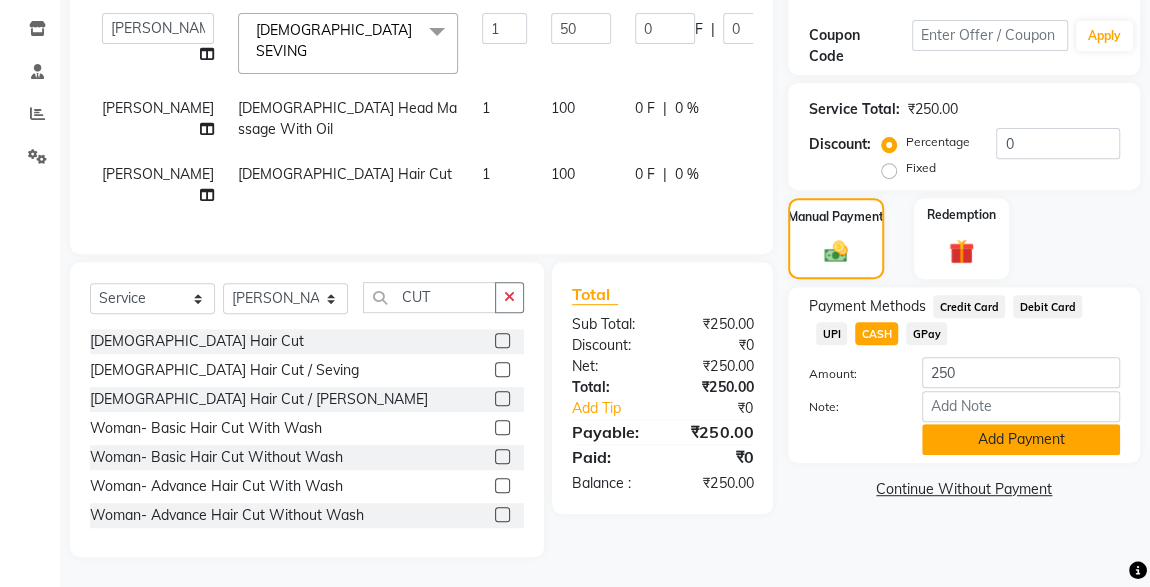 click on "Add Payment" 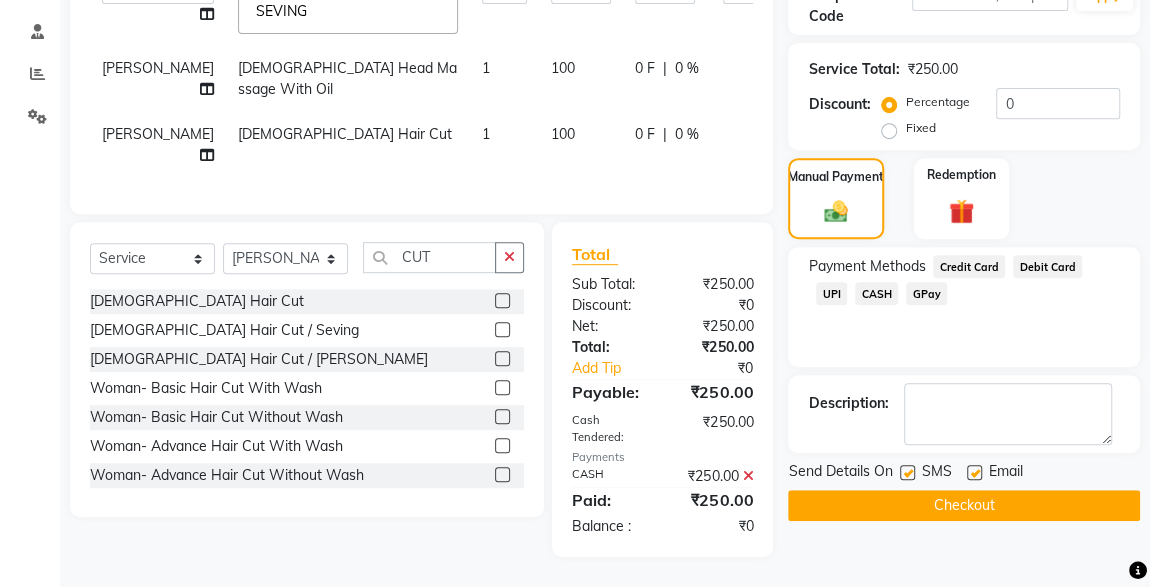 scroll, scrollTop: 413, scrollLeft: 0, axis: vertical 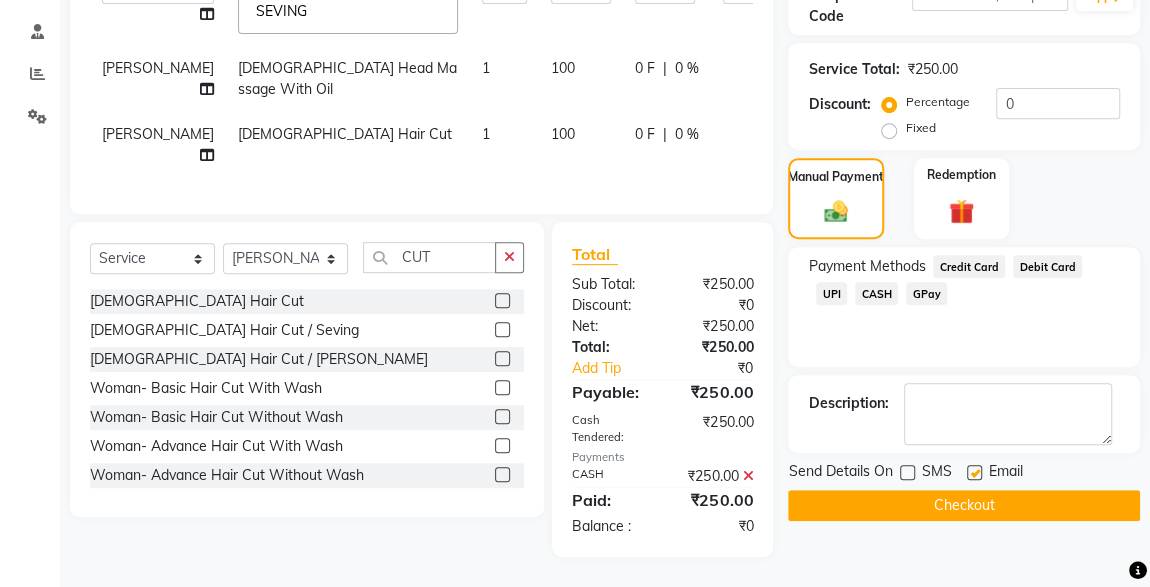 click on "Checkout" 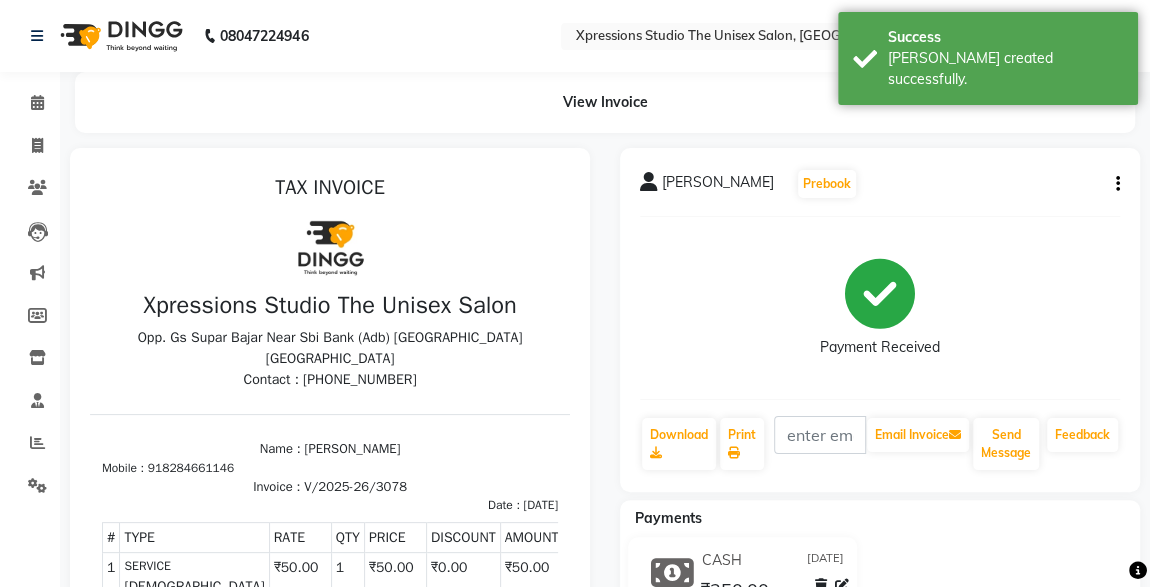 scroll, scrollTop: 0, scrollLeft: 0, axis: both 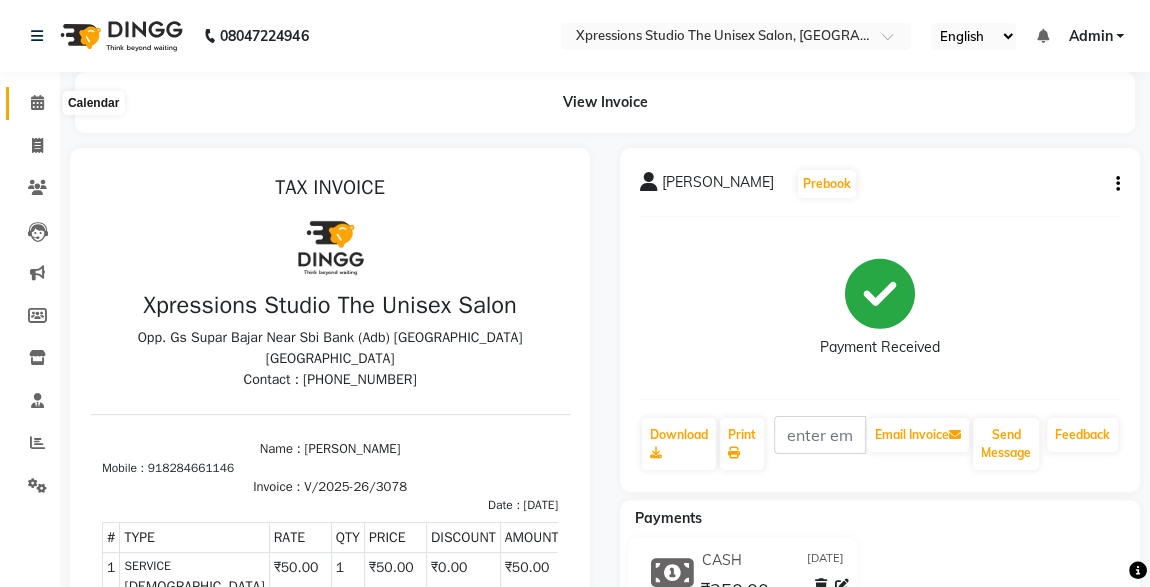 click 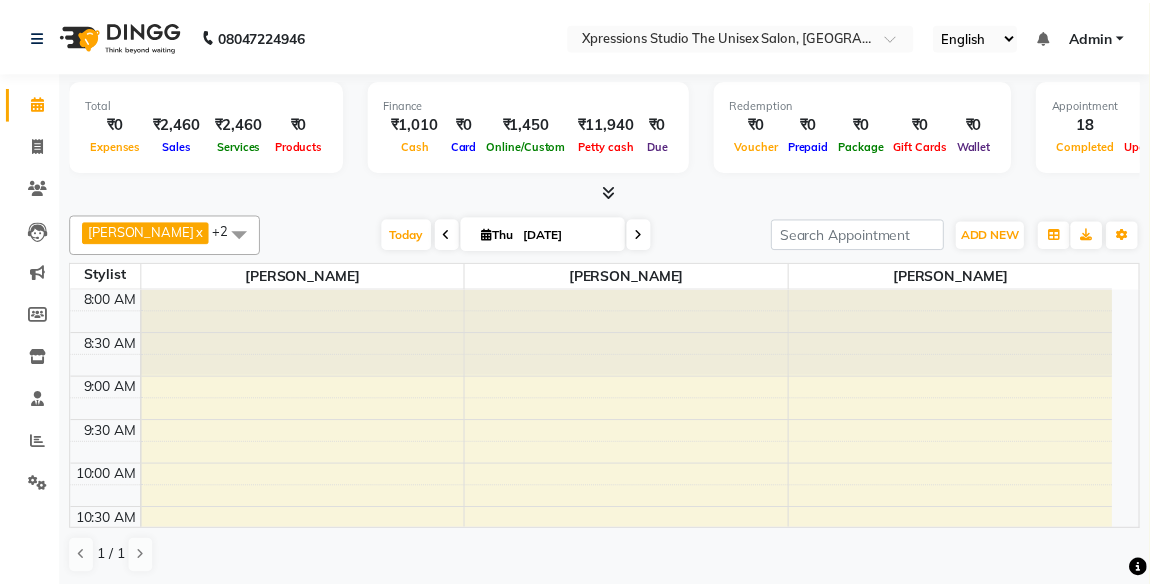 scroll, scrollTop: 1015, scrollLeft: 0, axis: vertical 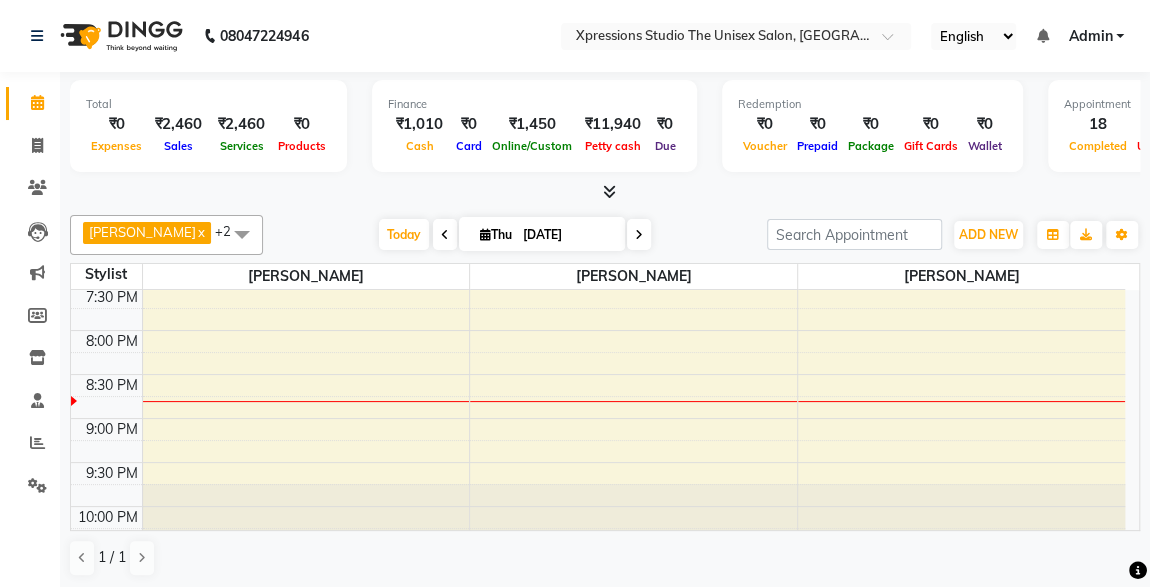 click at bounding box center (485, 234) 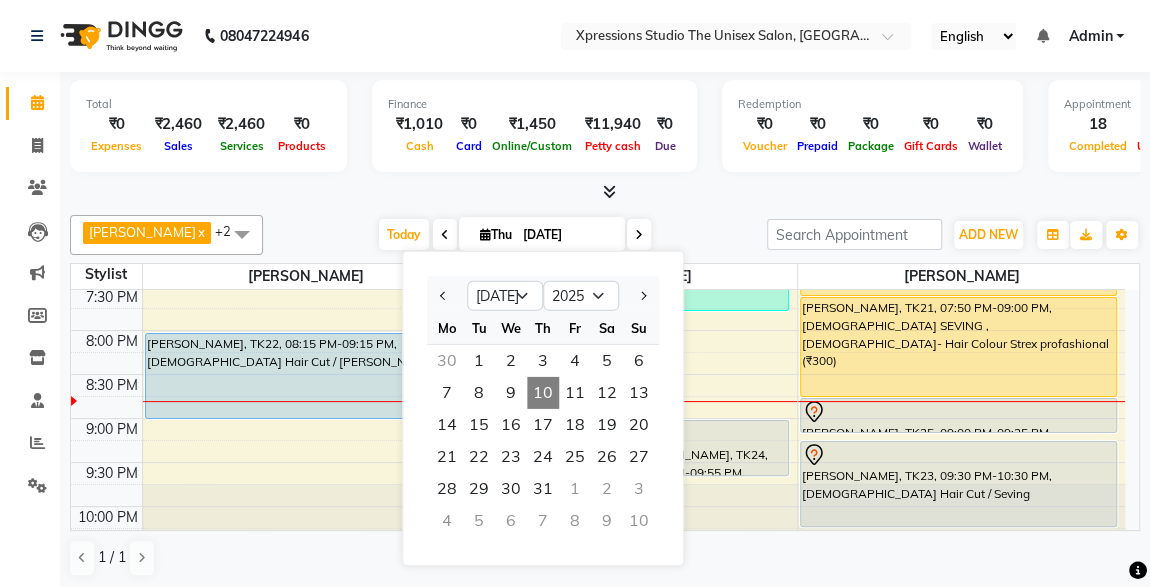 click on "Total  ₹0  Expenses ₹2,460  Sales ₹2,460  Services ₹0  Products Finance  ₹1,010  Cash ₹0  Card ₹1,450  Online/Custom ₹11,940 Petty cash ₹0 Due  Redemption  ₹0 Voucher ₹0 Prepaid ₹0 Package ₹0  Gift Cards ₹0  Wallet  Appointment  18 Completed 5 Upcoming 3 Ongoing 0 No show  Other sales  ₹0  Packages ₹0  Memberships ₹0  Vouchers ₹0  Prepaids ₹0  Gift Cards" at bounding box center (605, 129) 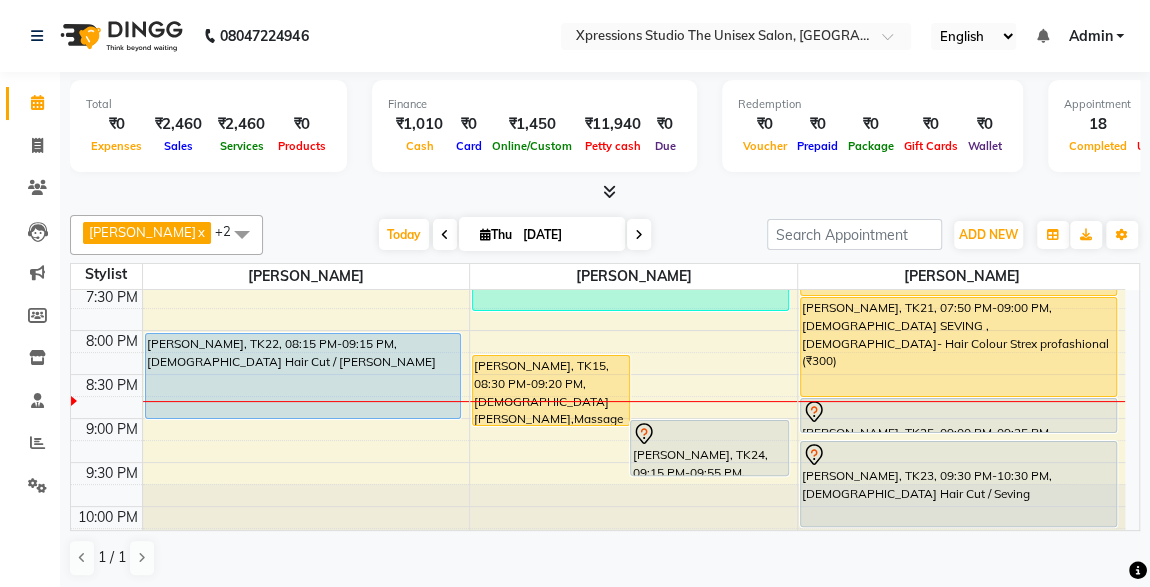 click on "Suyash Patil, TK22, 08:15 PM-09:15 PM, Male Hair Cut / Beard" at bounding box center (303, 376) 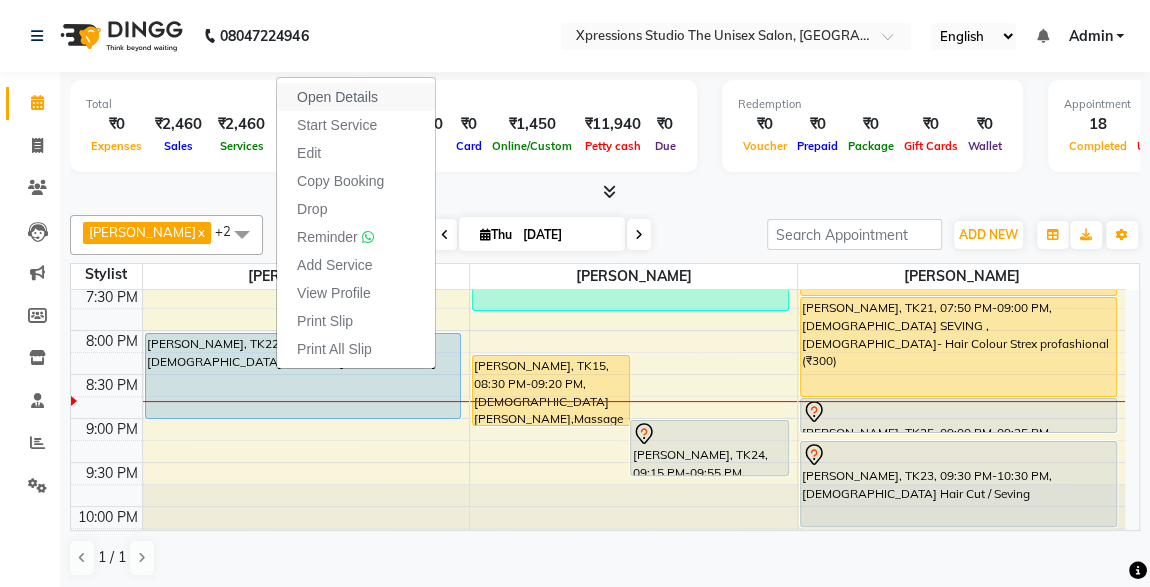 click on "Open Details" at bounding box center [337, 97] 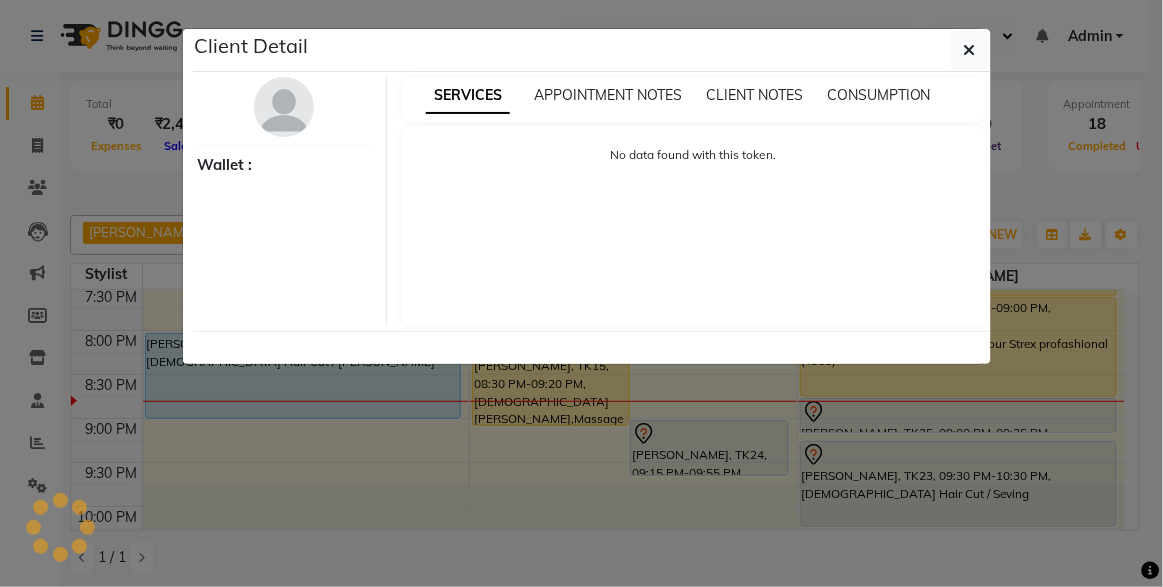 select on "5" 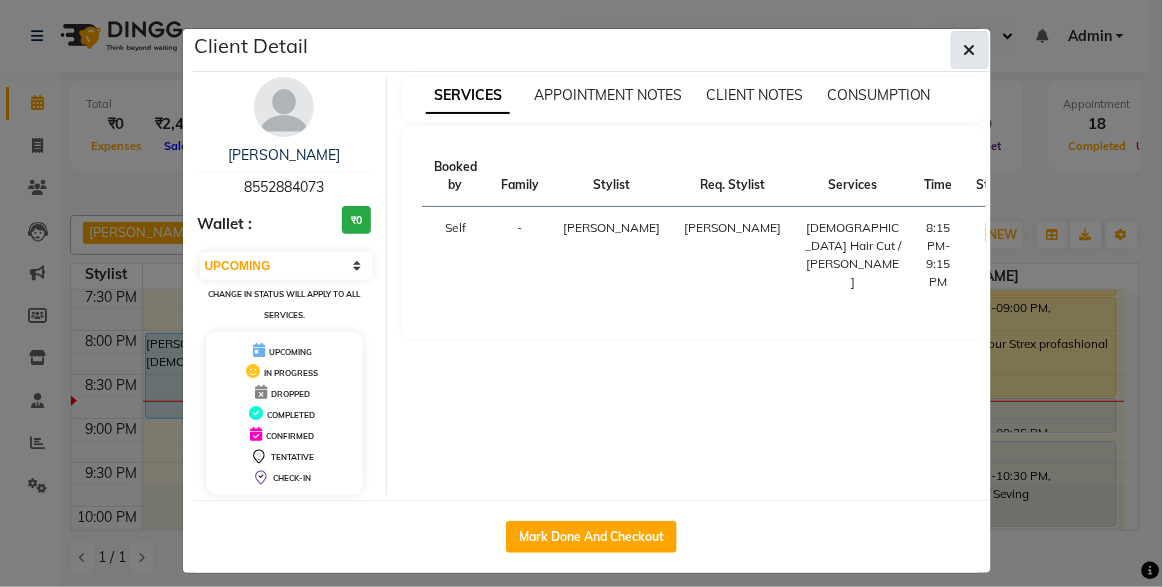 click 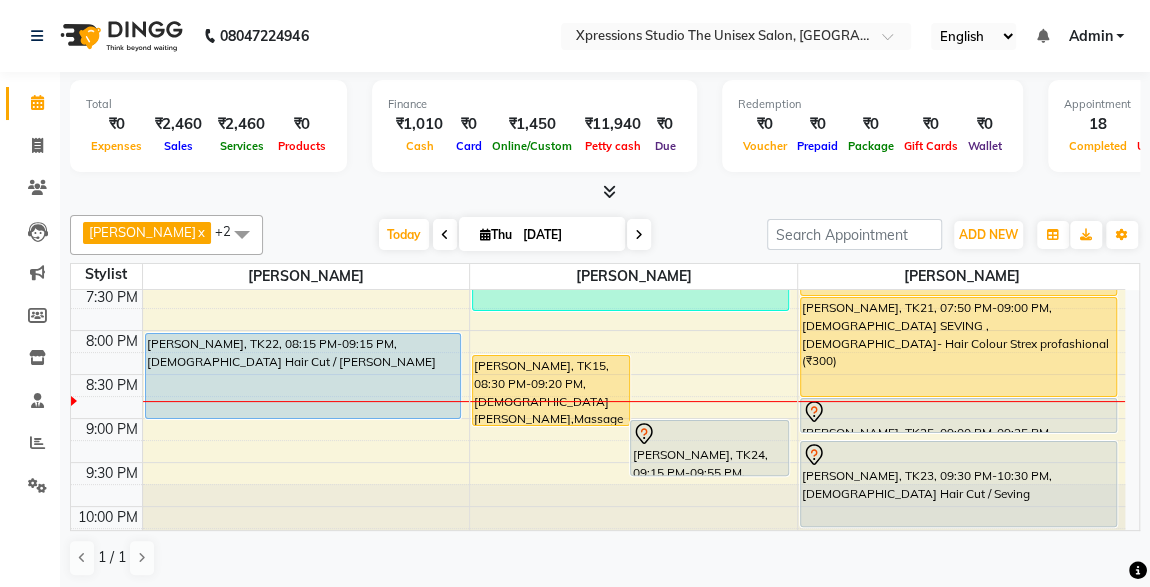 click on "ROHIT RAJPAL, TK24, 09:15 PM-09:55 PM, COLOUR APPLICATION  WITH WASH" at bounding box center (709, 448) 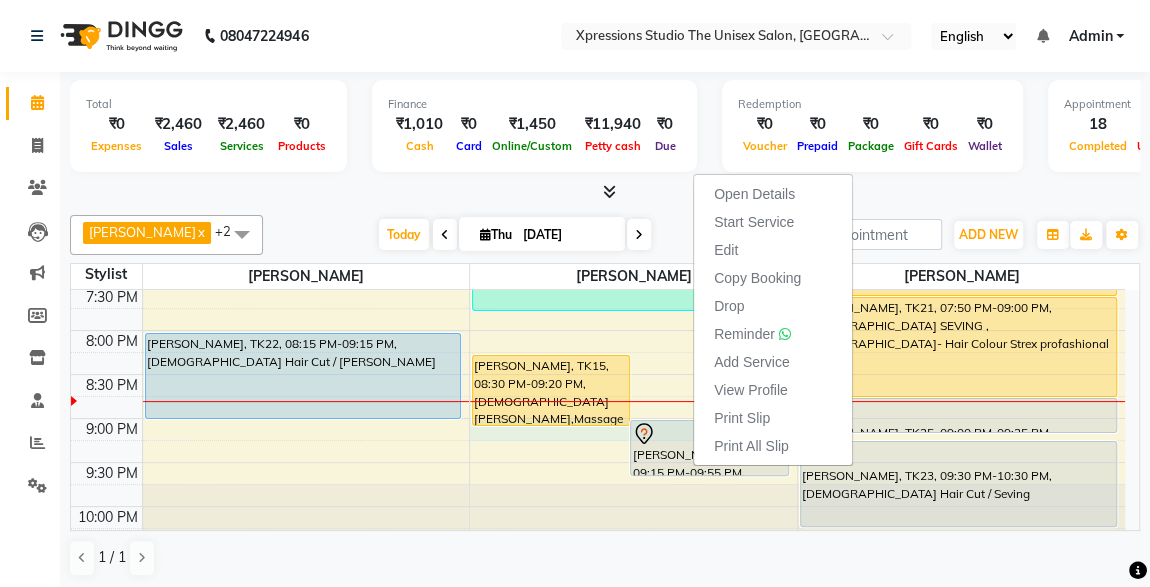 click on "8:00 AM 8:30 AM 9:00 AM 9:30 AM 10:00 AM 10:30 AM 11:00 AM 11:30 AM 12:00 PM 12:30 PM 1:00 PM 1:30 PM 2:00 PM 2:30 PM 3:00 PM 3:30 PM 4:00 PM 4:30 PM 5:00 PM 5:30 PM 6:00 PM 6:30 PM 7:00 PM 7:30 PM 8:00 PM 8:30 PM 9:00 PM 9:30 PM 10:00 PM 10:30 PM     PRATIK GHATE, TK08, 12:05 PM-01:05 PM, Male Hair Cut / Beard      Adv M., TK02, 12:30 PM-12:55 PM, Male  Beard    Suyash Patil, TK22, 08:15 PM-09:15 PM, Male Hair Cut / Beard      Rushikesh Dinkar, TK05, 11:30 AM-12:30 PM, Male Hair Cut / Beard      ASHISH SAWALE, TK06, 12:15 PM-01:10 PM, Male Hair Cut ,Male SEVING      KRISHNA INGLE, TK13, 02:25 PM-03:45 PM, Male Hair Cut / Seving,Male Head Massage With Oil     KRISHNA INGLE, TK11, 02:30 PM-03:05 PM, Male Hair Cut      VIKKY BHOI, TK17, 04:45 PM-05:20 PM, Male Hair Cut      HARIBHAU DESHMUKH, TK19, 05:00 PM-06:00 PM, Male Hair Cut / Seving    Harish Talreja, TK15, 08:30 PM-09:20 PM, Male  Beard,Massage - Vlcc Massage (₹250)             ROHIT RAJPAL, TK24, 09:15 PM-09:55 PM, COLOUR APPLICATION  WITH WASH" at bounding box center (598, -66) 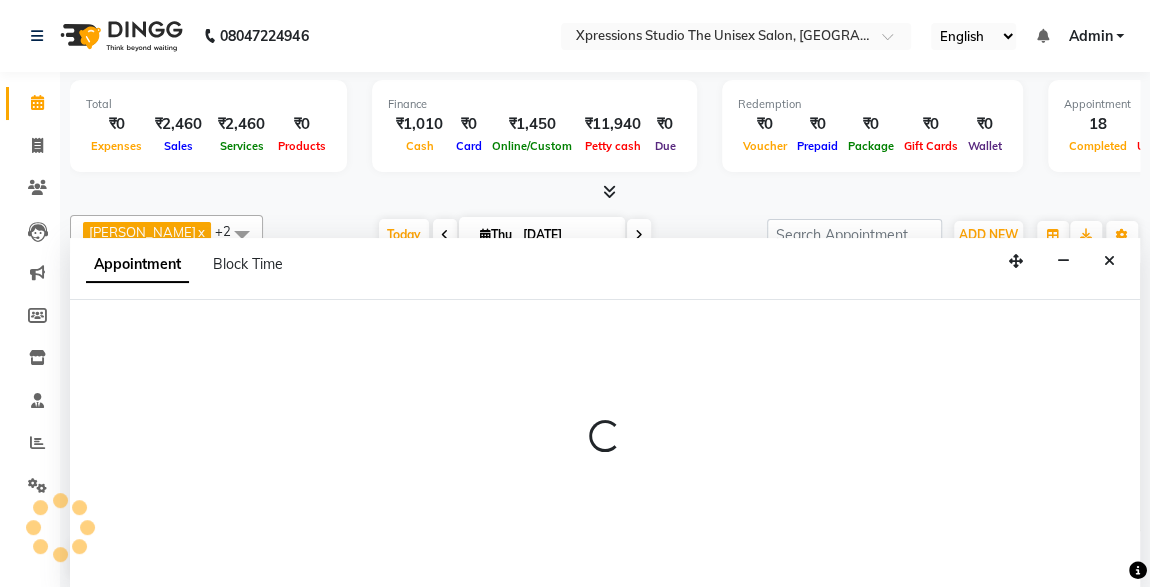 scroll, scrollTop: 0, scrollLeft: 0, axis: both 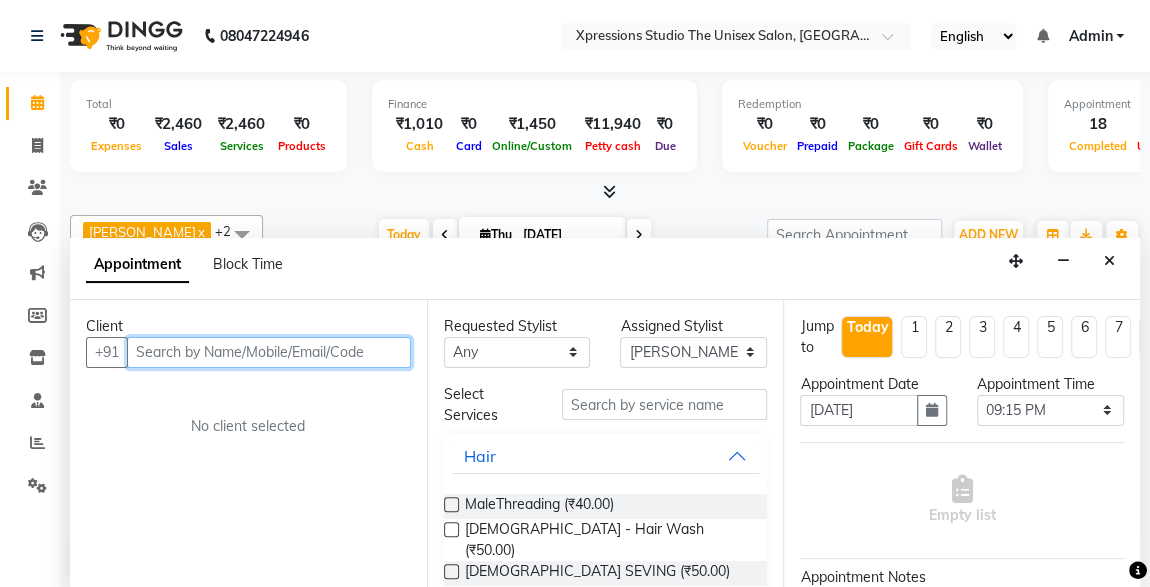 click at bounding box center (269, 352) 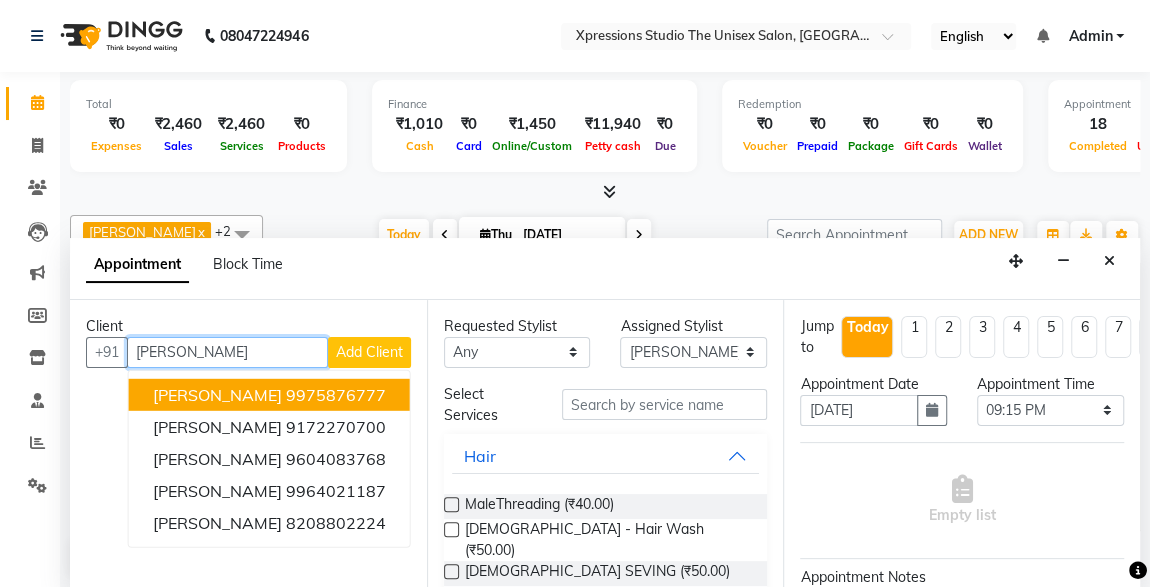 click on "9975876777" at bounding box center [336, 394] 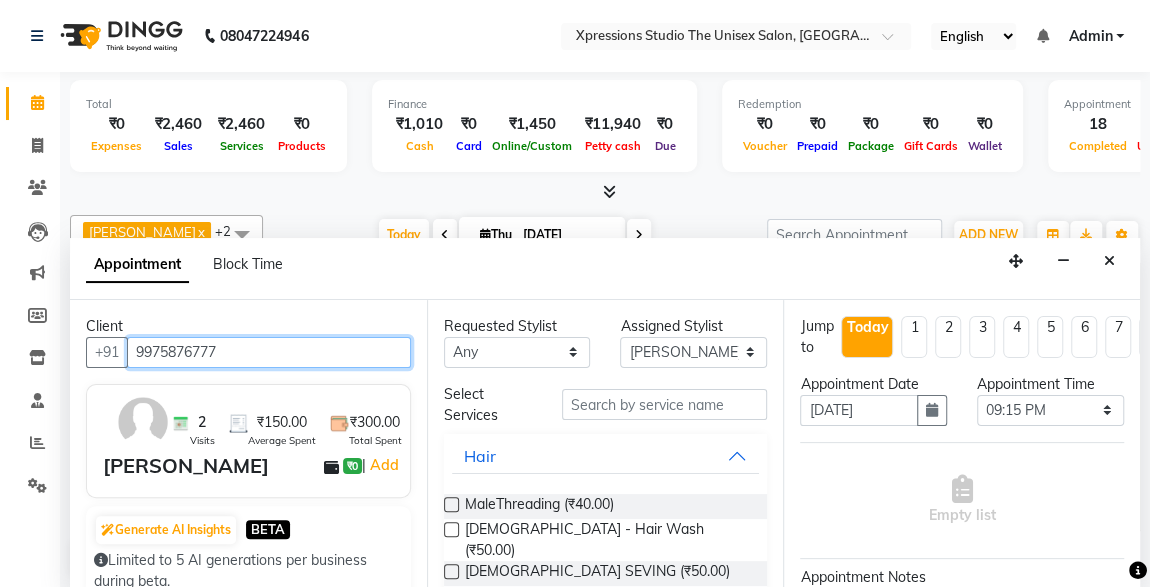 type on "9975876777" 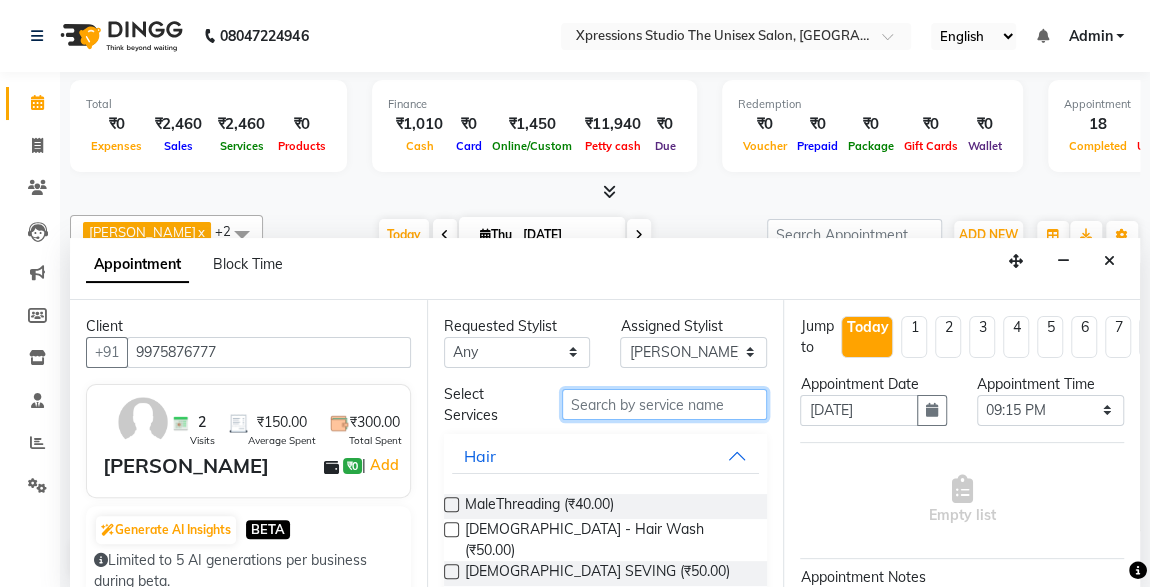 click at bounding box center [665, 404] 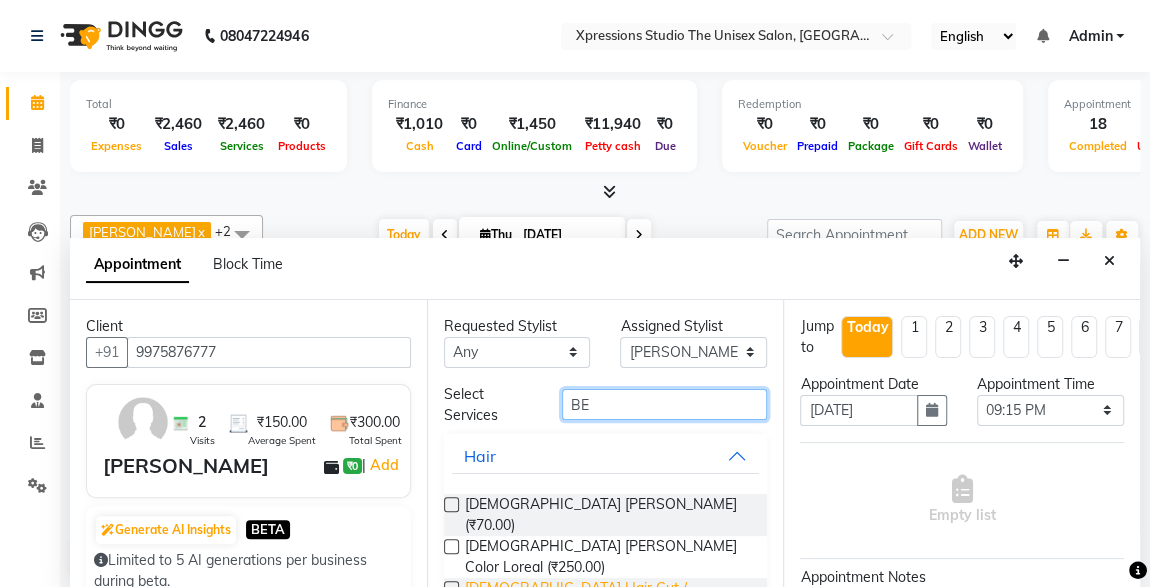 type on "BE" 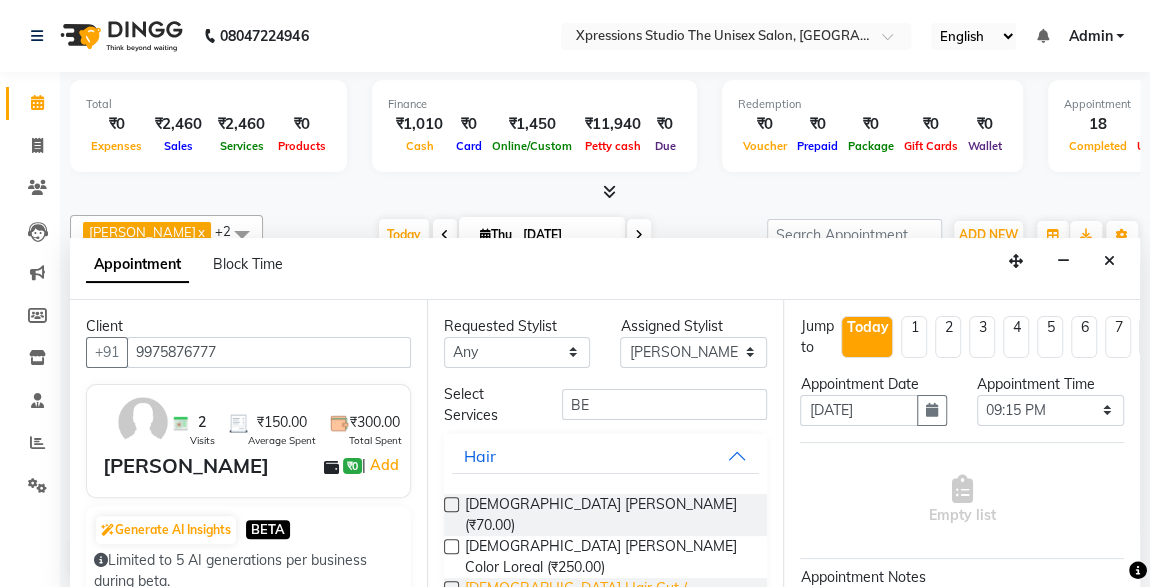 click on "[DEMOGRAPHIC_DATA] Hair Cut / [PERSON_NAME]  (₹150.00)" at bounding box center (608, 599) 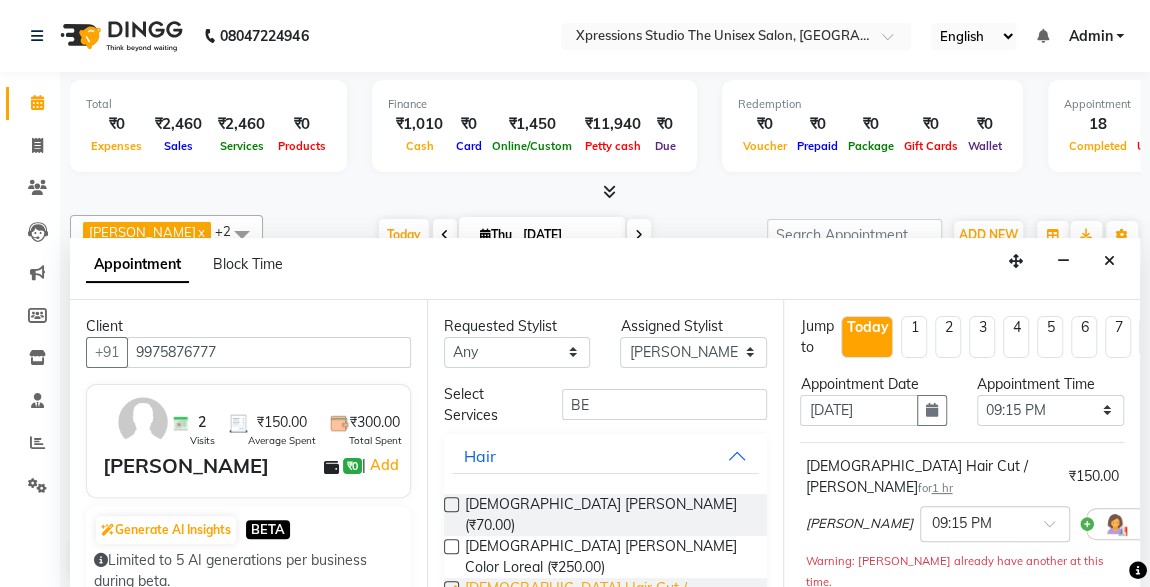 checkbox on "false" 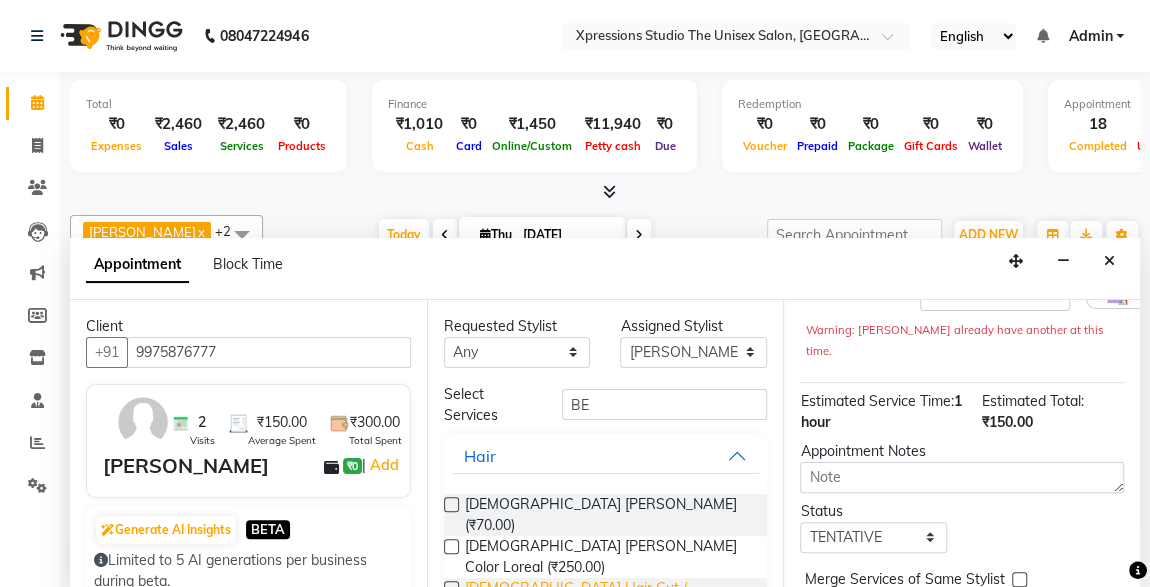 scroll, scrollTop: 310, scrollLeft: 0, axis: vertical 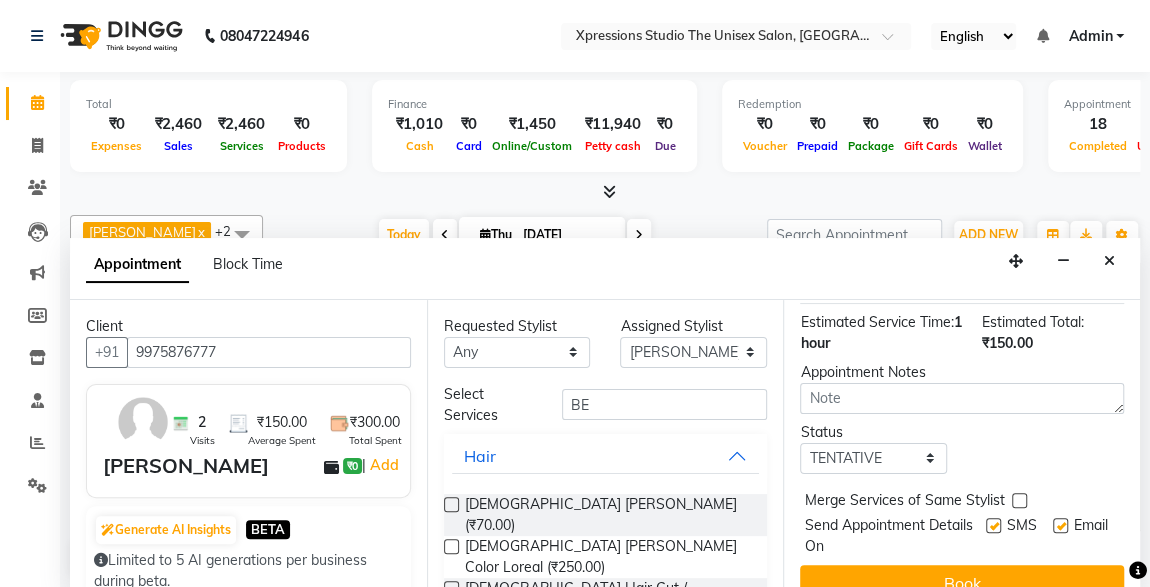 click at bounding box center (993, 525) 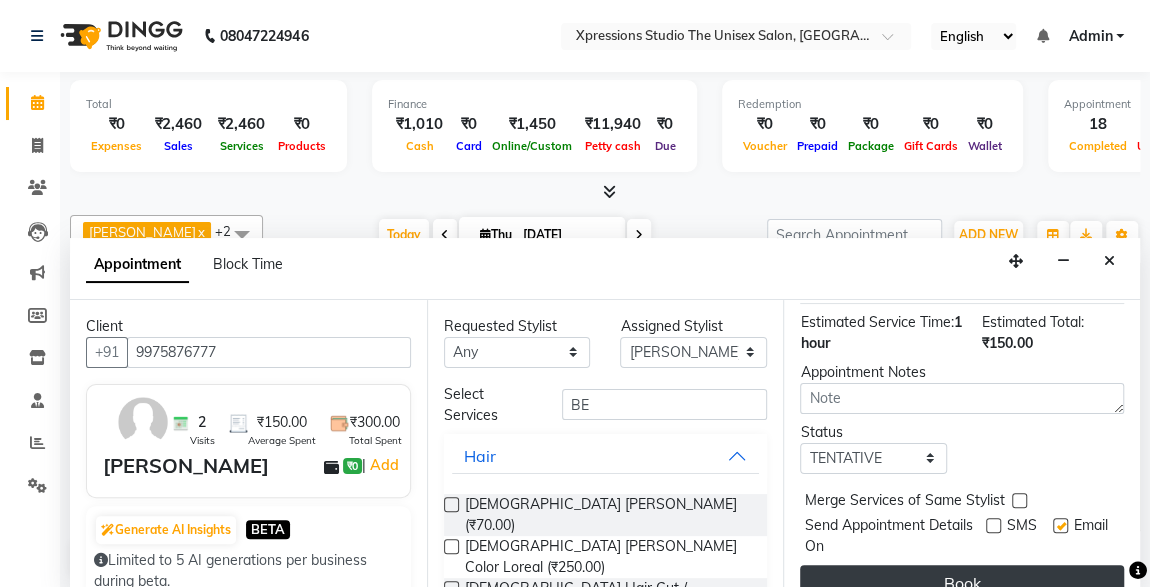 click on "Book" at bounding box center [962, 583] 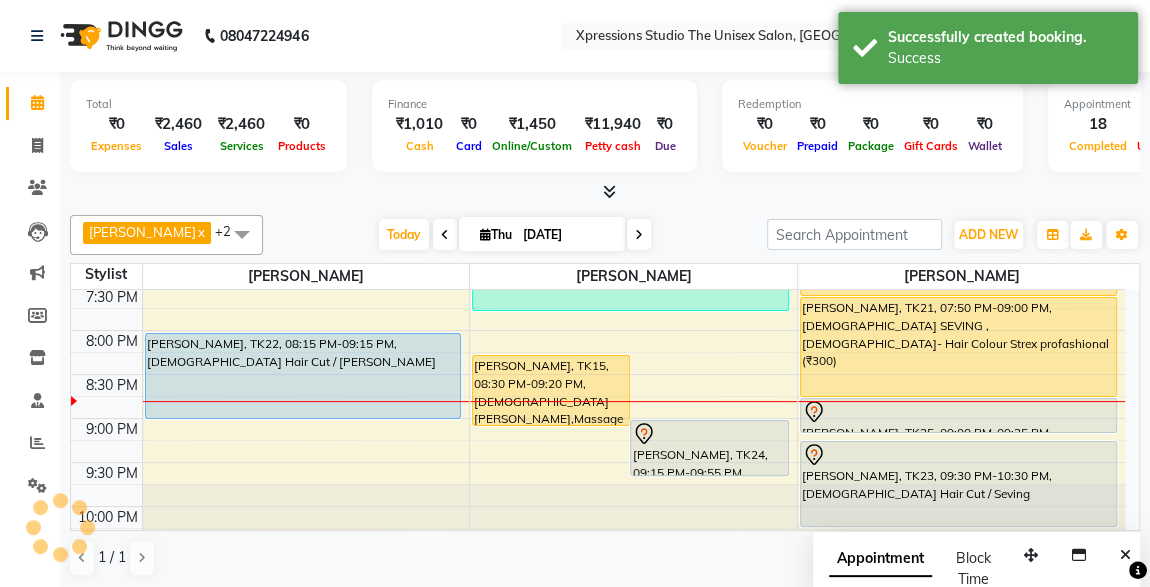 scroll, scrollTop: 0, scrollLeft: 0, axis: both 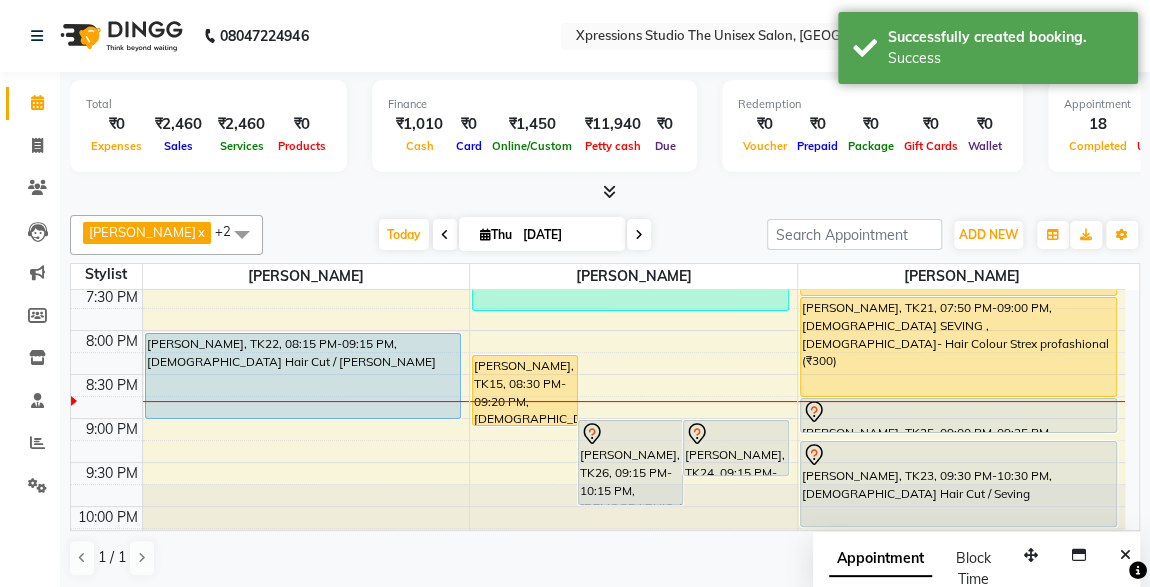 click on "ROHIT RAJPAL, TK24, 09:15 PM-09:55 PM, COLOUR APPLICATION  WITH WASH" at bounding box center [736, 448] 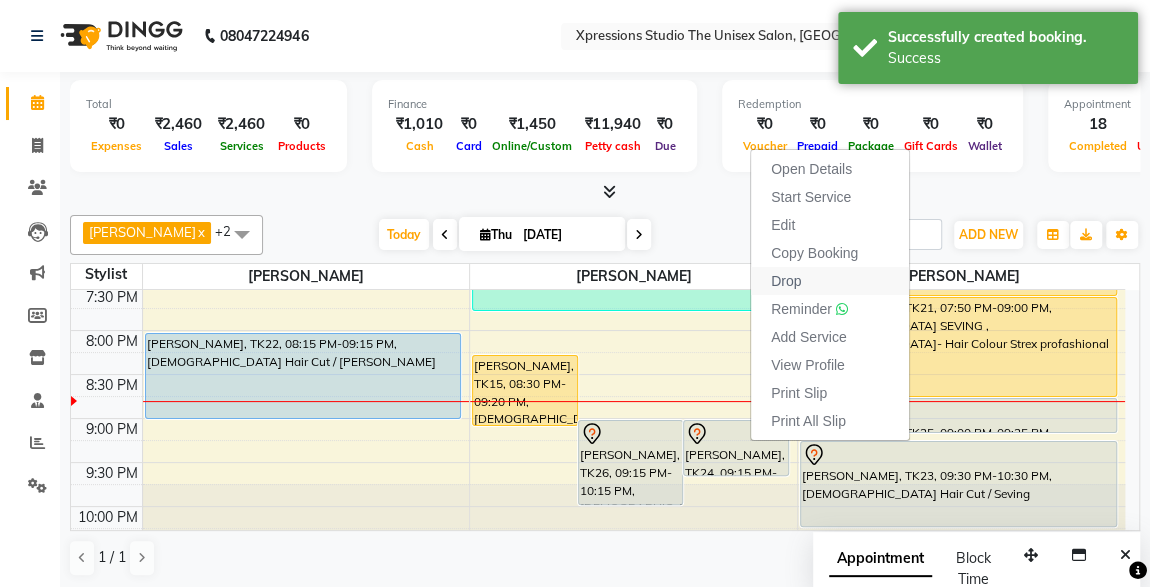 click on "Drop" at bounding box center [786, 281] 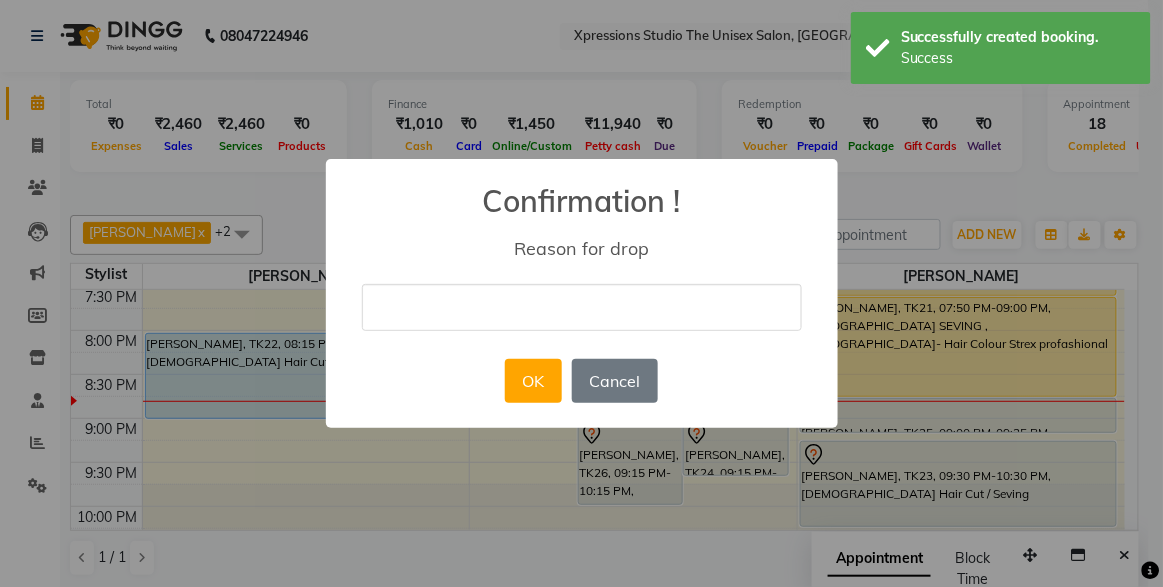 click at bounding box center [582, 307] 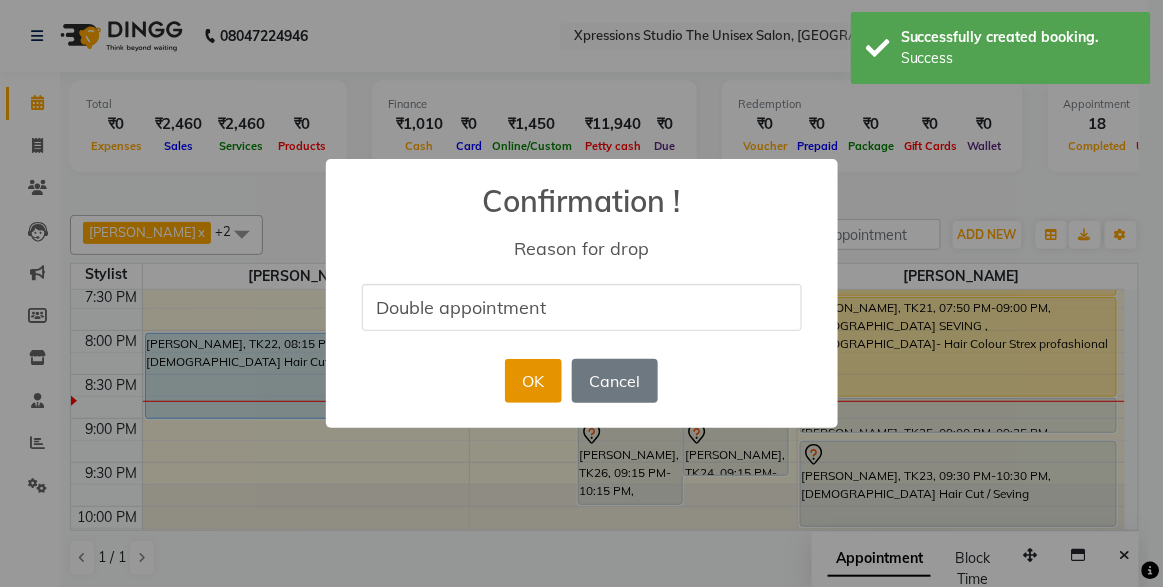 click on "OK" at bounding box center (533, 381) 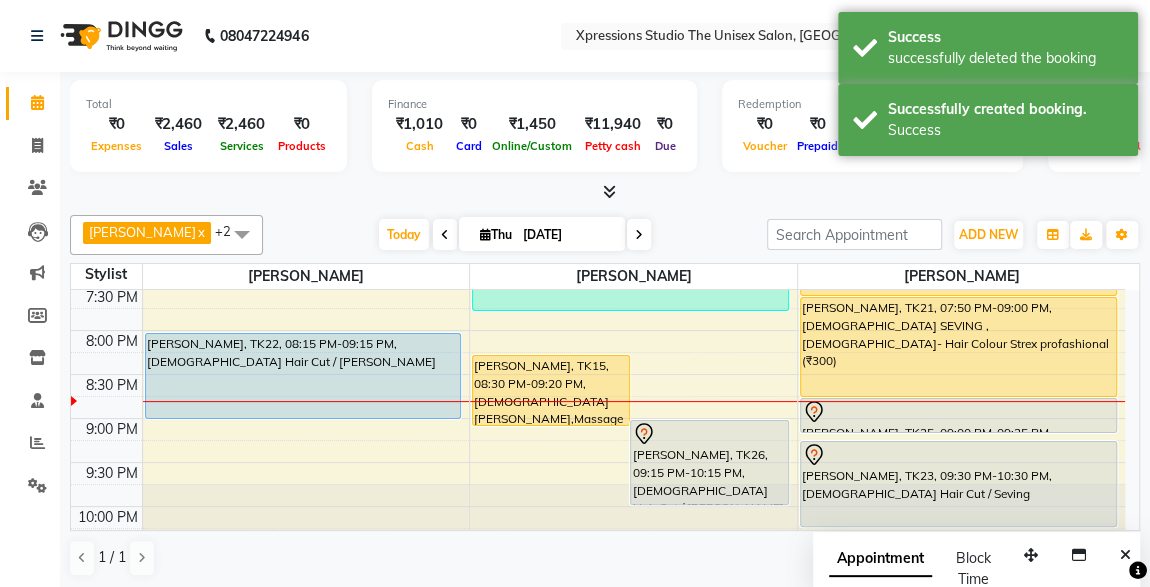 click at bounding box center [605, 192] 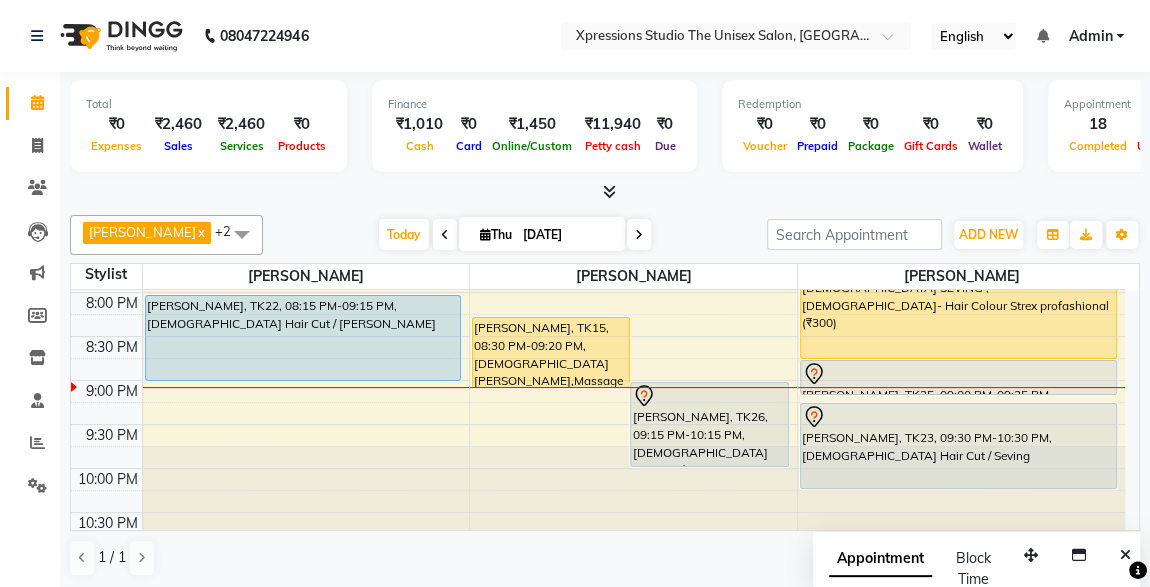 scroll, scrollTop: 858, scrollLeft: 0, axis: vertical 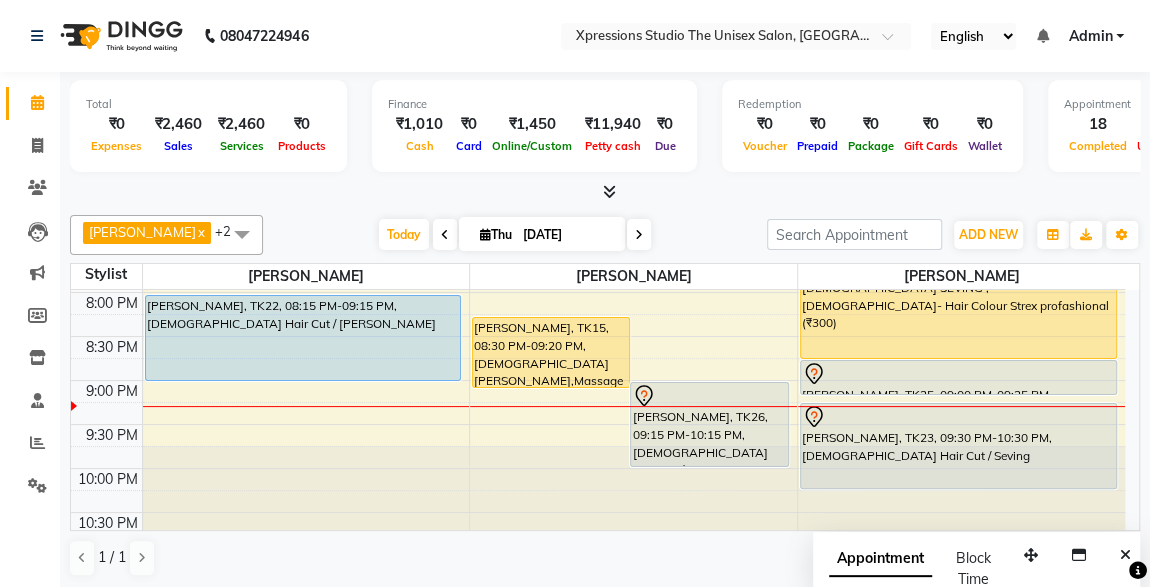 click at bounding box center (958, 374) 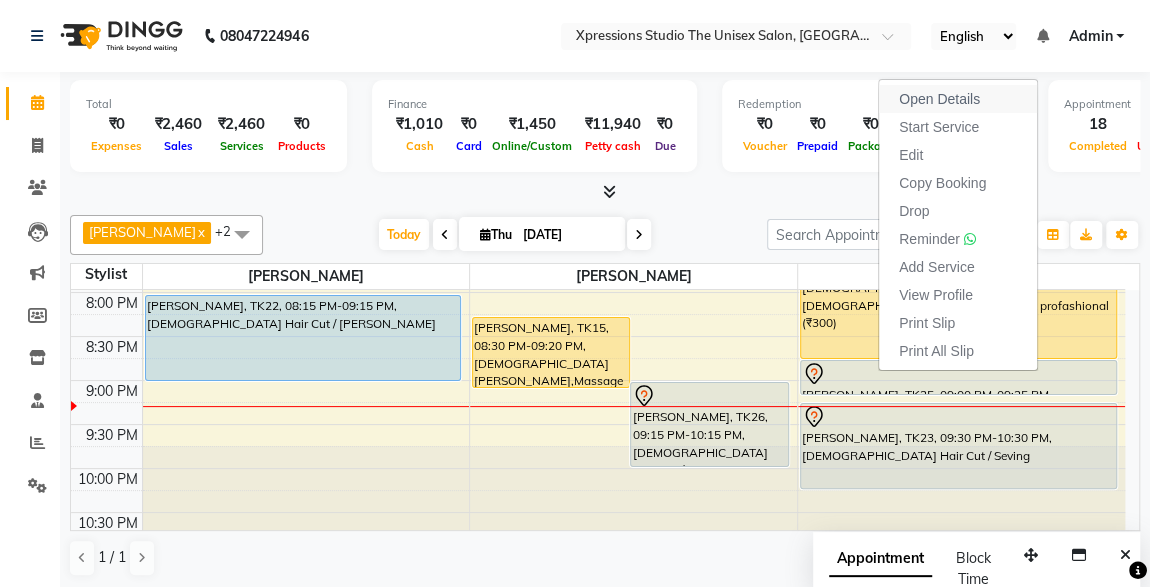 click on "Open Details" at bounding box center (939, 99) 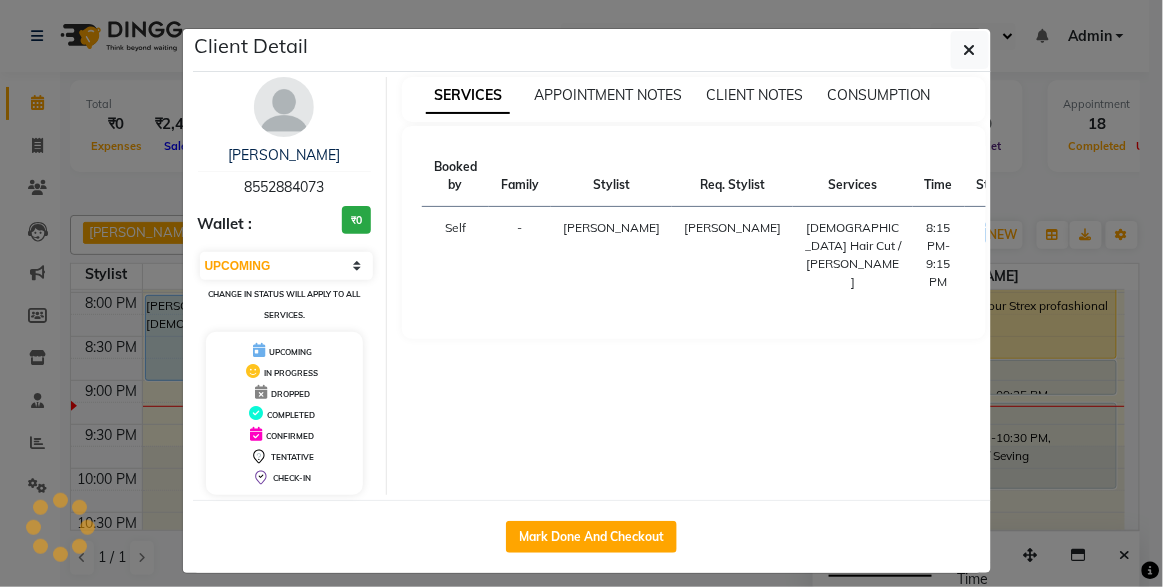 select on "7" 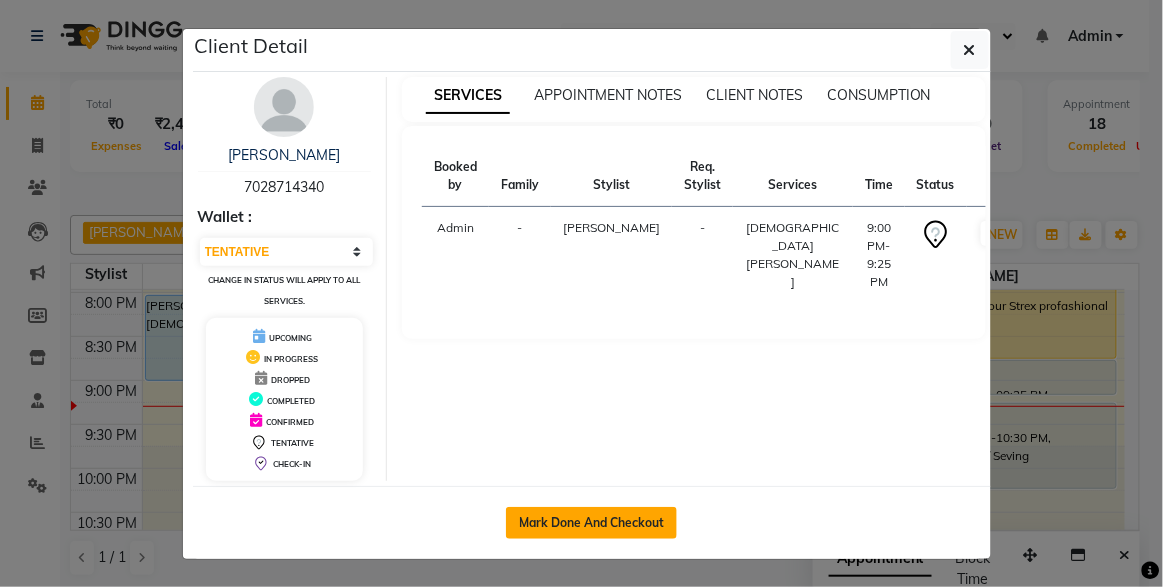 click on "Mark Done And Checkout" 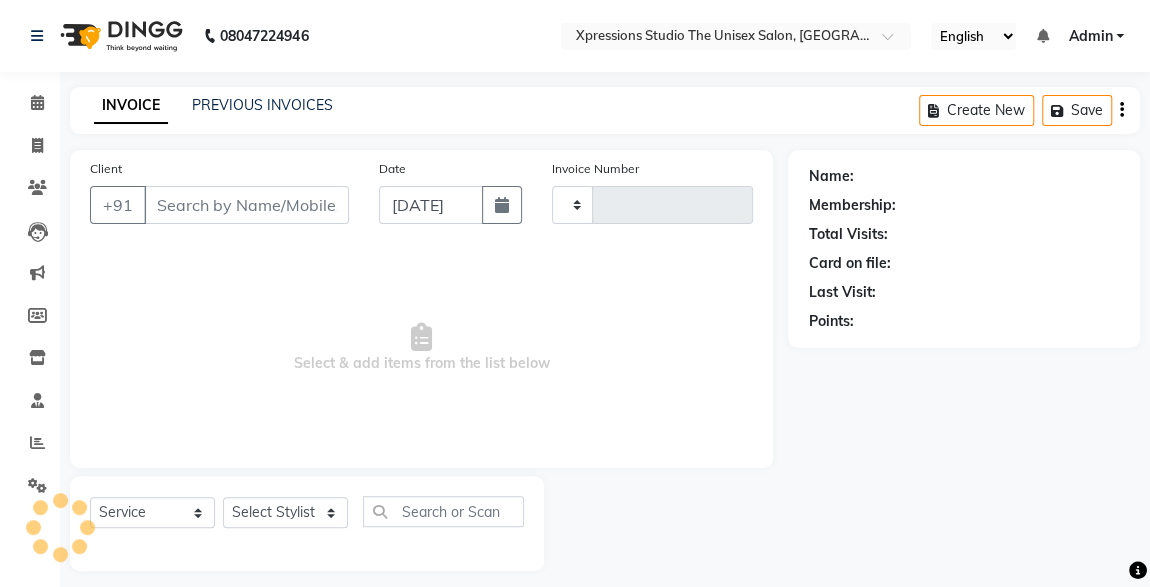 type on "3079" 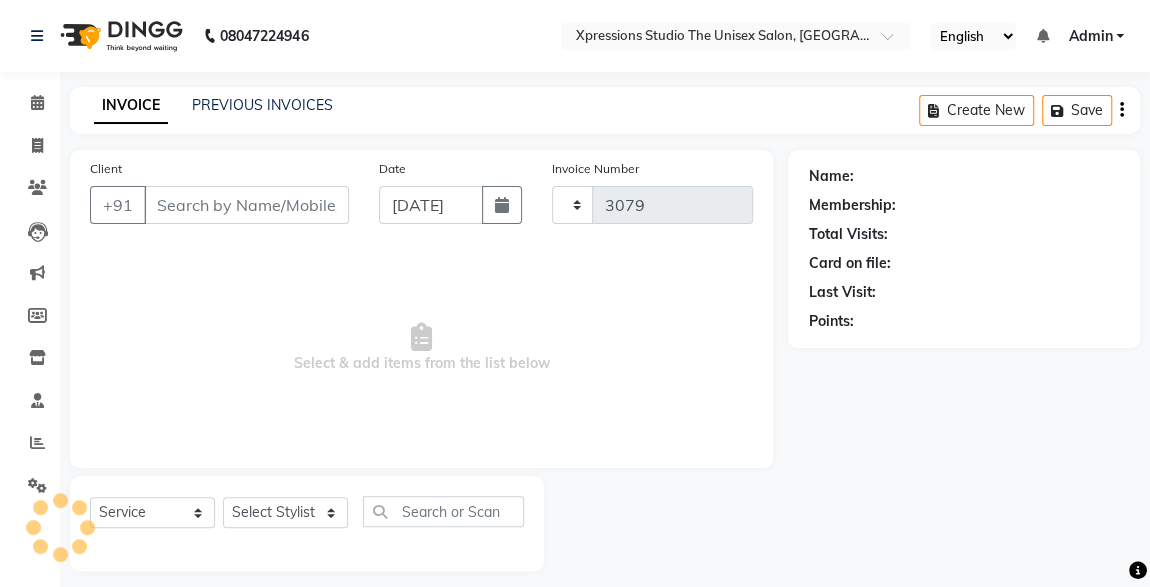 select on "7003" 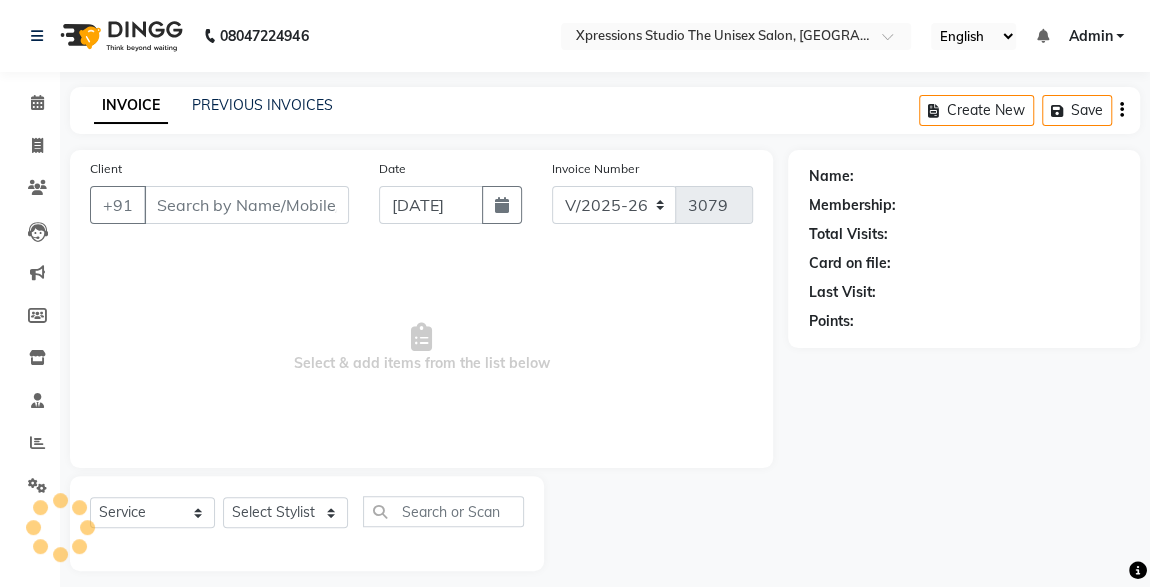 type on "7028714340" 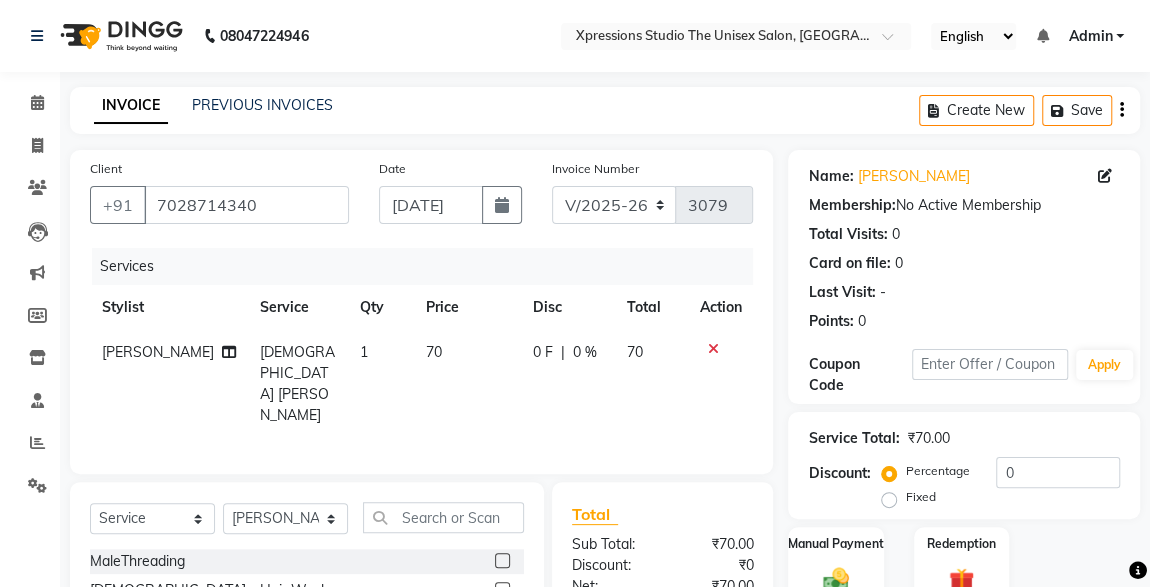 scroll, scrollTop: 212, scrollLeft: 0, axis: vertical 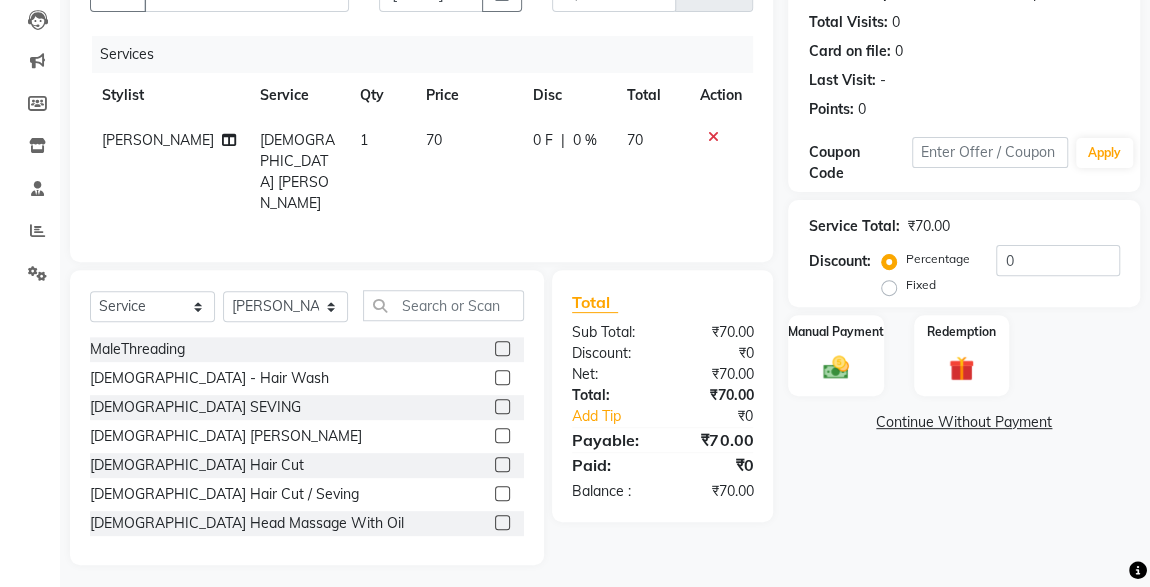 click 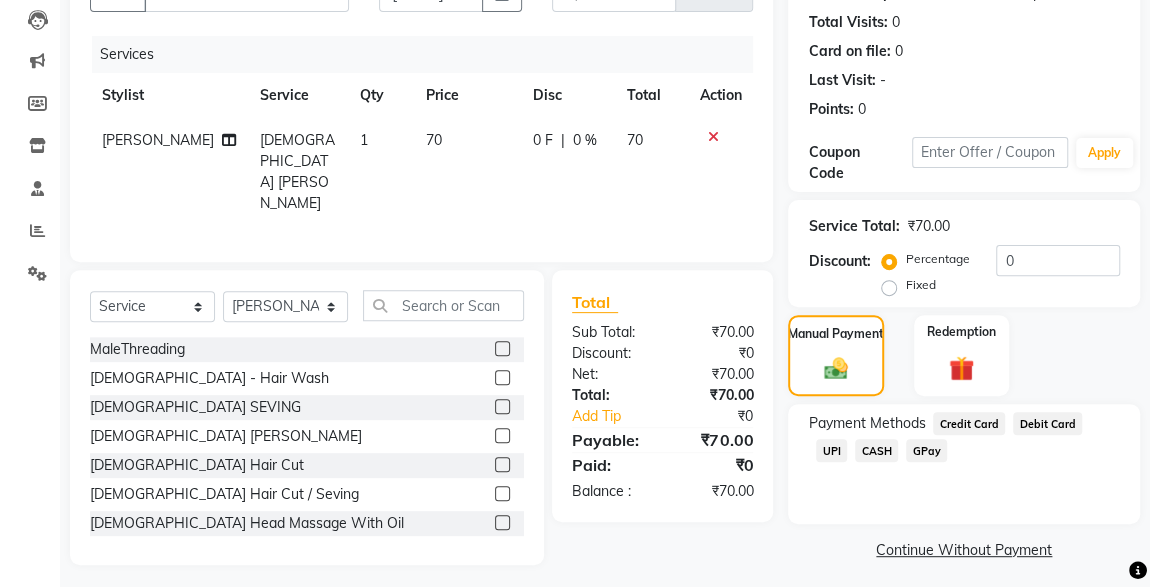 click on "UPI" 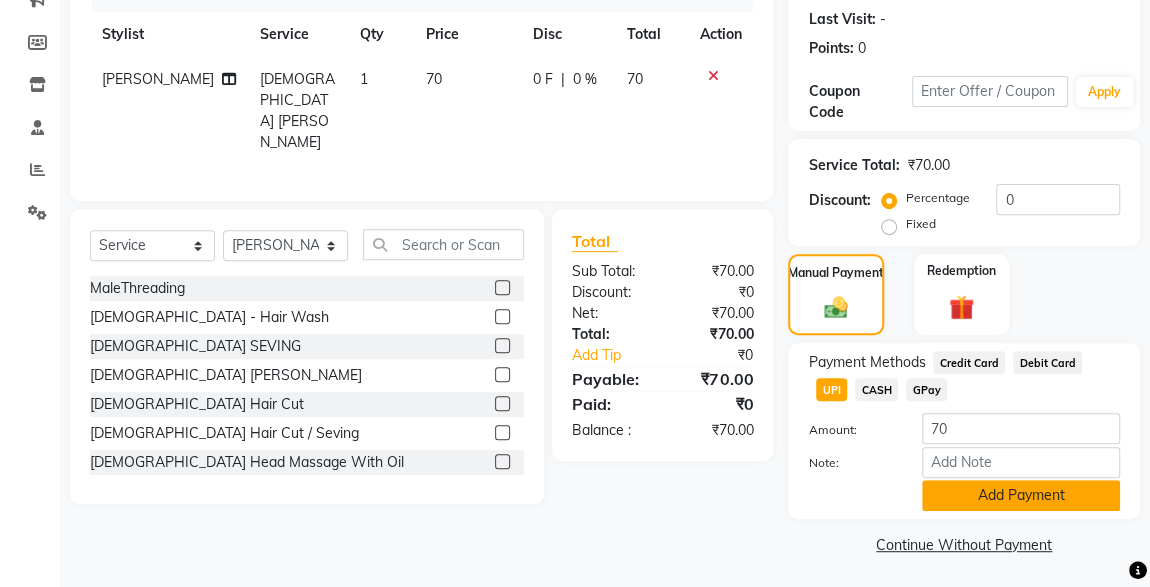 click on "Add Payment" 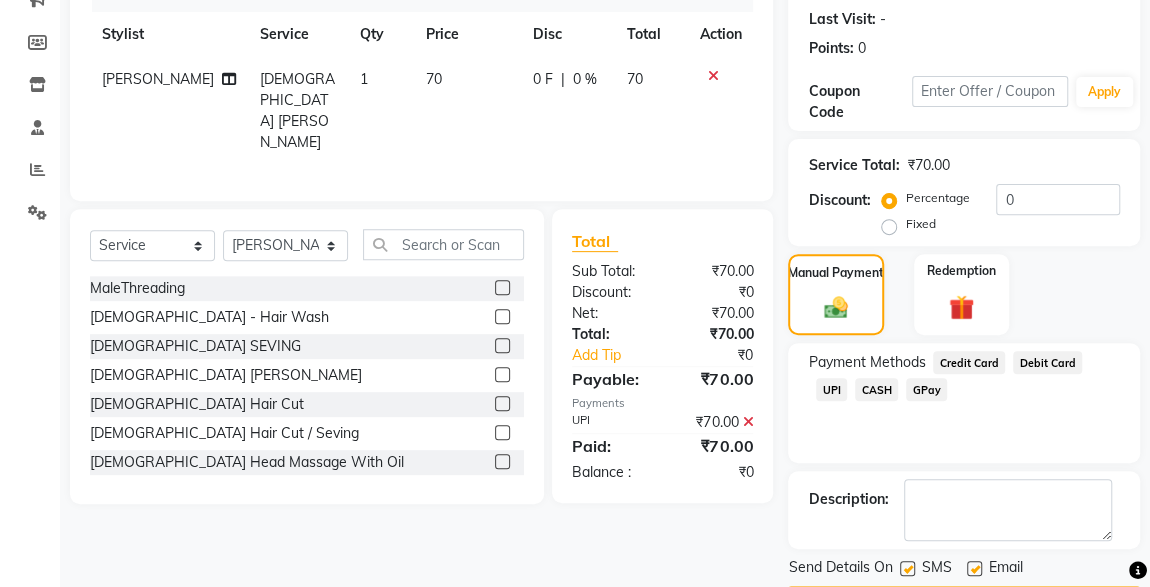 scroll, scrollTop: 330, scrollLeft: 0, axis: vertical 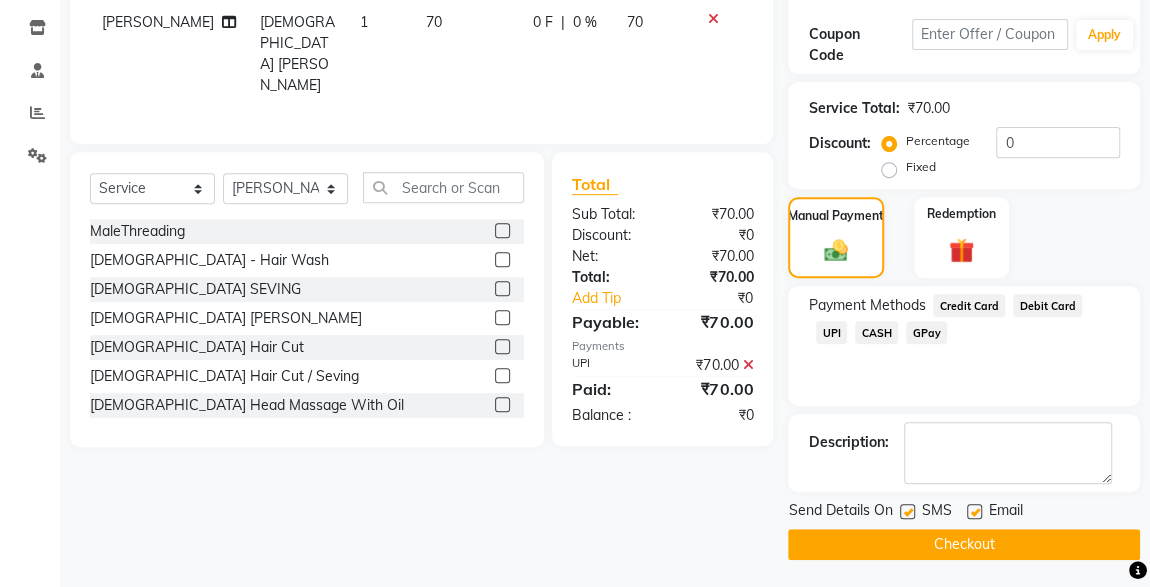 click 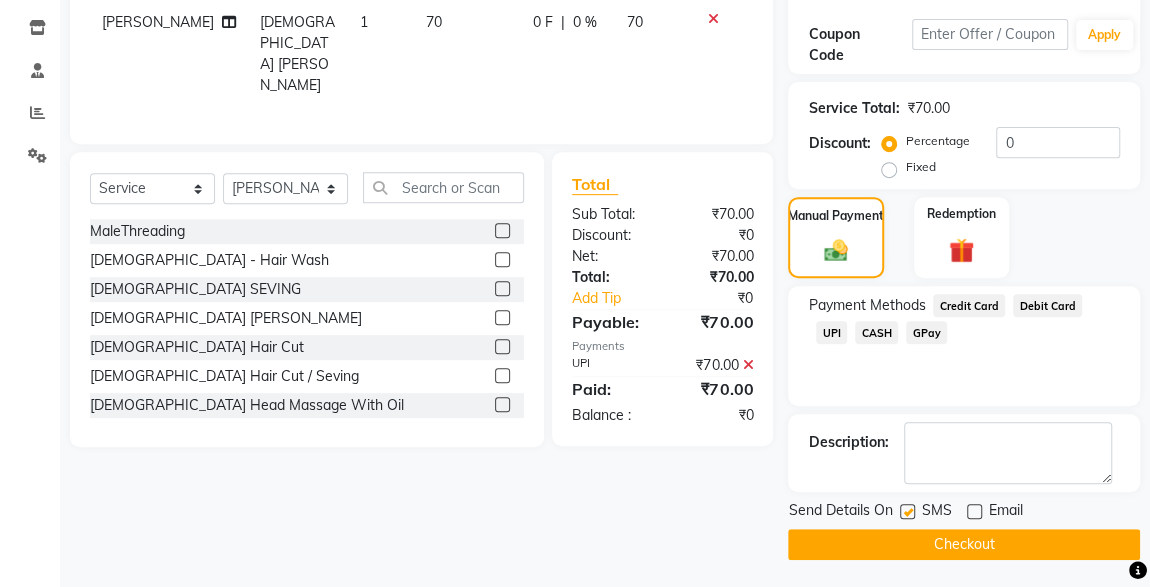 click 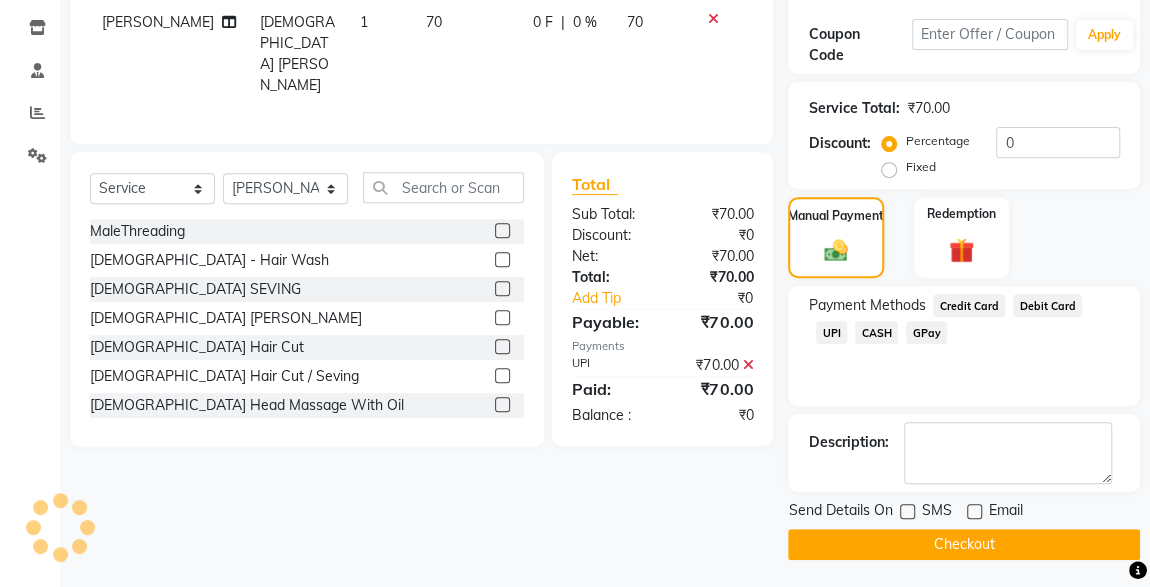 click on "Checkout" 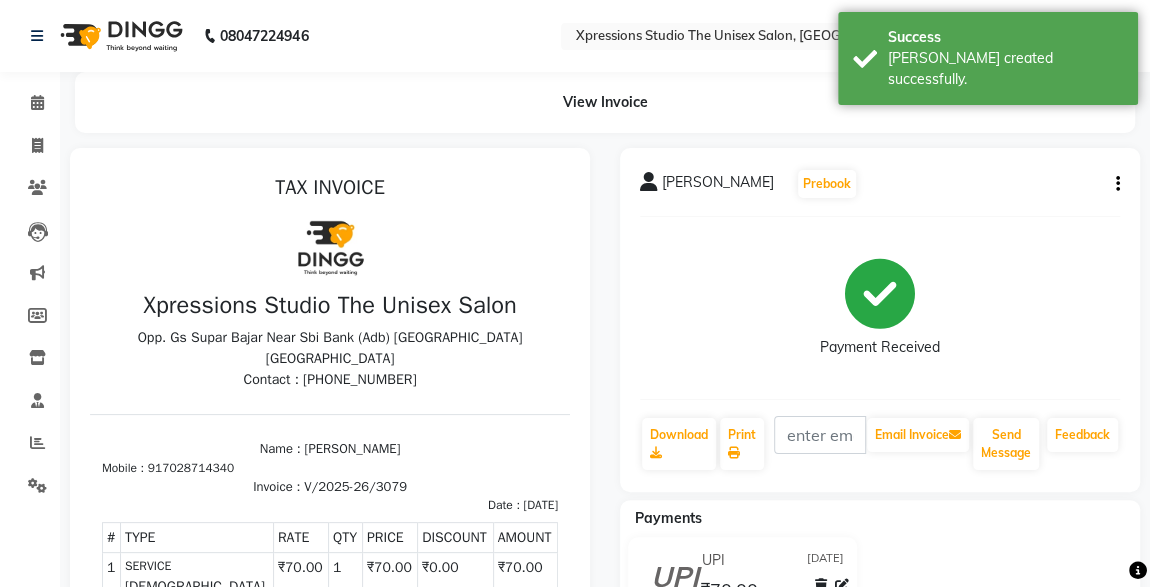 scroll, scrollTop: 0, scrollLeft: 0, axis: both 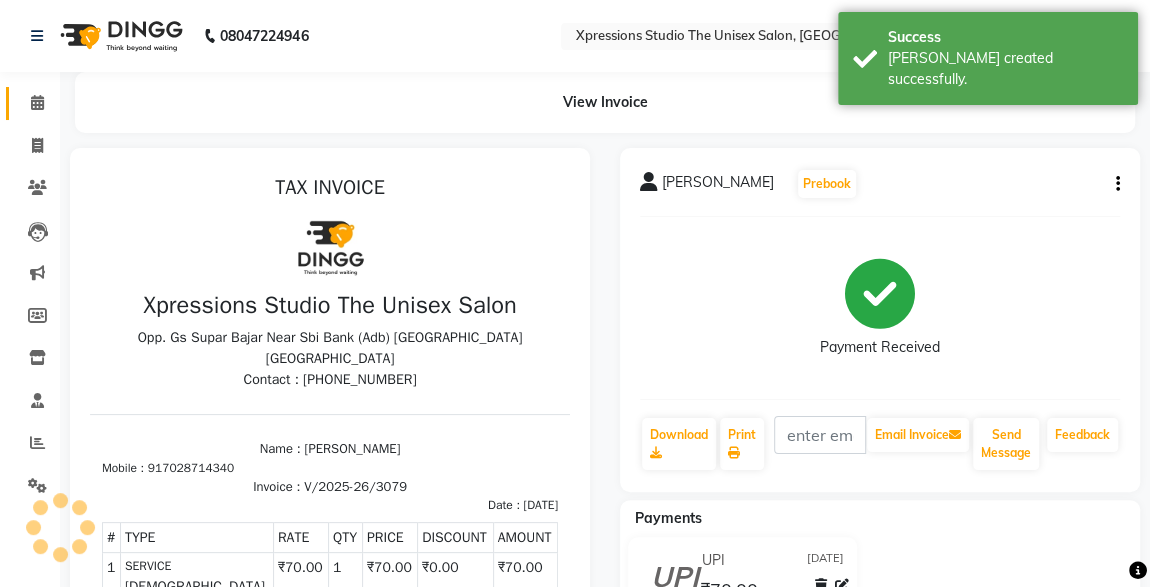 click 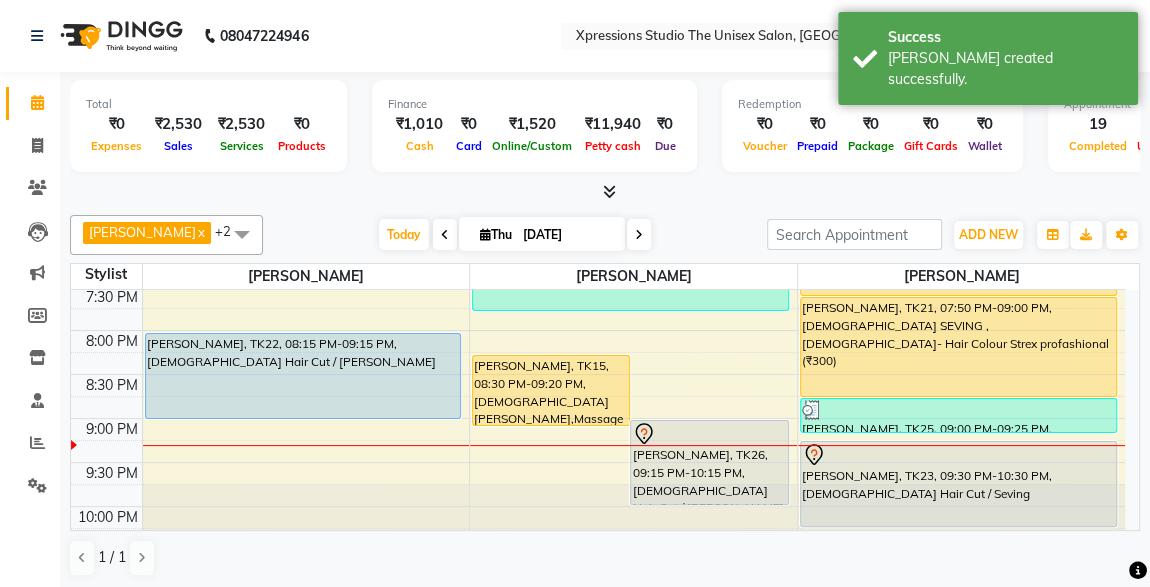 scroll, scrollTop: 1053, scrollLeft: 0, axis: vertical 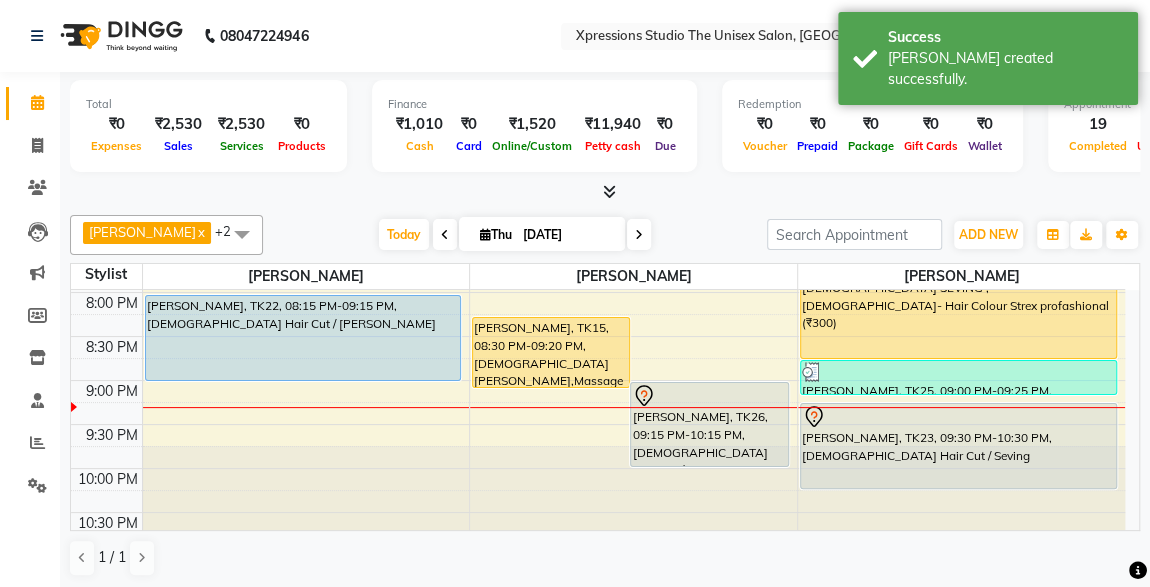 click on "SADEN KHAN, TK21, 07:50 PM-09:00 PM, Male SEVING ,Male- Hair Colour Strex profashional (₹300)" at bounding box center (958, 309) 